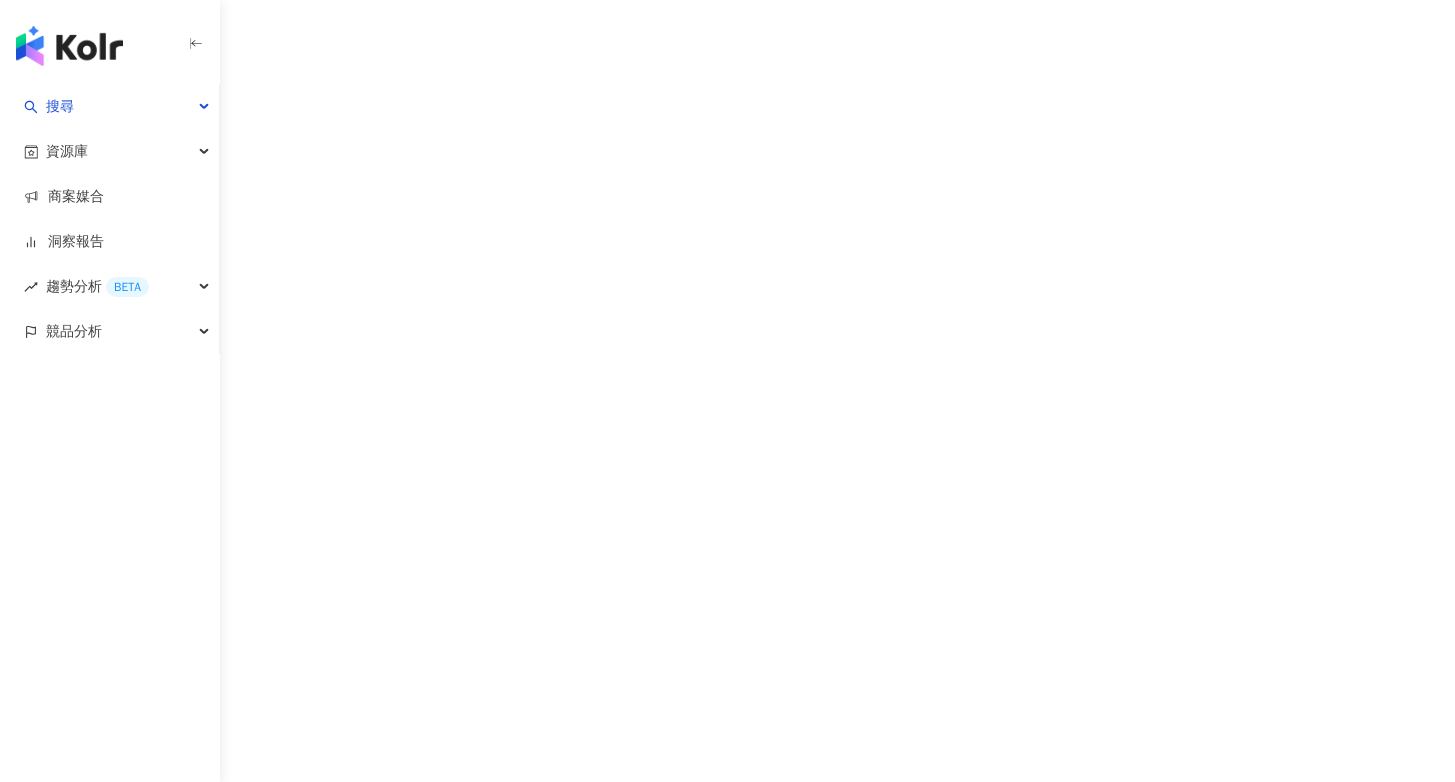 scroll, scrollTop: 0, scrollLeft: 0, axis: both 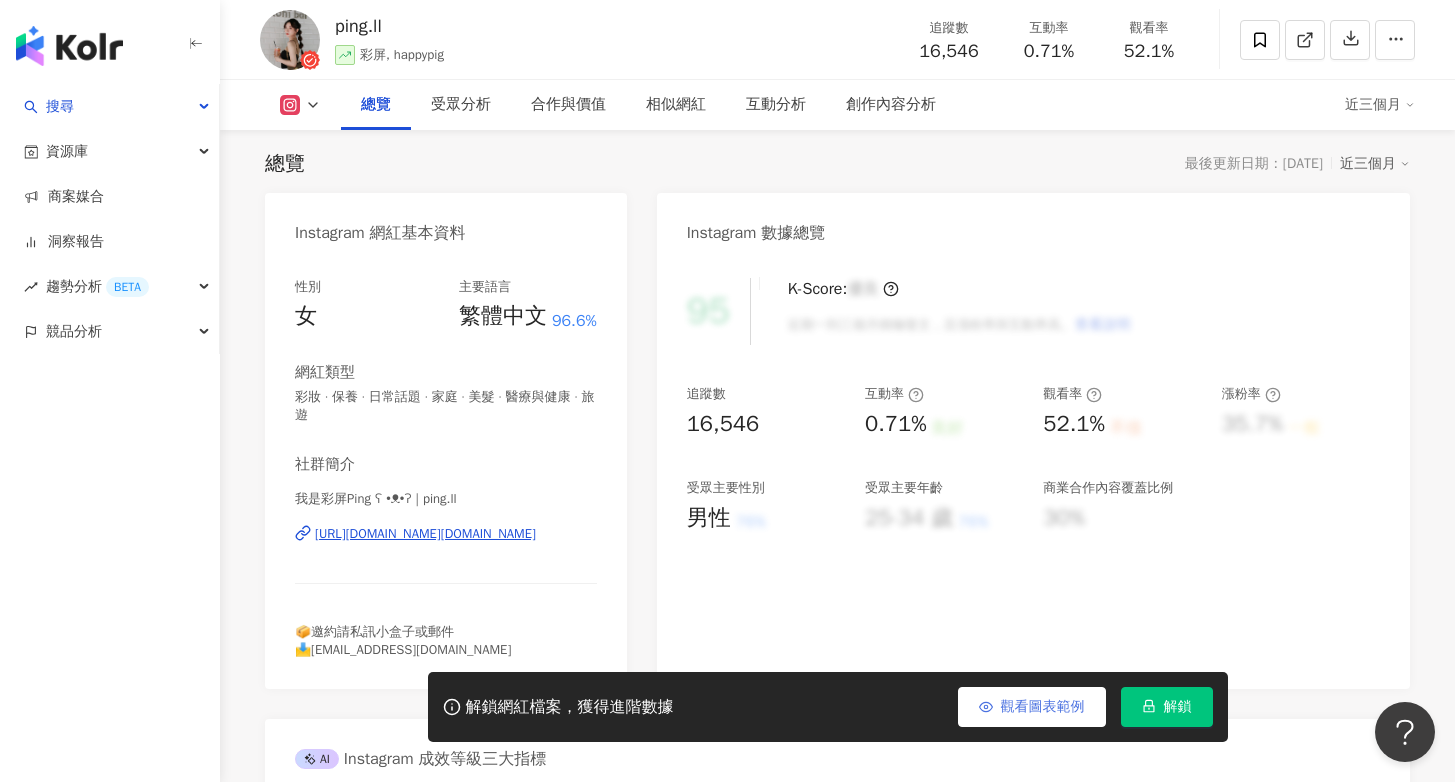 click on "觀看圖表範例" at bounding box center [1043, 707] 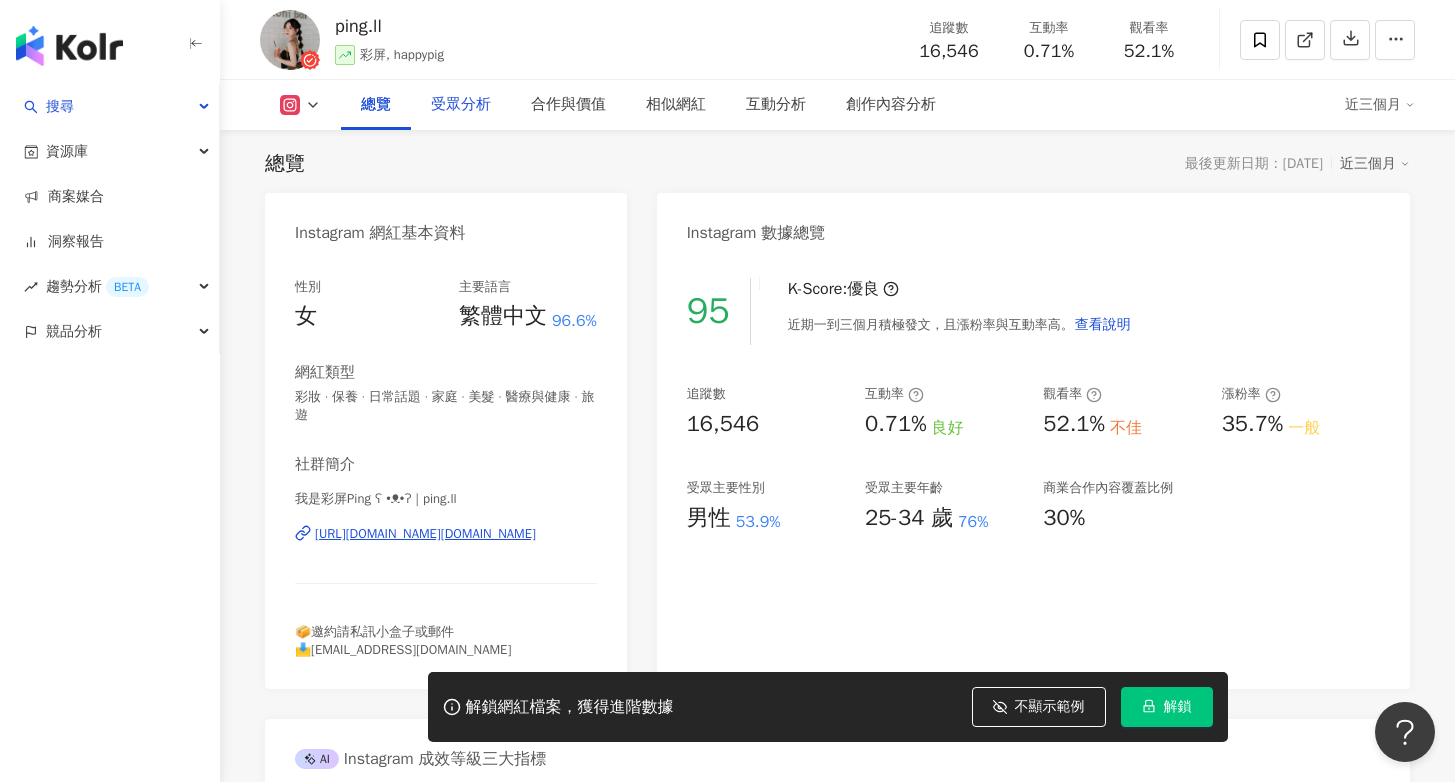 click on "受眾分析" at bounding box center [461, 105] 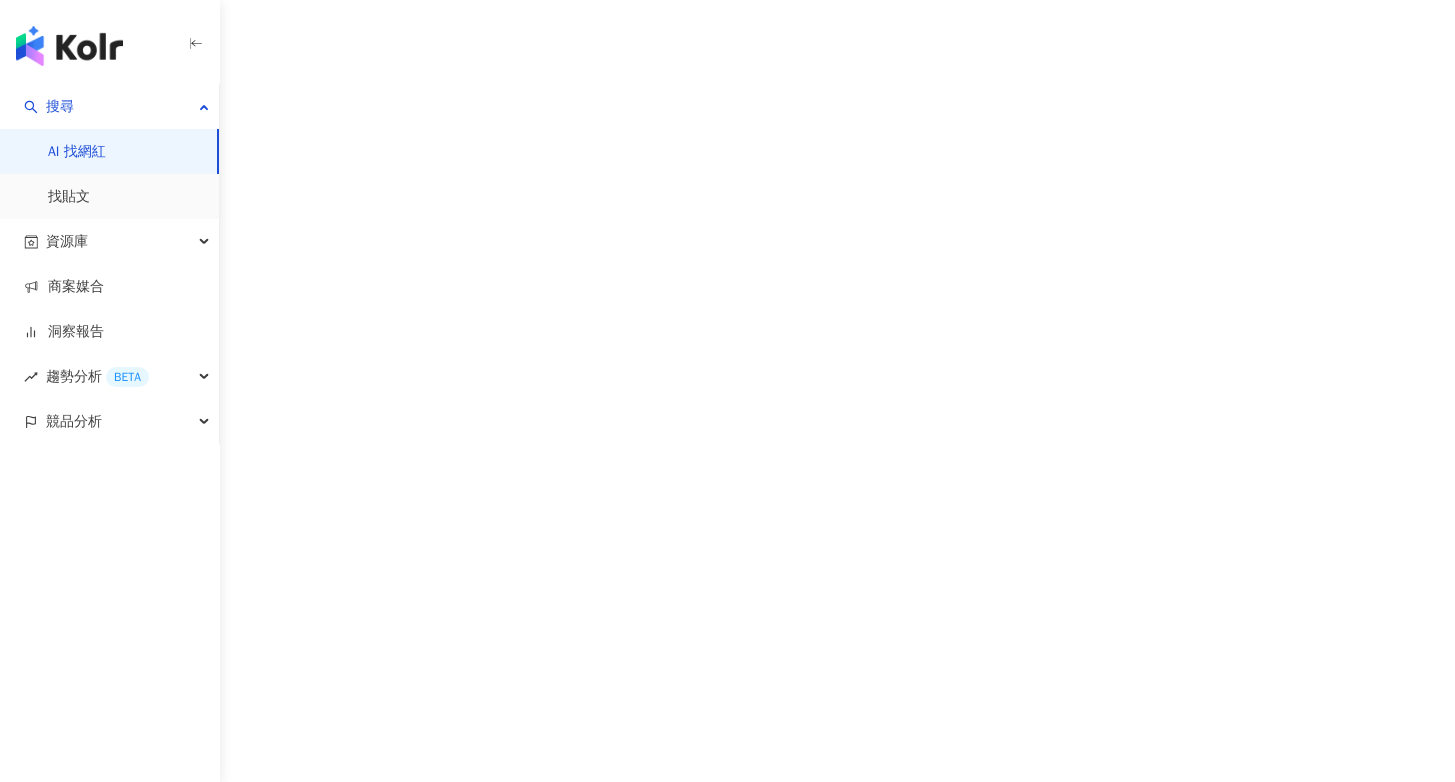scroll, scrollTop: 0, scrollLeft: 0, axis: both 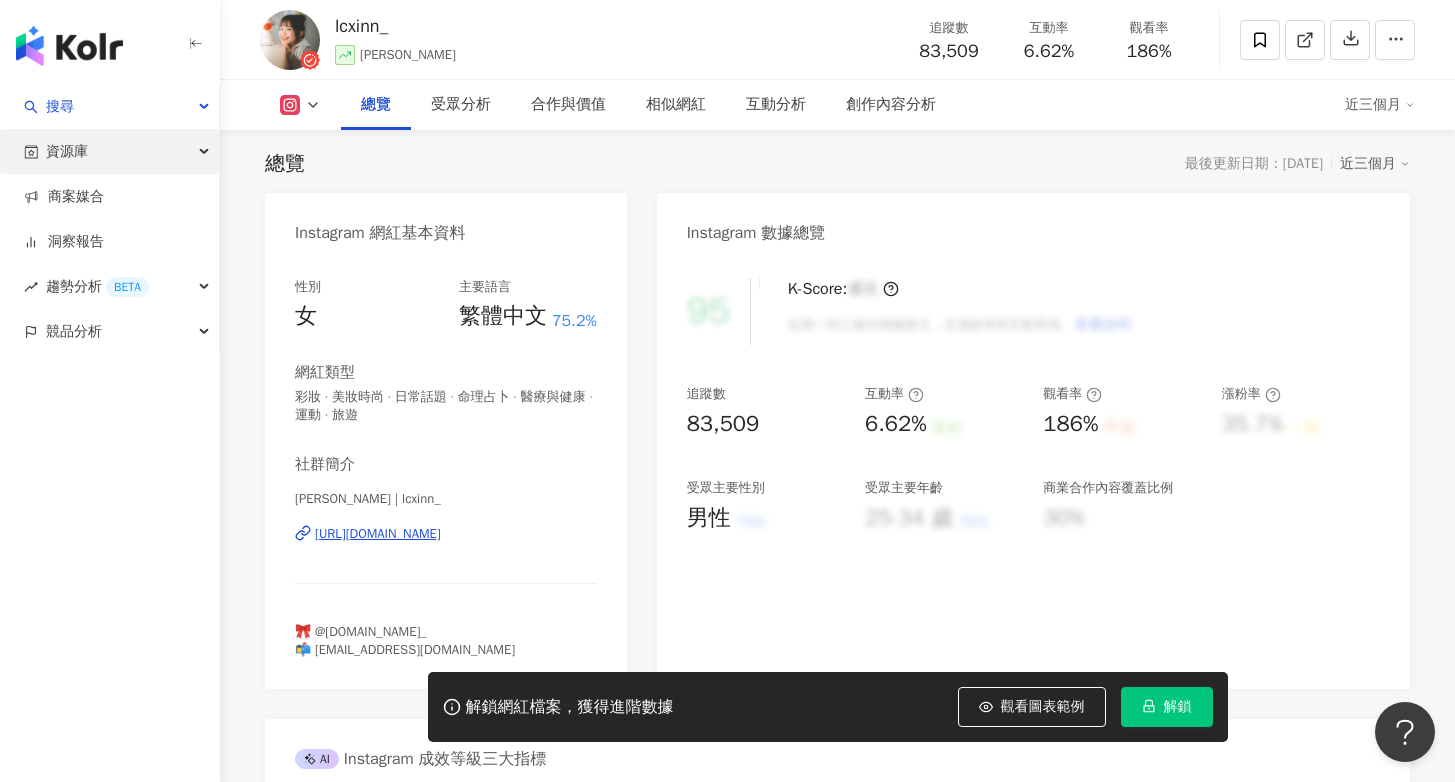 click on "資源庫" at bounding box center [109, 151] 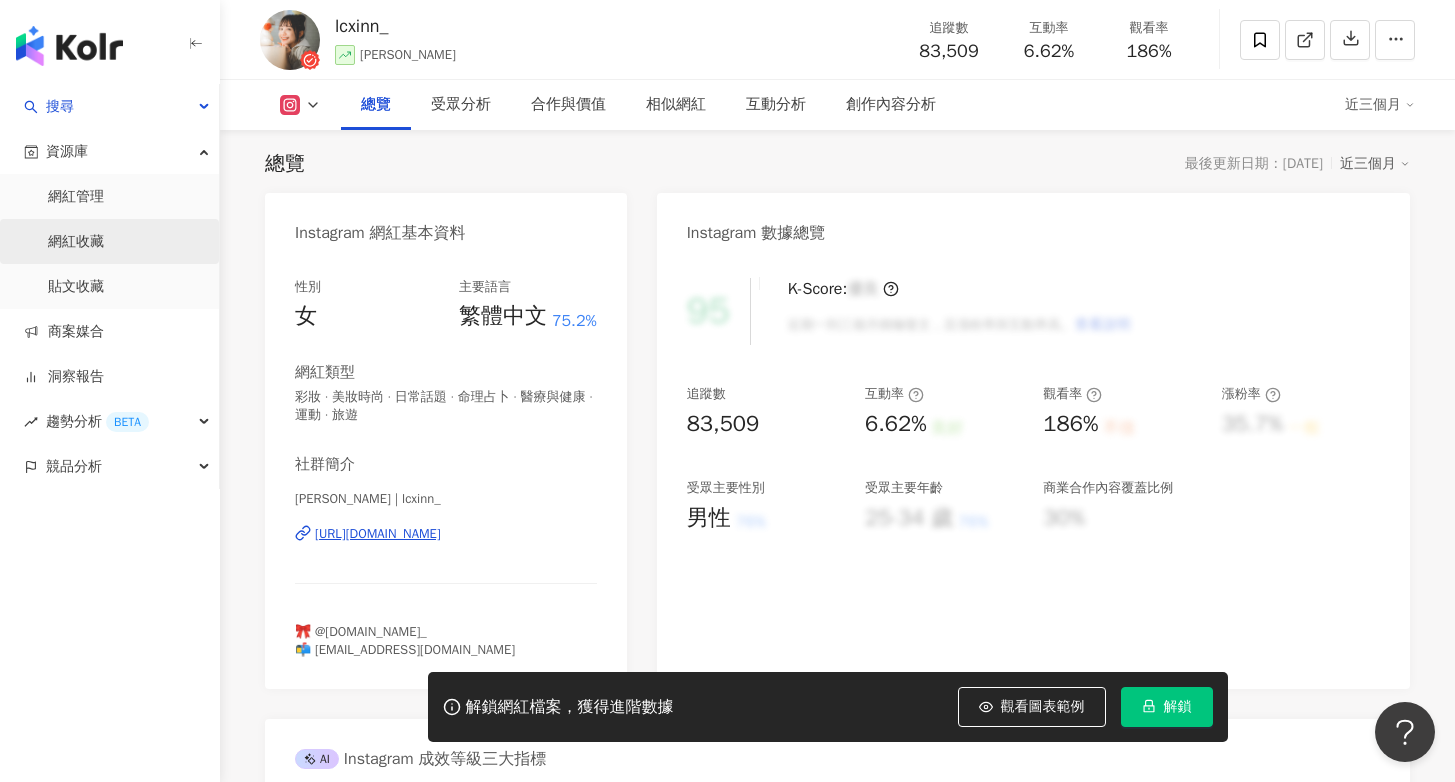 click on "網紅收藏" at bounding box center (76, 242) 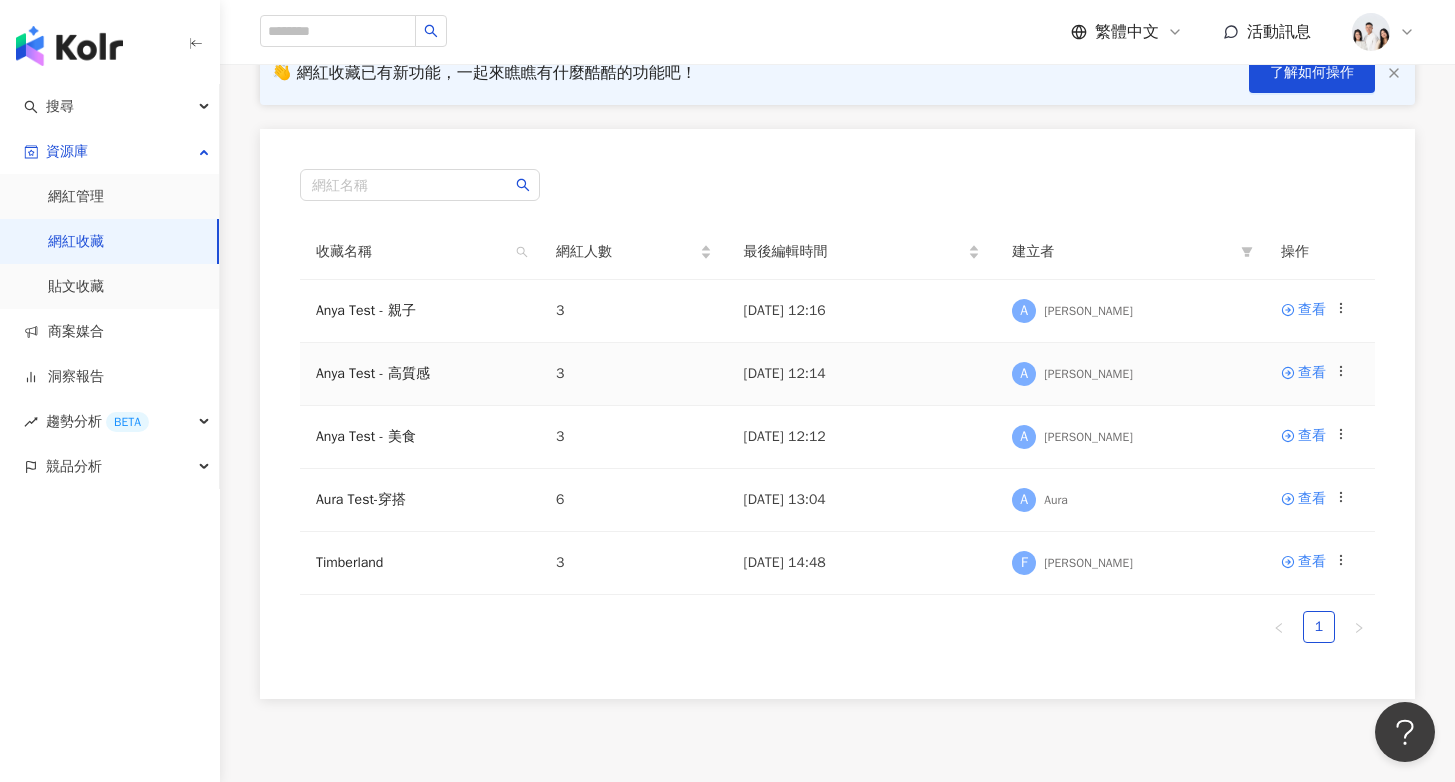 scroll, scrollTop: 173, scrollLeft: 0, axis: vertical 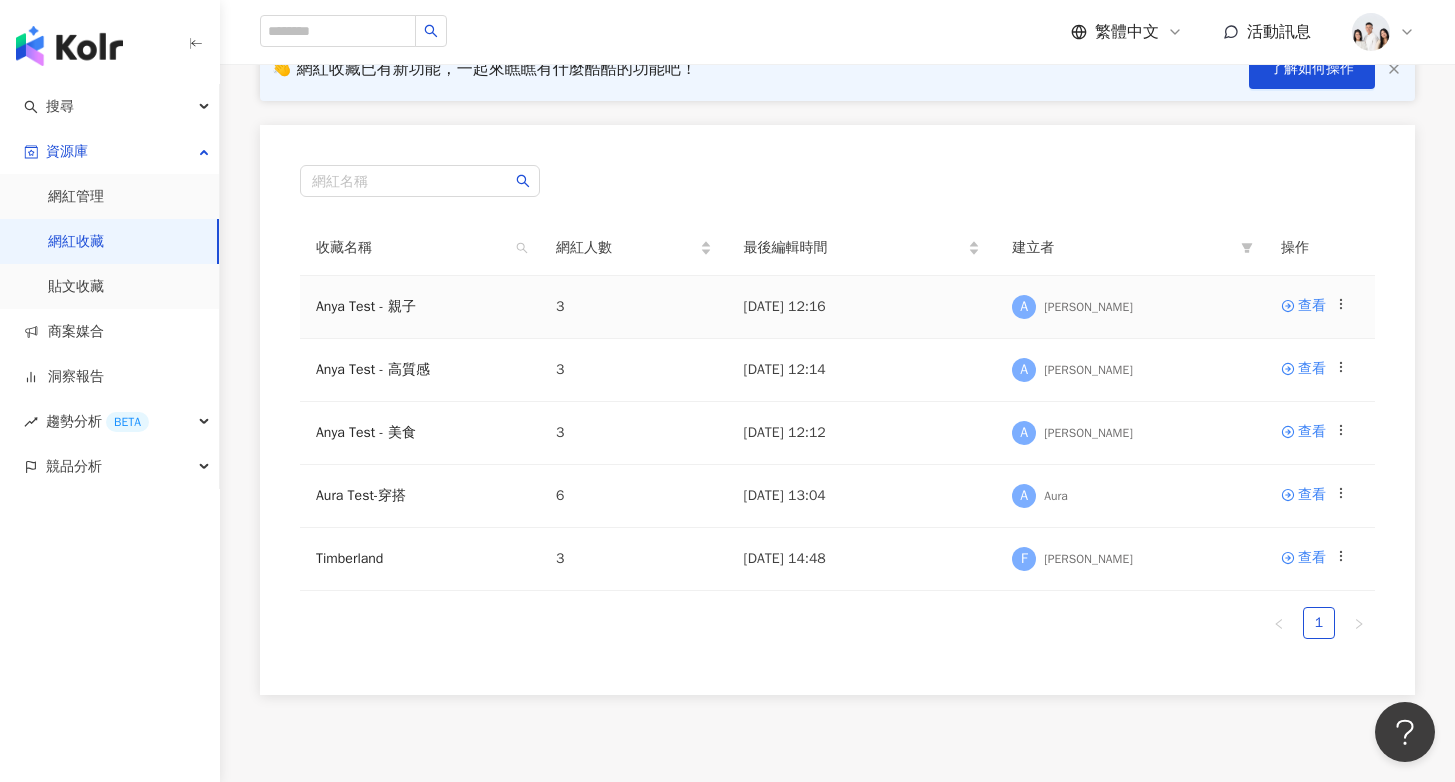 click on "查看" at bounding box center (1320, 307) 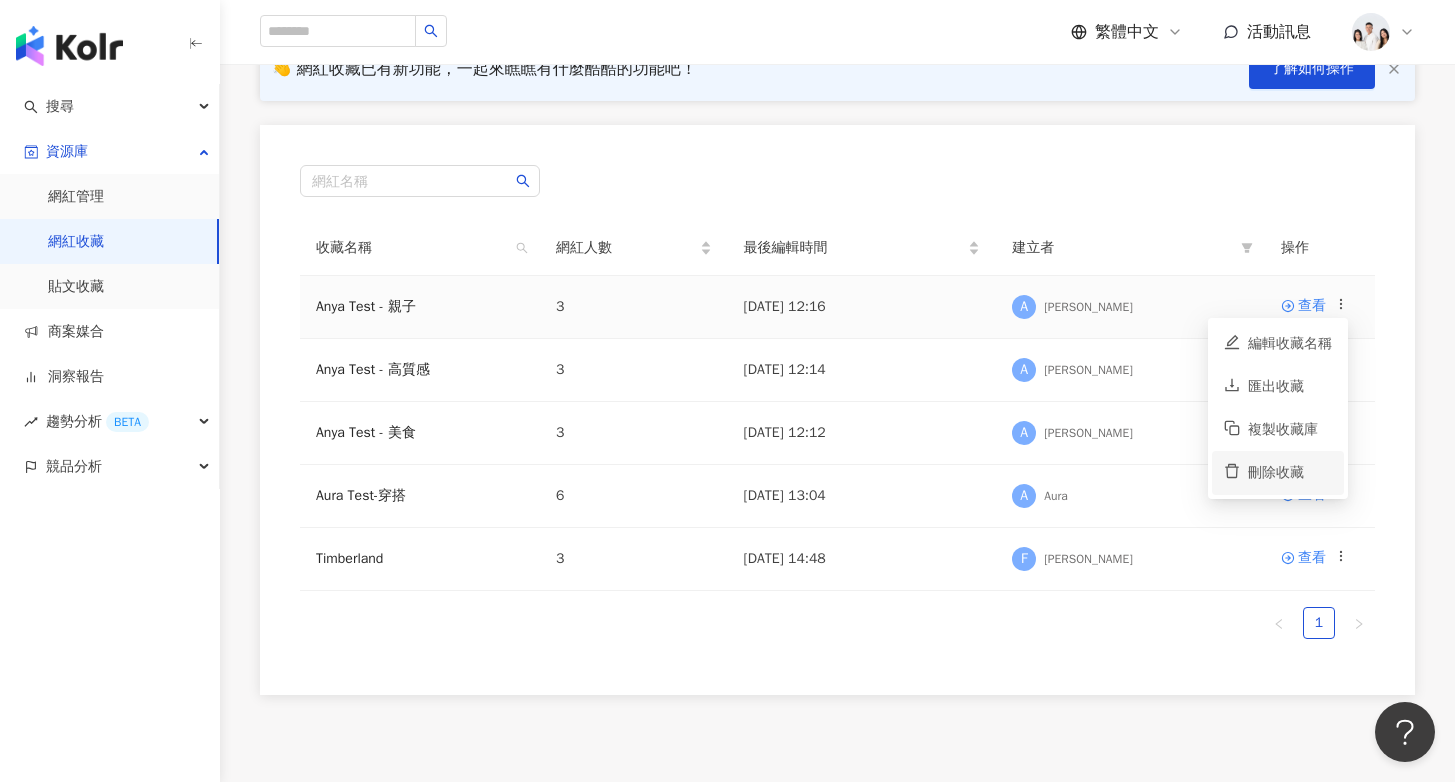 click on "刪除收藏" at bounding box center (1278, 472) 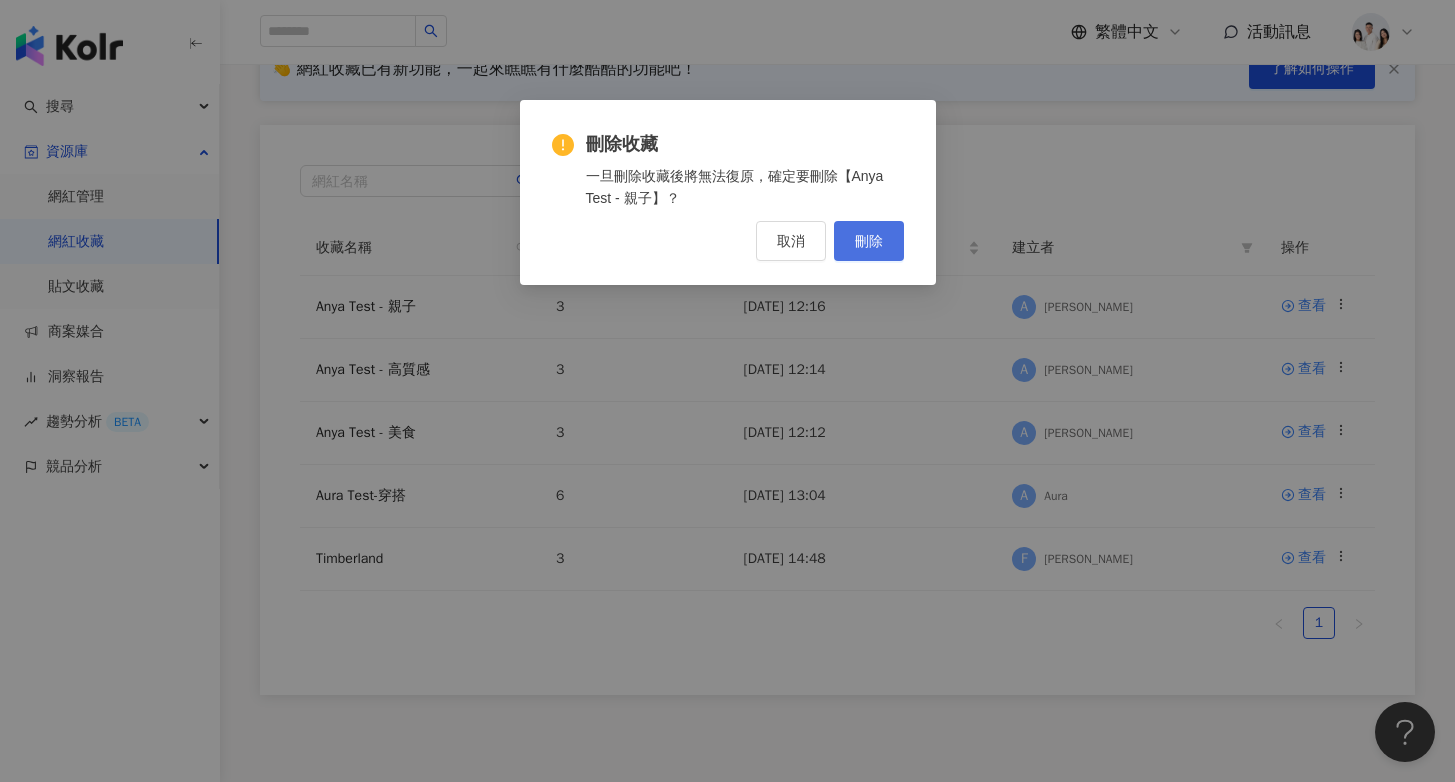 click on "刪除" at bounding box center [869, 241] 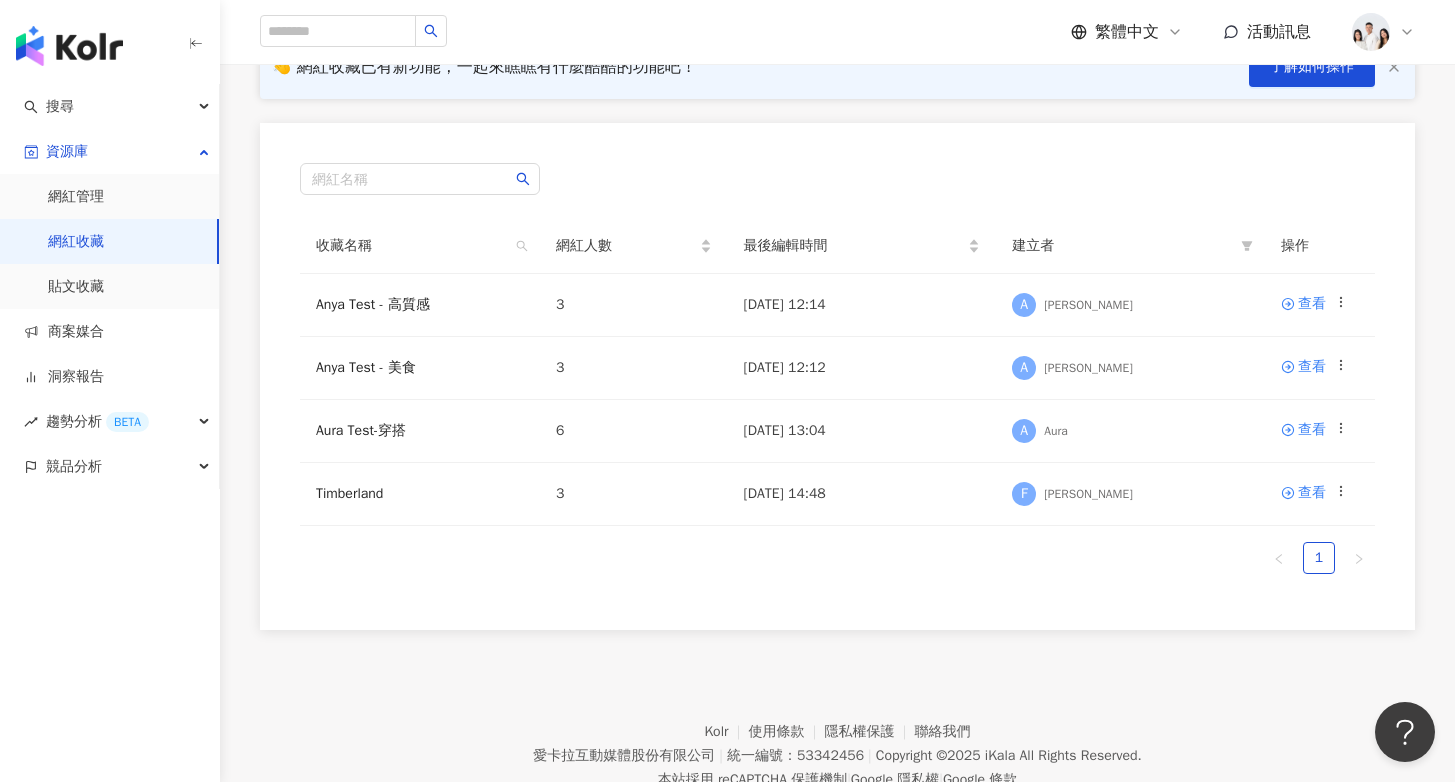 scroll, scrollTop: 180, scrollLeft: 0, axis: vertical 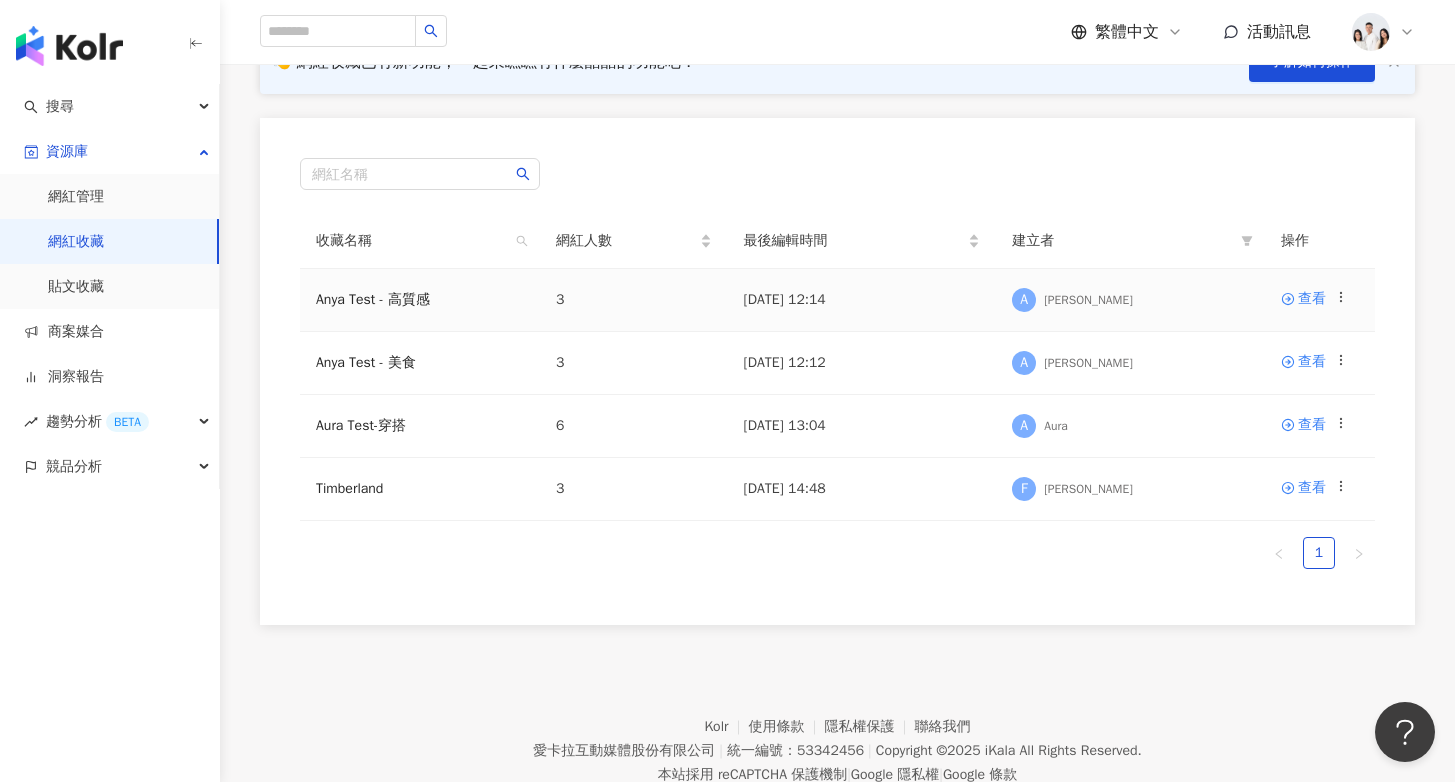 click 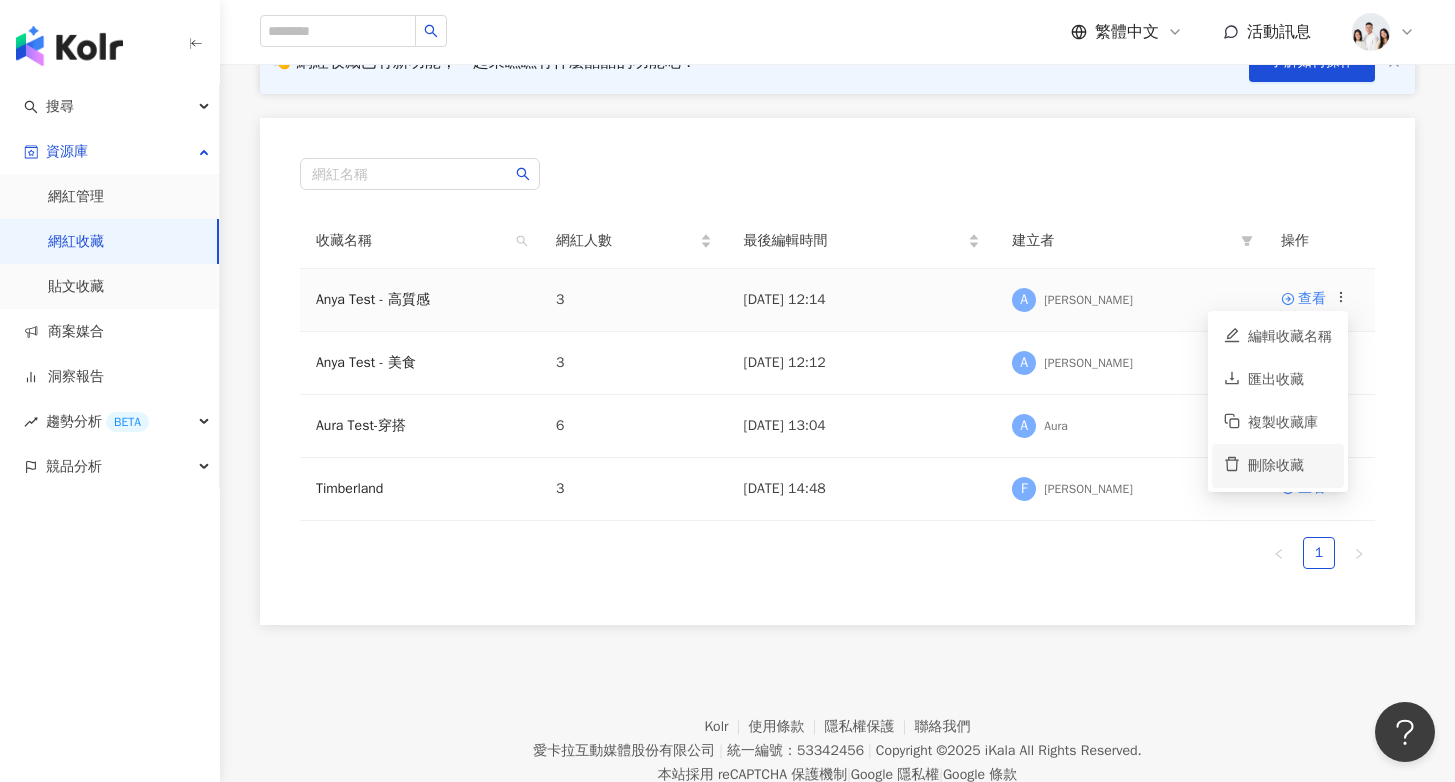 click on "刪除收藏" at bounding box center [1290, 466] 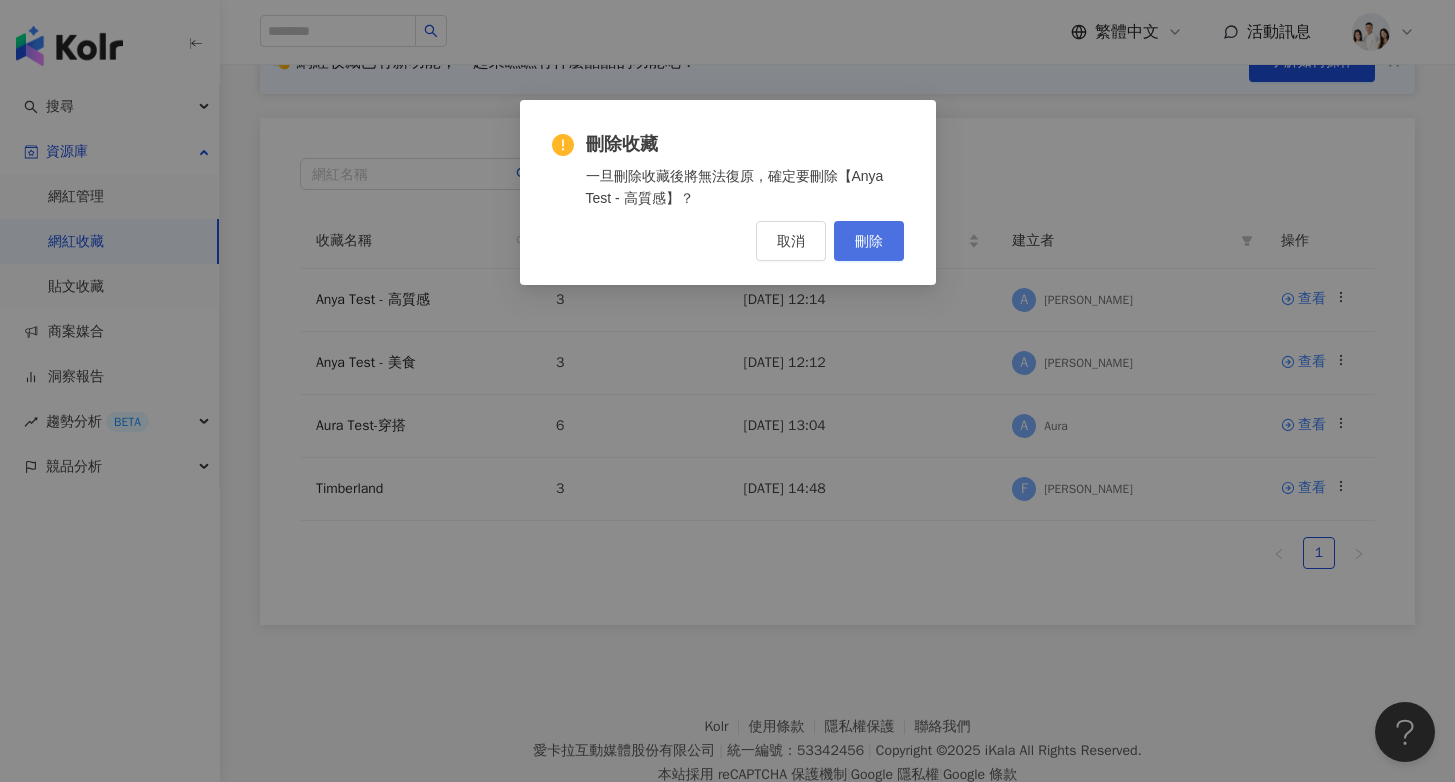 click on "刪除" at bounding box center [869, 241] 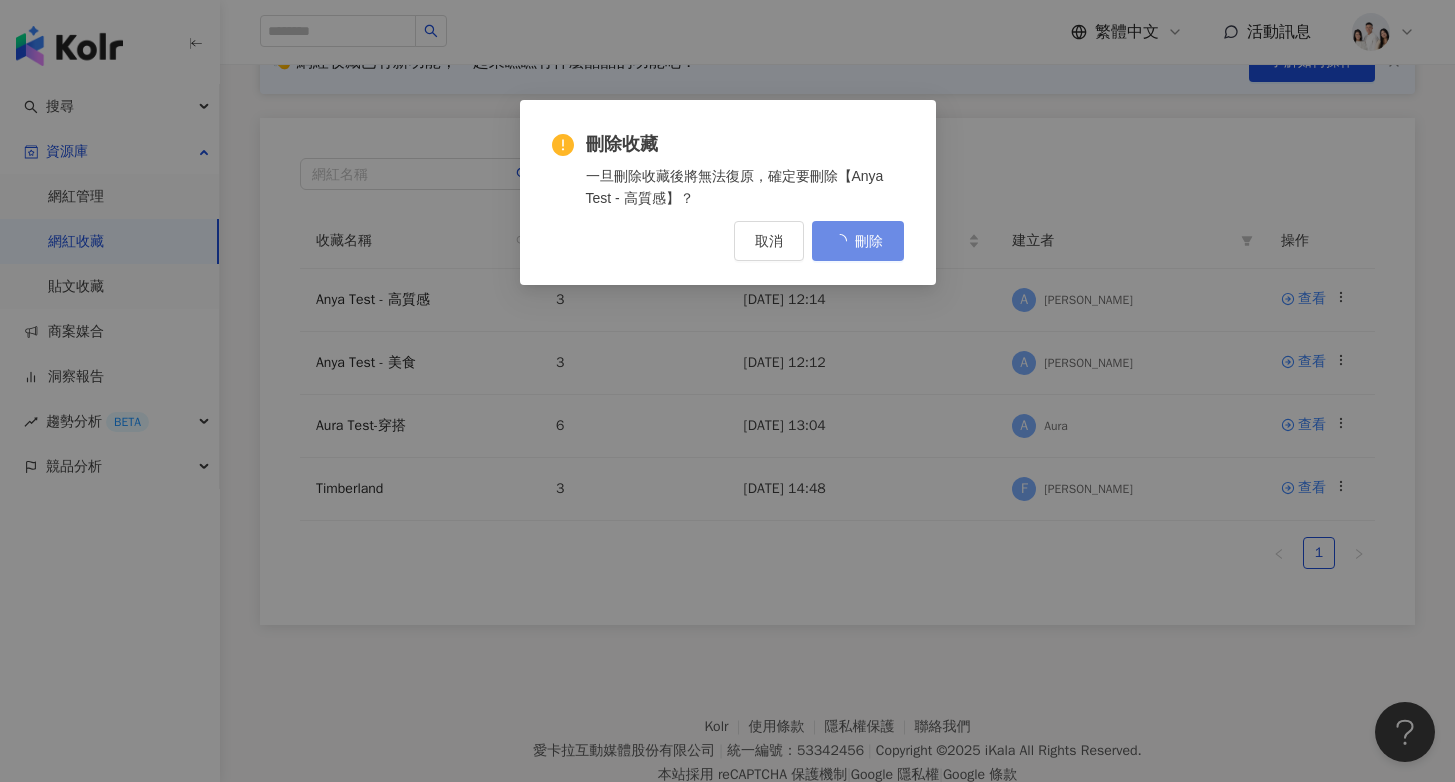 scroll, scrollTop: 0, scrollLeft: 0, axis: both 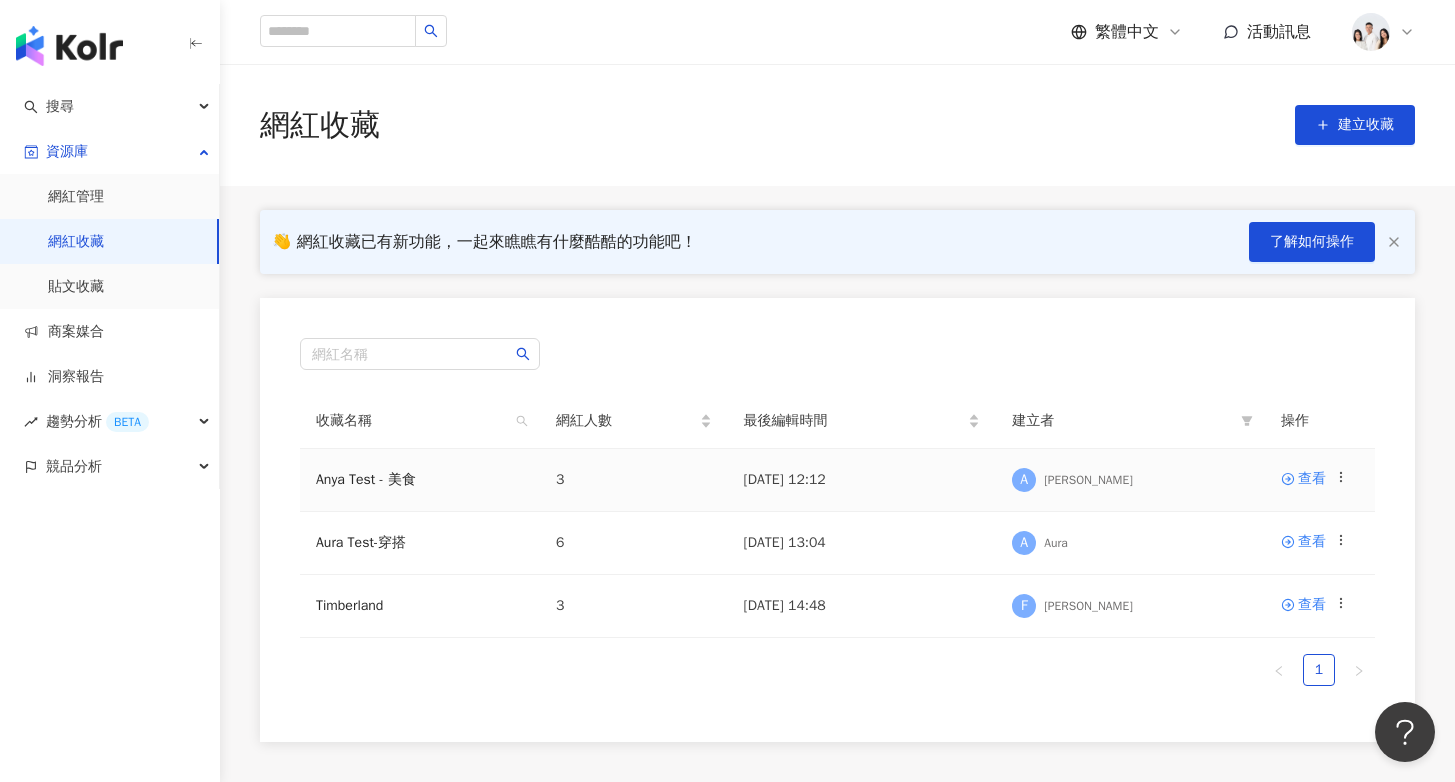 click 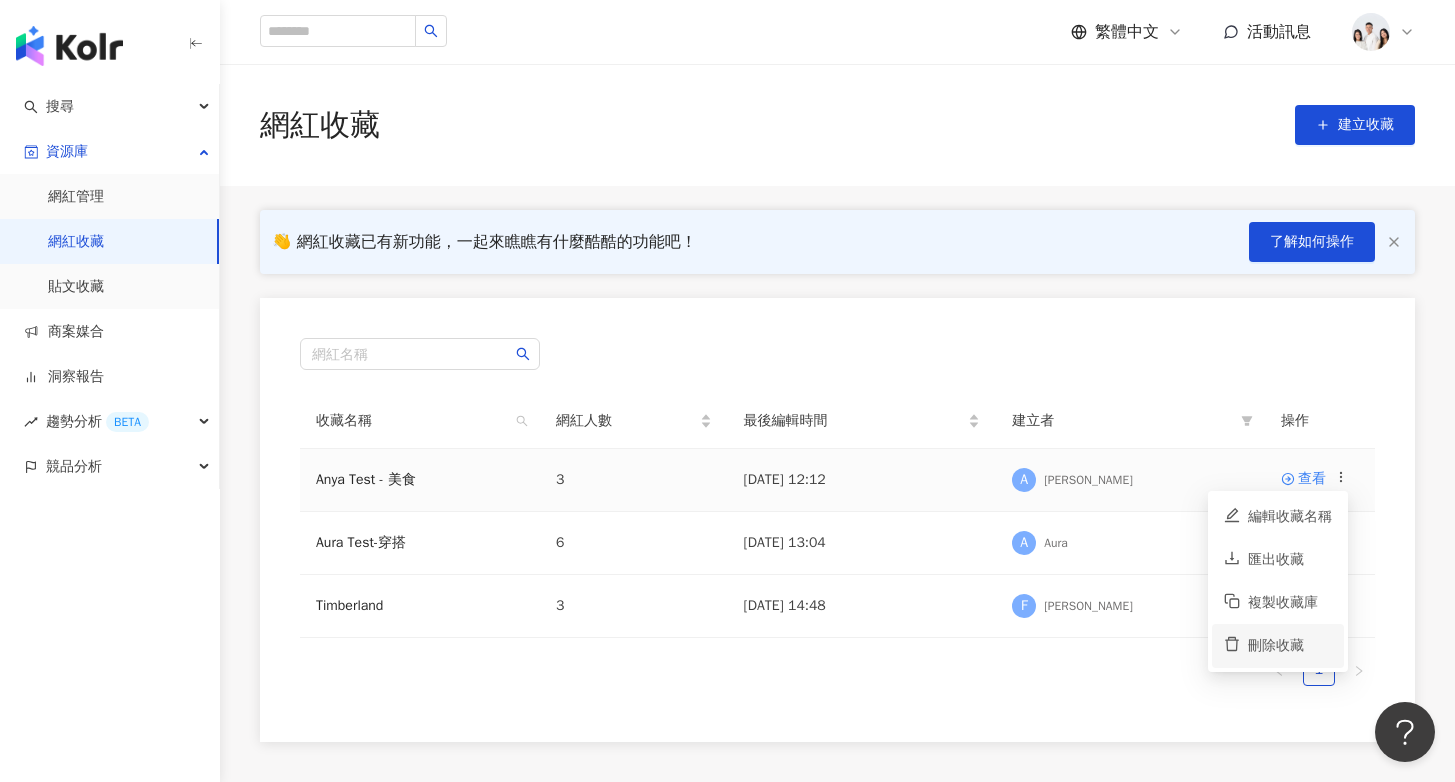 click on "刪除收藏" at bounding box center (1290, 646) 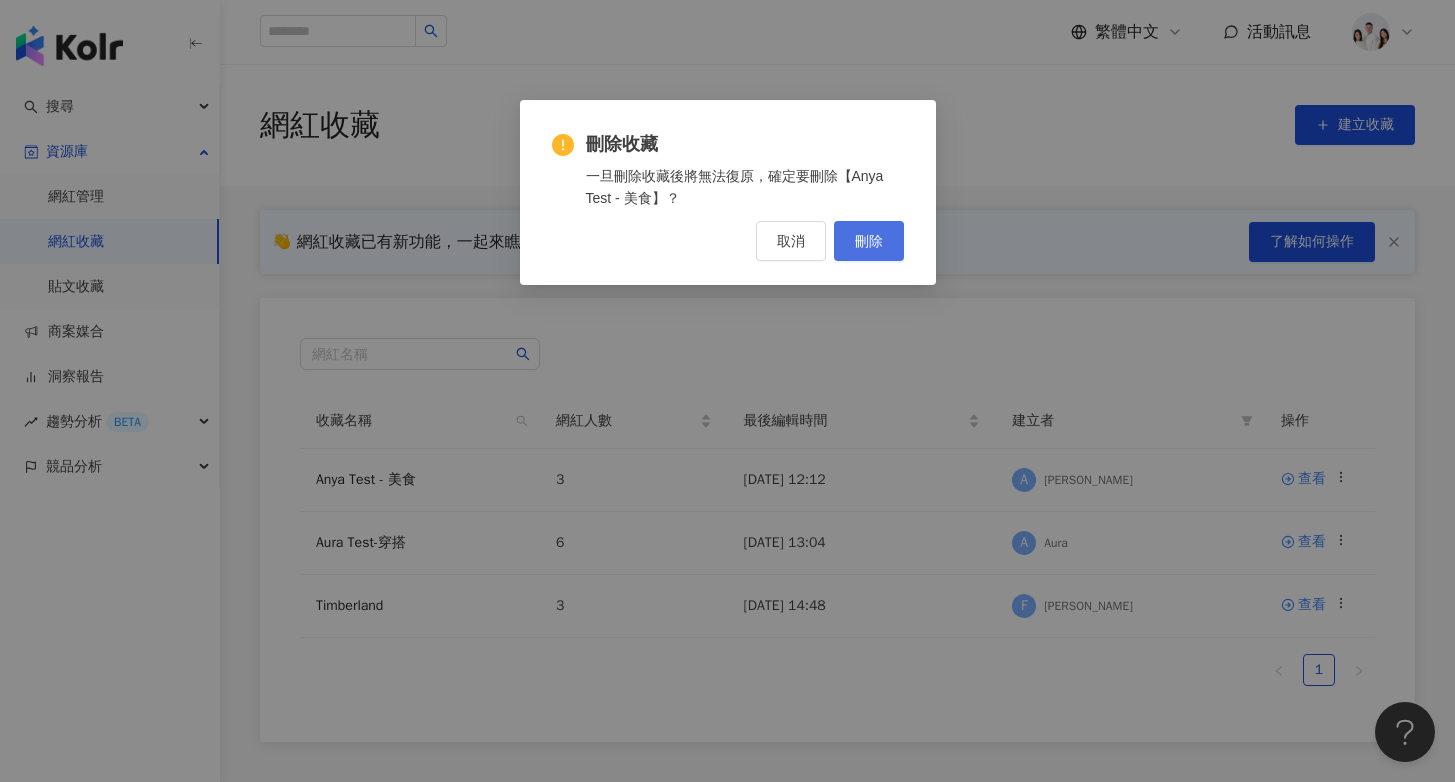 click on "刪除" at bounding box center (869, 241) 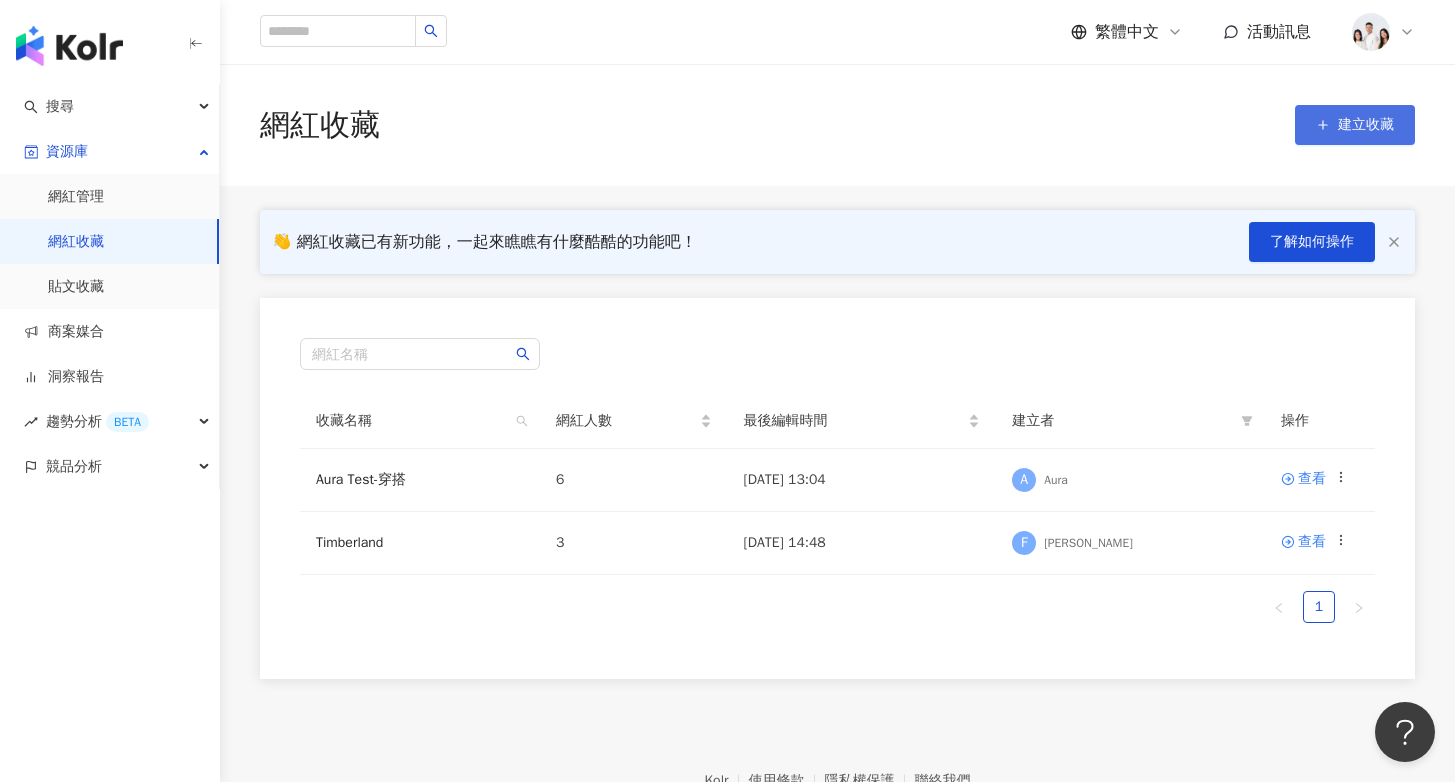 click on "建立收藏" at bounding box center [1355, 125] 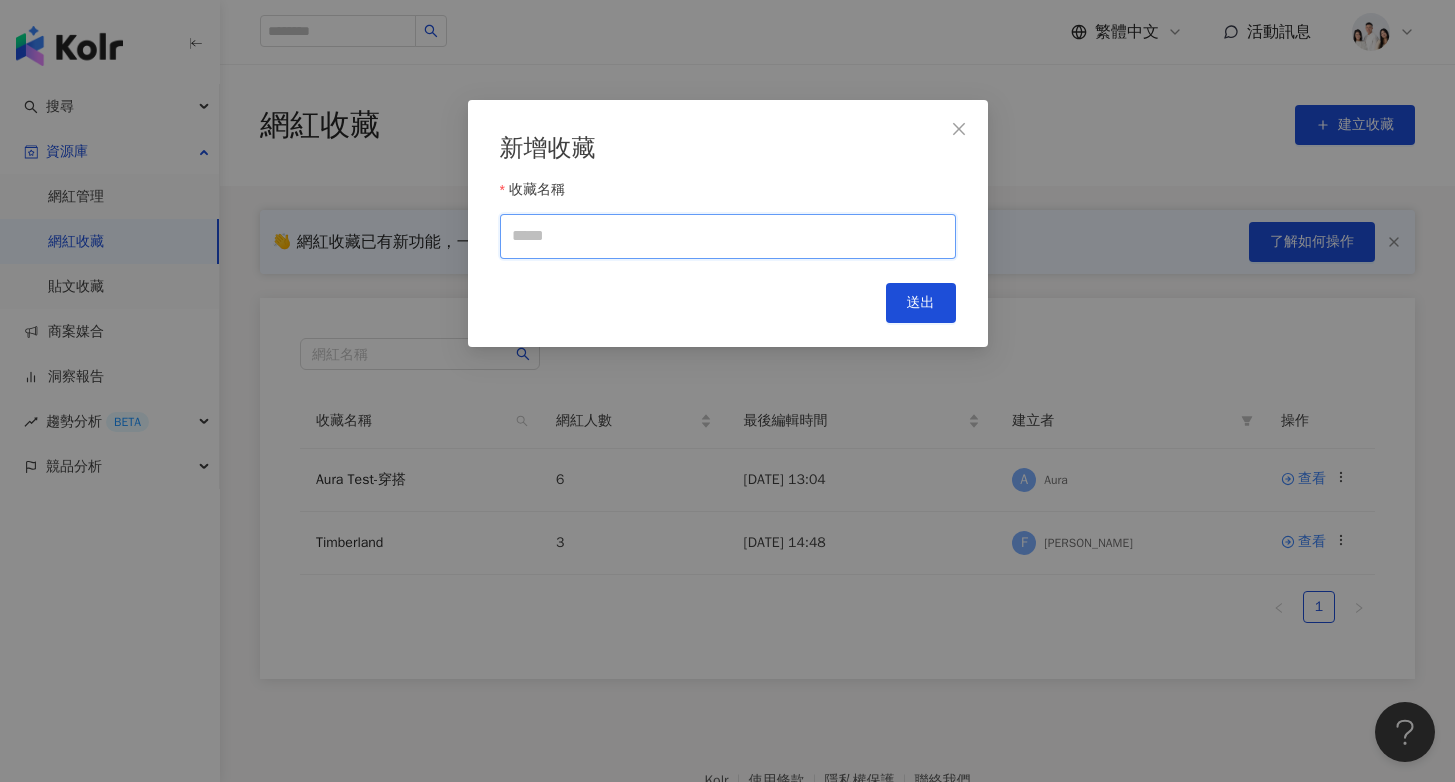 click on "收藏名稱" at bounding box center [728, 236] 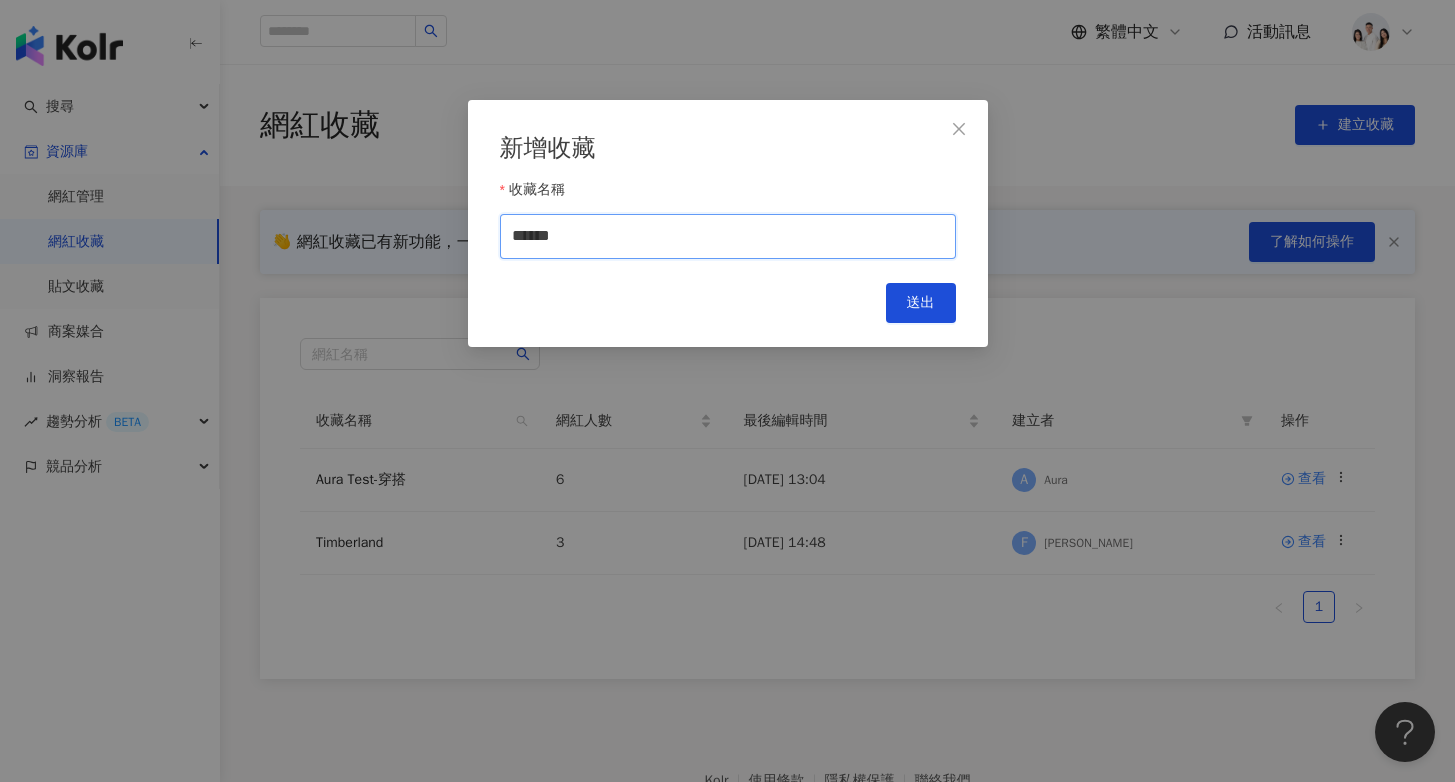 click on "******" at bounding box center (728, 236) 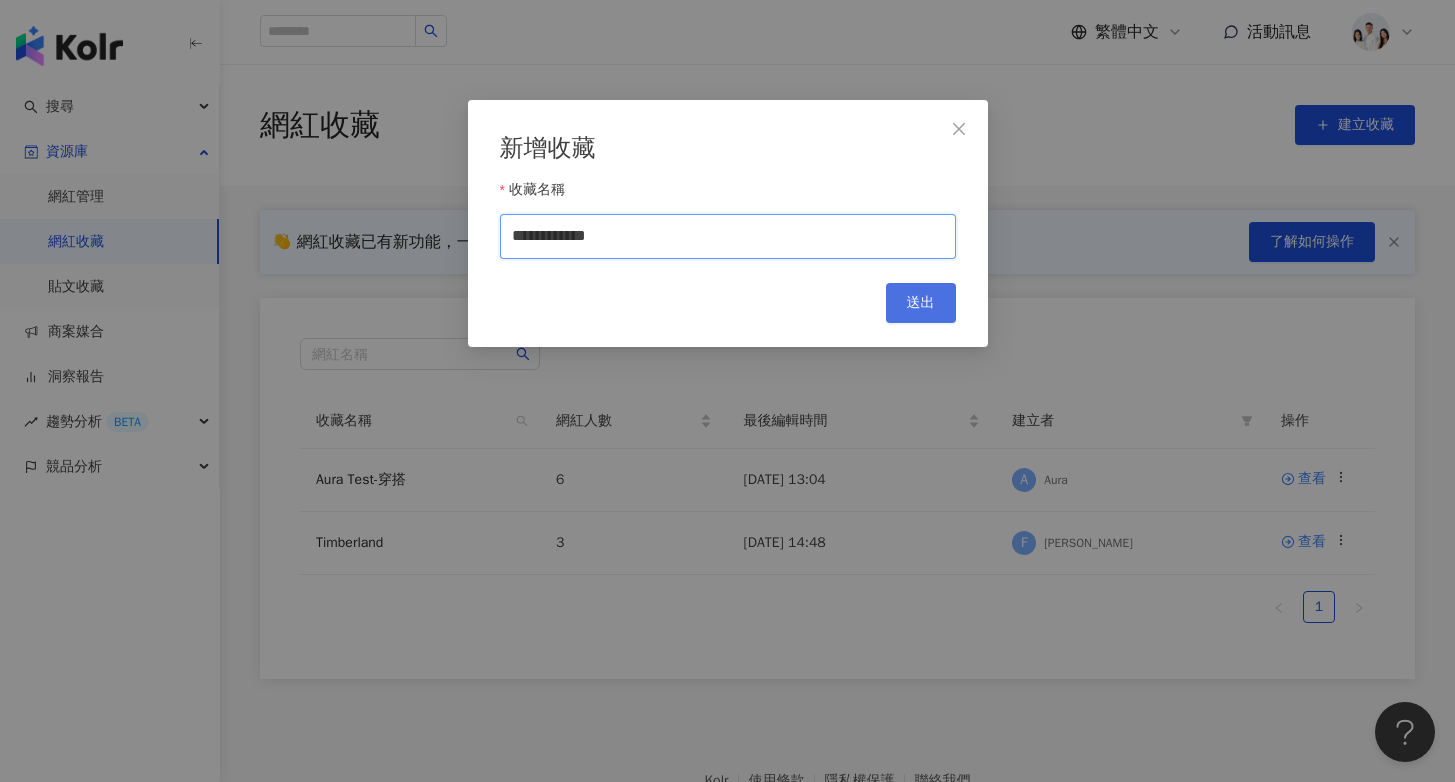 type on "**********" 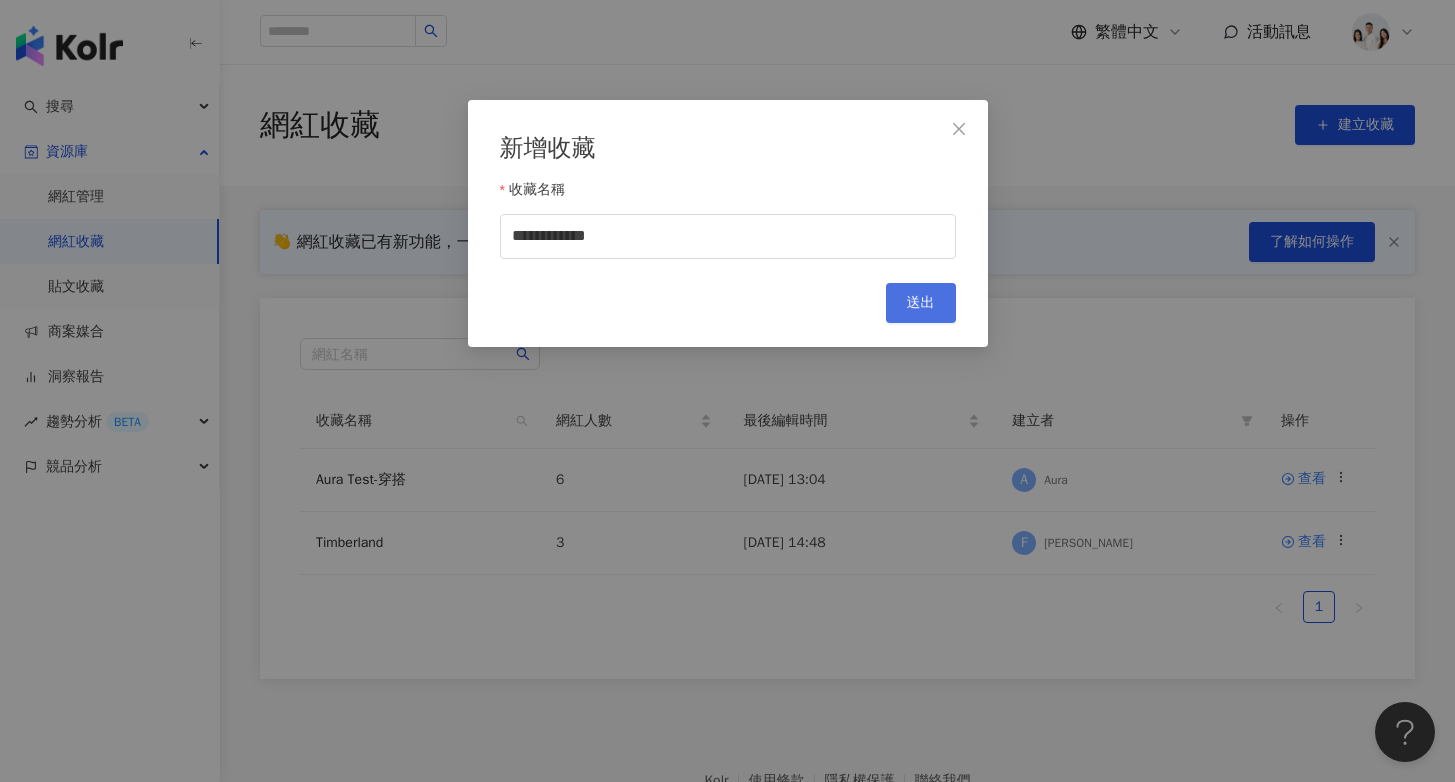 click on "送出" at bounding box center [921, 303] 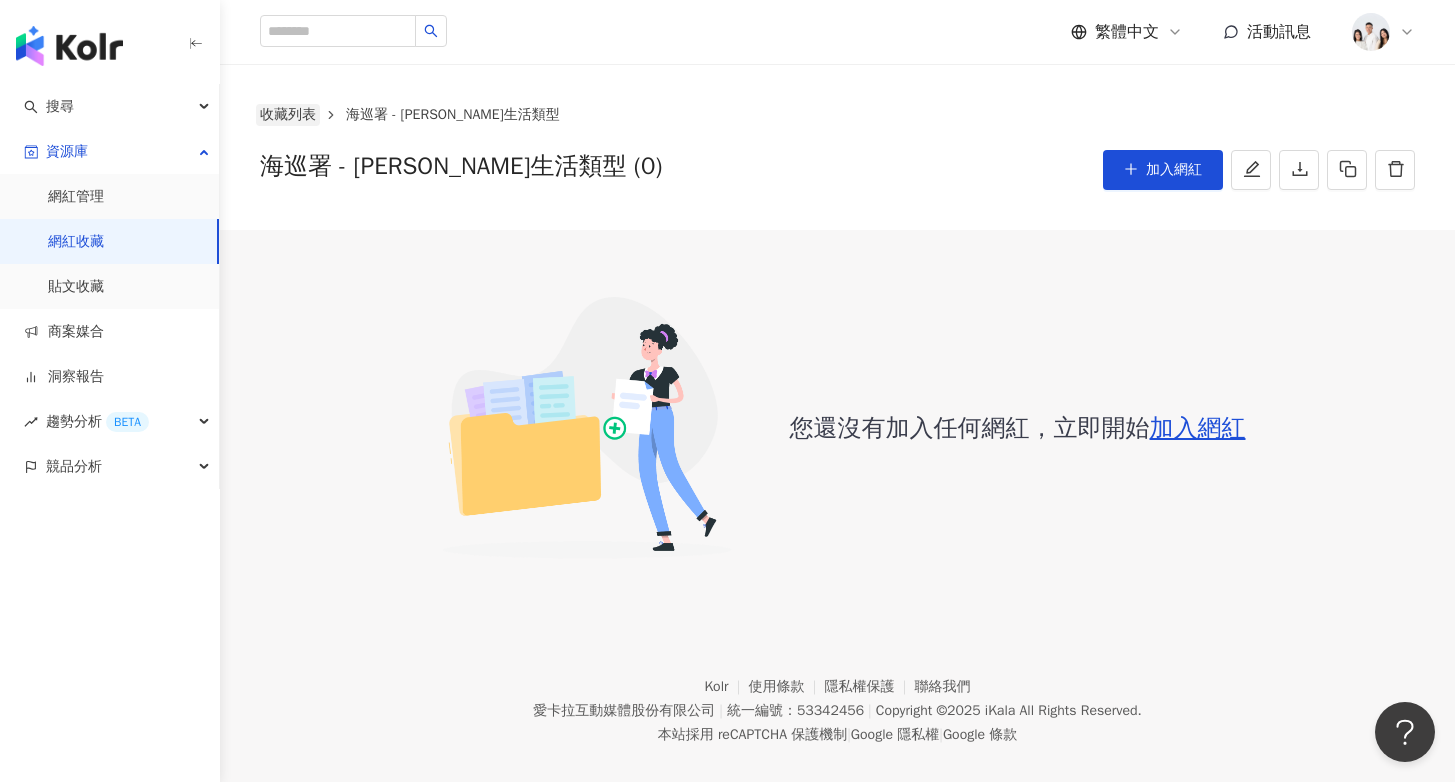 click on "收藏列表" at bounding box center (288, 115) 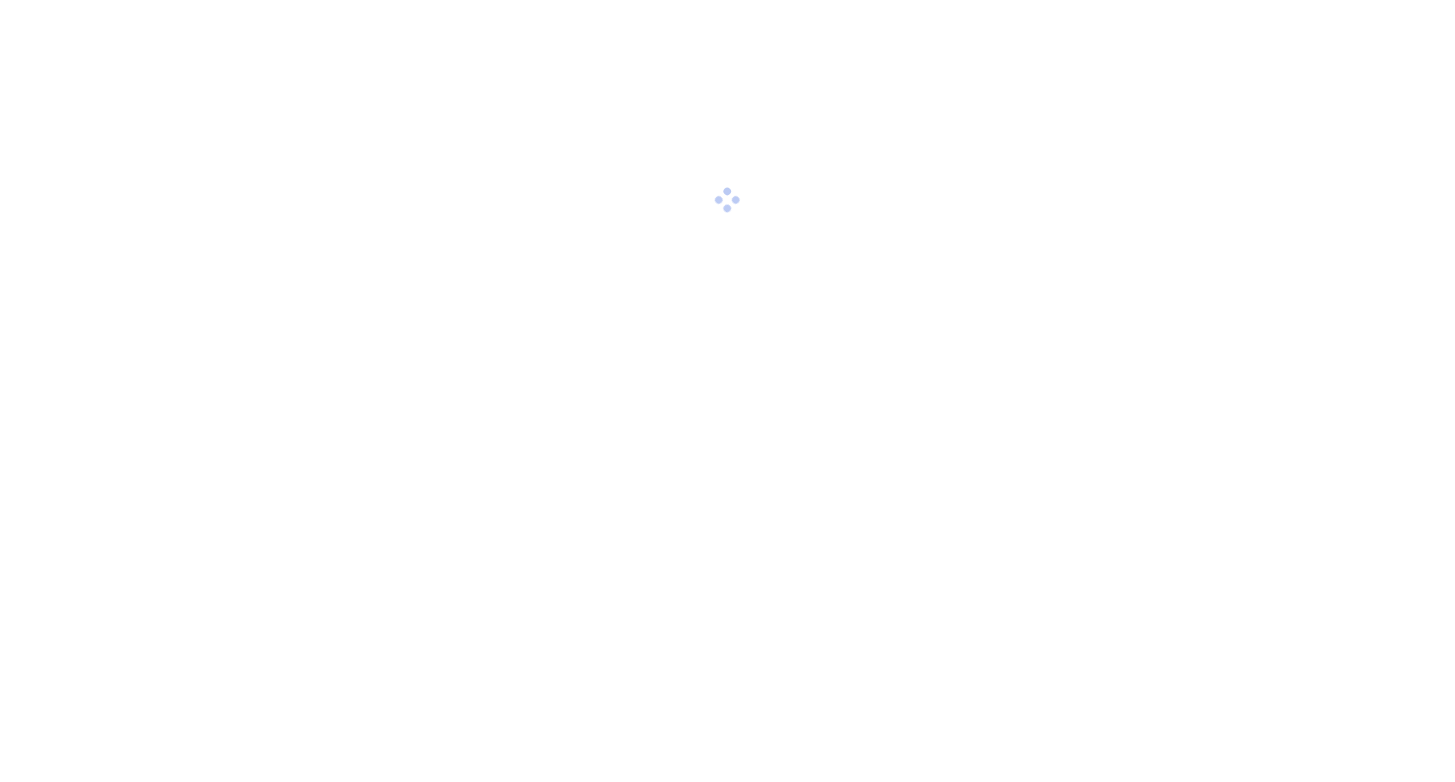 scroll, scrollTop: 0, scrollLeft: 0, axis: both 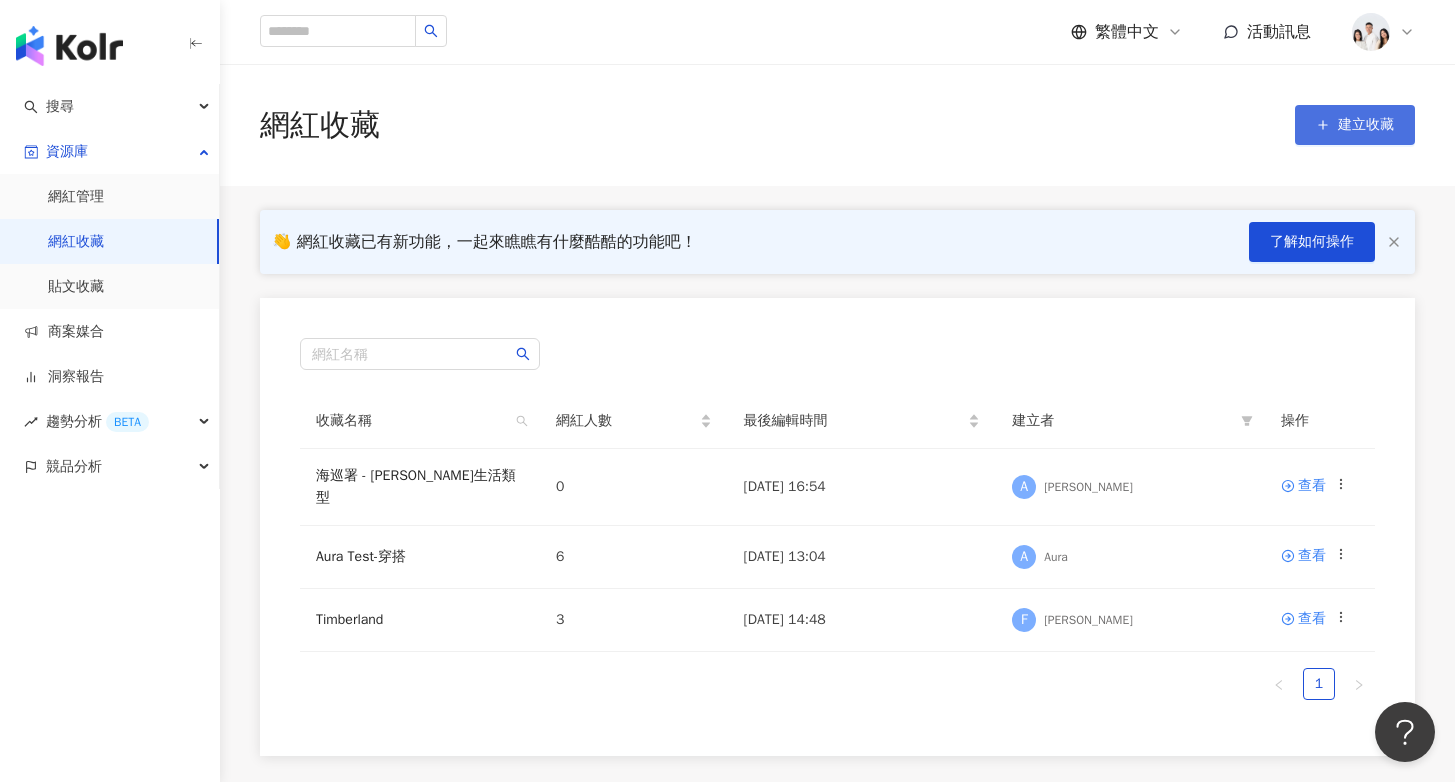 click on "建立收藏" at bounding box center (1366, 125) 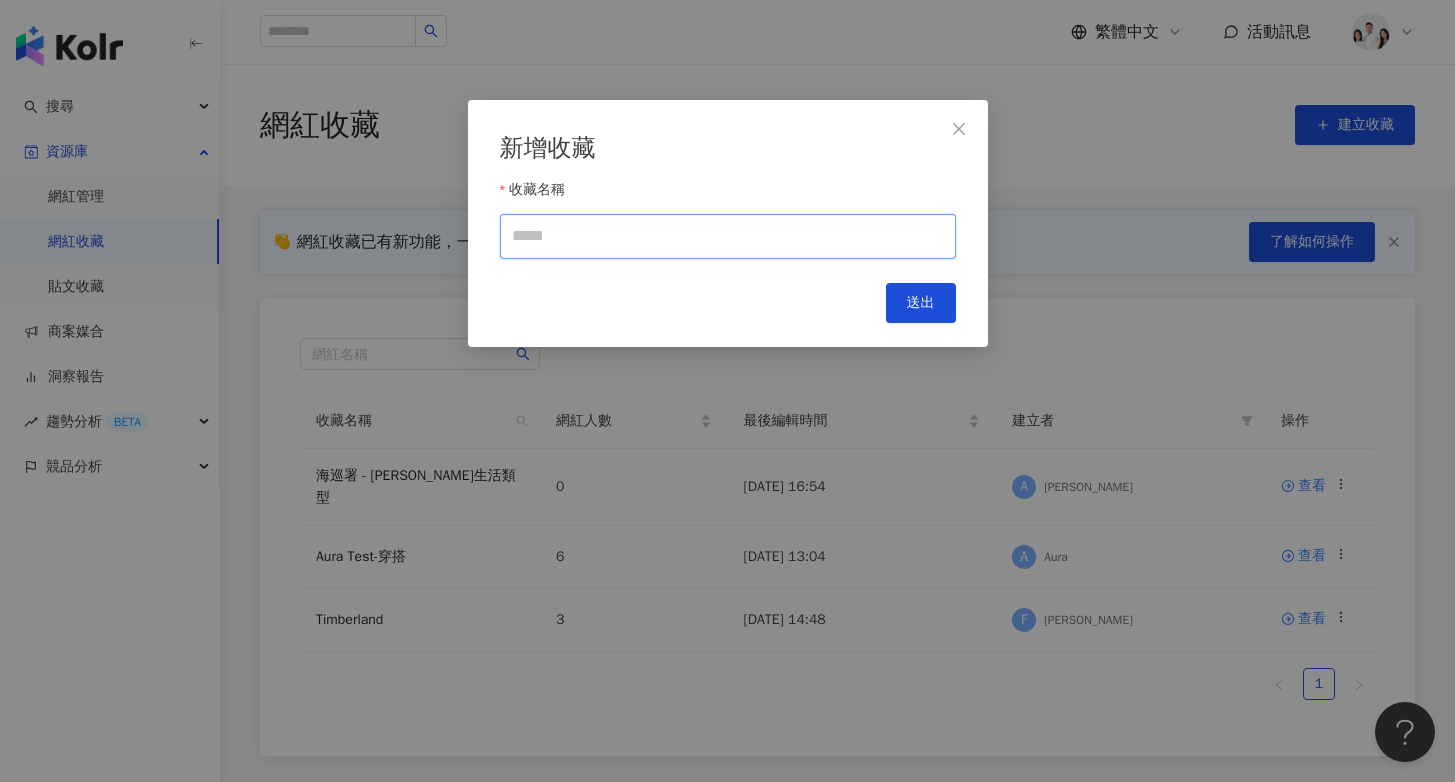 click on "收藏名稱" at bounding box center [728, 236] 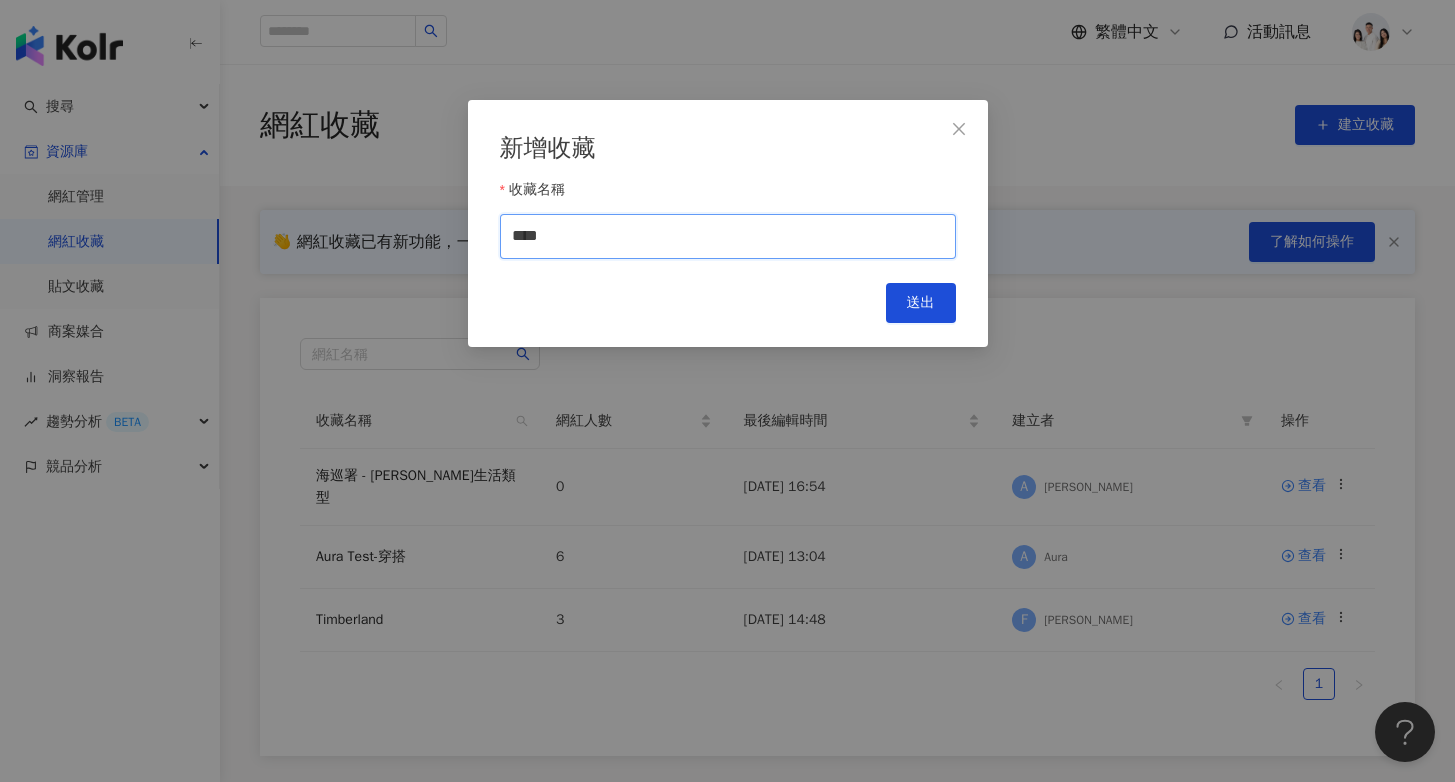 click on "****" at bounding box center (728, 236) 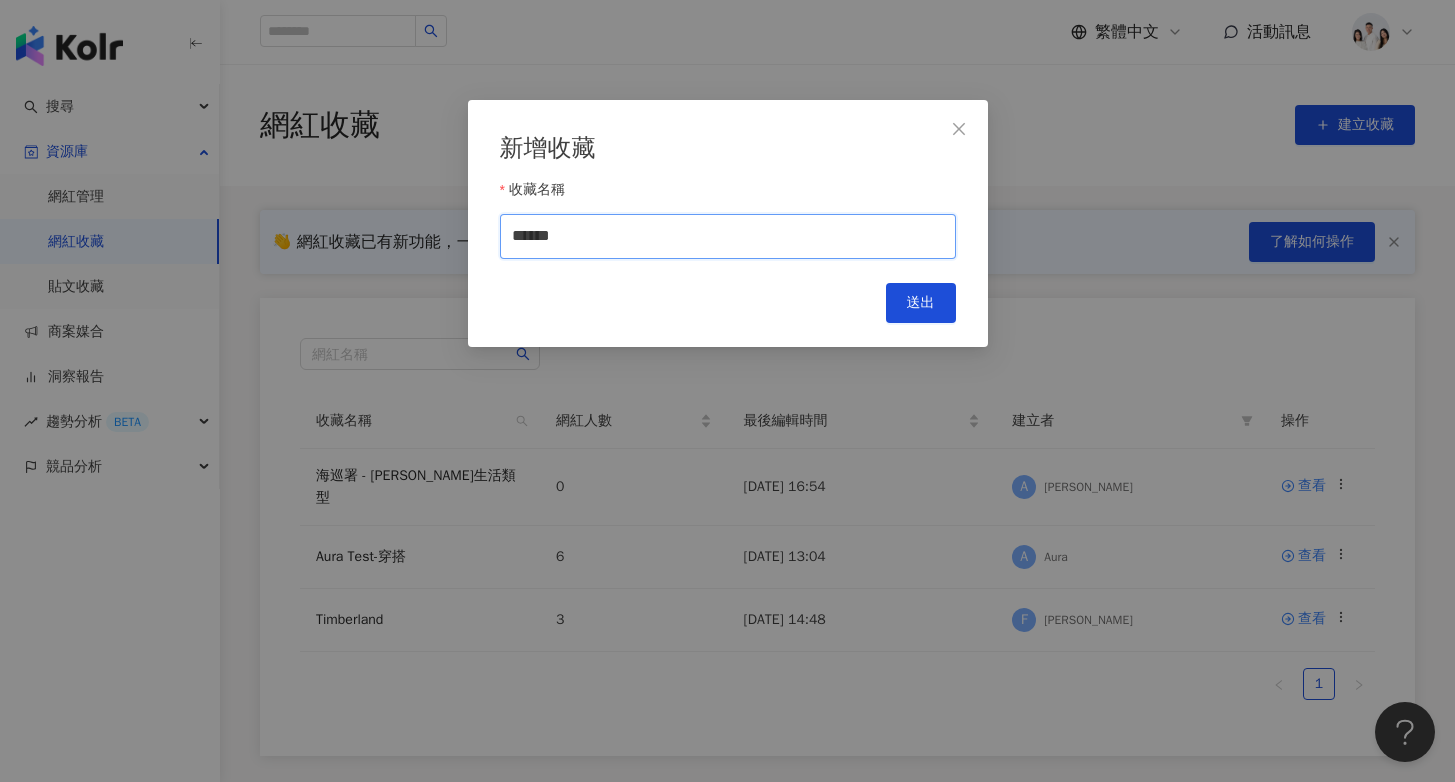 click on "******" at bounding box center (728, 236) 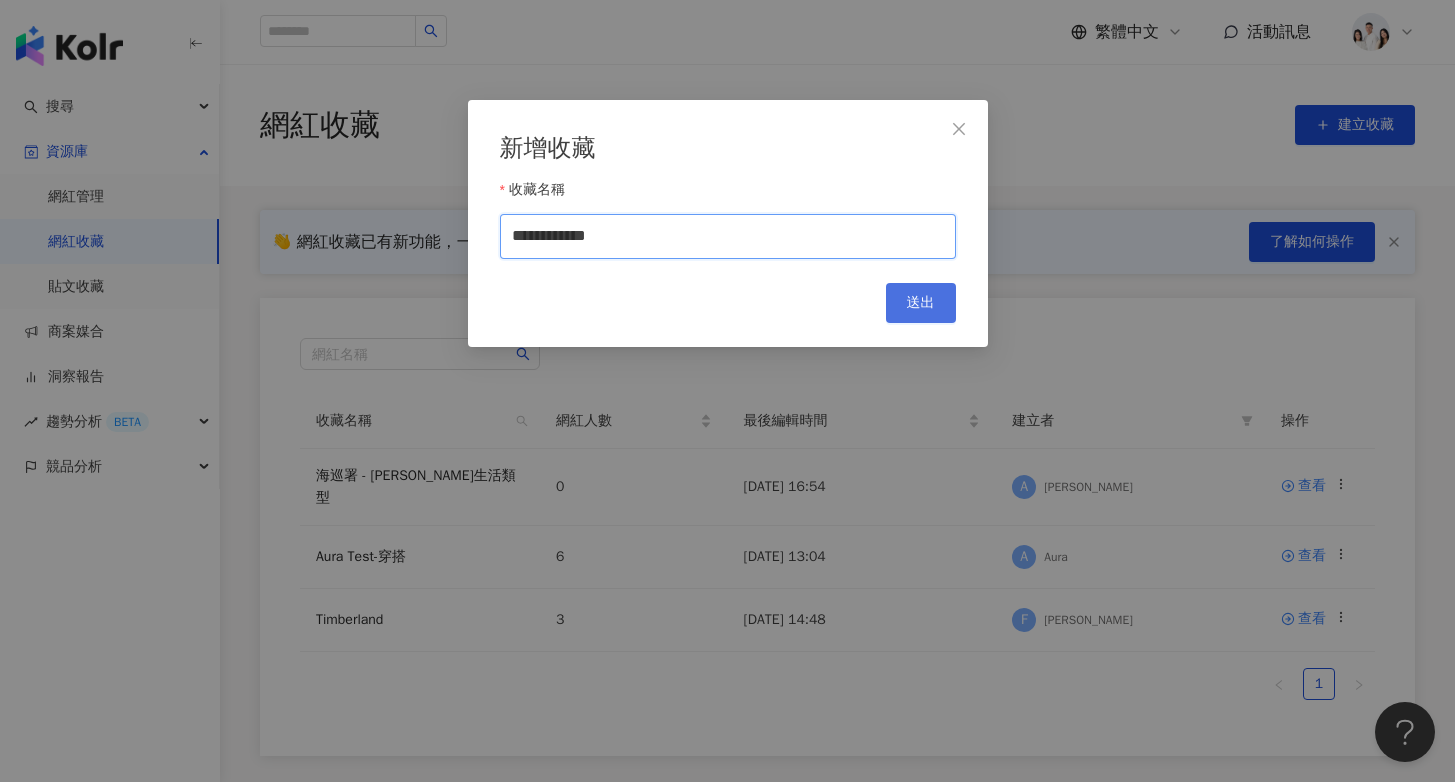type on "**********" 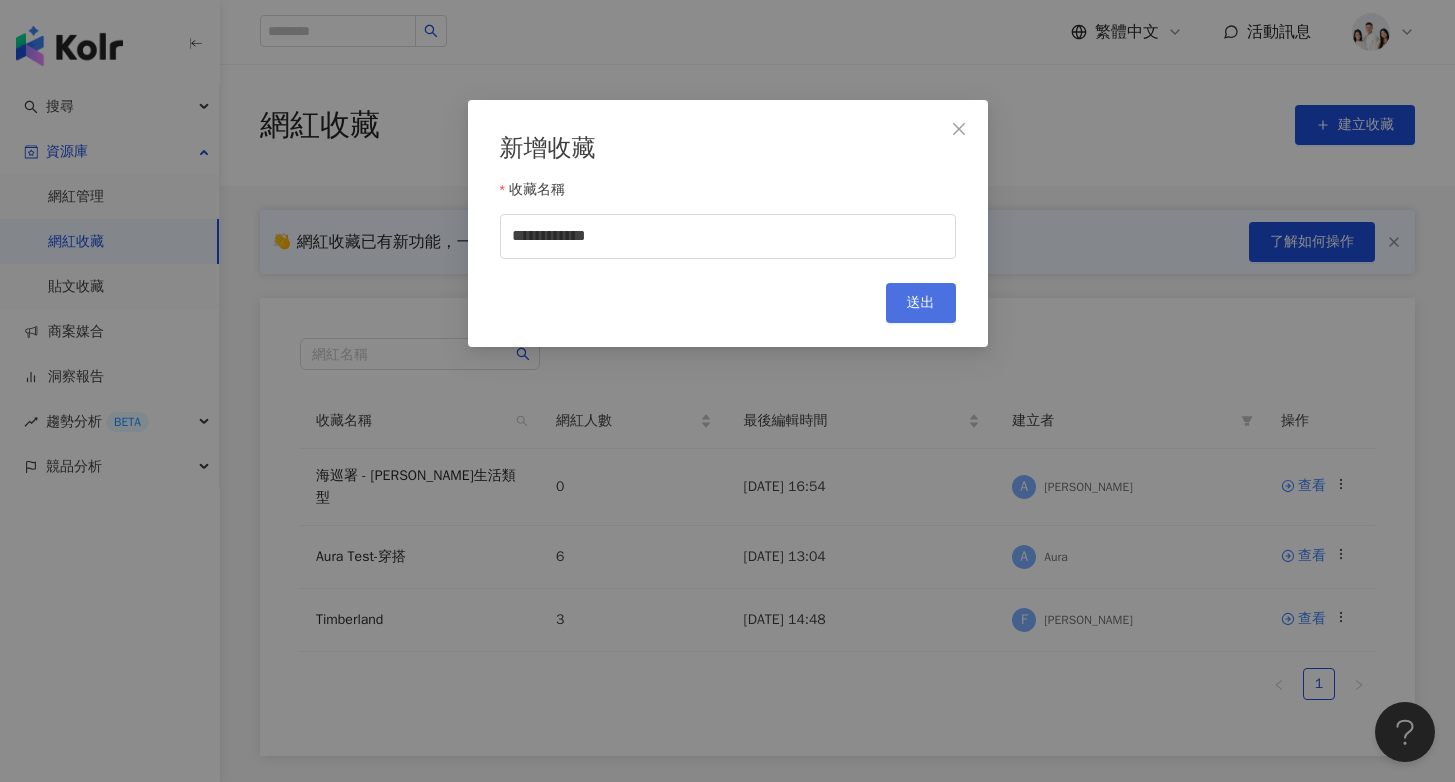 click on "送出" at bounding box center (921, 303) 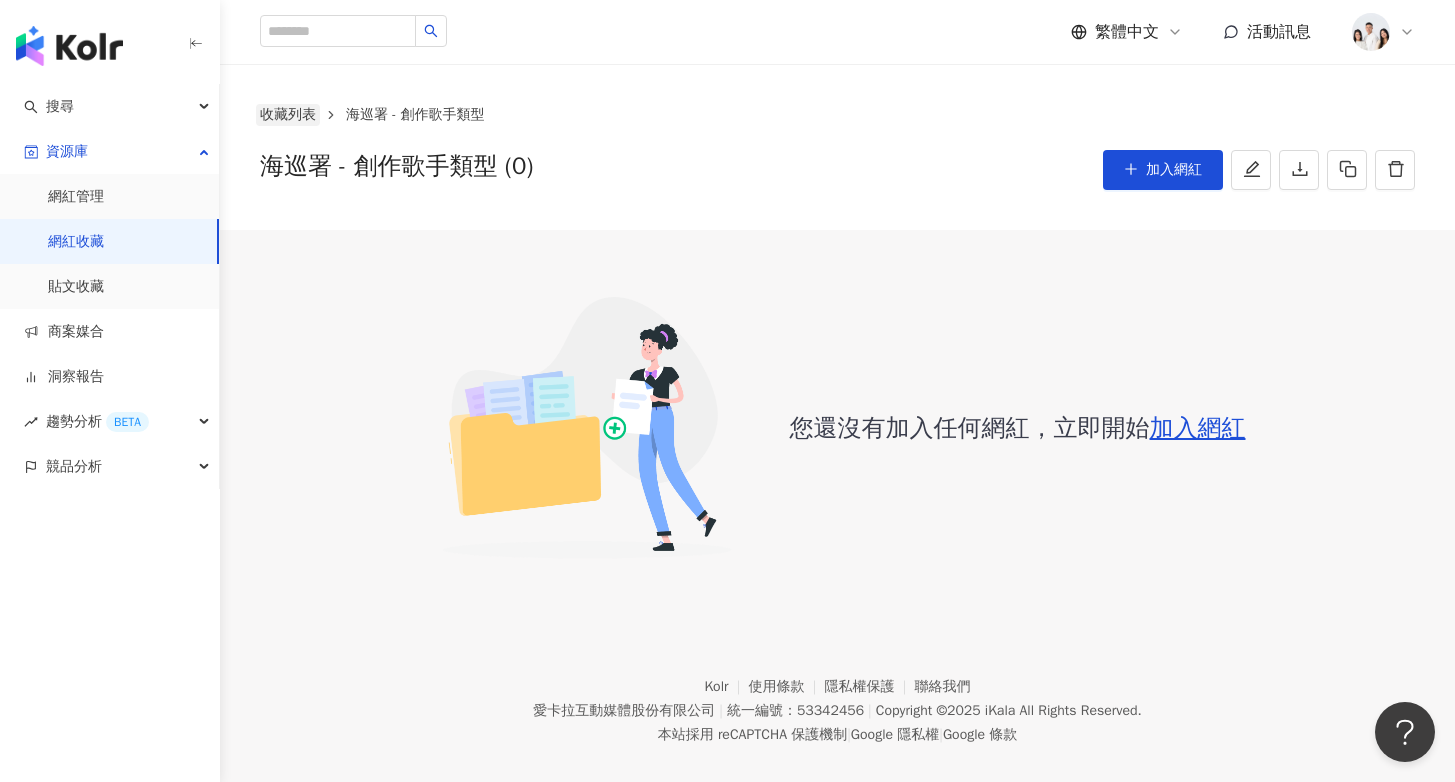 click on "收藏列表" at bounding box center (288, 115) 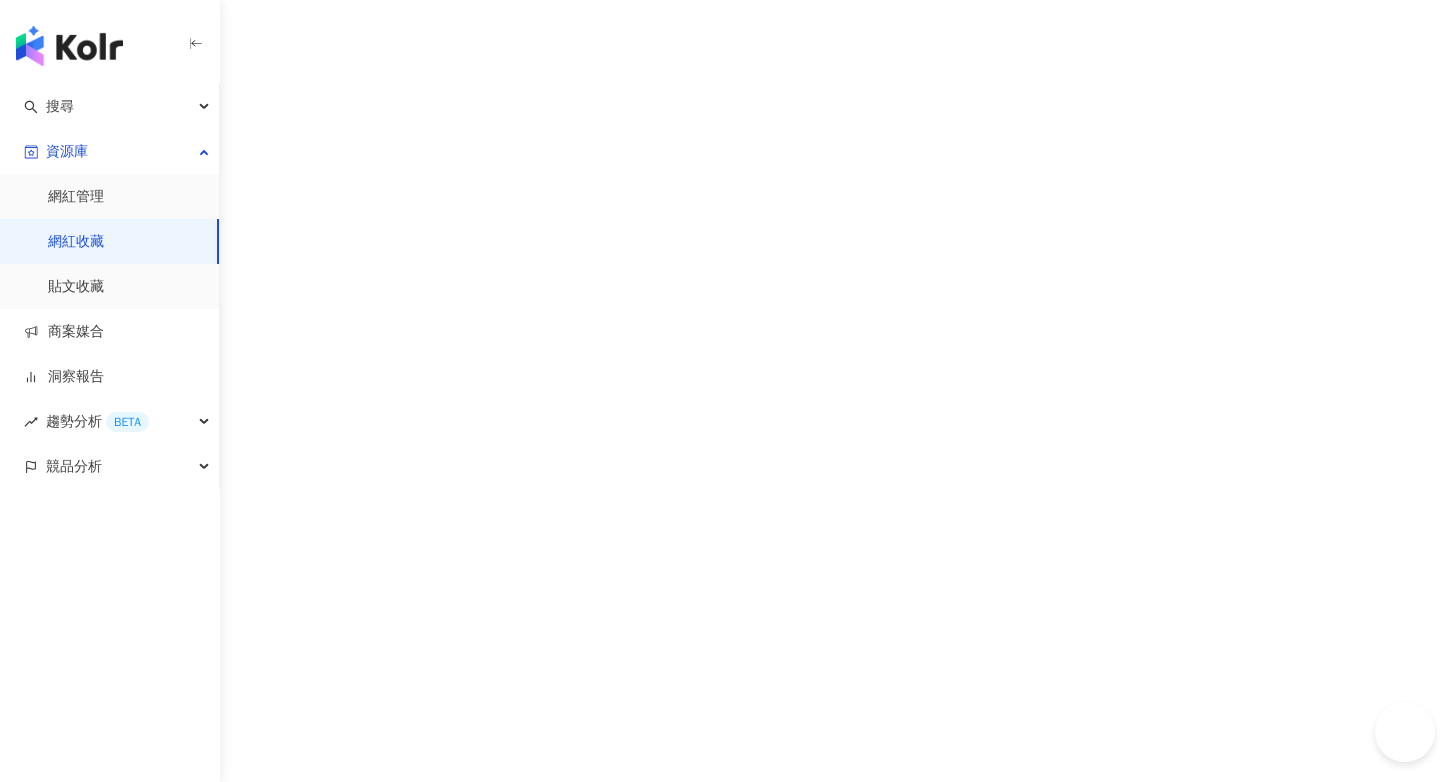 scroll, scrollTop: 0, scrollLeft: 0, axis: both 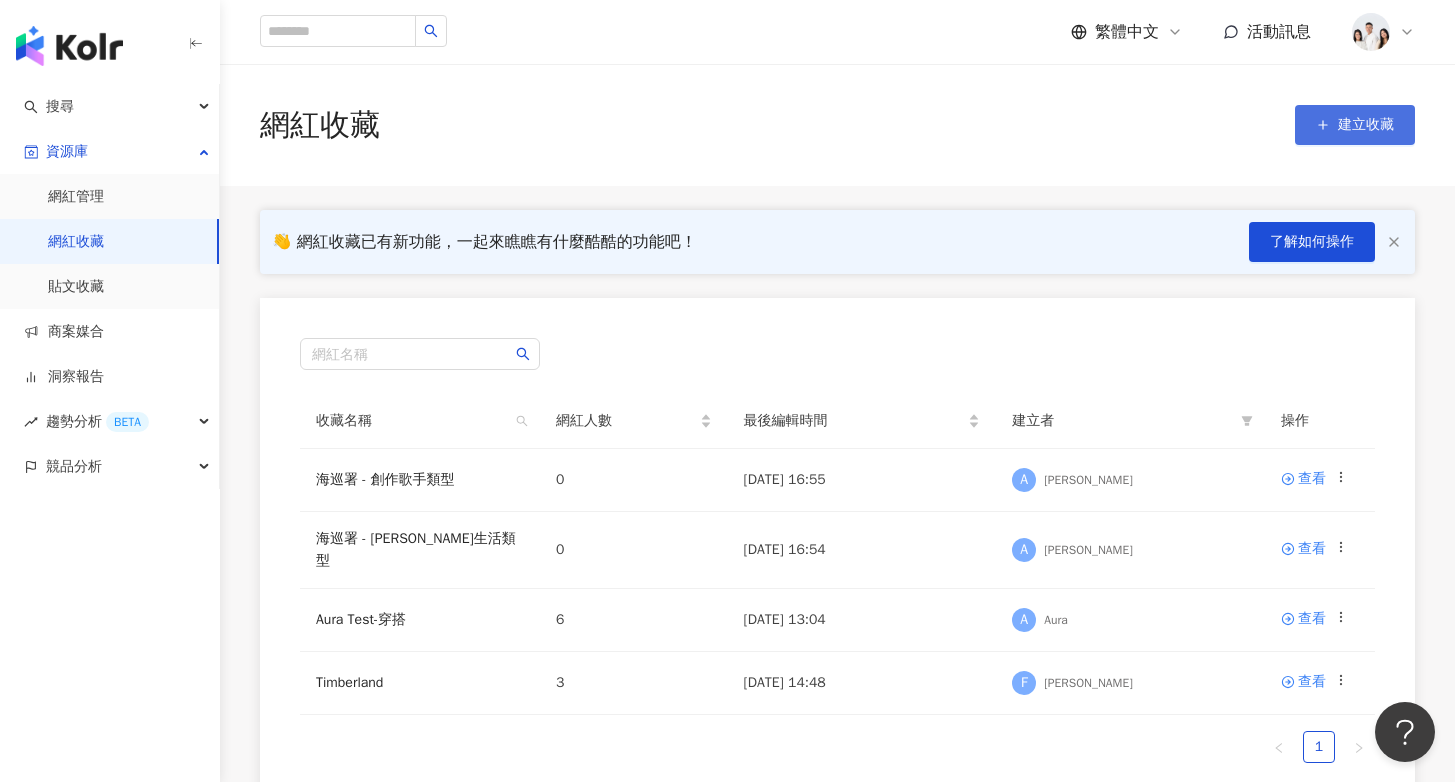 click on "建立收藏" at bounding box center (1366, 125) 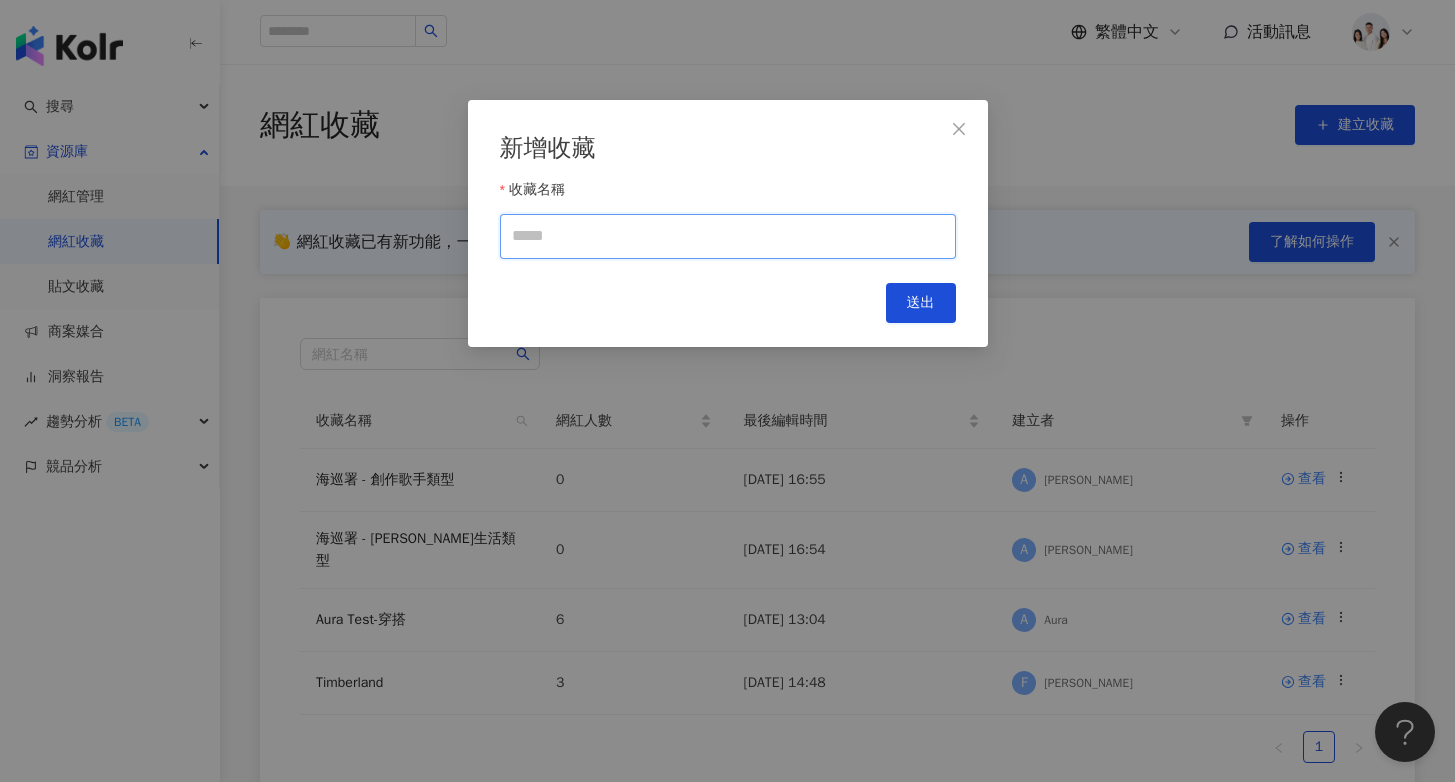 click on "收藏名稱" at bounding box center (728, 236) 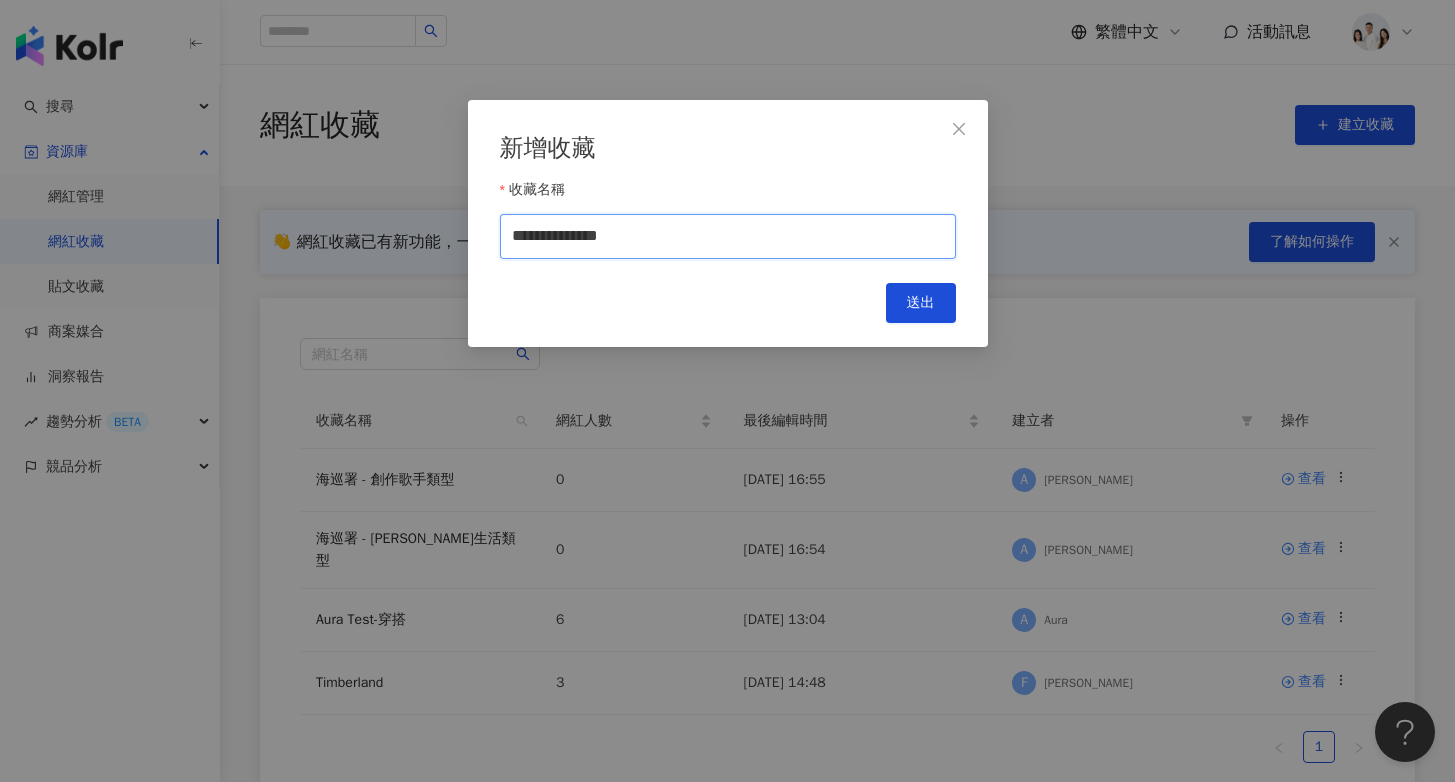 click on "**********" at bounding box center (728, 236) 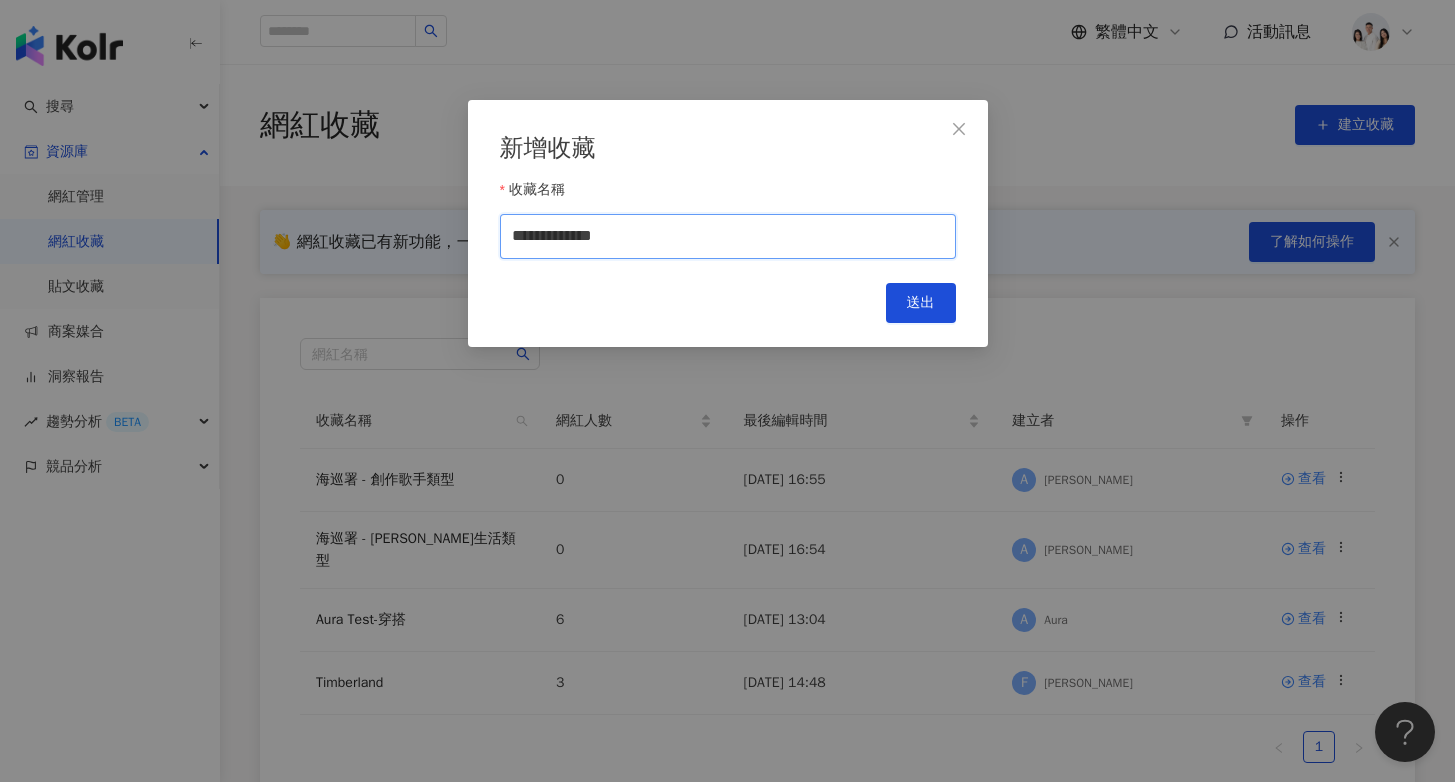 click on "**********" at bounding box center (728, 236) 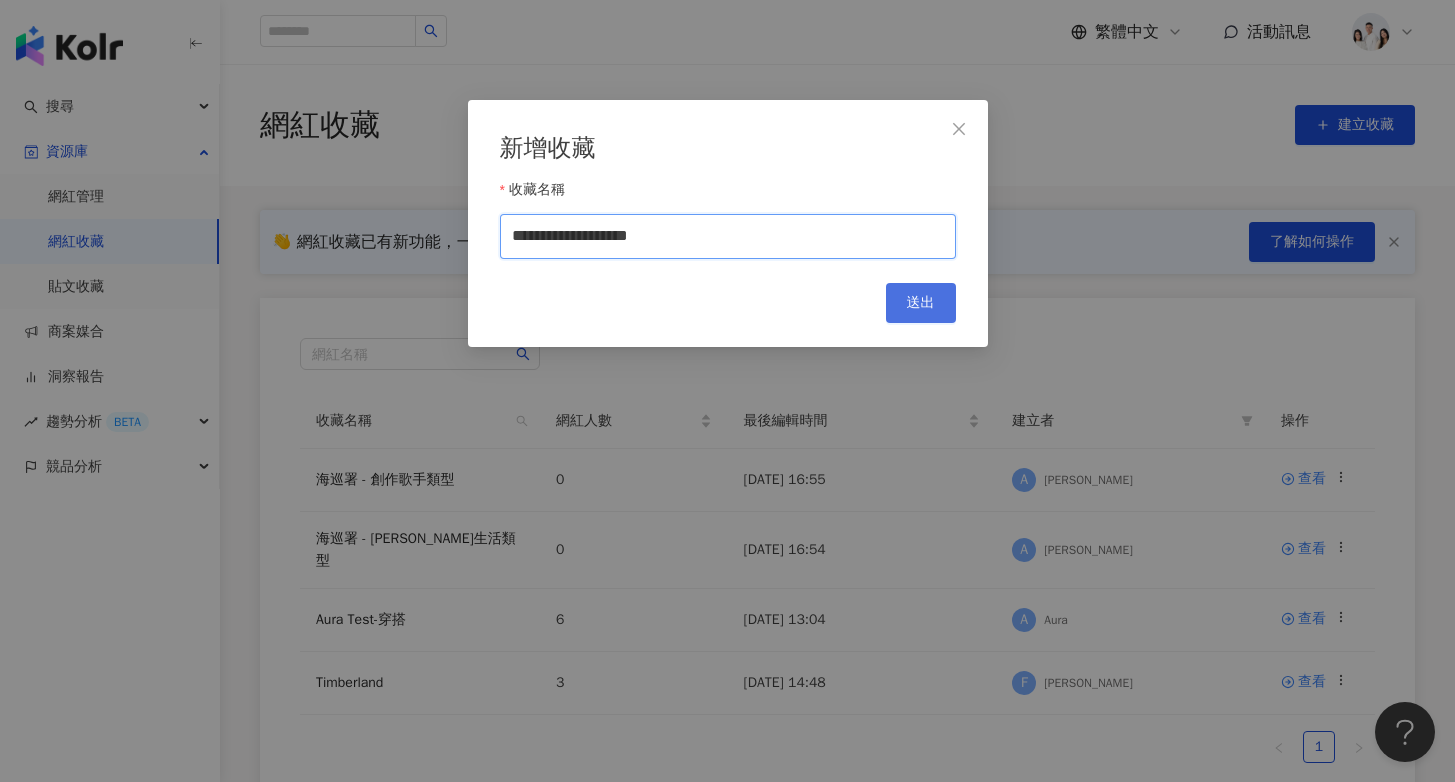type on "**********" 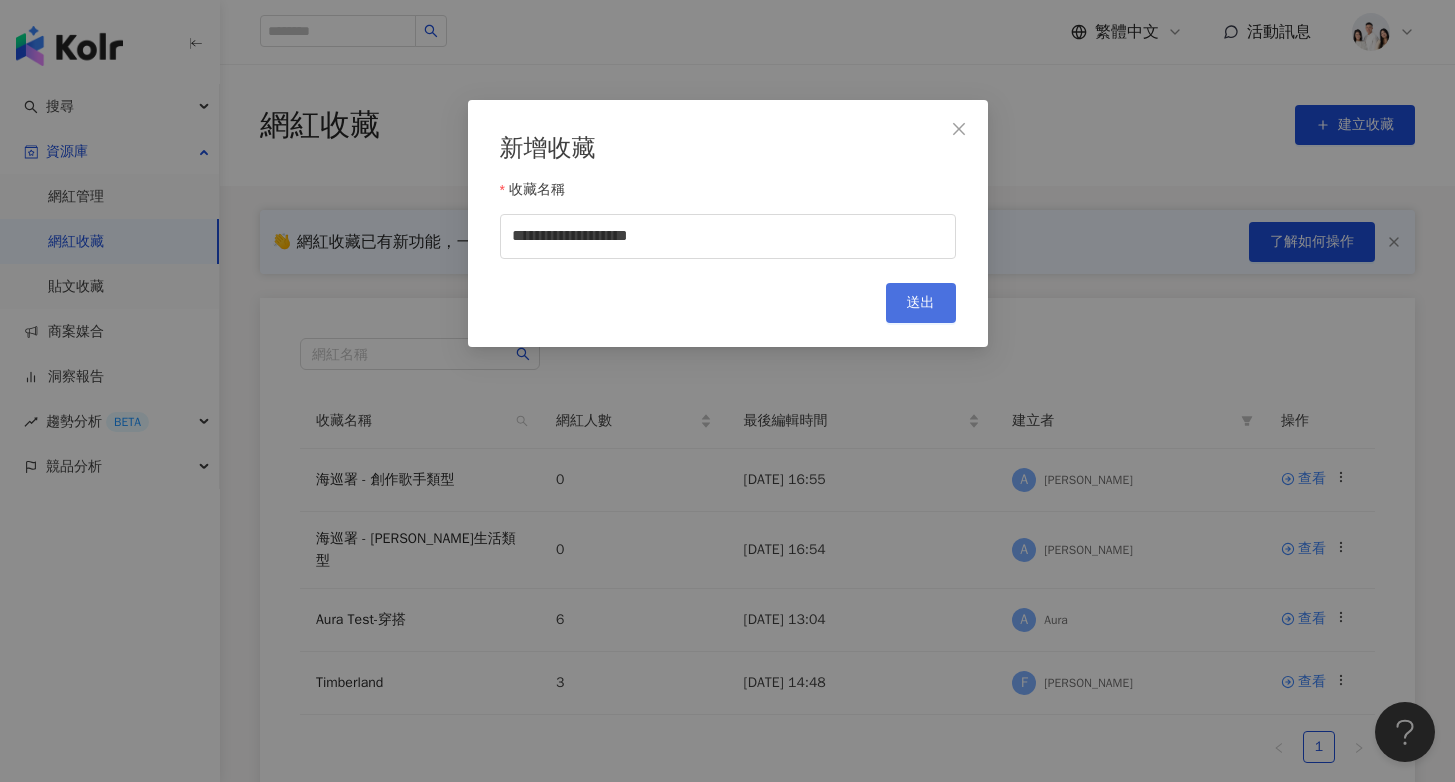click on "送出" at bounding box center [921, 303] 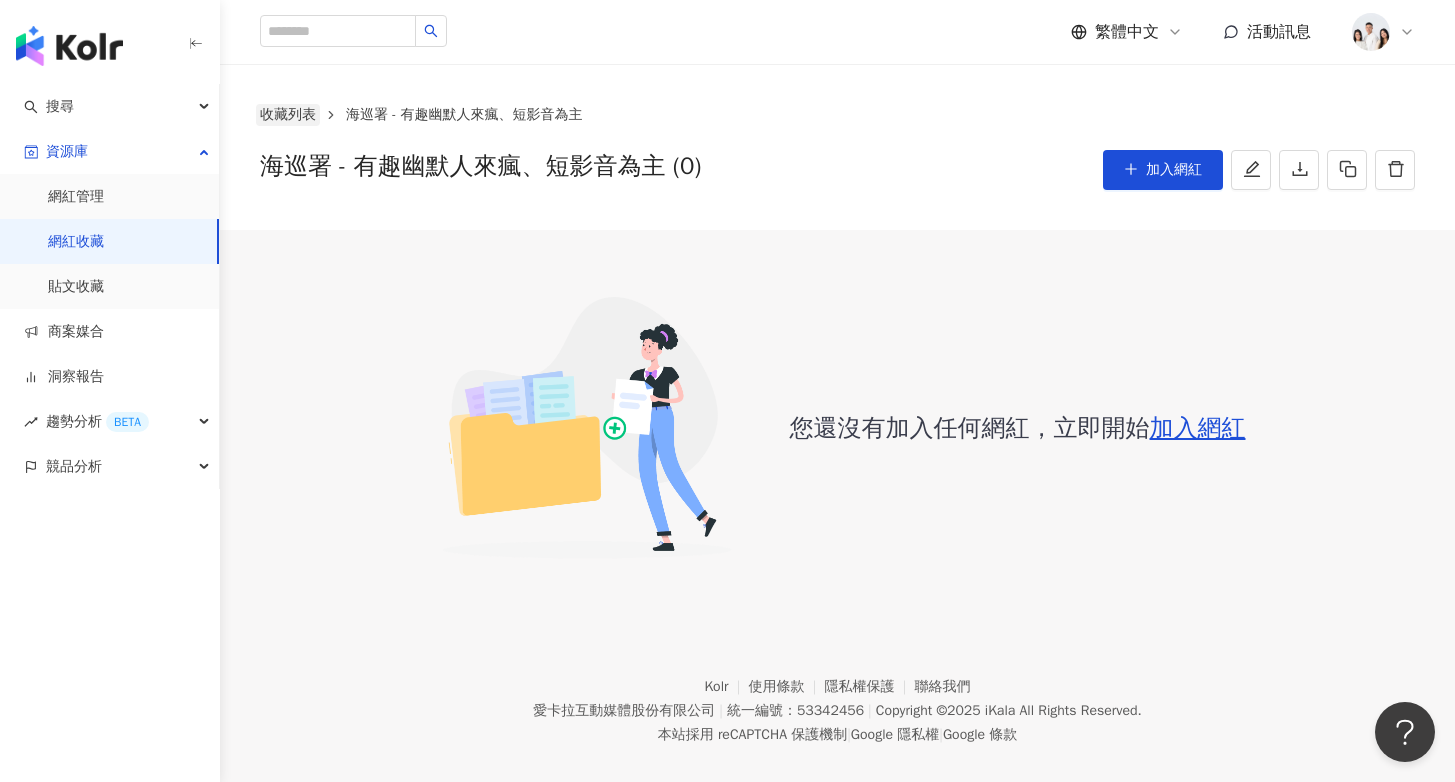 click on "收藏列表" at bounding box center (288, 115) 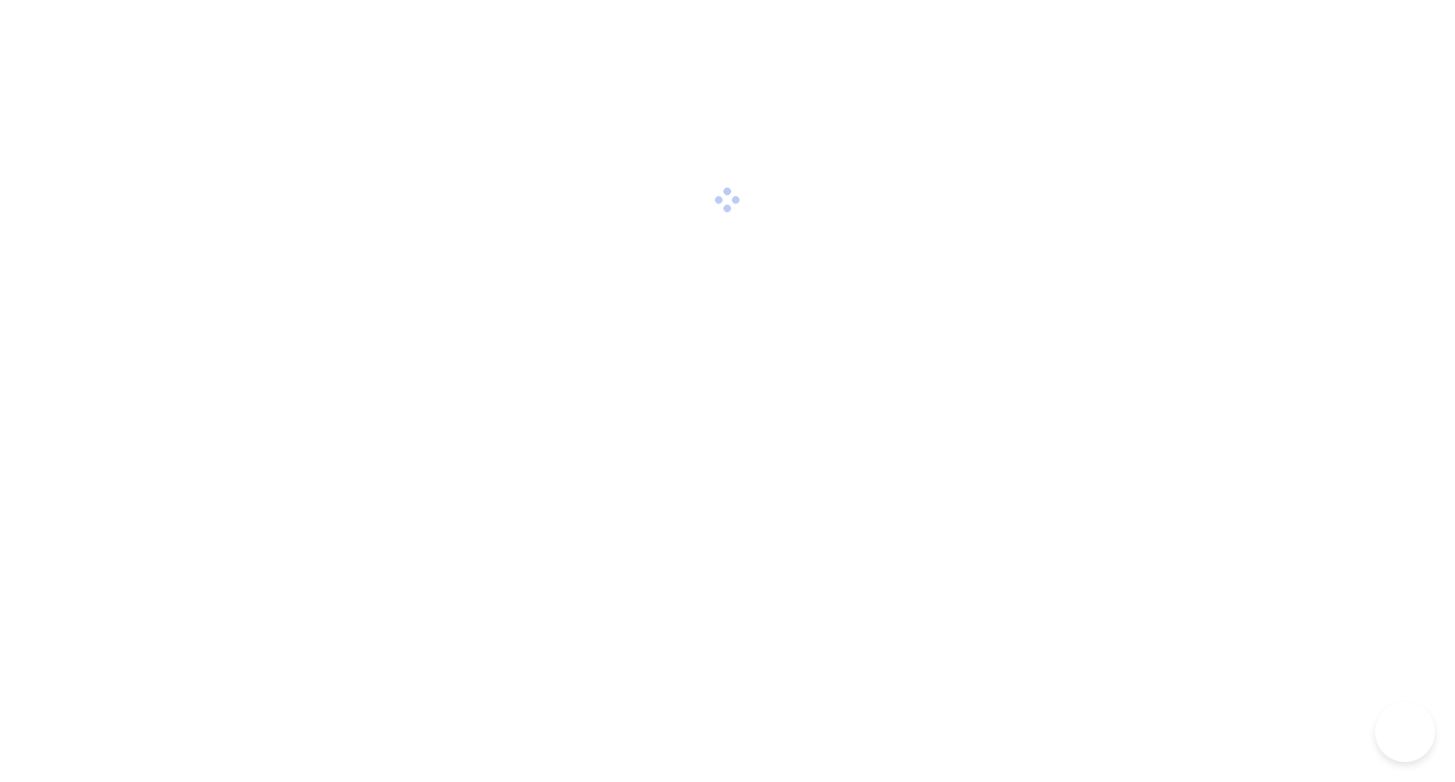 scroll, scrollTop: 0, scrollLeft: 0, axis: both 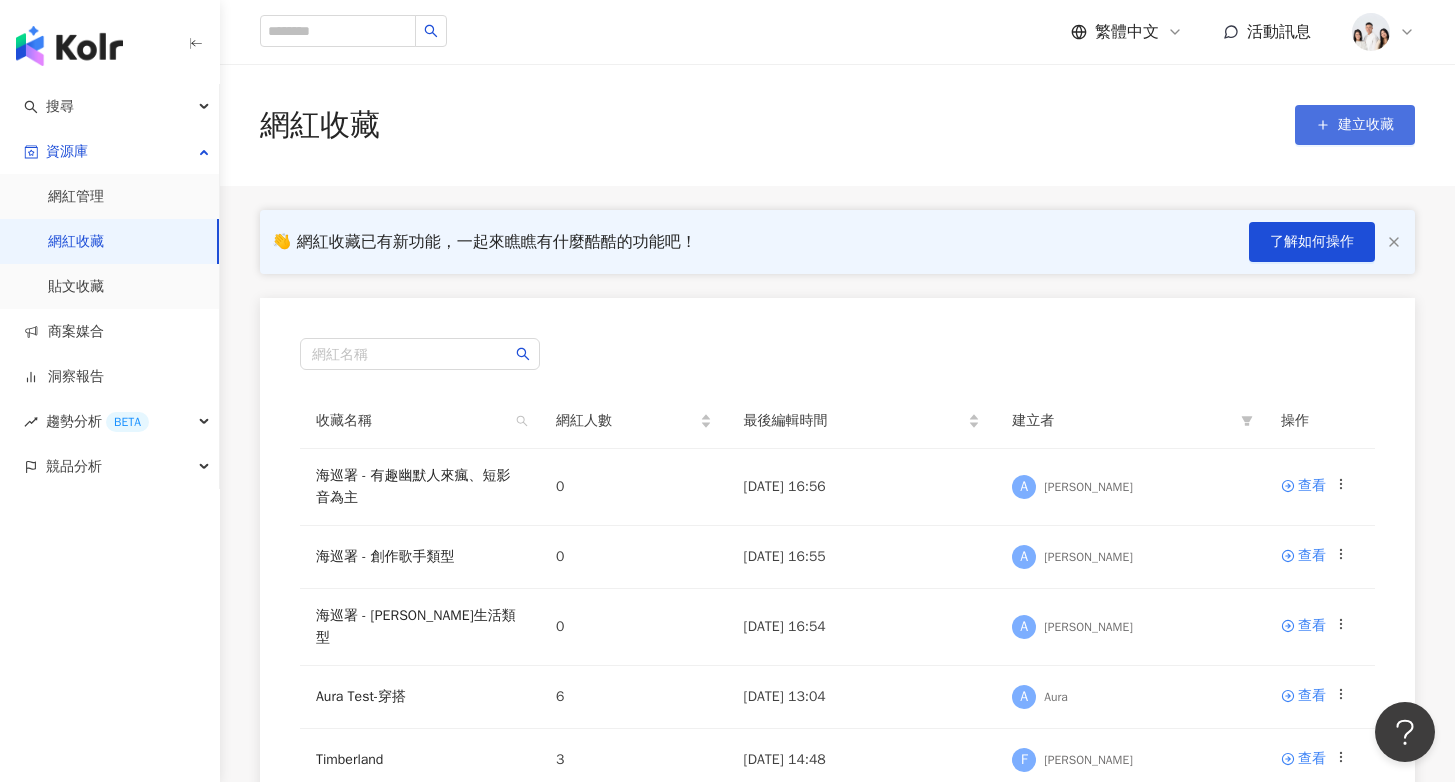 click on "建立收藏" at bounding box center (1355, 125) 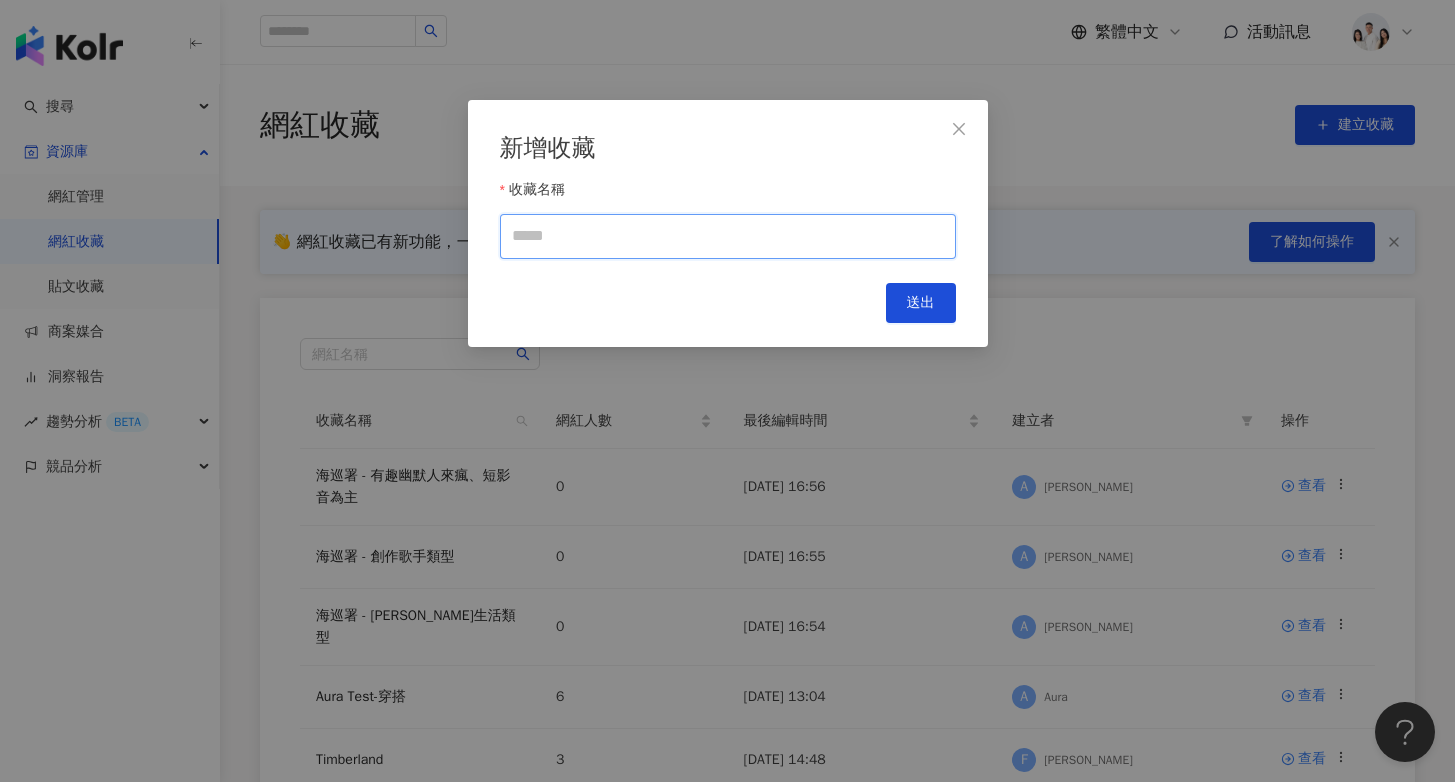 click on "收藏名稱" at bounding box center [728, 236] 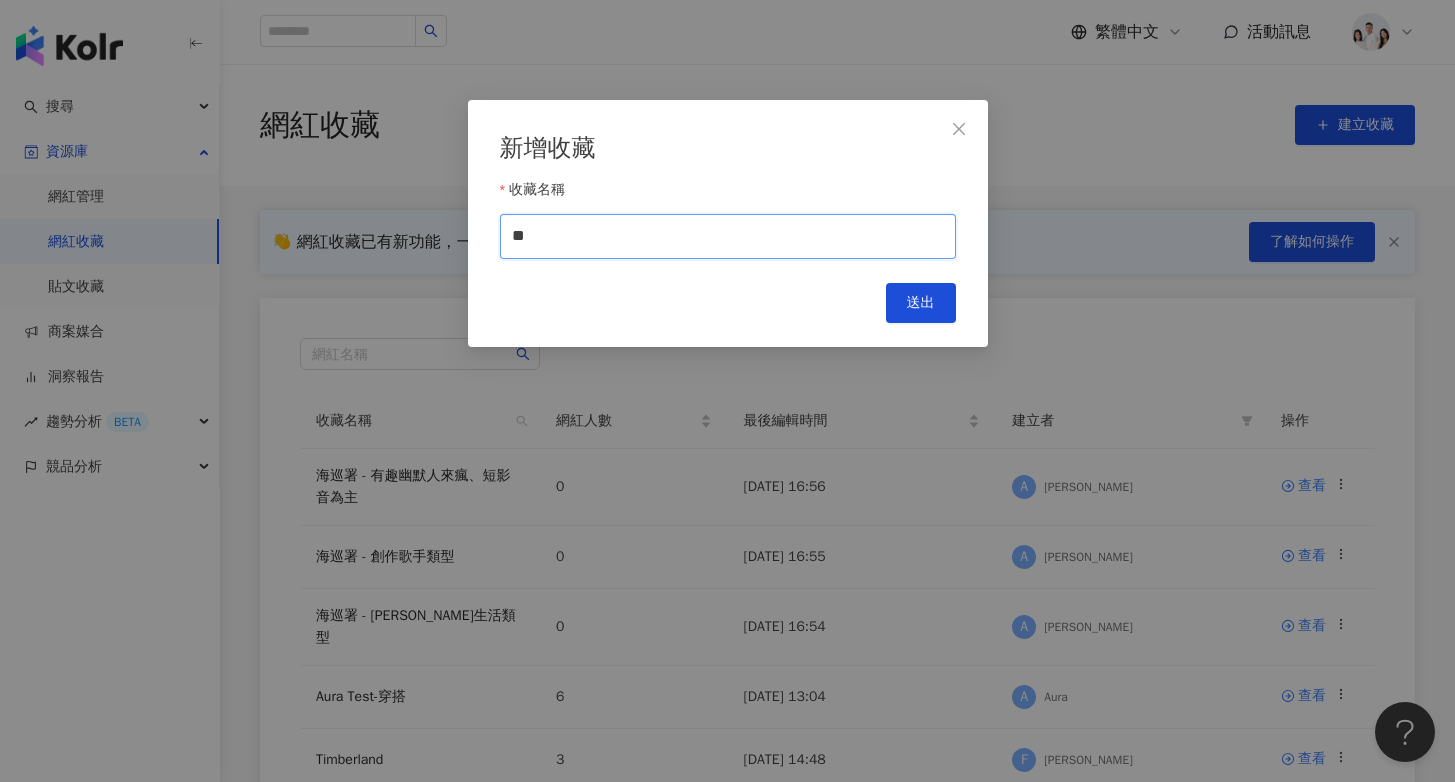 type on "*" 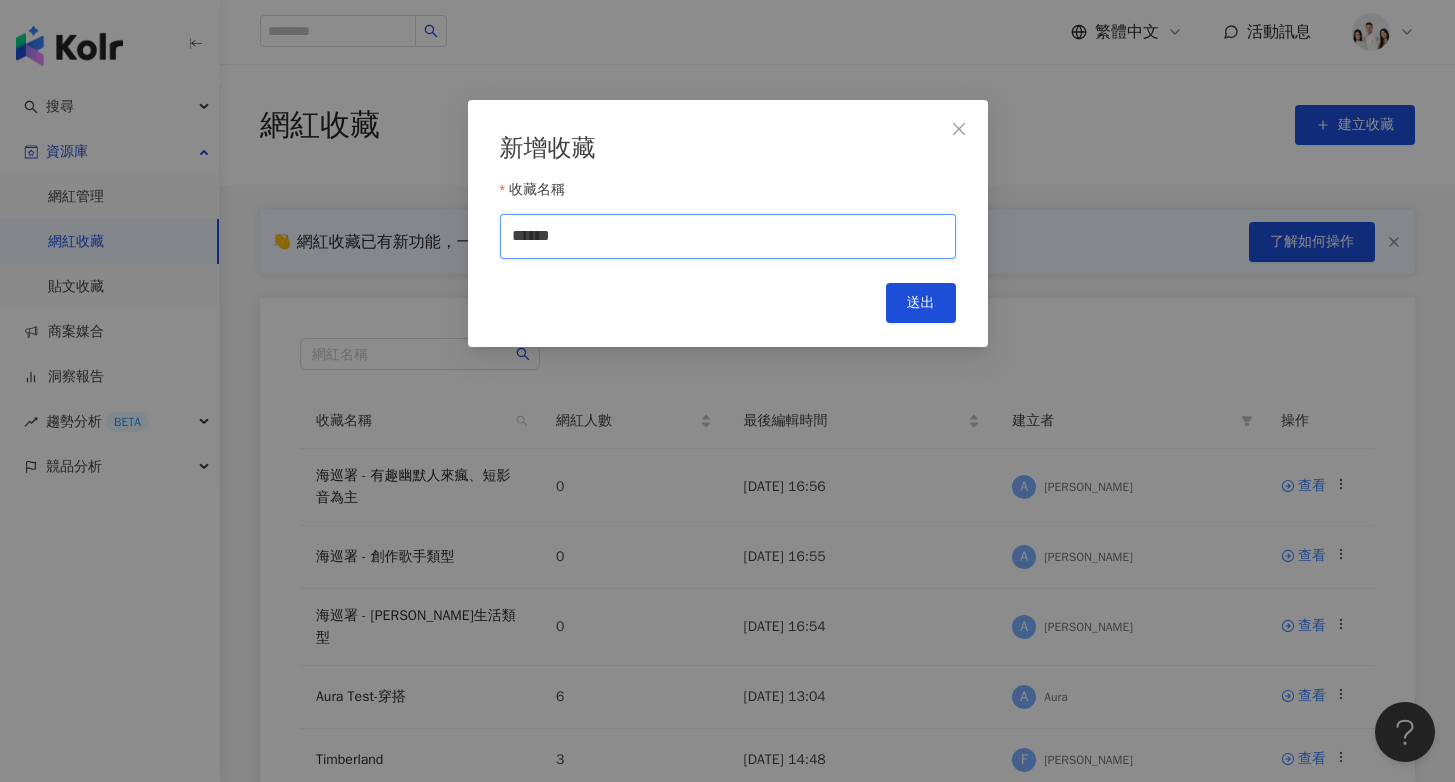 paste on "**********" 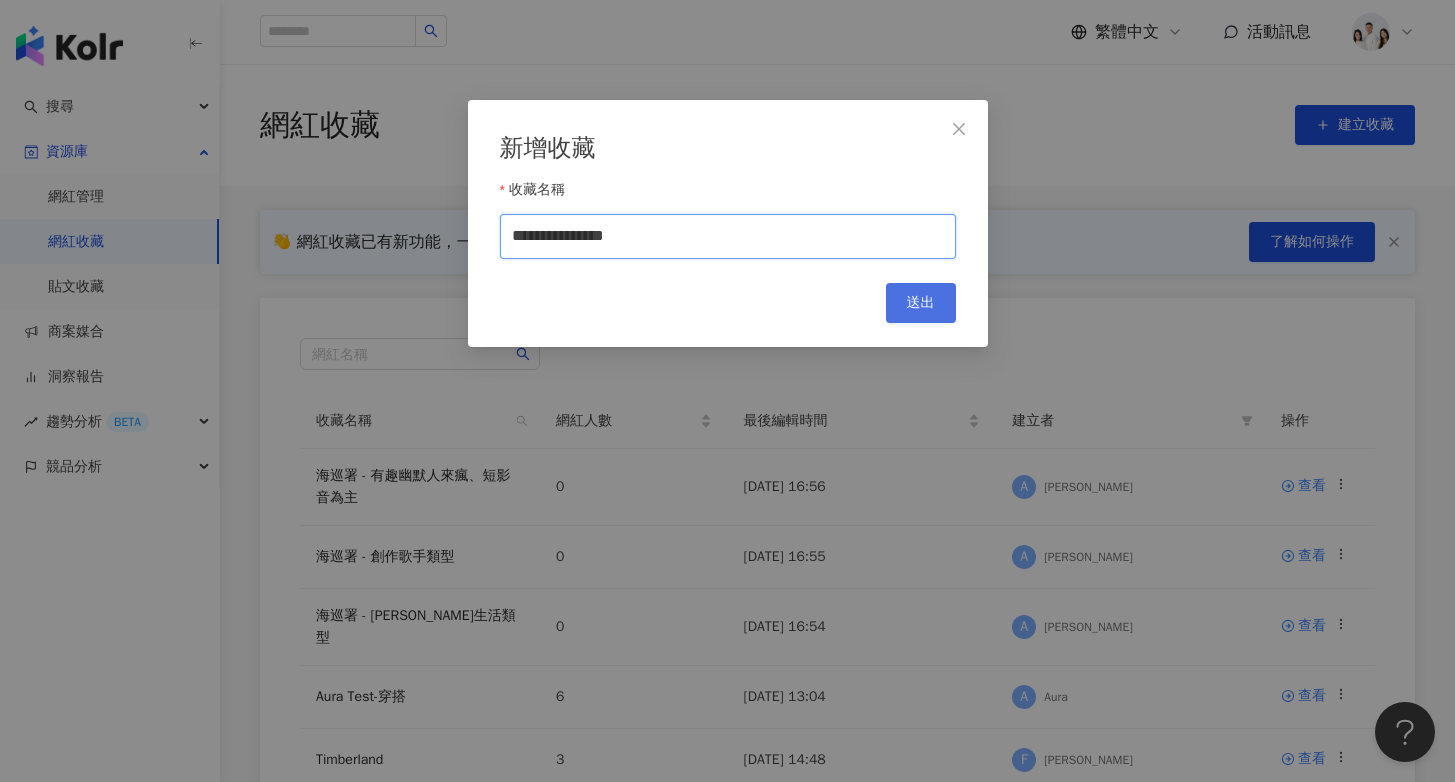 type on "**********" 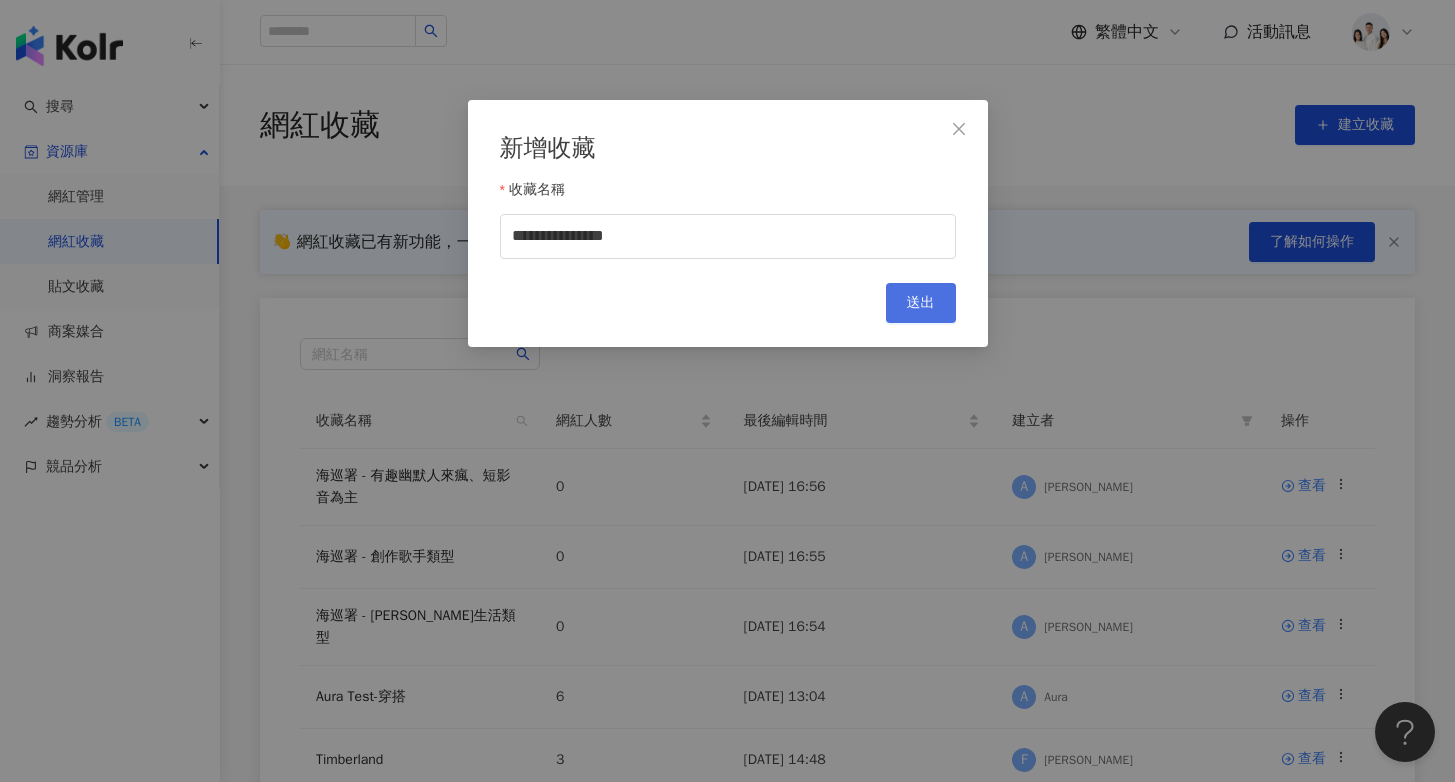 click on "送出" at bounding box center (921, 303) 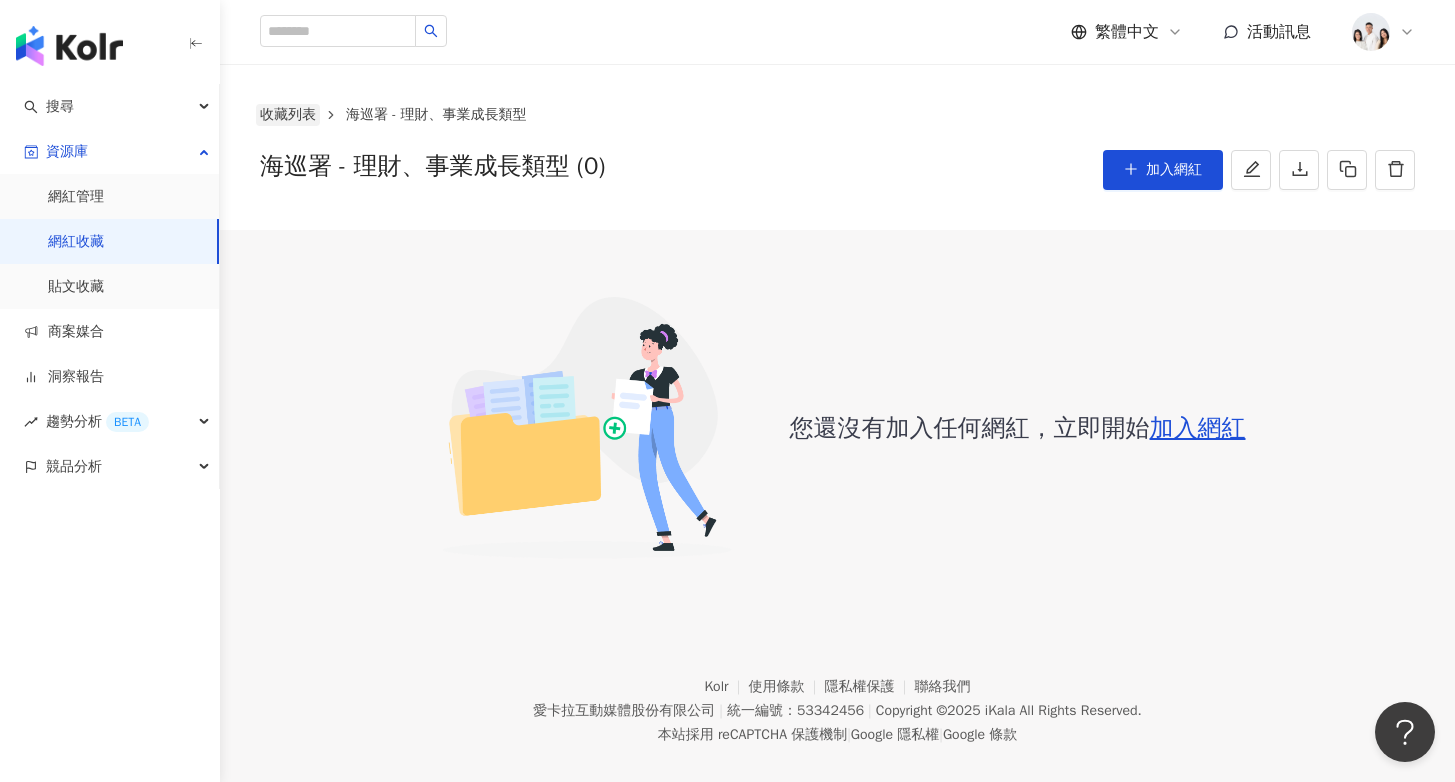 click on "收藏列表" at bounding box center (288, 115) 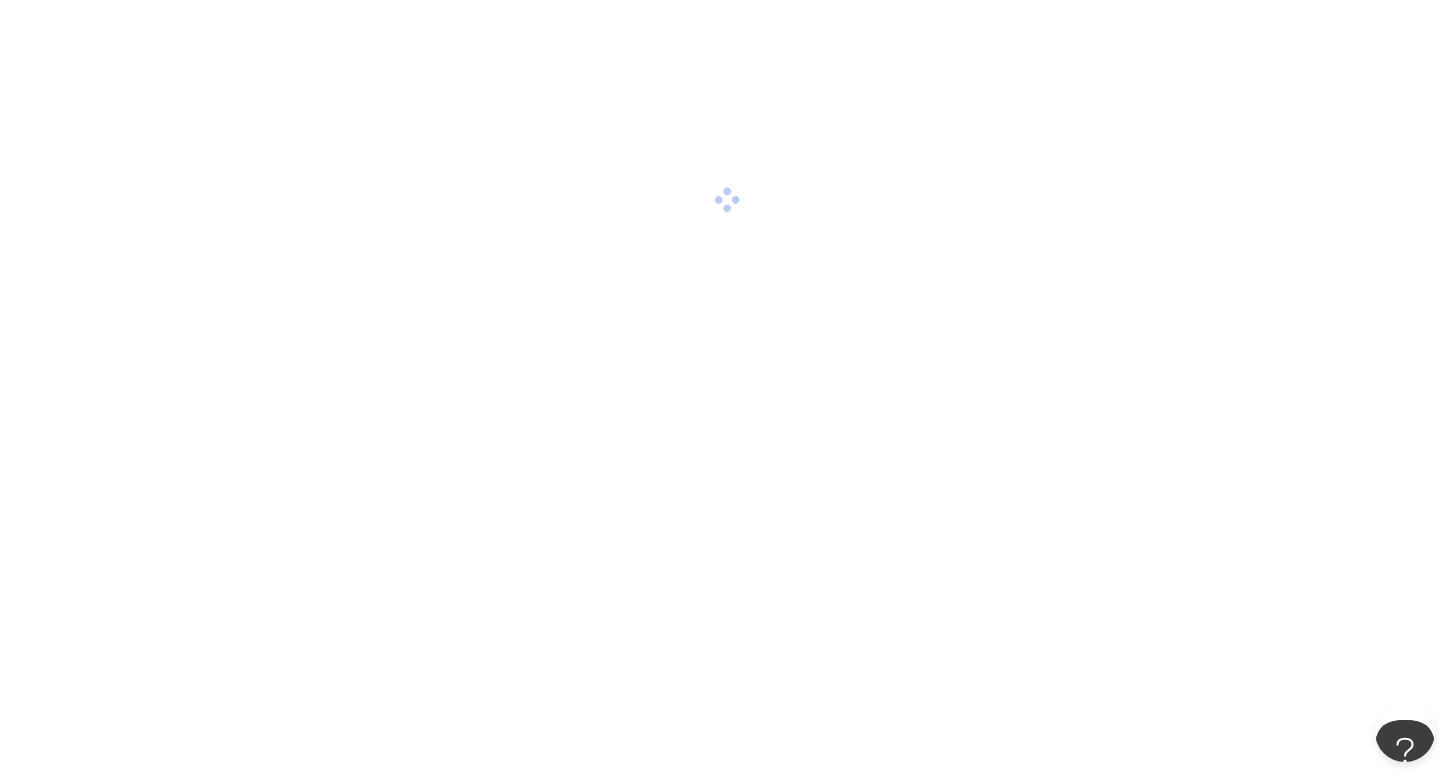 scroll, scrollTop: 0, scrollLeft: 0, axis: both 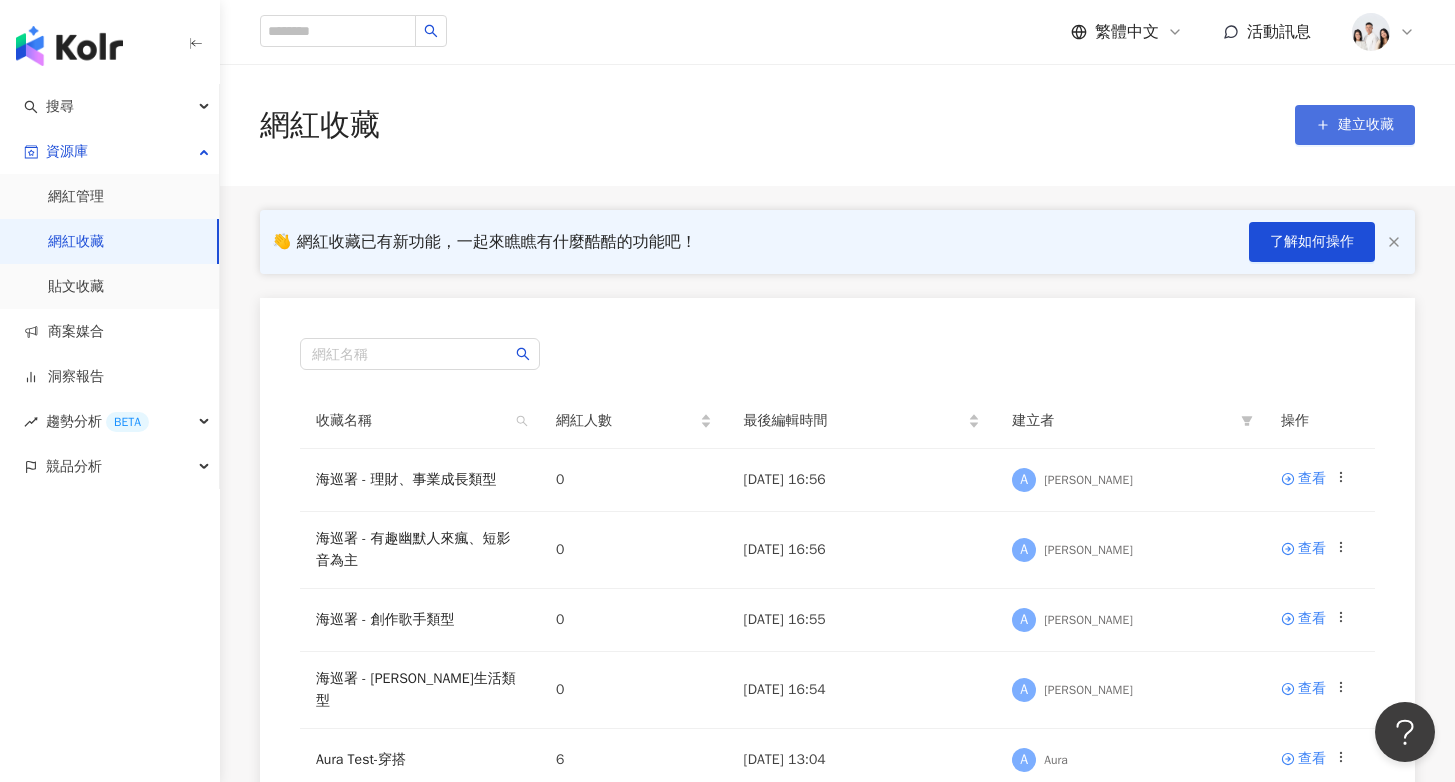 click on "建立收藏" at bounding box center (1355, 125) 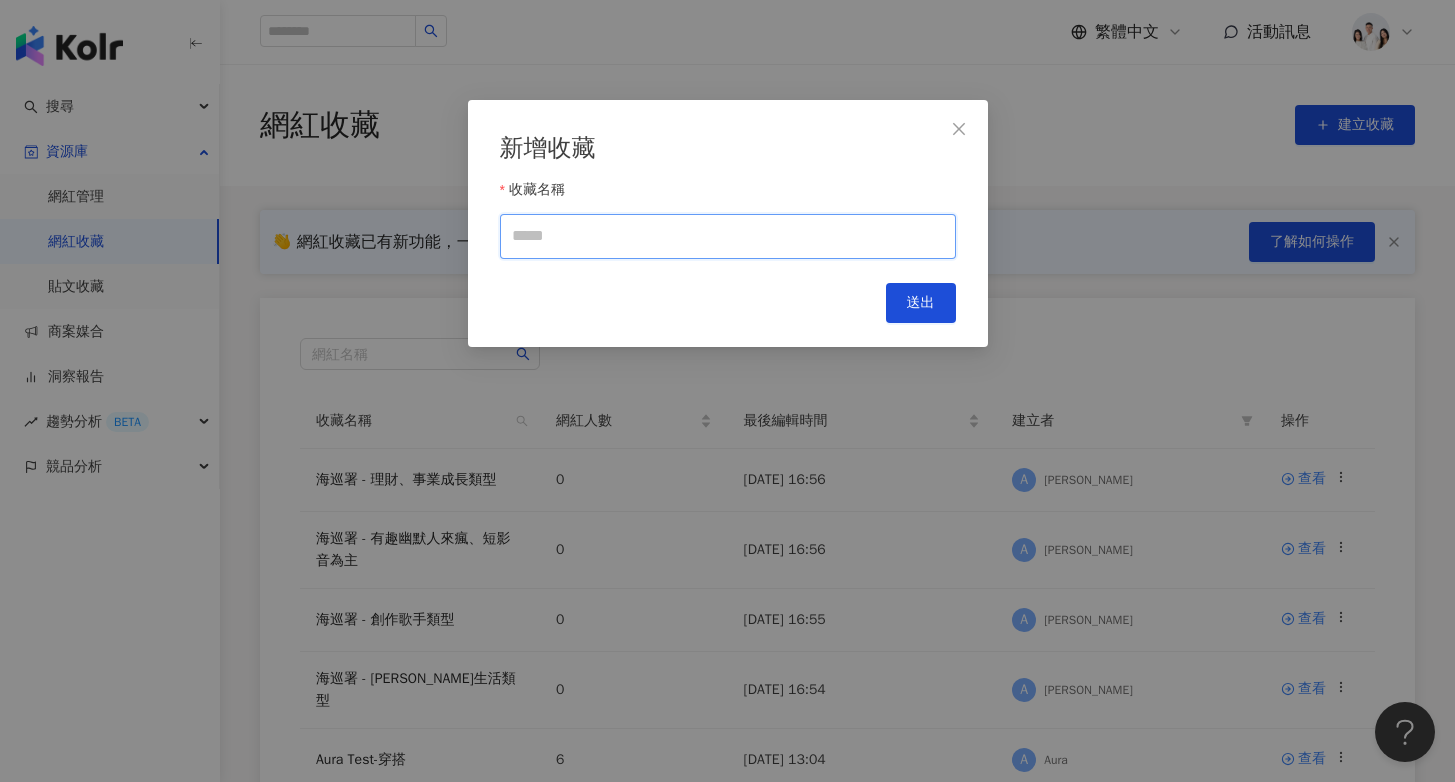 click on "收藏名稱" at bounding box center [728, 236] 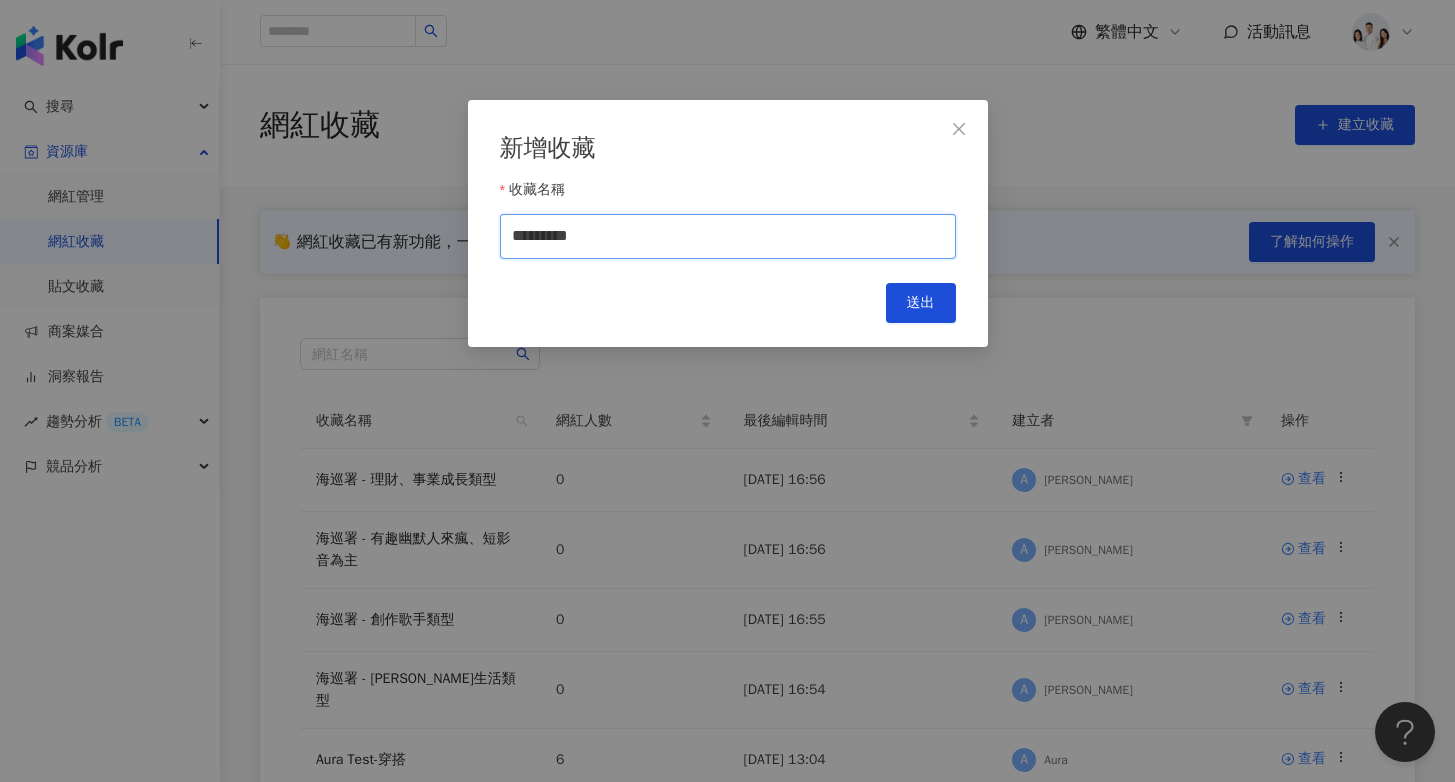 click on "*********" at bounding box center (728, 236) 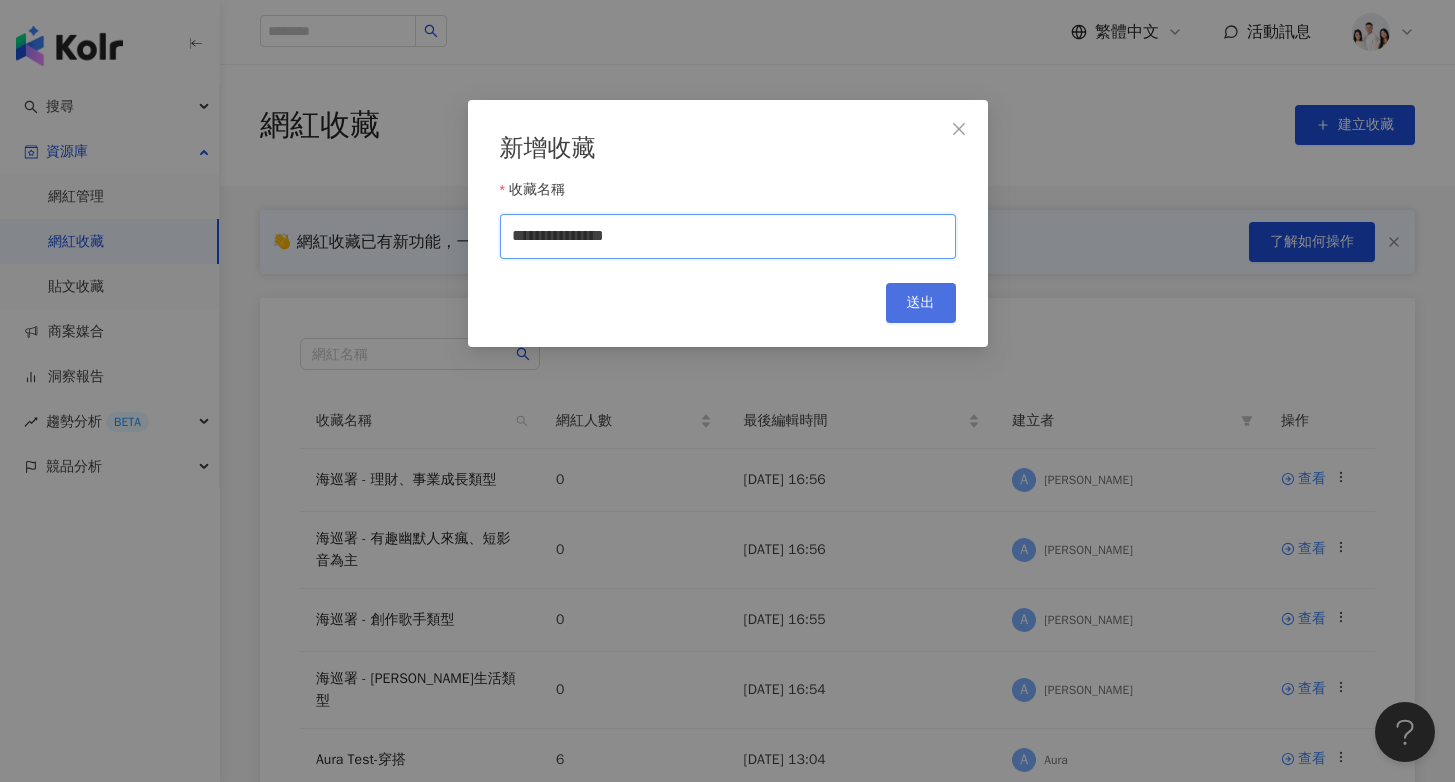 type on "**********" 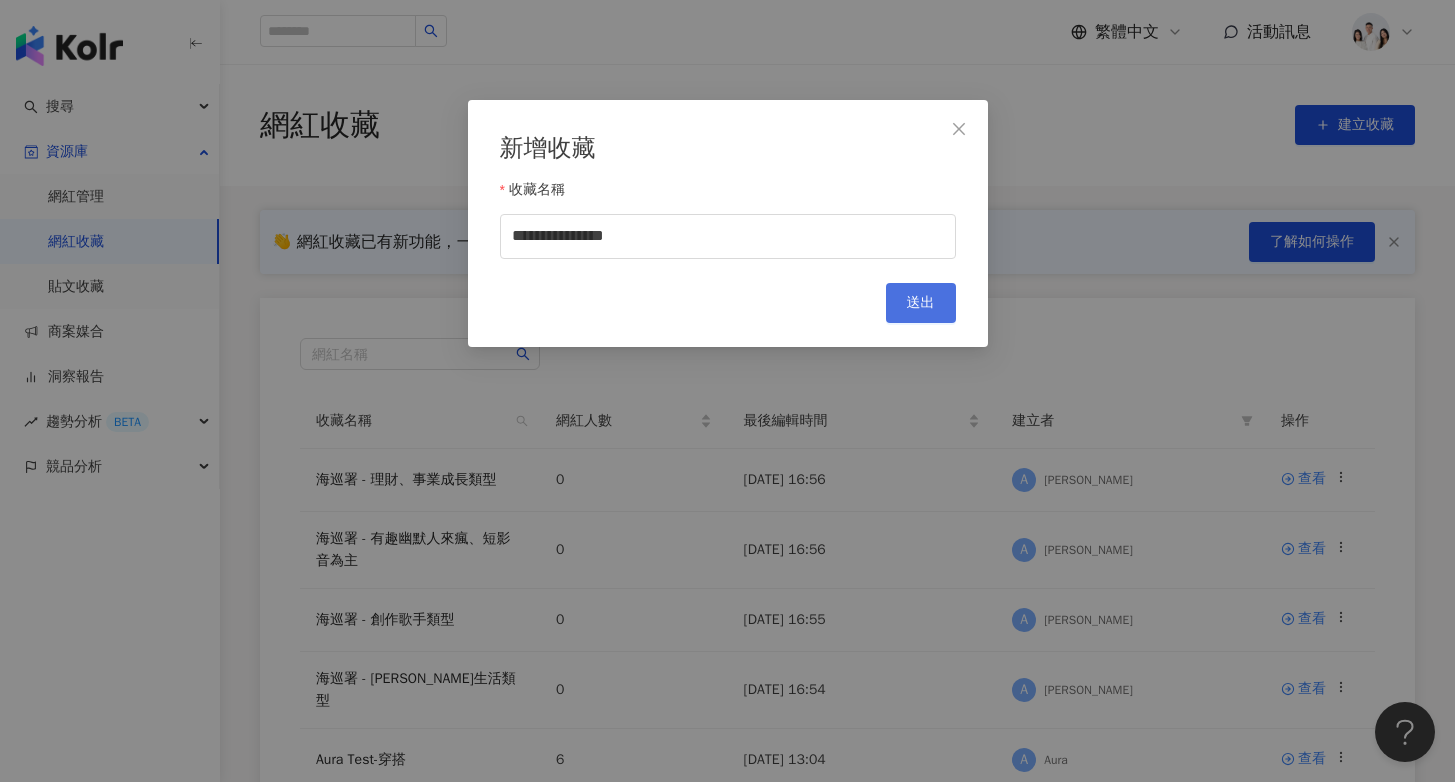 click on "送出" at bounding box center [921, 303] 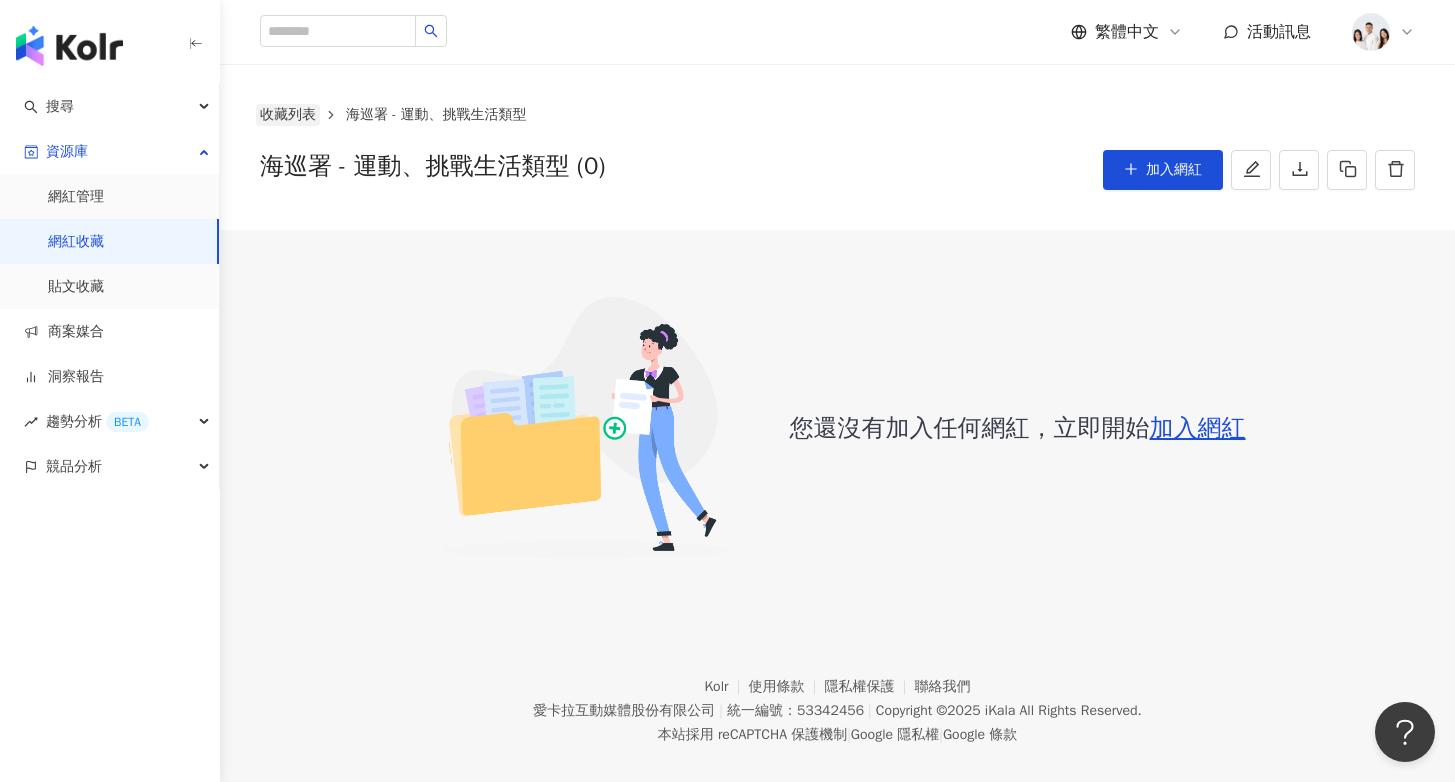 click on "收藏列表" at bounding box center (288, 115) 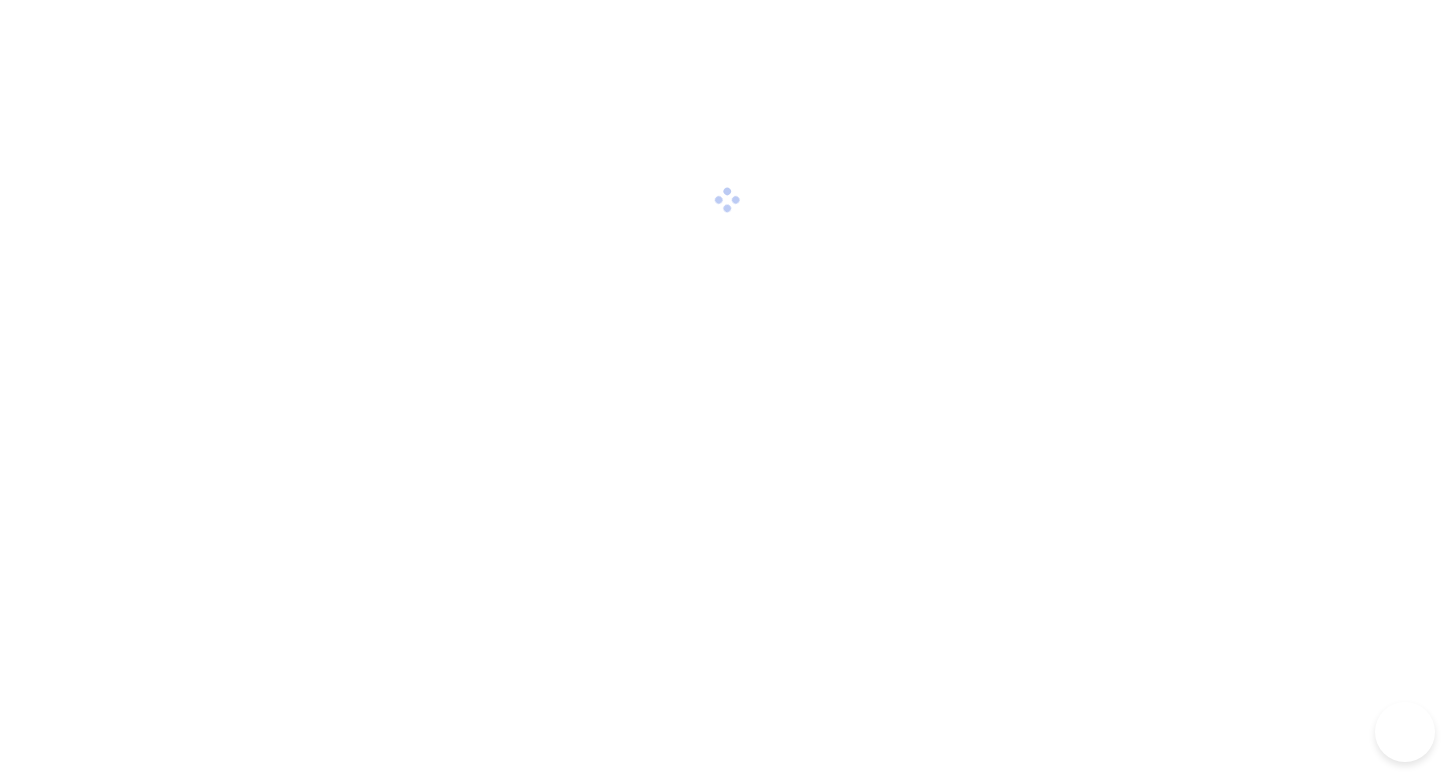 scroll, scrollTop: 0, scrollLeft: 0, axis: both 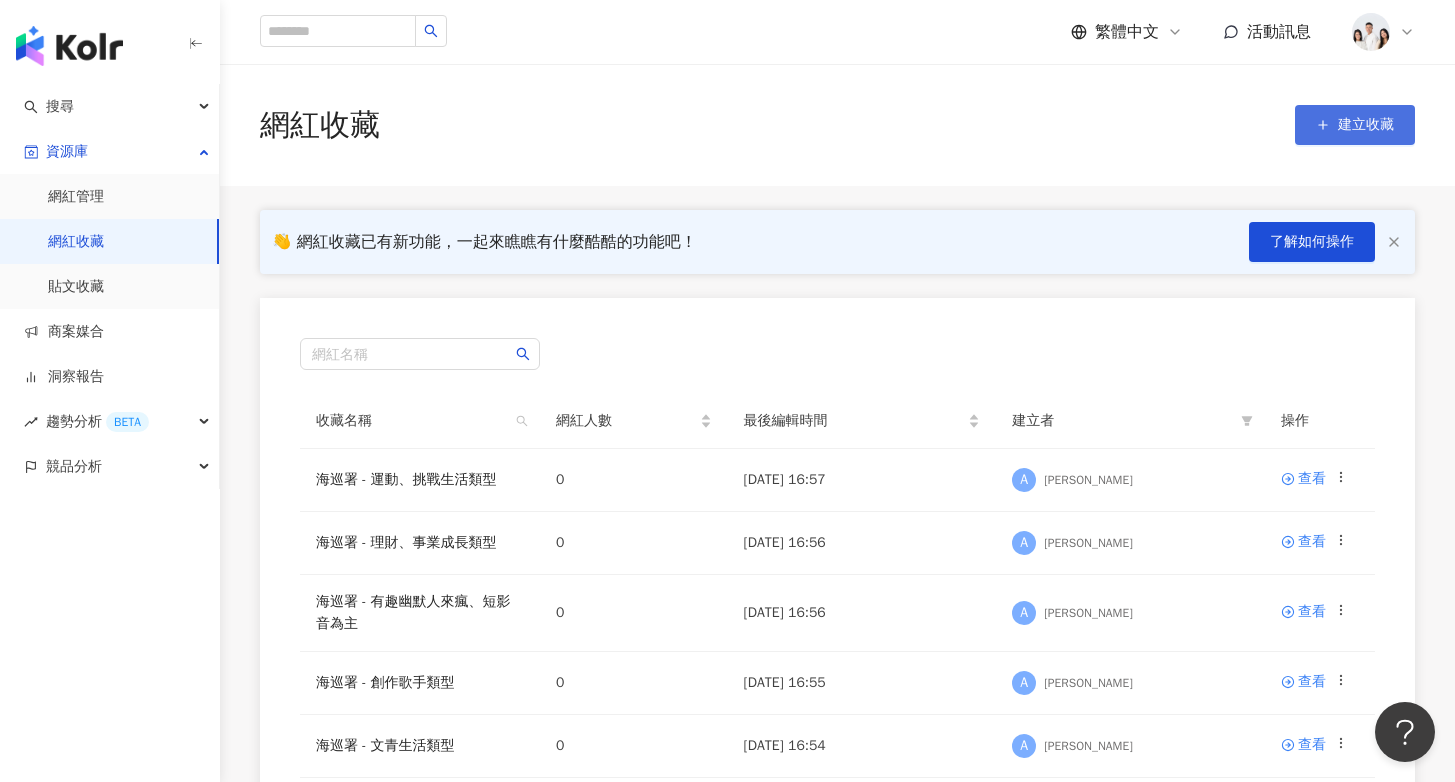 click on "建立收藏" at bounding box center (1366, 125) 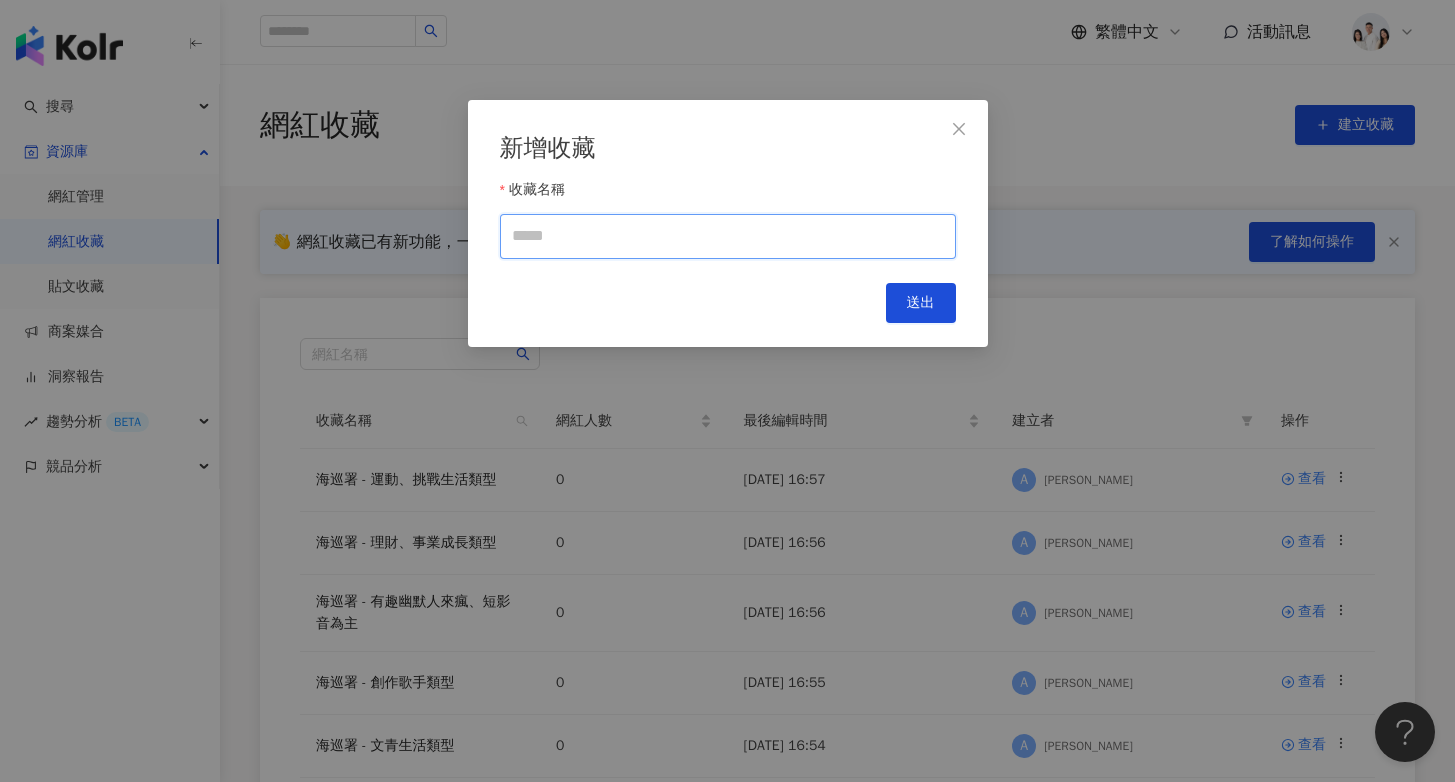 click on "收藏名稱" at bounding box center (728, 236) 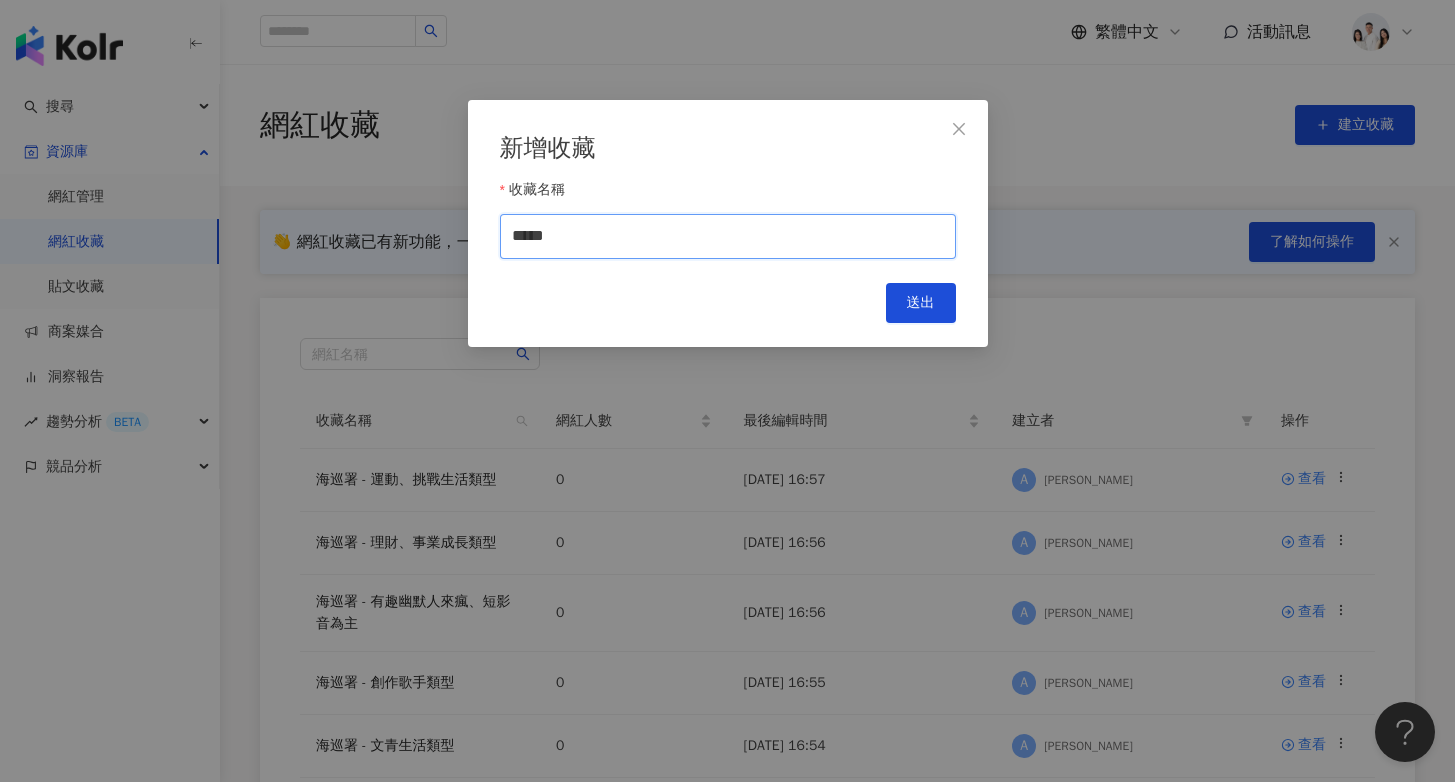 click on "*****" at bounding box center [728, 236] 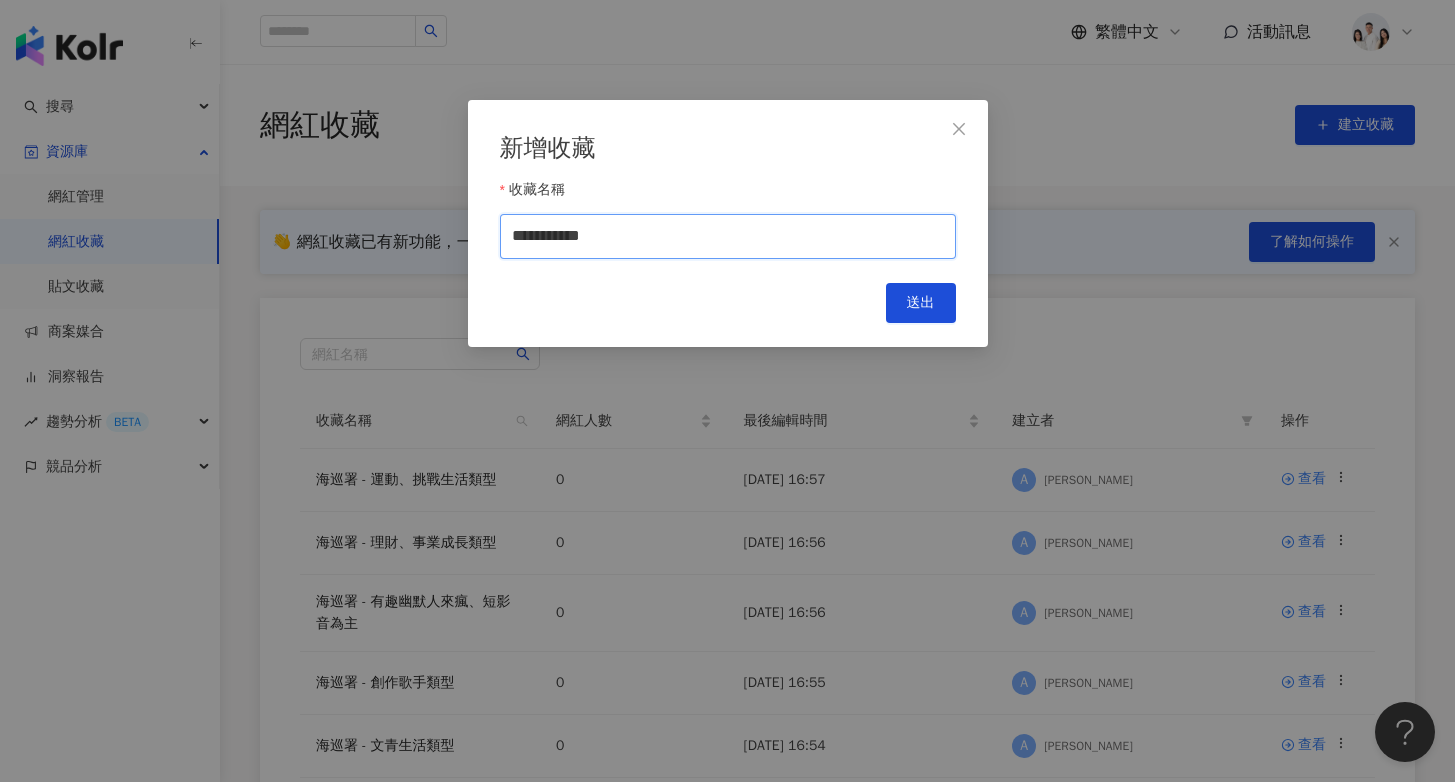 type on "**********" 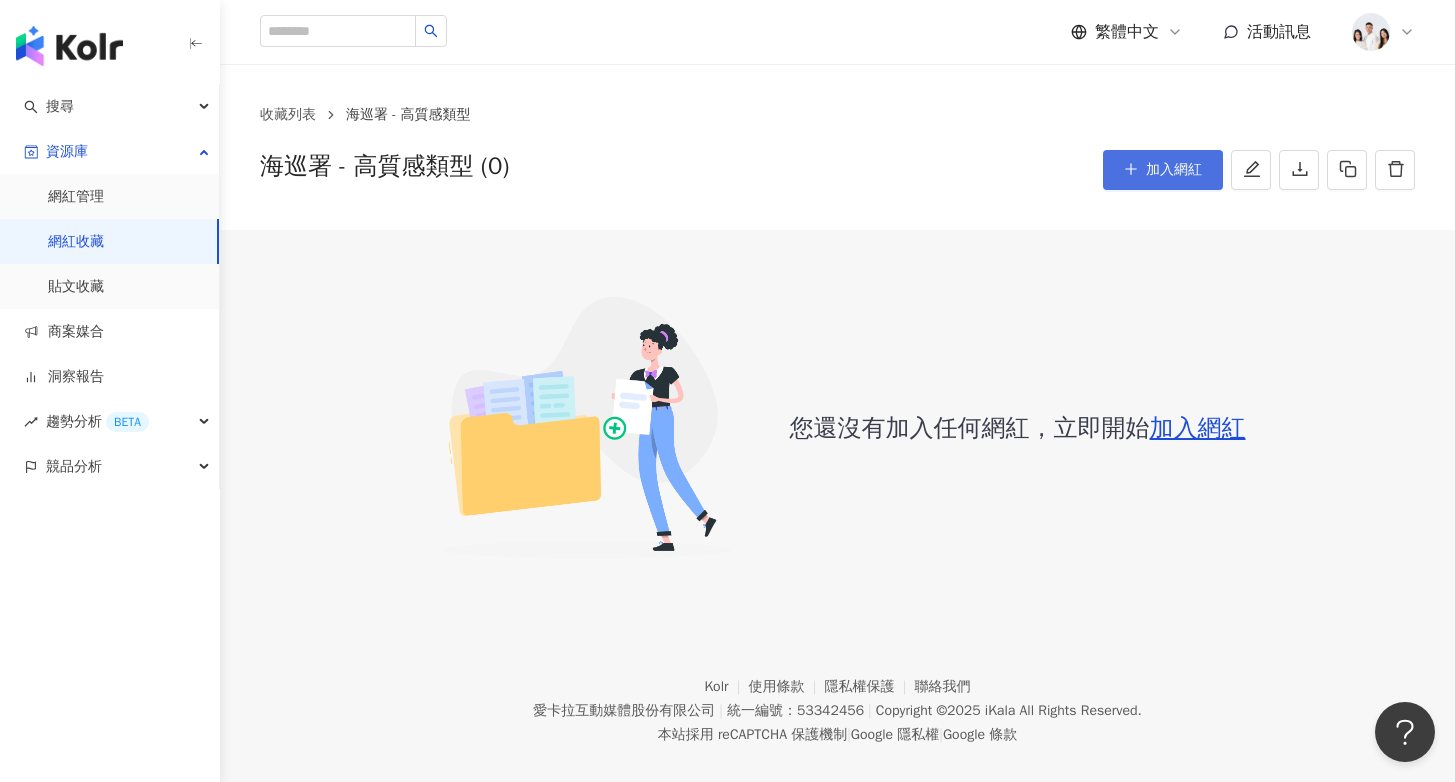 click on "加入網紅" at bounding box center (1163, 170) 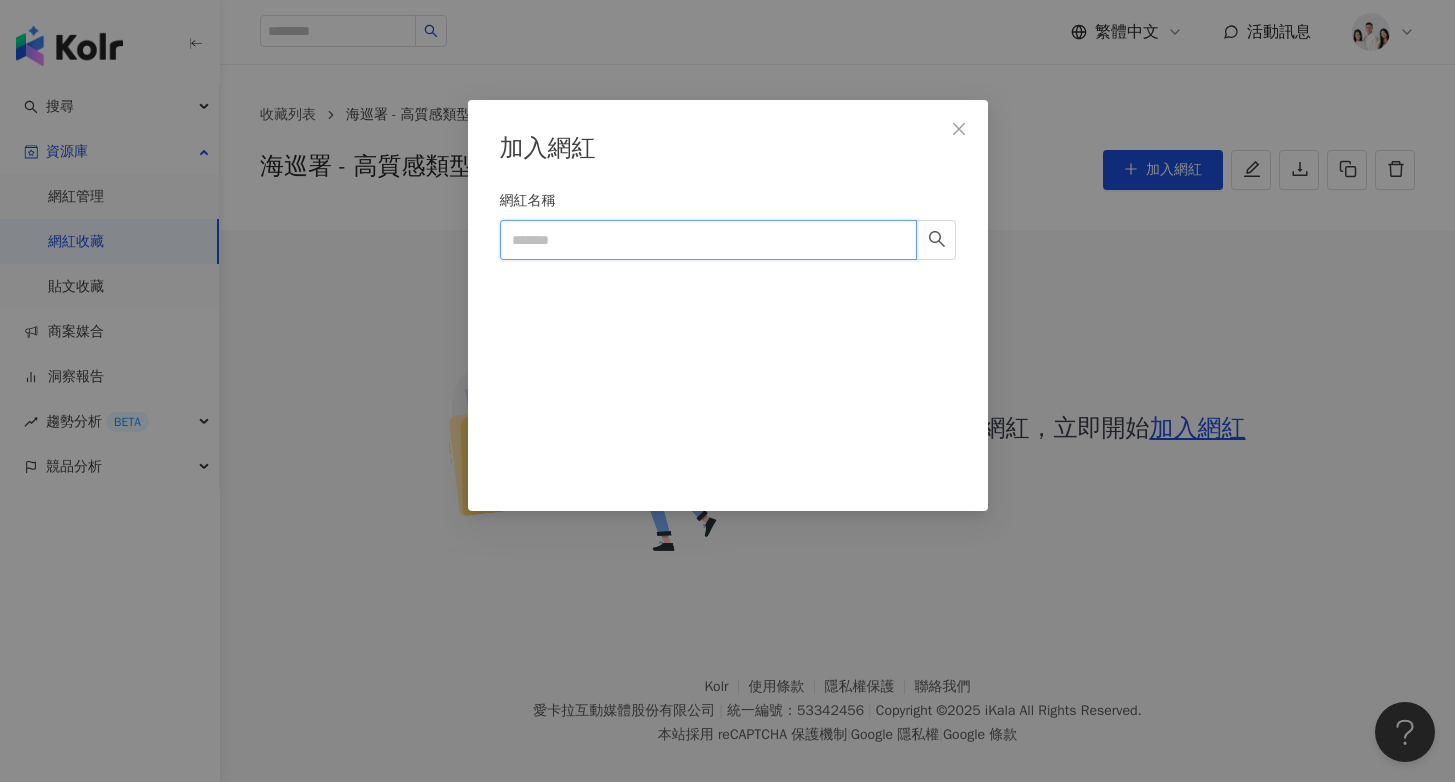 click on "網紅名稱" at bounding box center (708, 240) 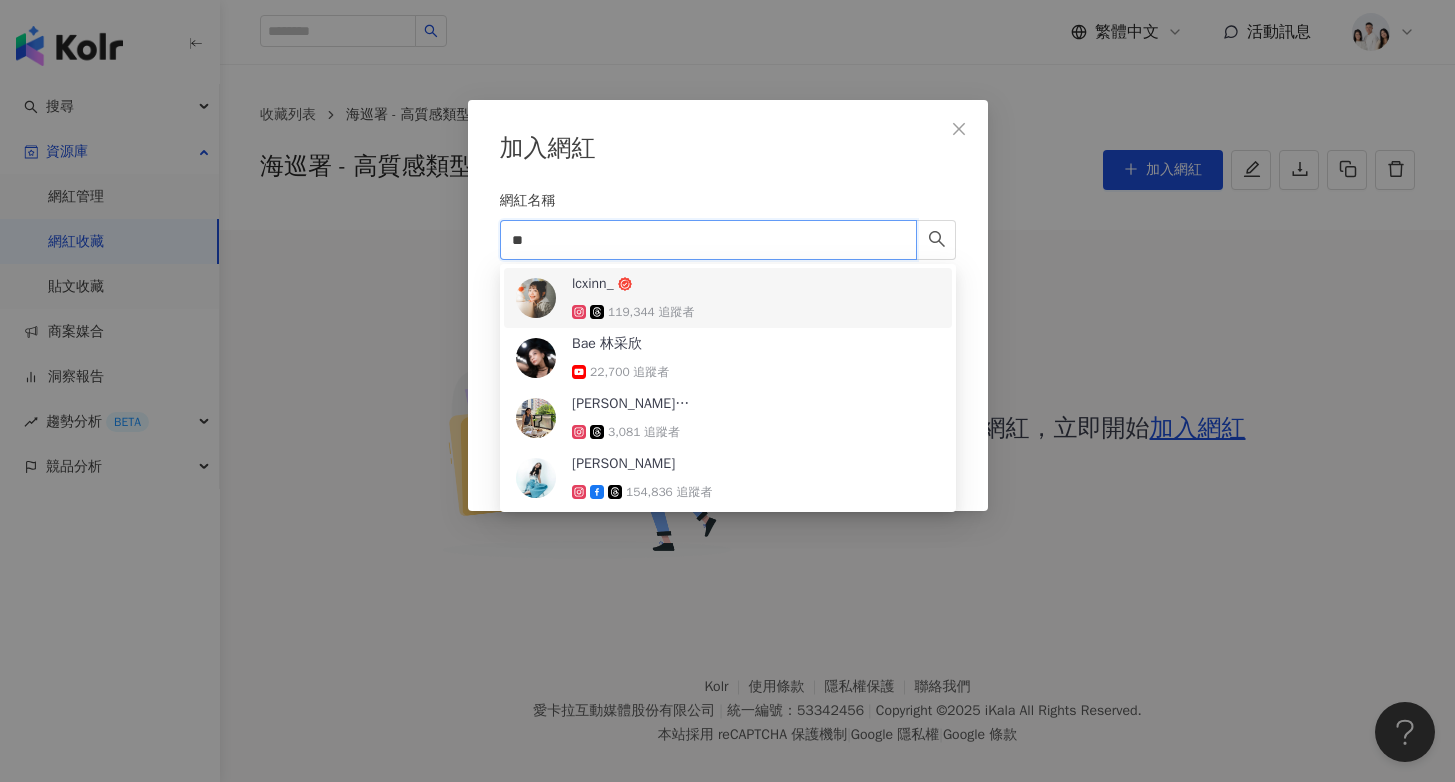 click on "lcxinn_ 119,344   追蹤者" at bounding box center (728, 298) 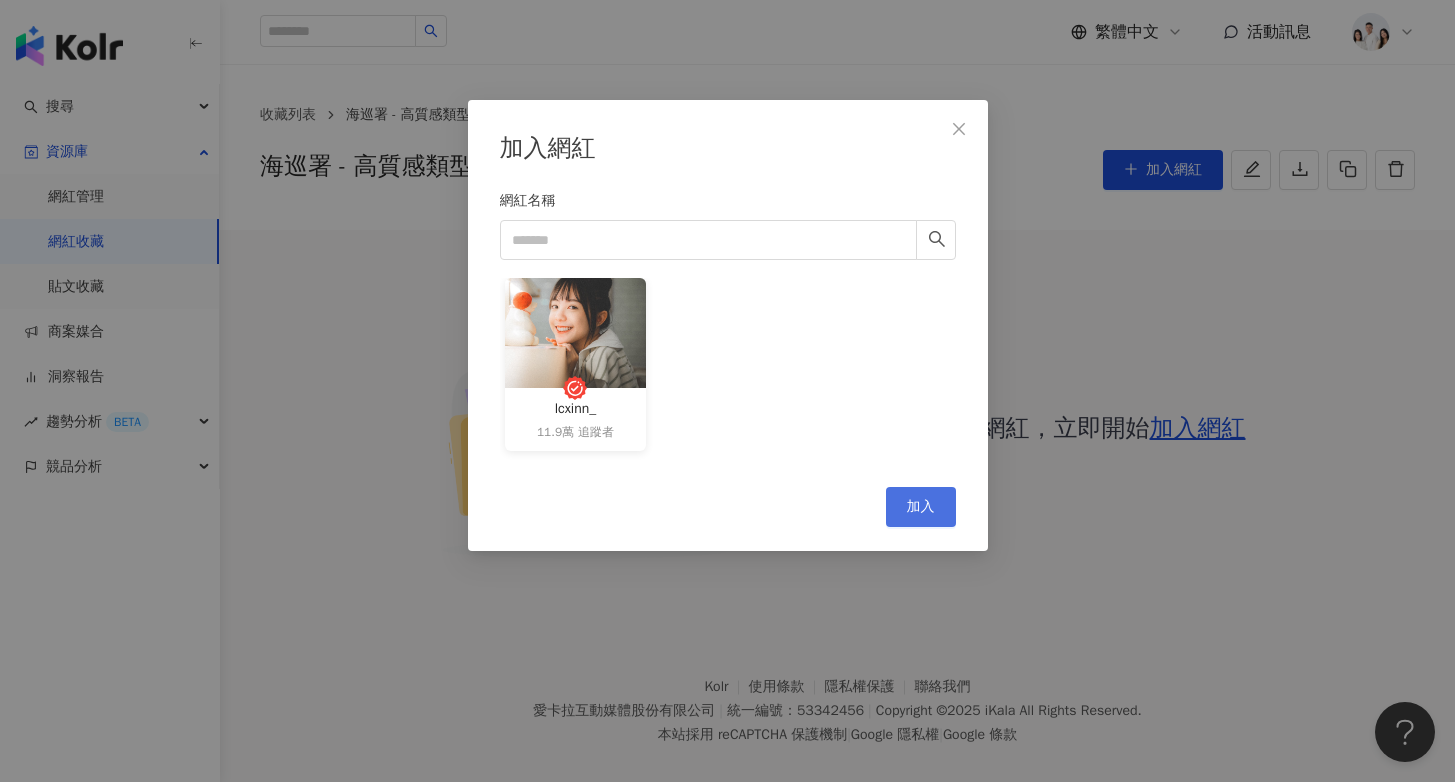 click on "加入" at bounding box center (921, 507) 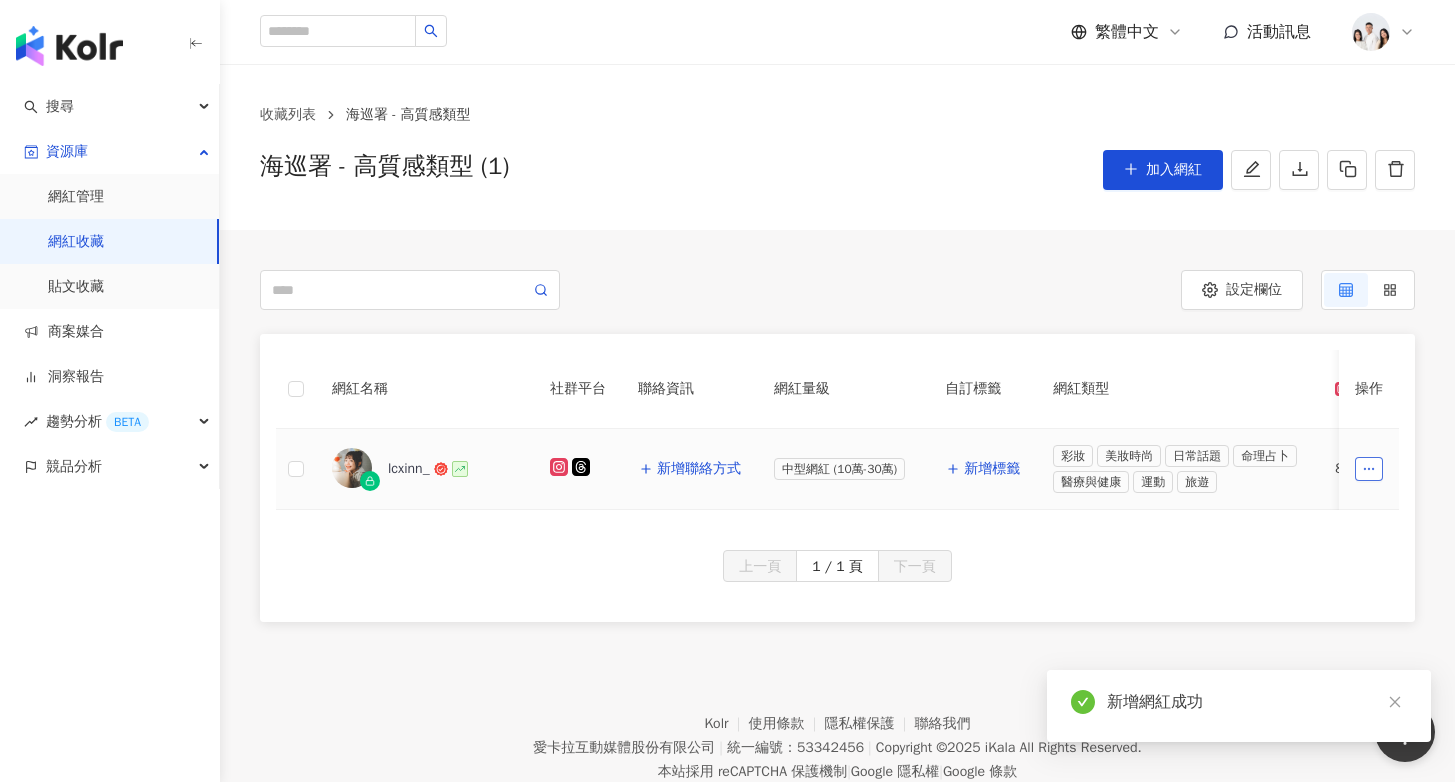 click 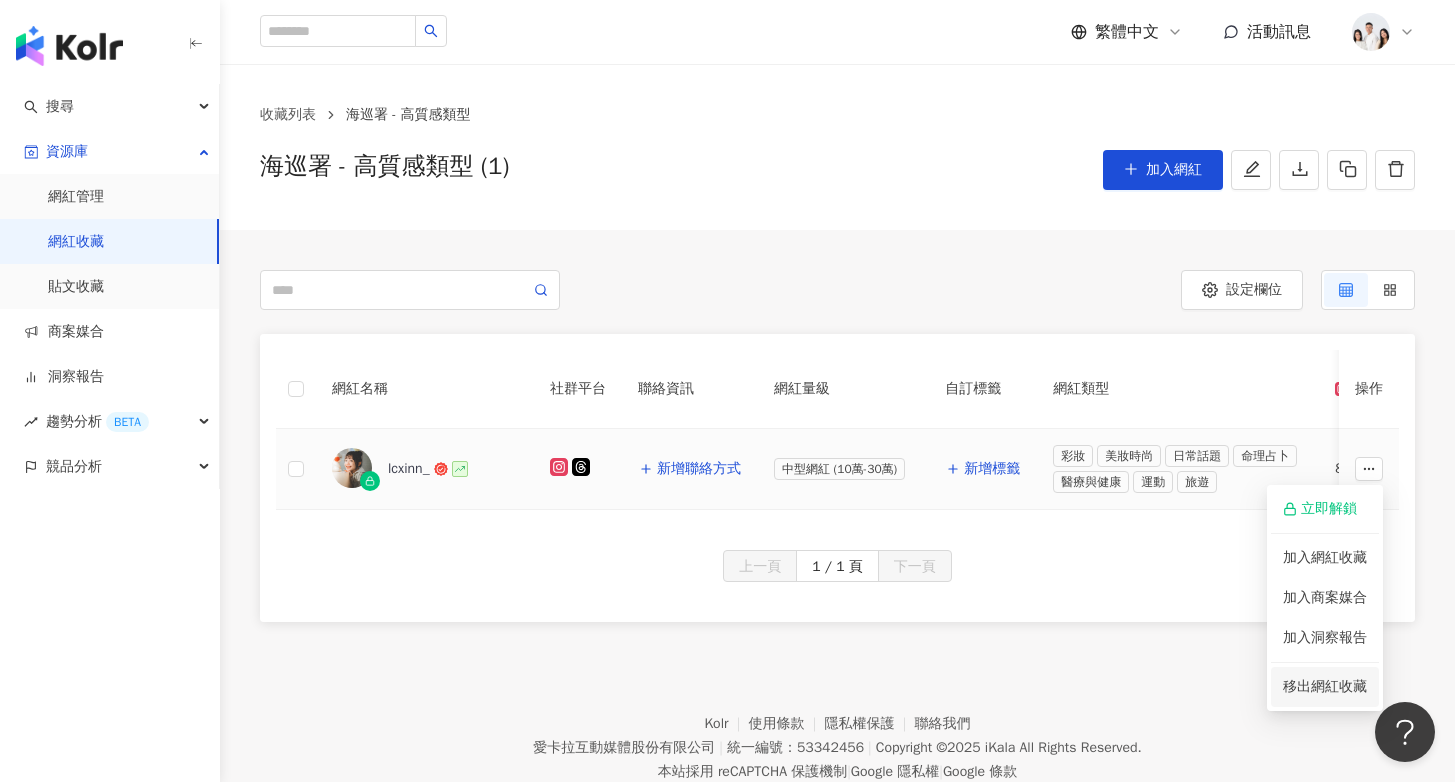 click on "移出網紅收藏" at bounding box center [1325, 687] 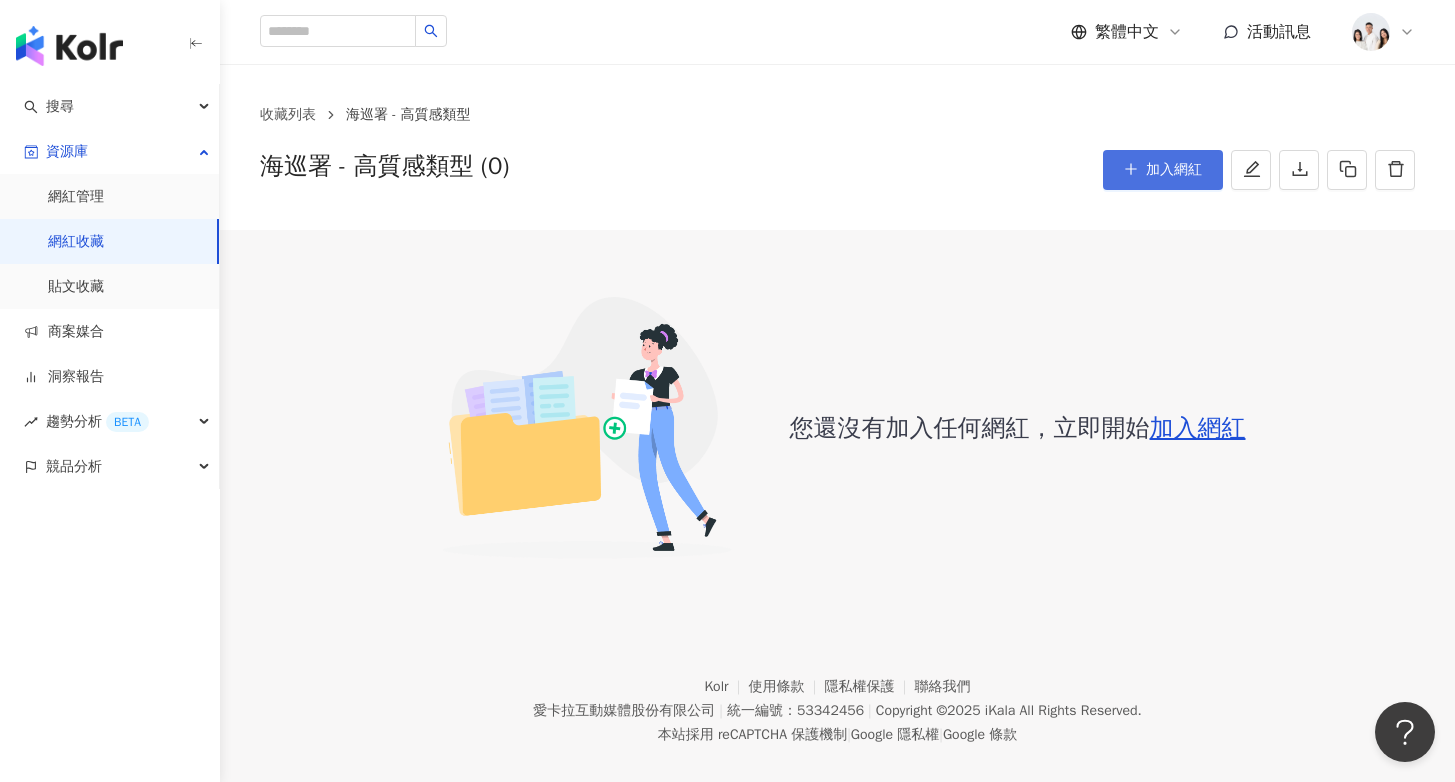 click on "加入網紅" at bounding box center [1174, 170] 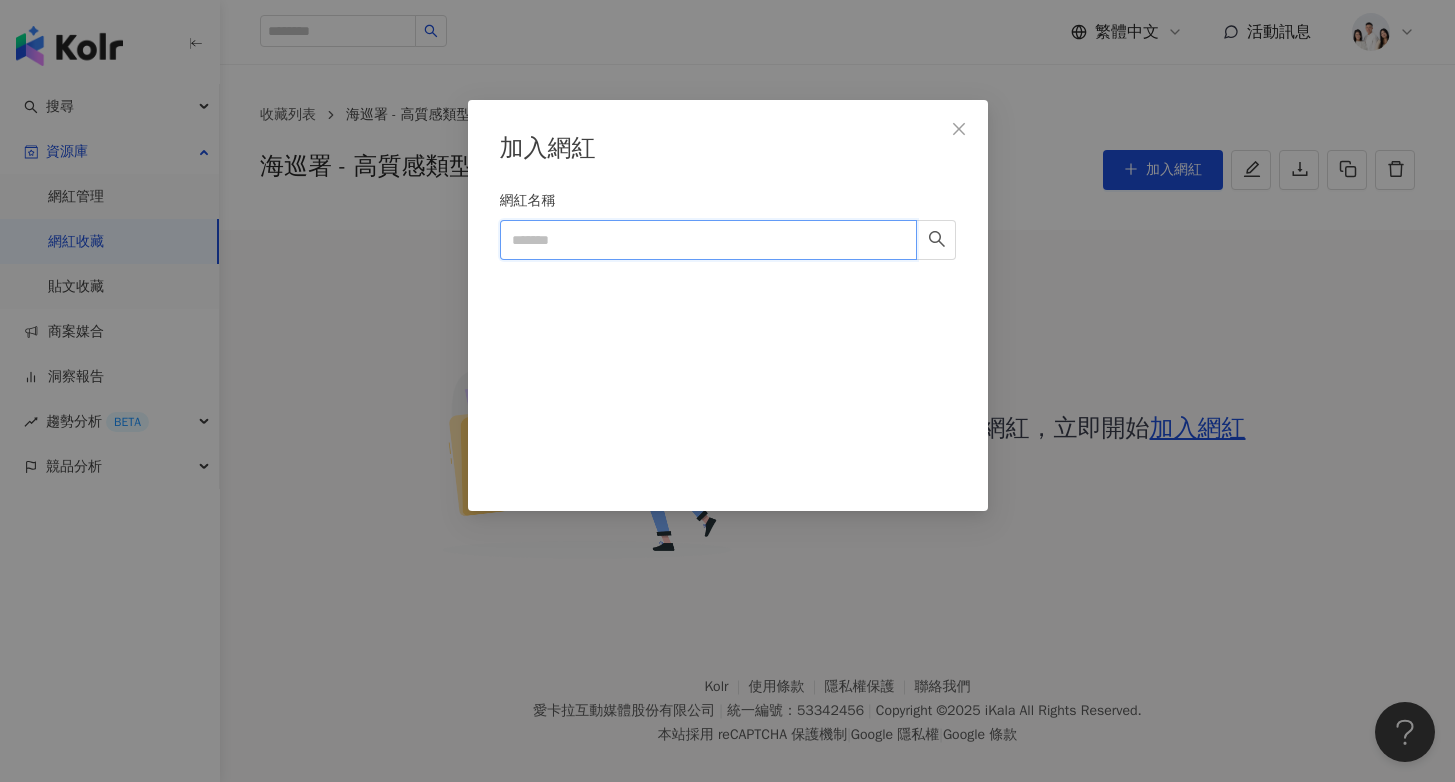 click on "網紅名稱" at bounding box center (708, 240) 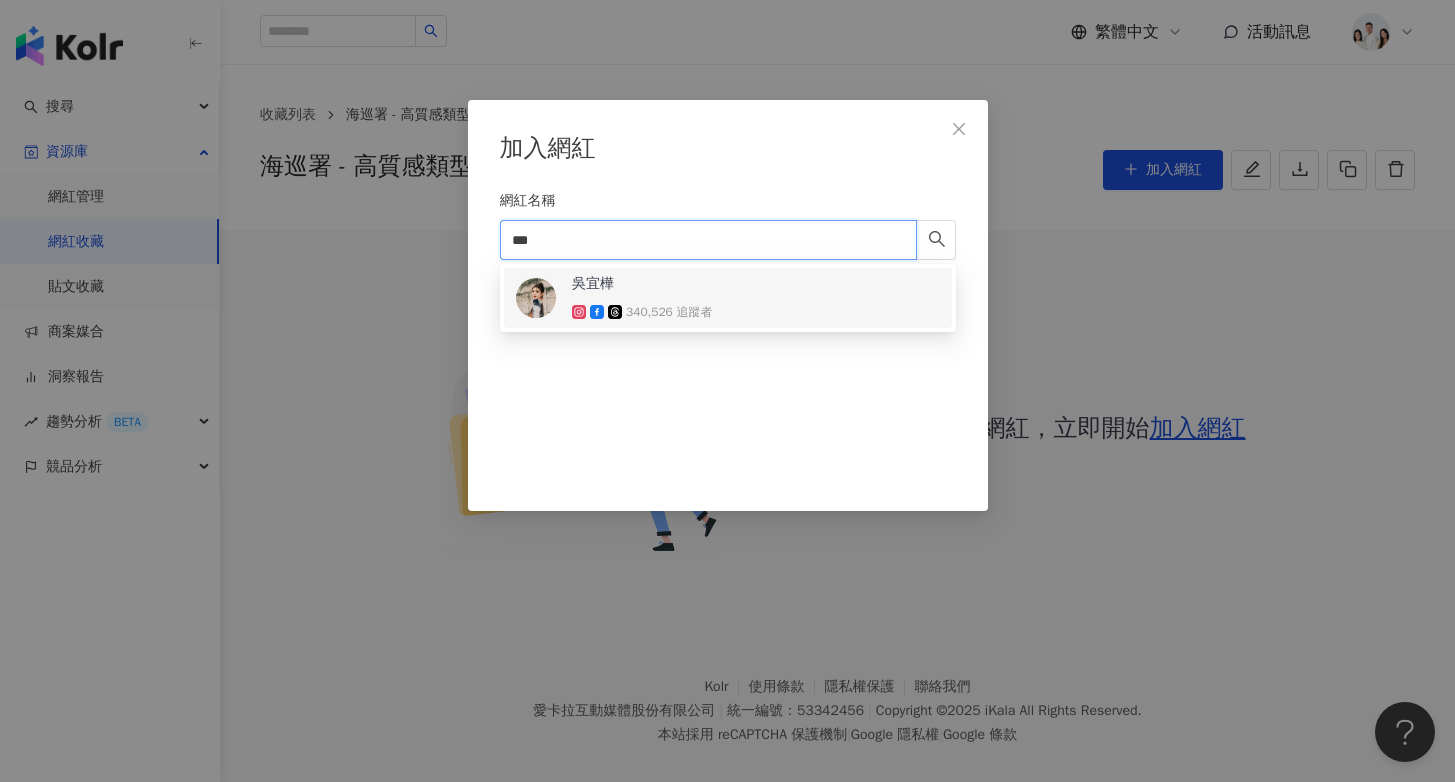 click on "吳宜樺" at bounding box center (637, 284) 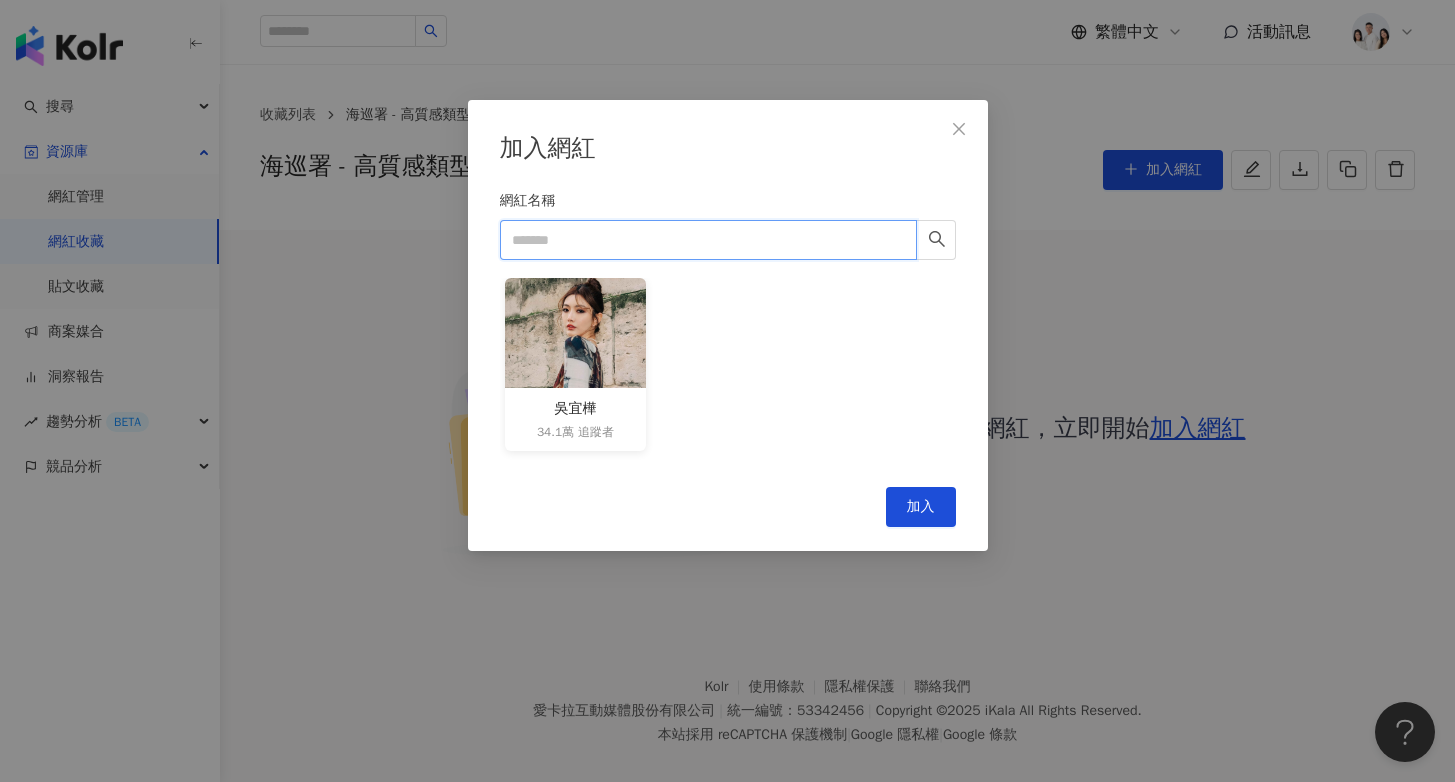 paste on "****" 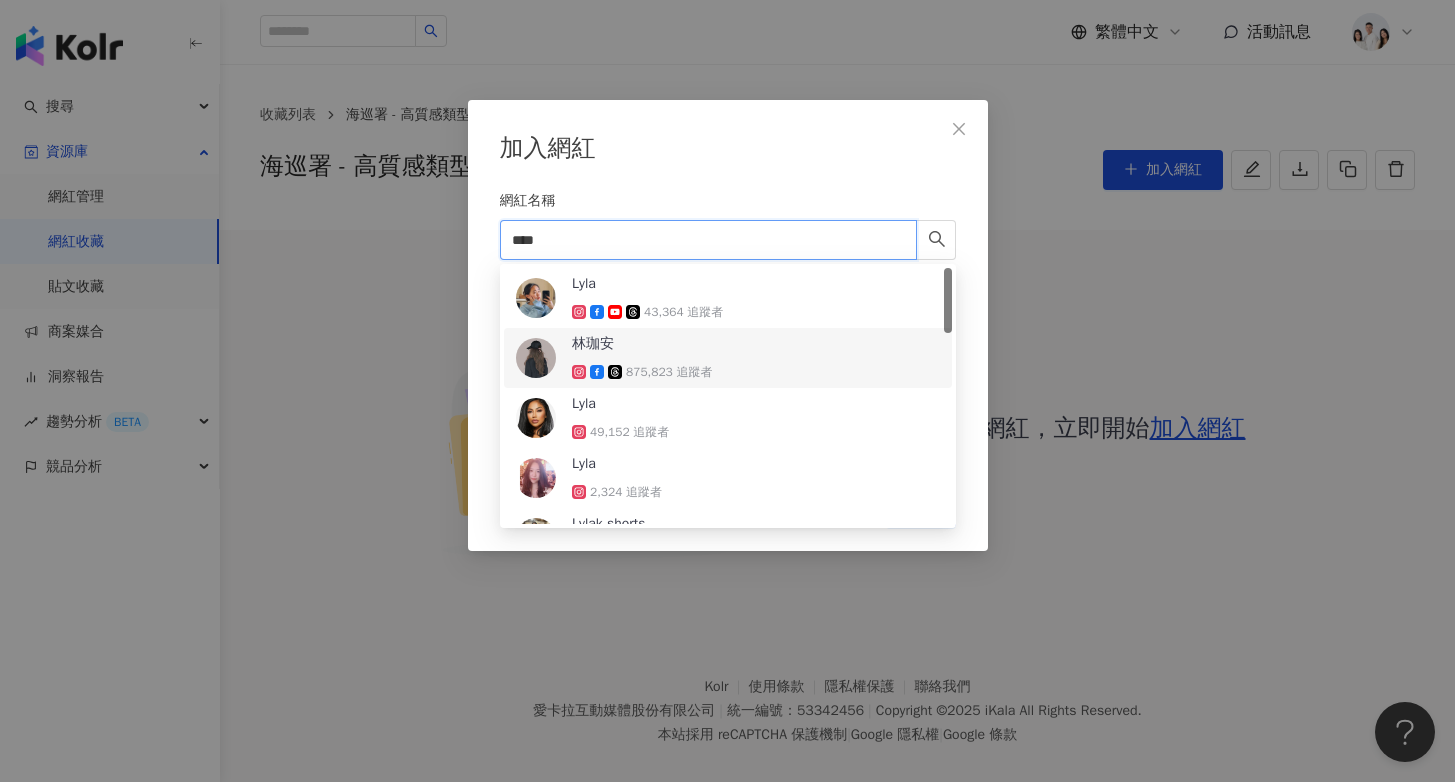click at bounding box center [536, 358] 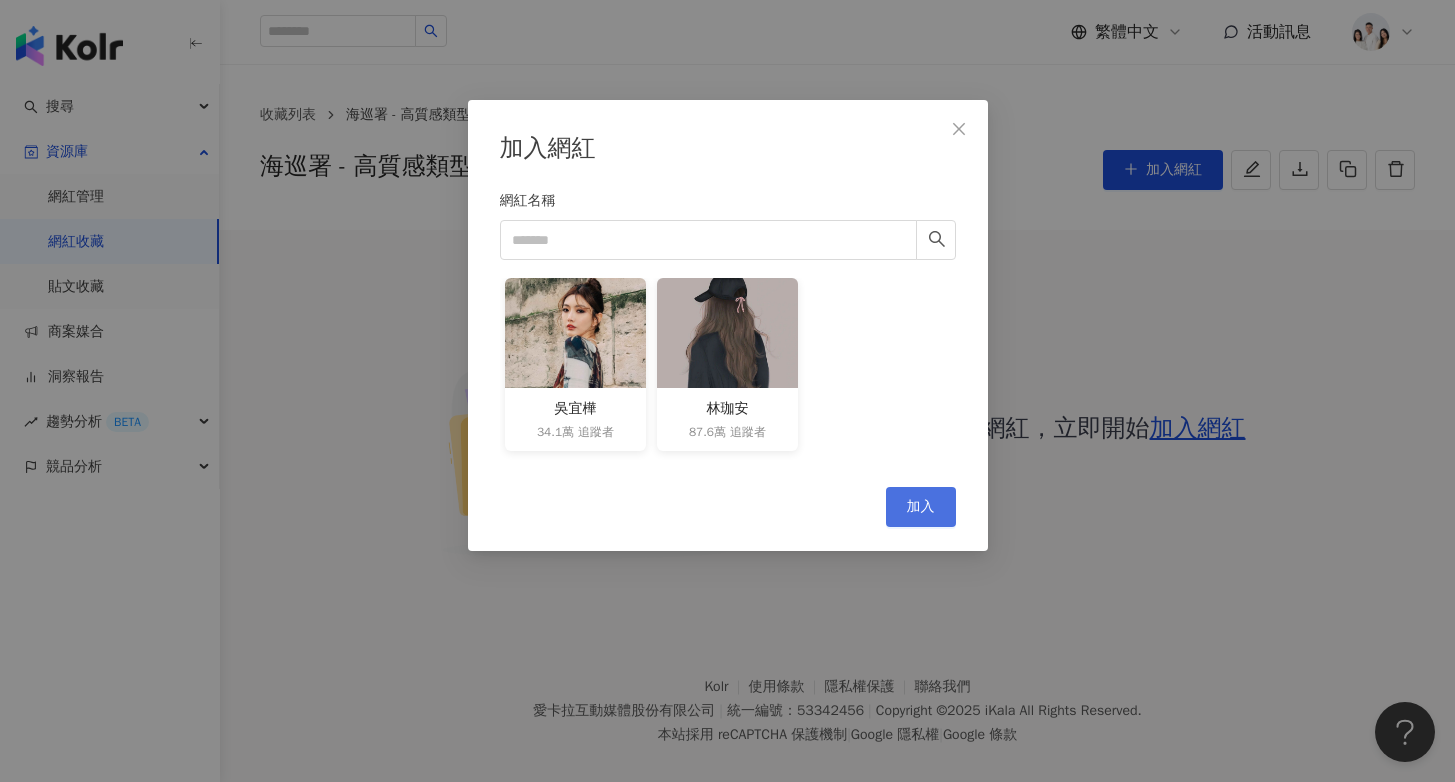 click on "加入" at bounding box center [921, 507] 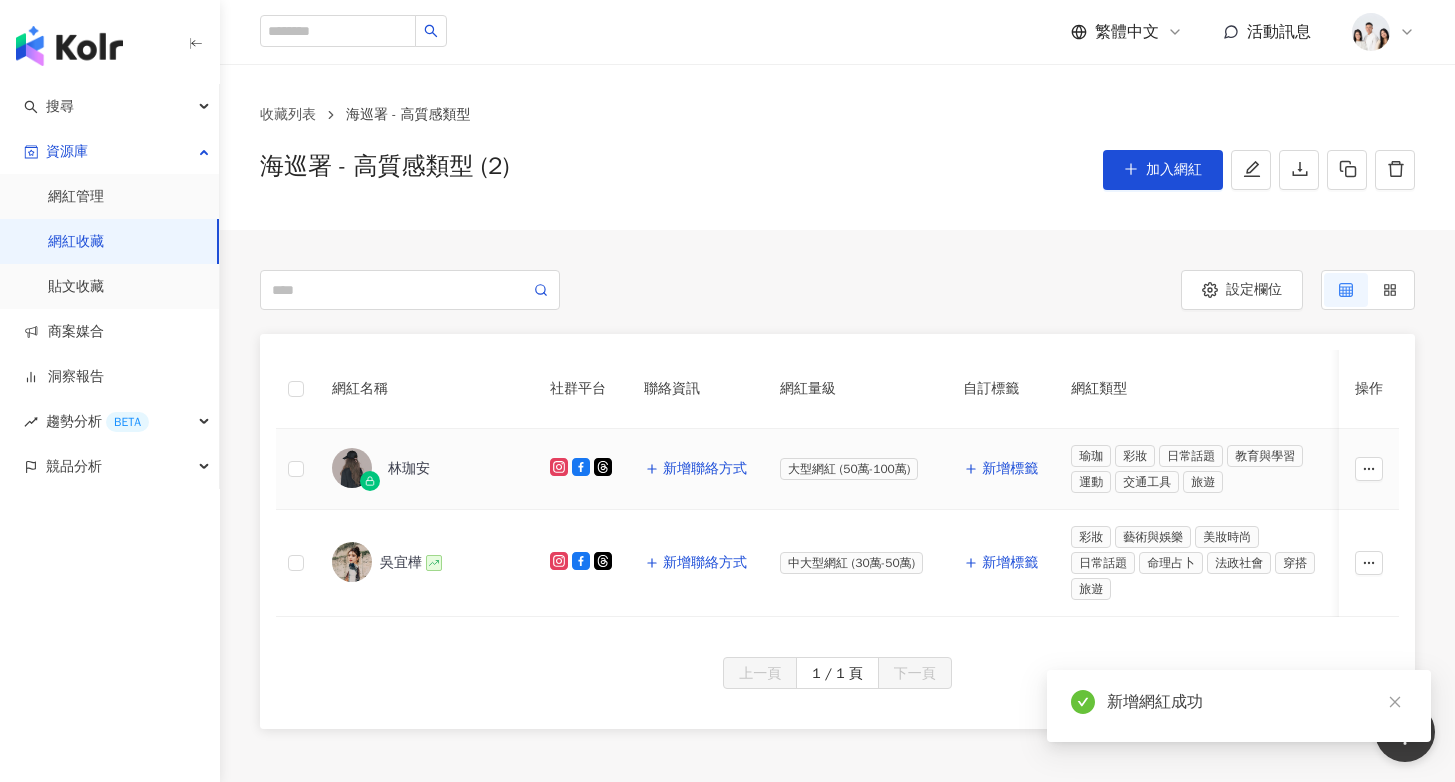 scroll, scrollTop: 169, scrollLeft: 0, axis: vertical 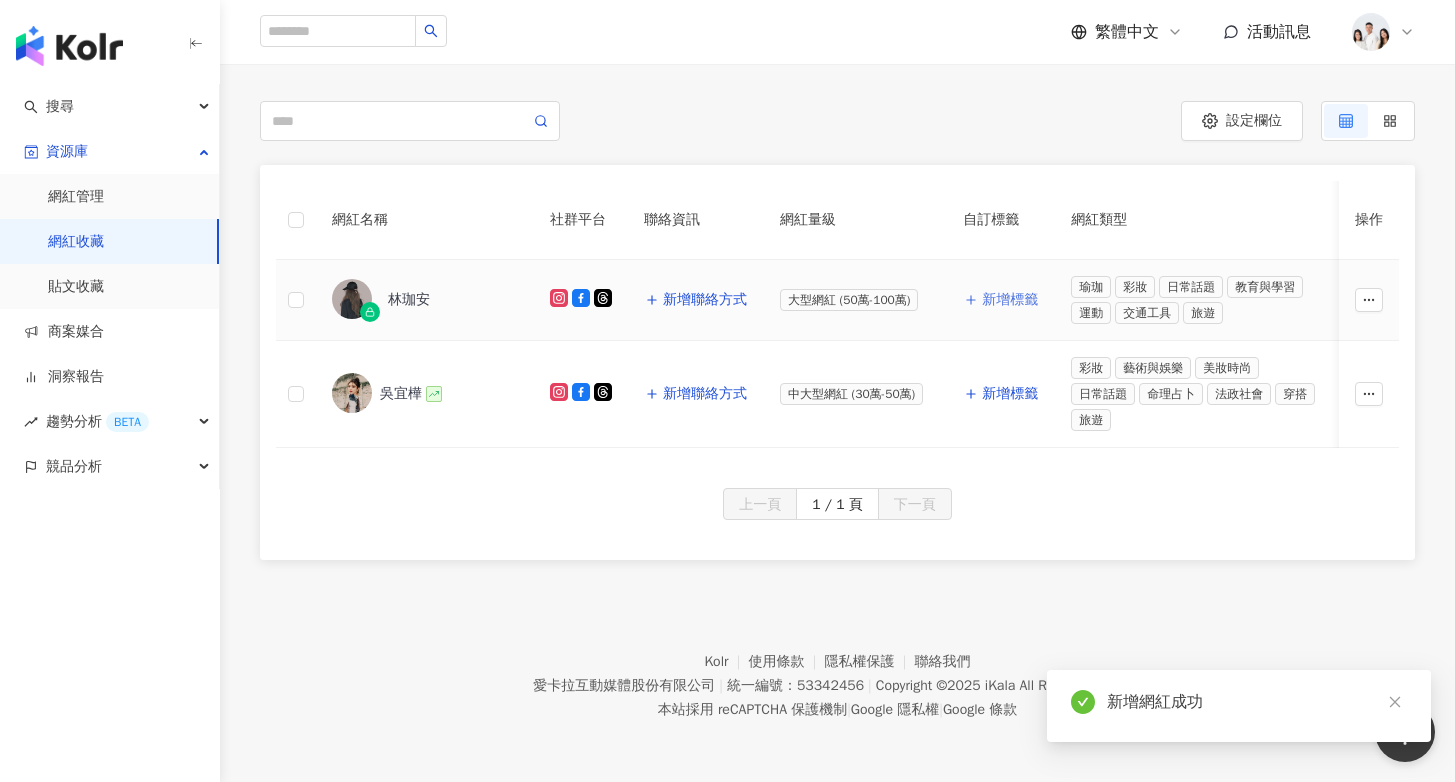 click on "新增標籤" at bounding box center (1001, 300) 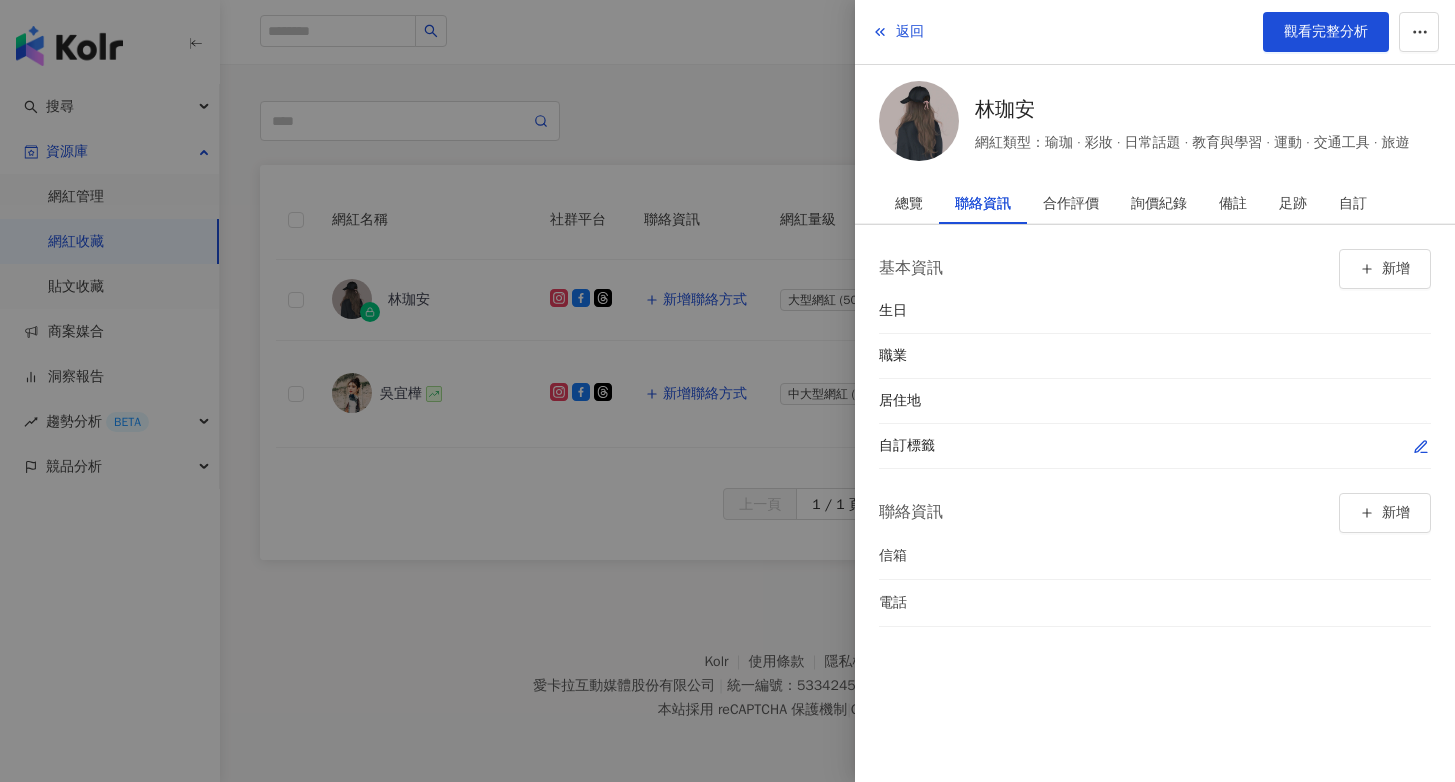 click 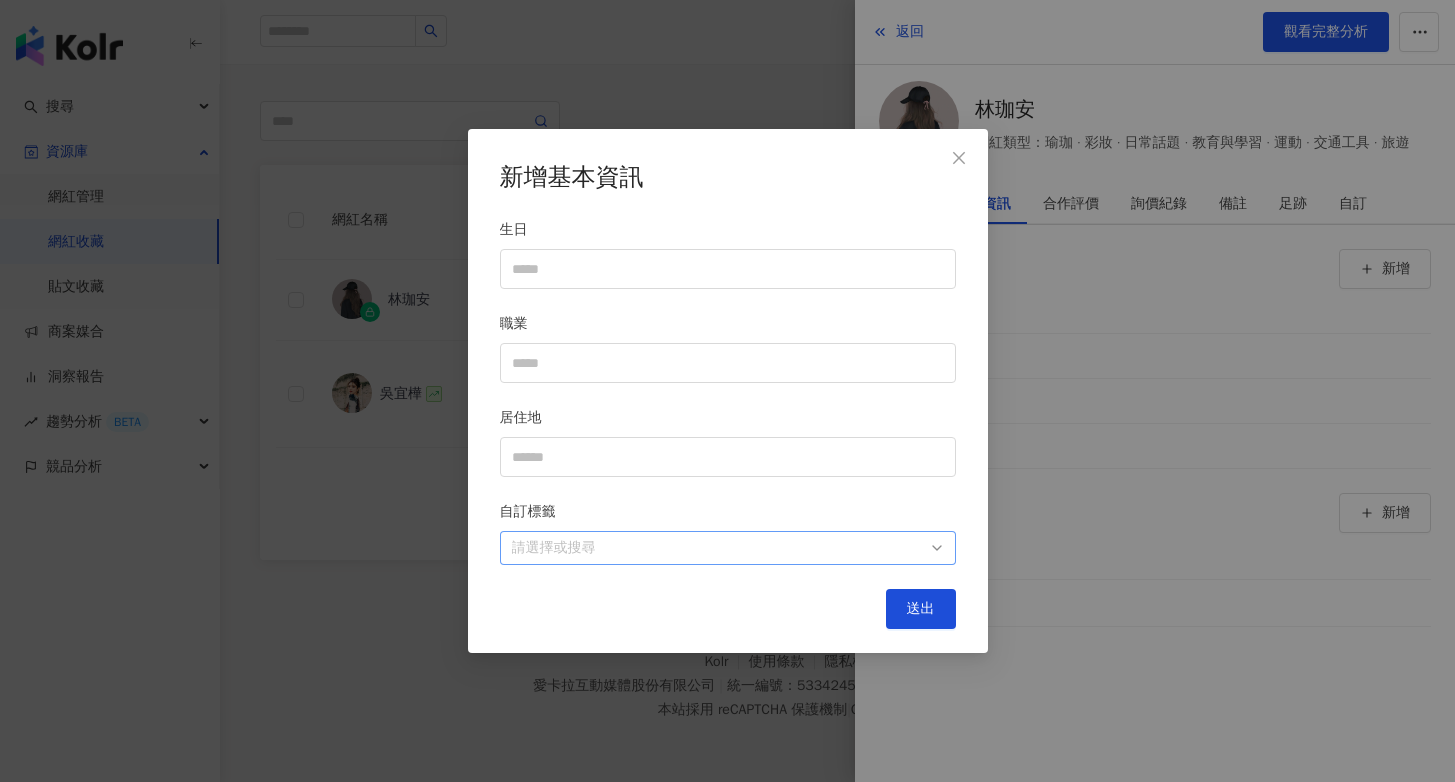click at bounding box center [717, 547] 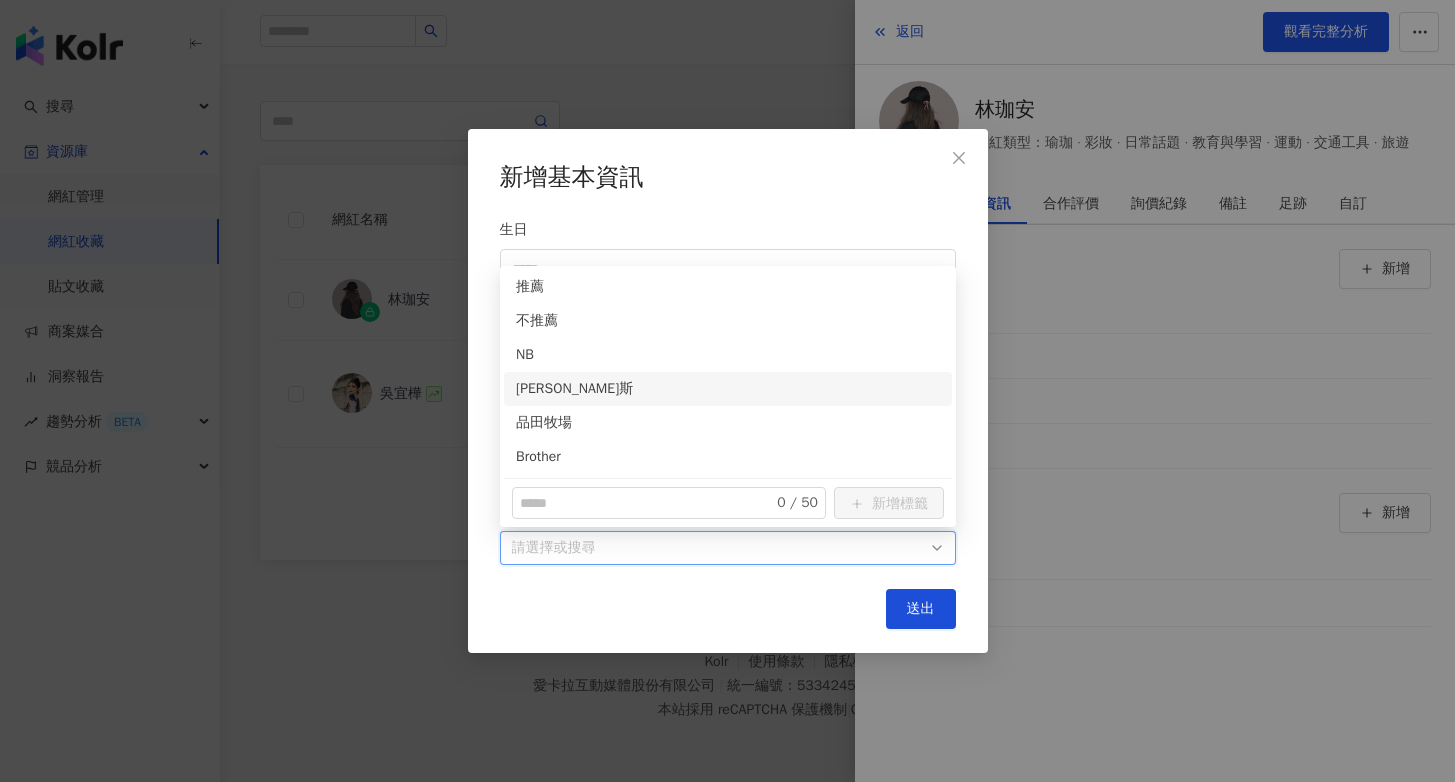 click on "[PERSON_NAME]斯" at bounding box center [728, 389] 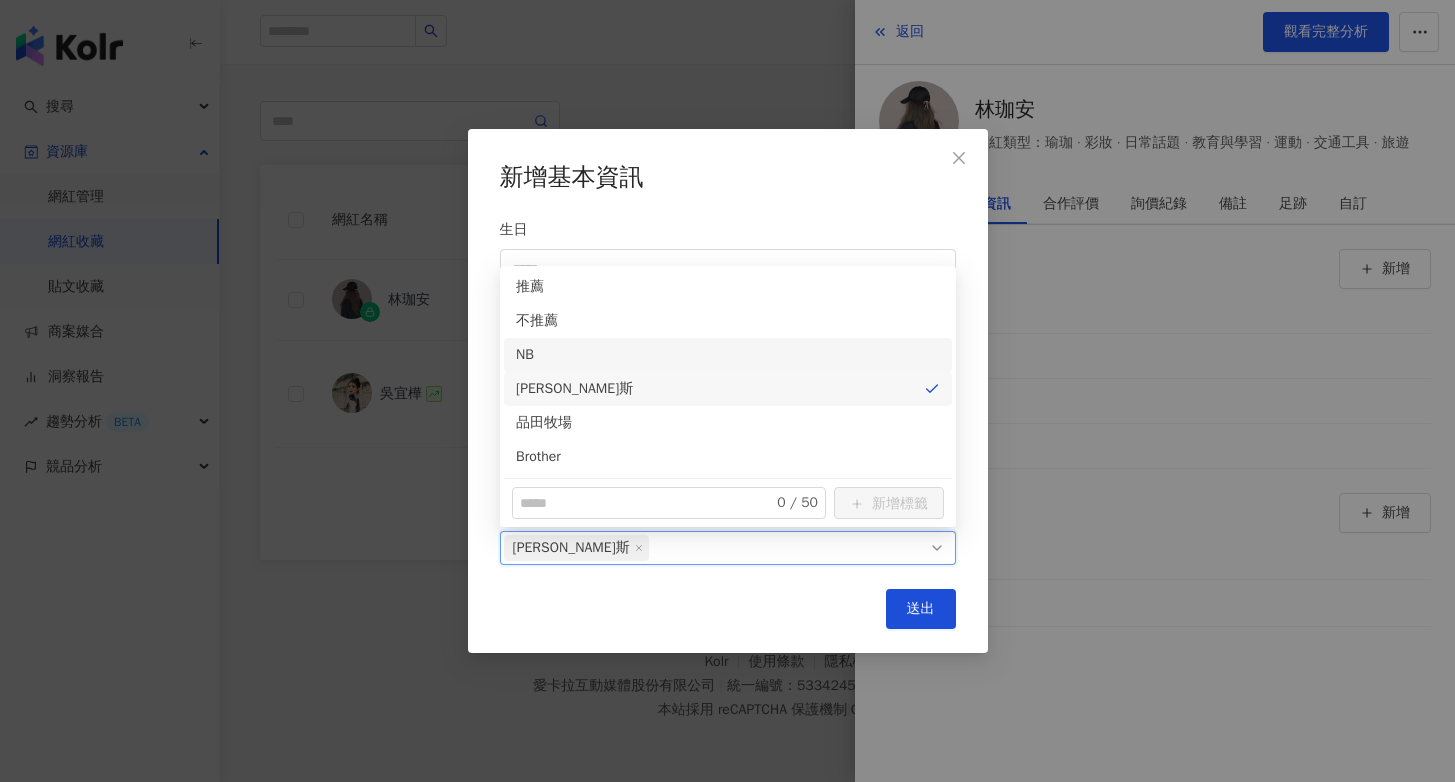 click on "NB" at bounding box center [728, 355] 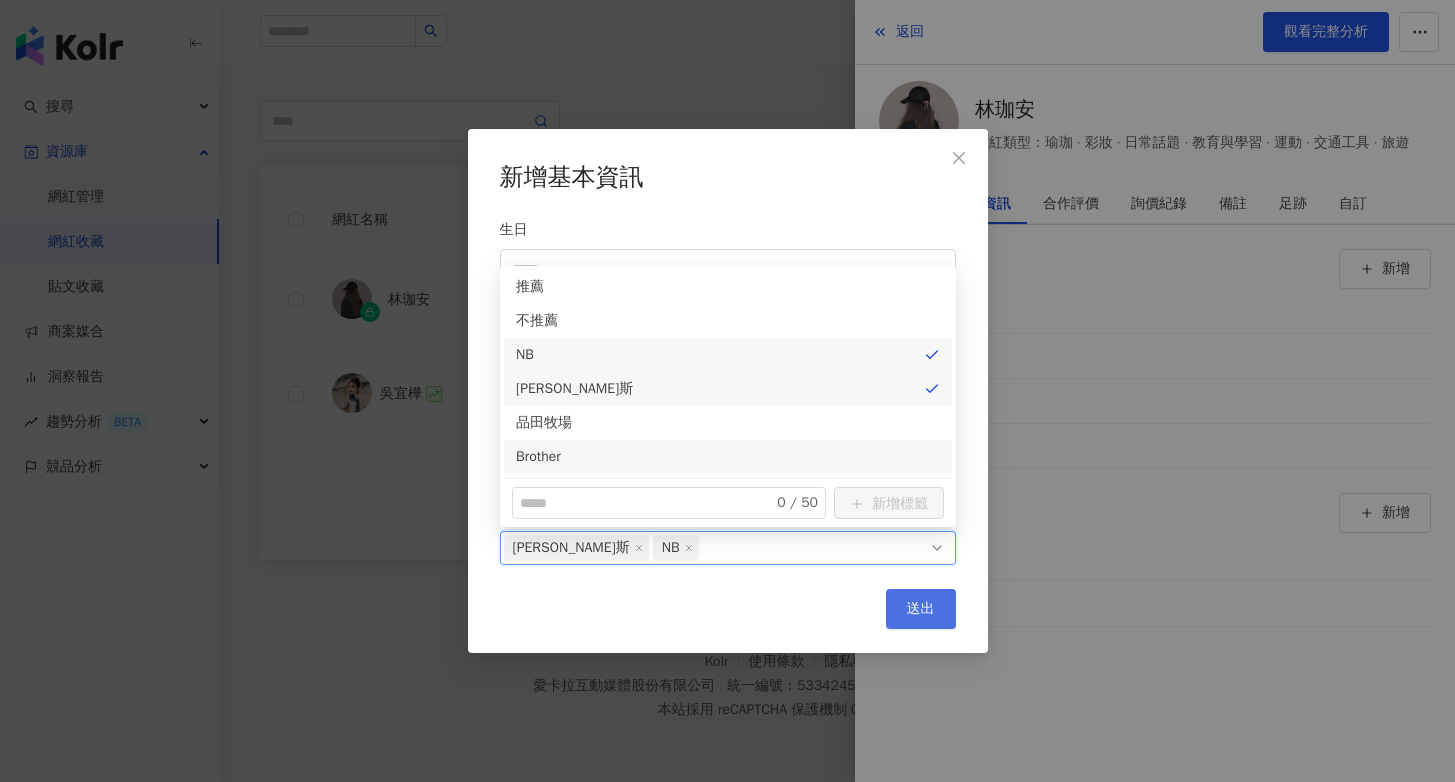 click on "送出" at bounding box center [921, 609] 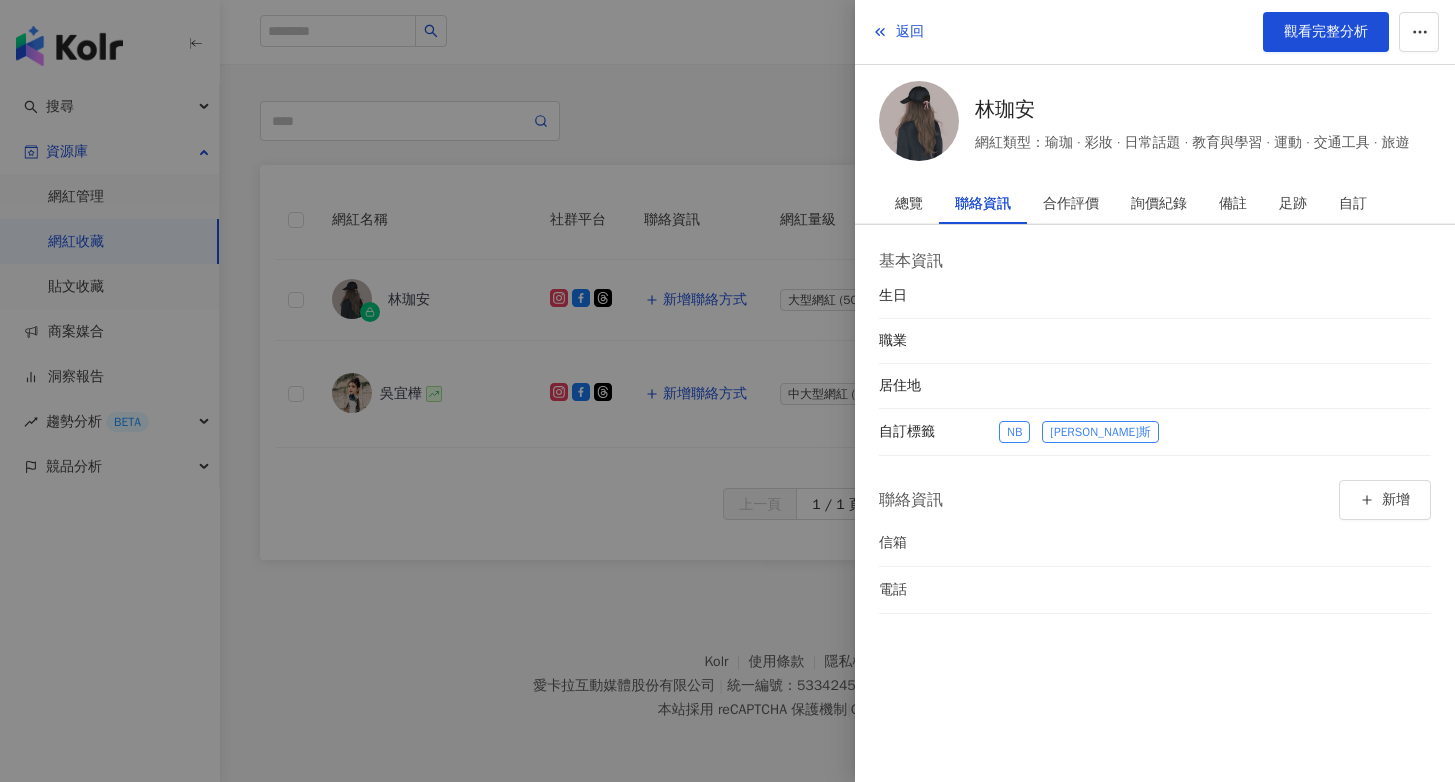click at bounding box center [727, 391] 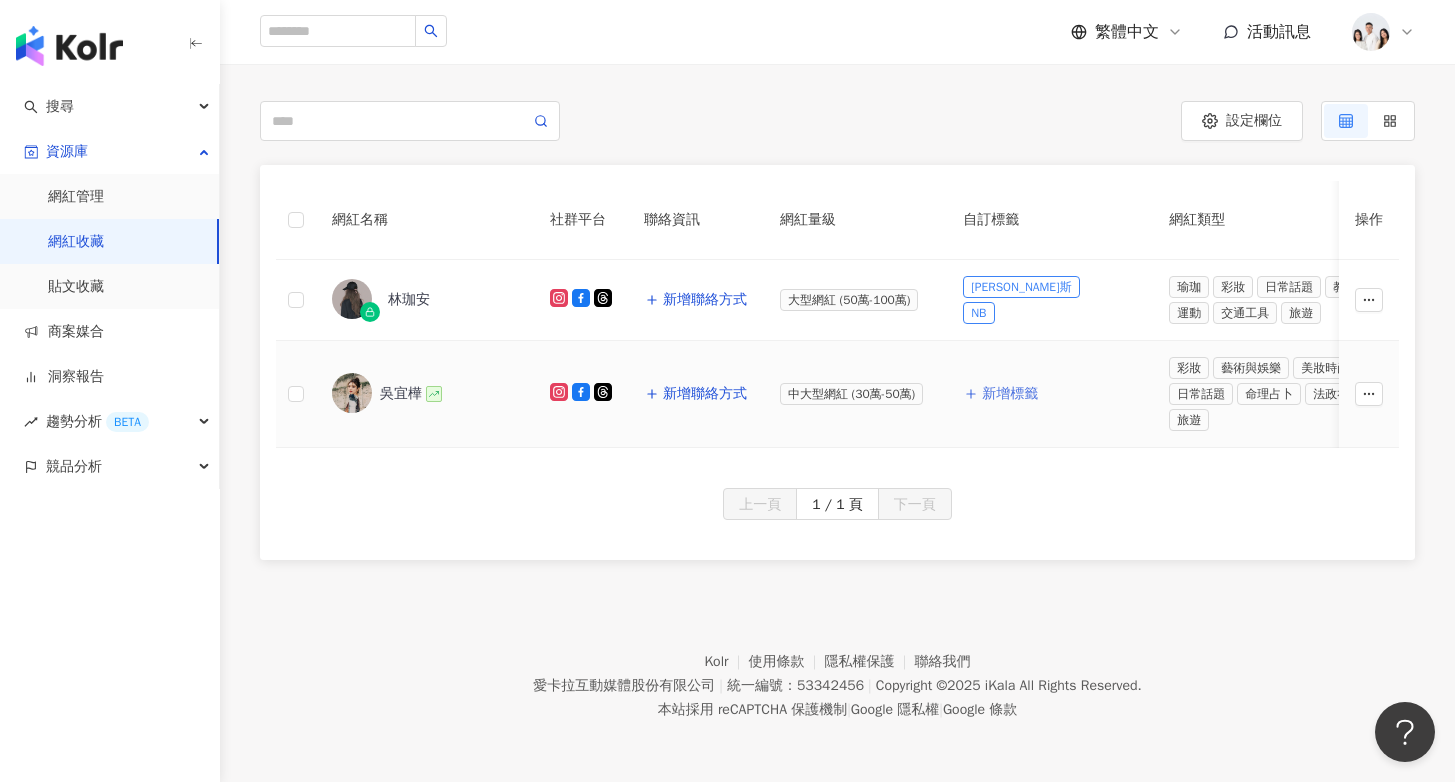 click on "新增標籤" at bounding box center [1010, 394] 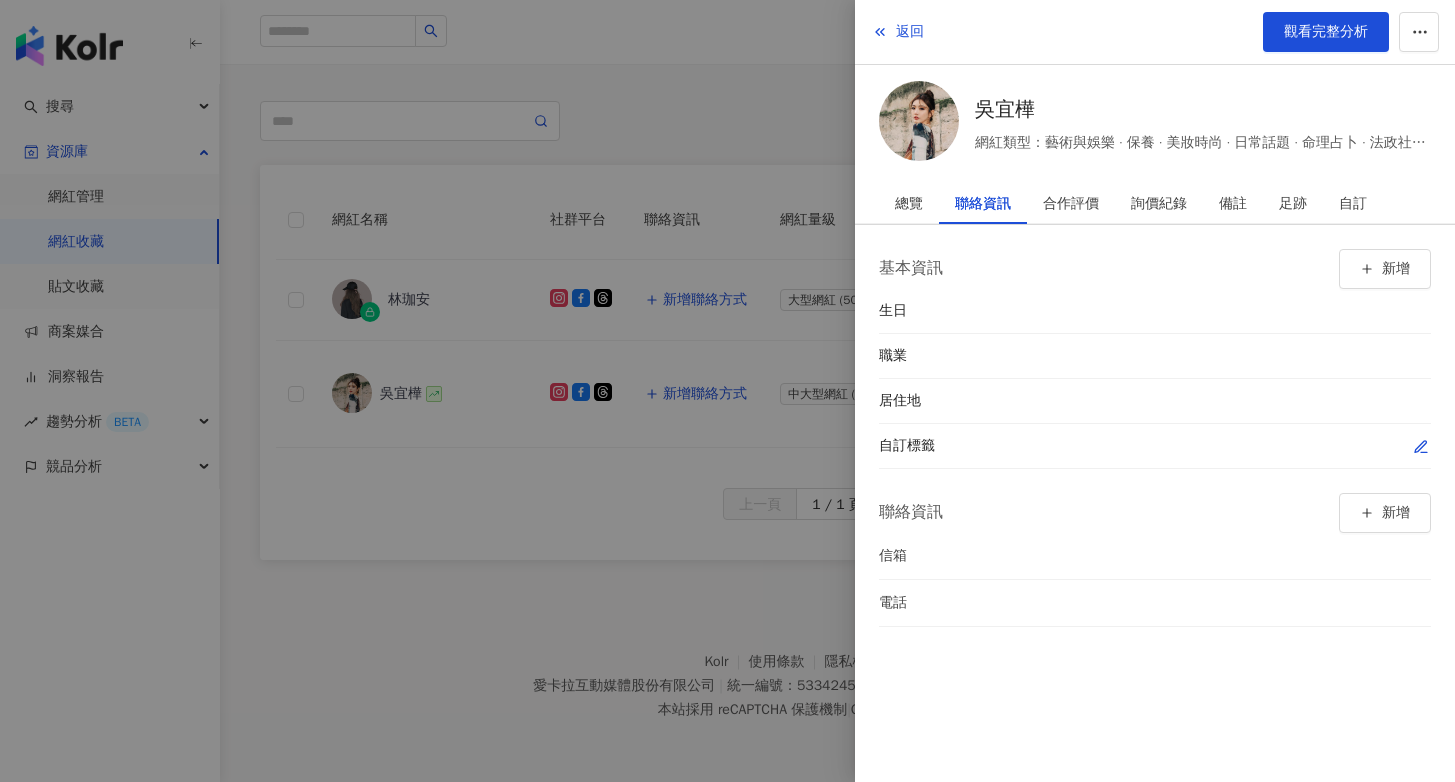 click 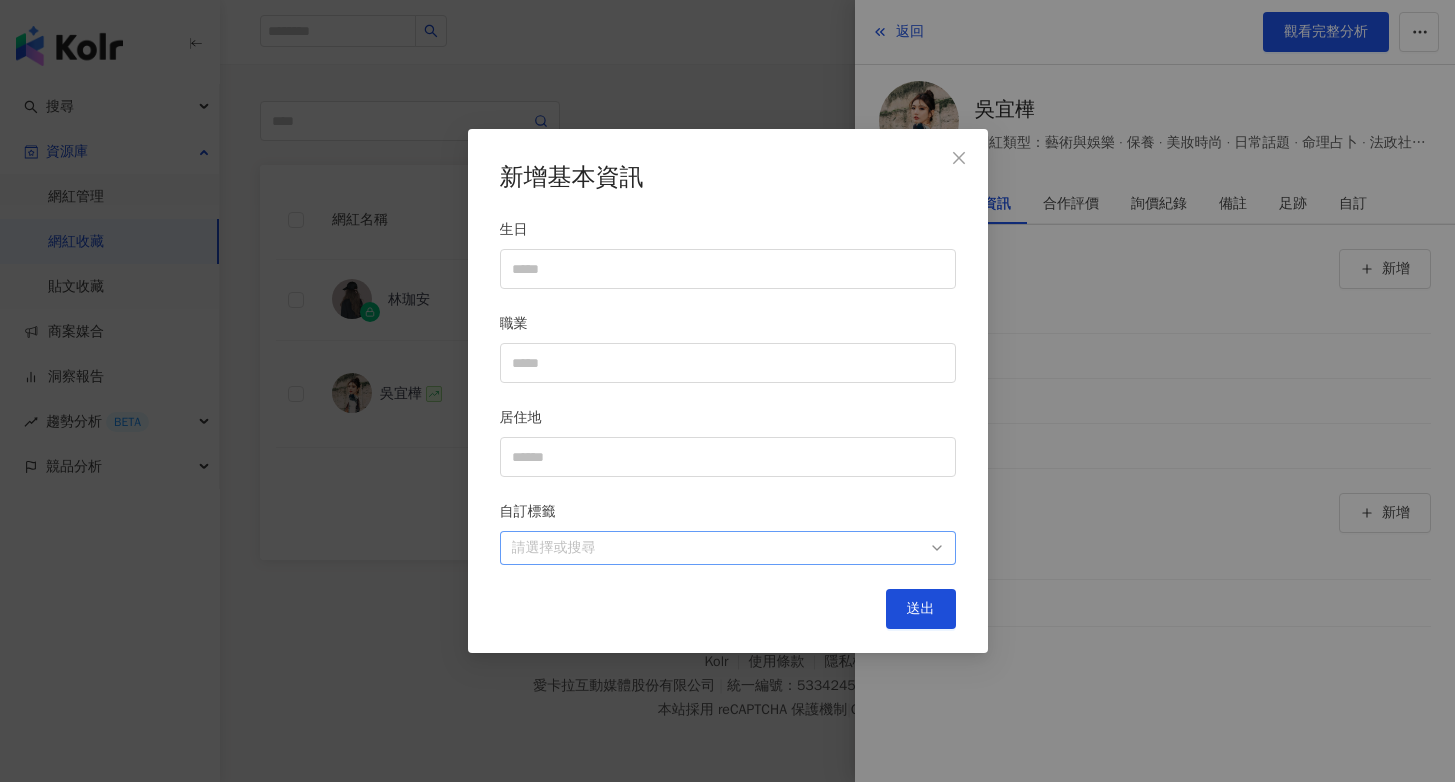 click at bounding box center [717, 547] 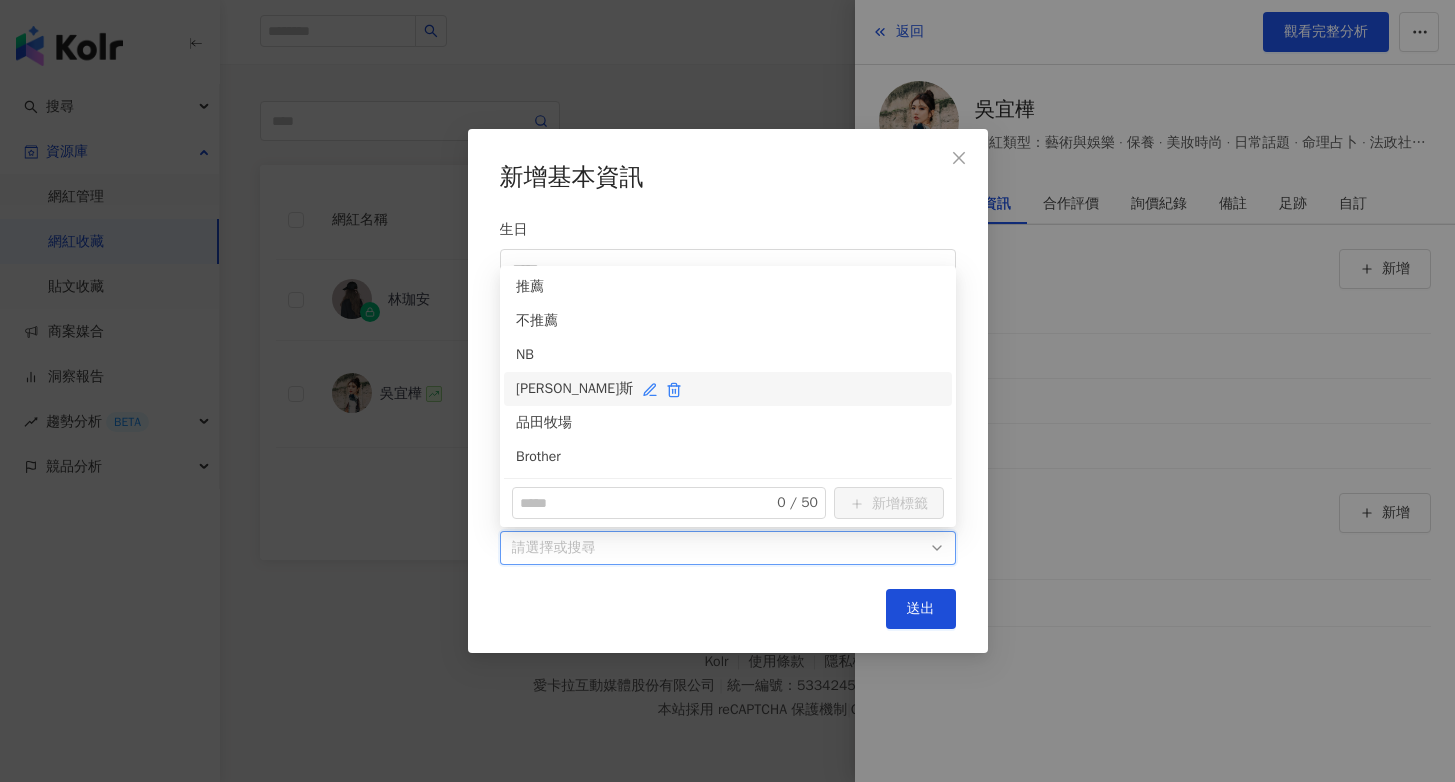 click on "[PERSON_NAME]斯" at bounding box center (728, 389) 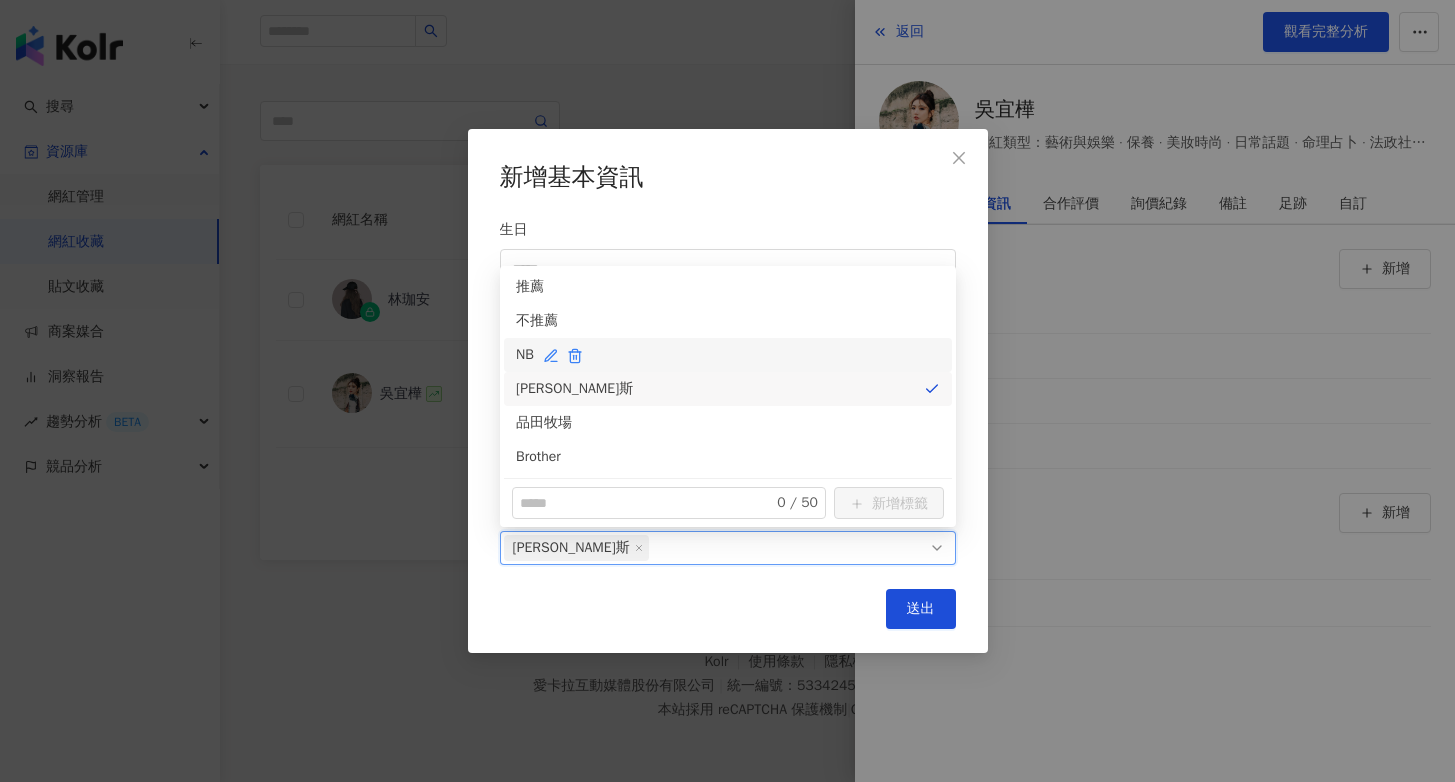click at bounding box center [562, 355] 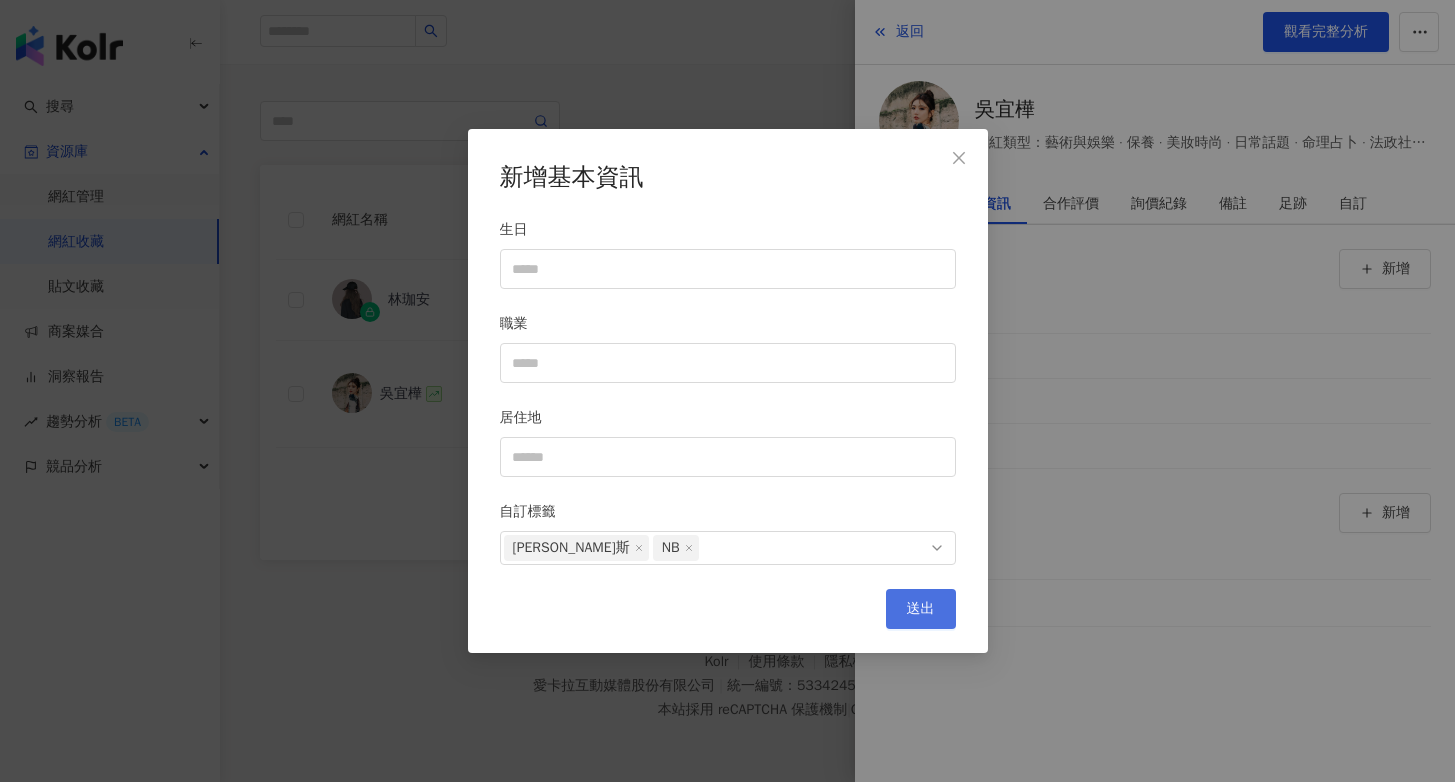 click on "送出" at bounding box center (921, 609) 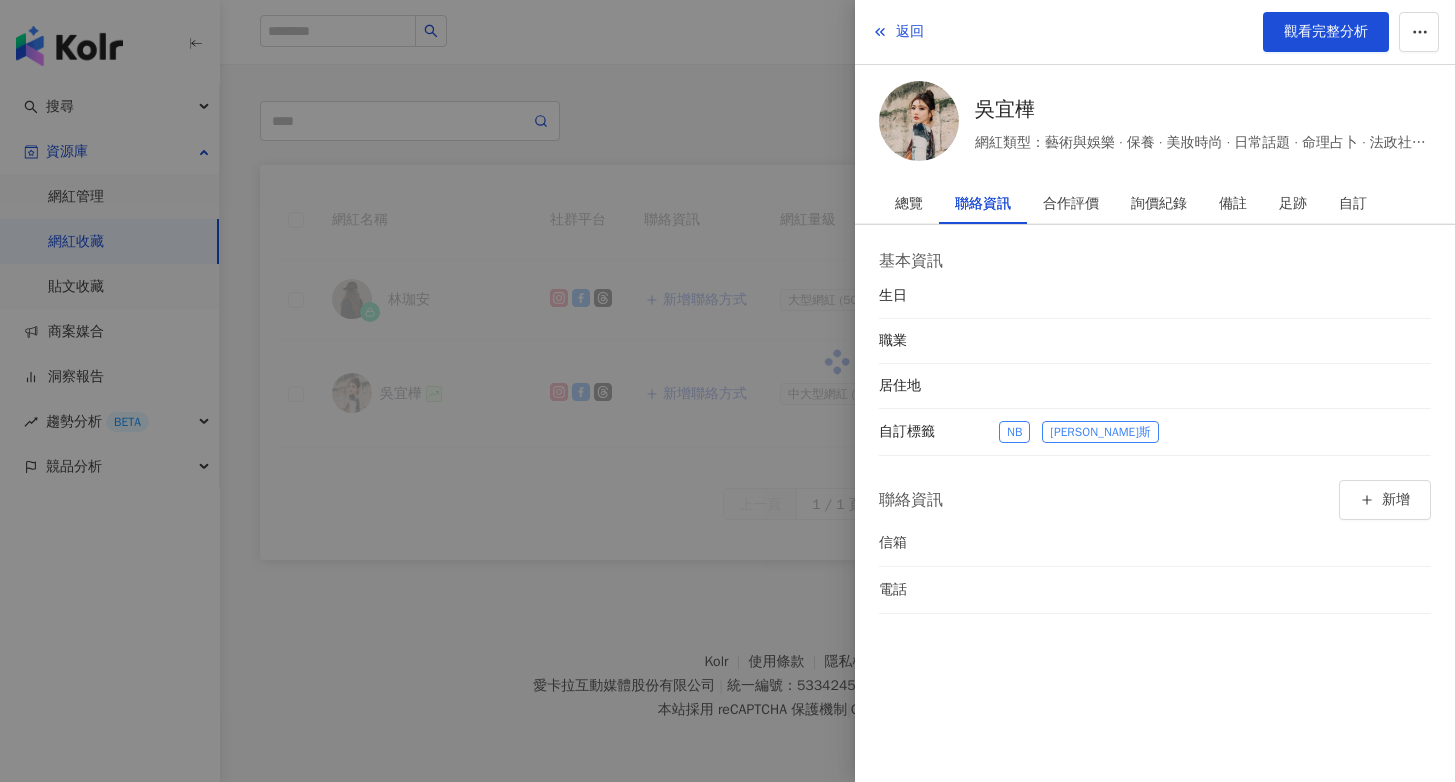 click at bounding box center (727, 391) 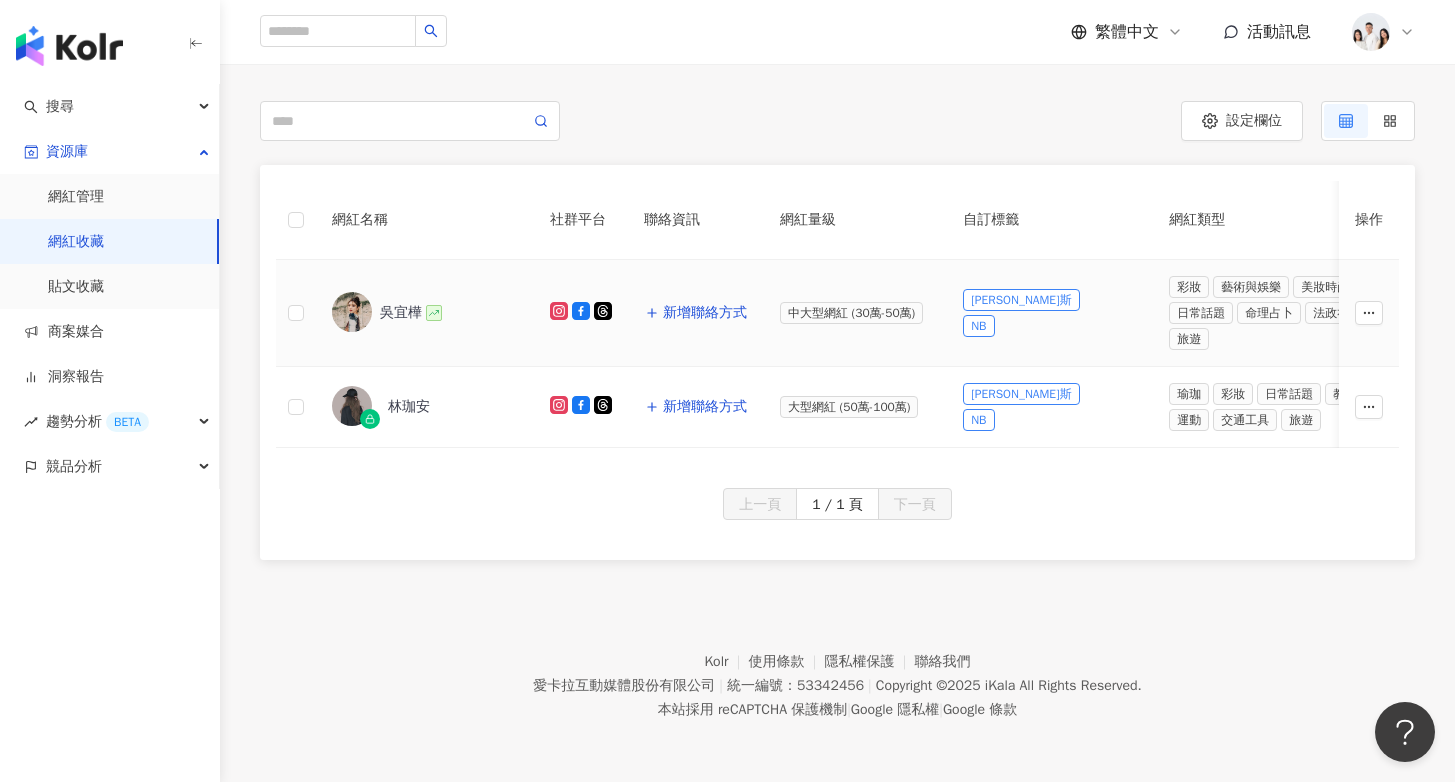 scroll, scrollTop: 0, scrollLeft: 0, axis: both 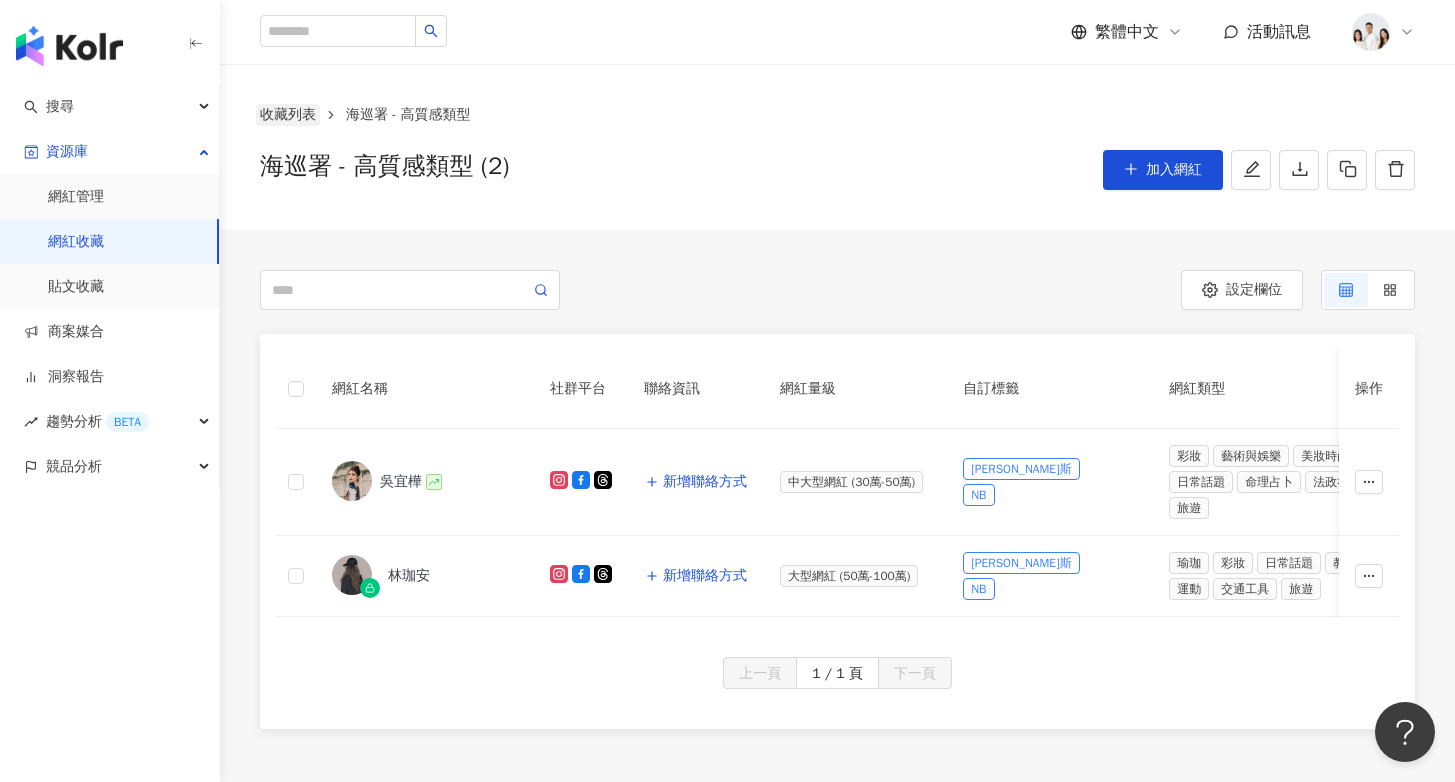 click on "收藏列表" at bounding box center [288, 115] 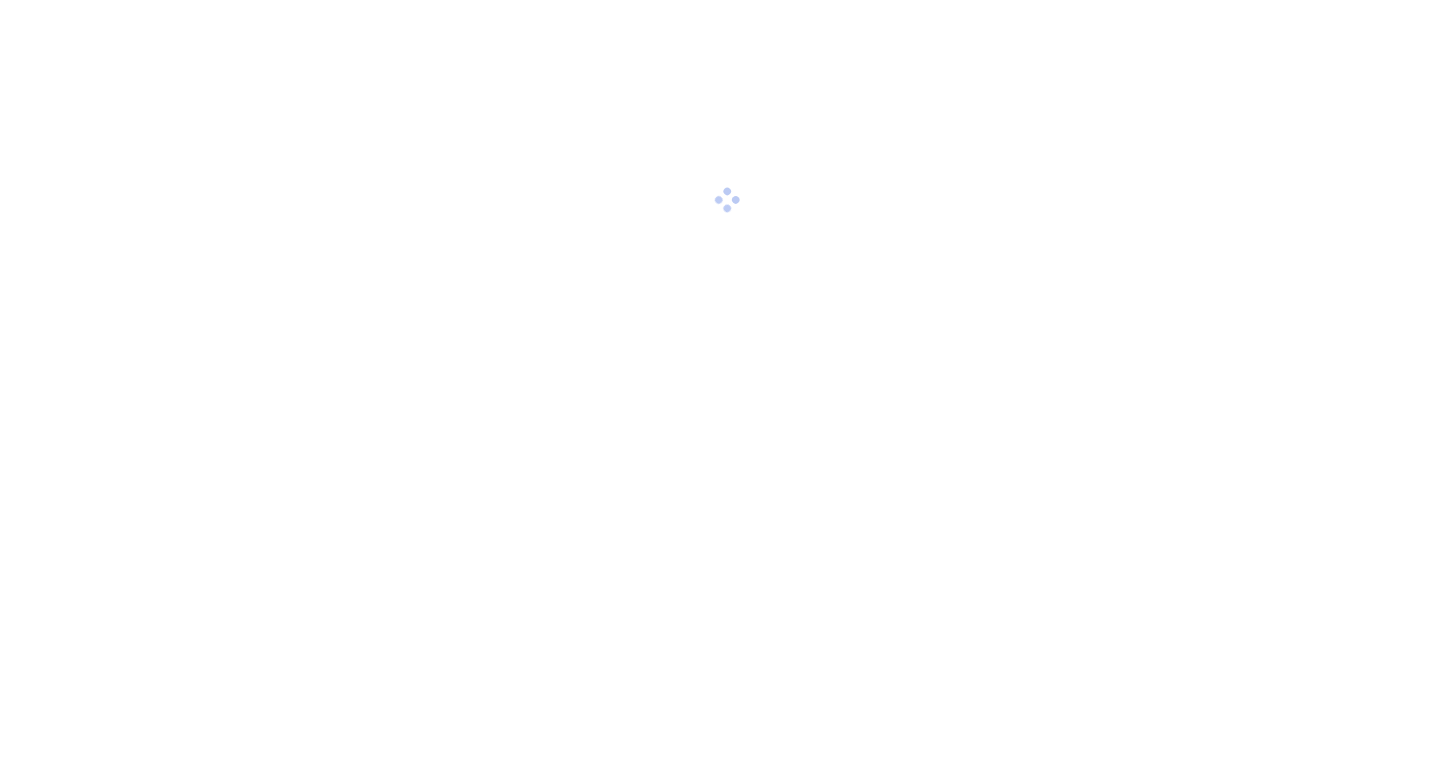 scroll, scrollTop: 0, scrollLeft: 0, axis: both 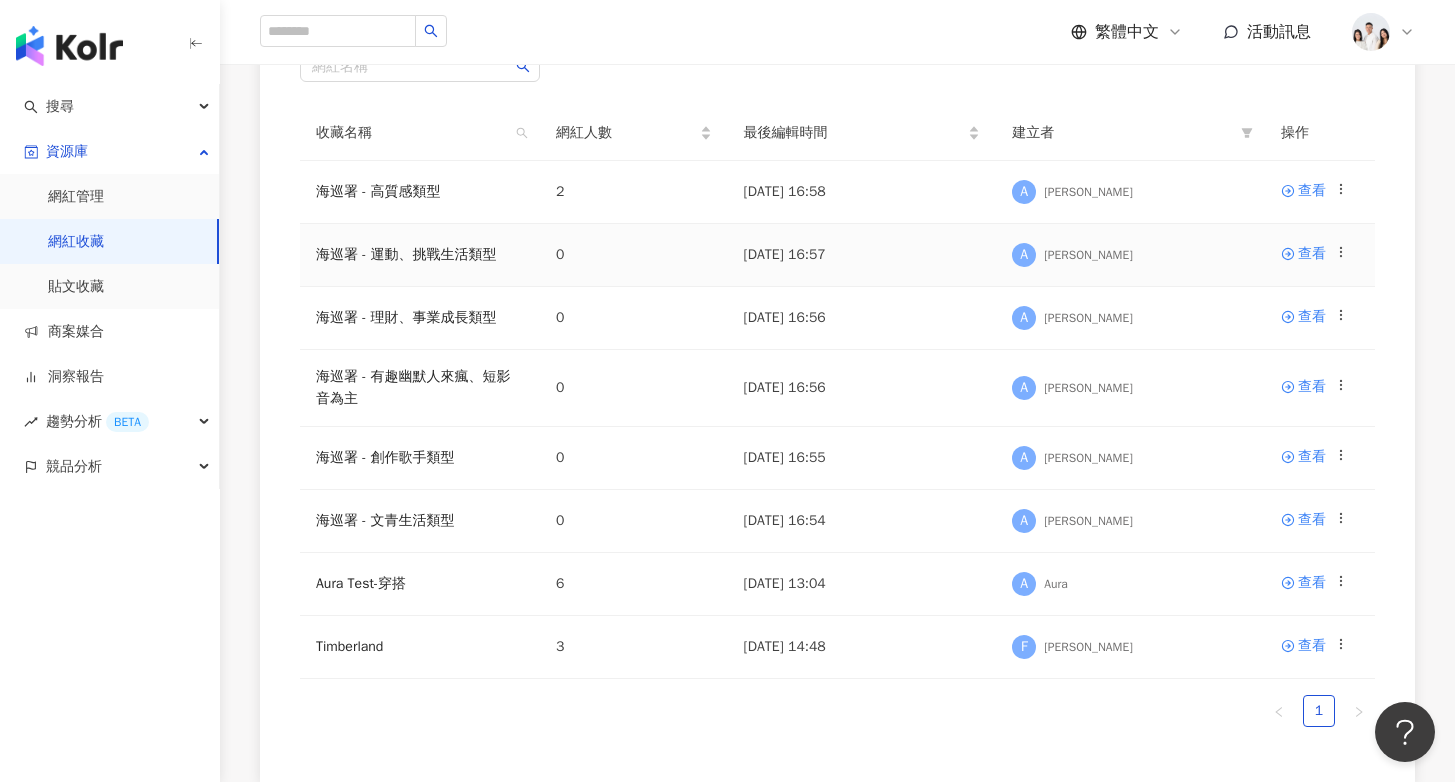 click on "海巡署 - 運動、挑戰生活類型" at bounding box center [420, 255] 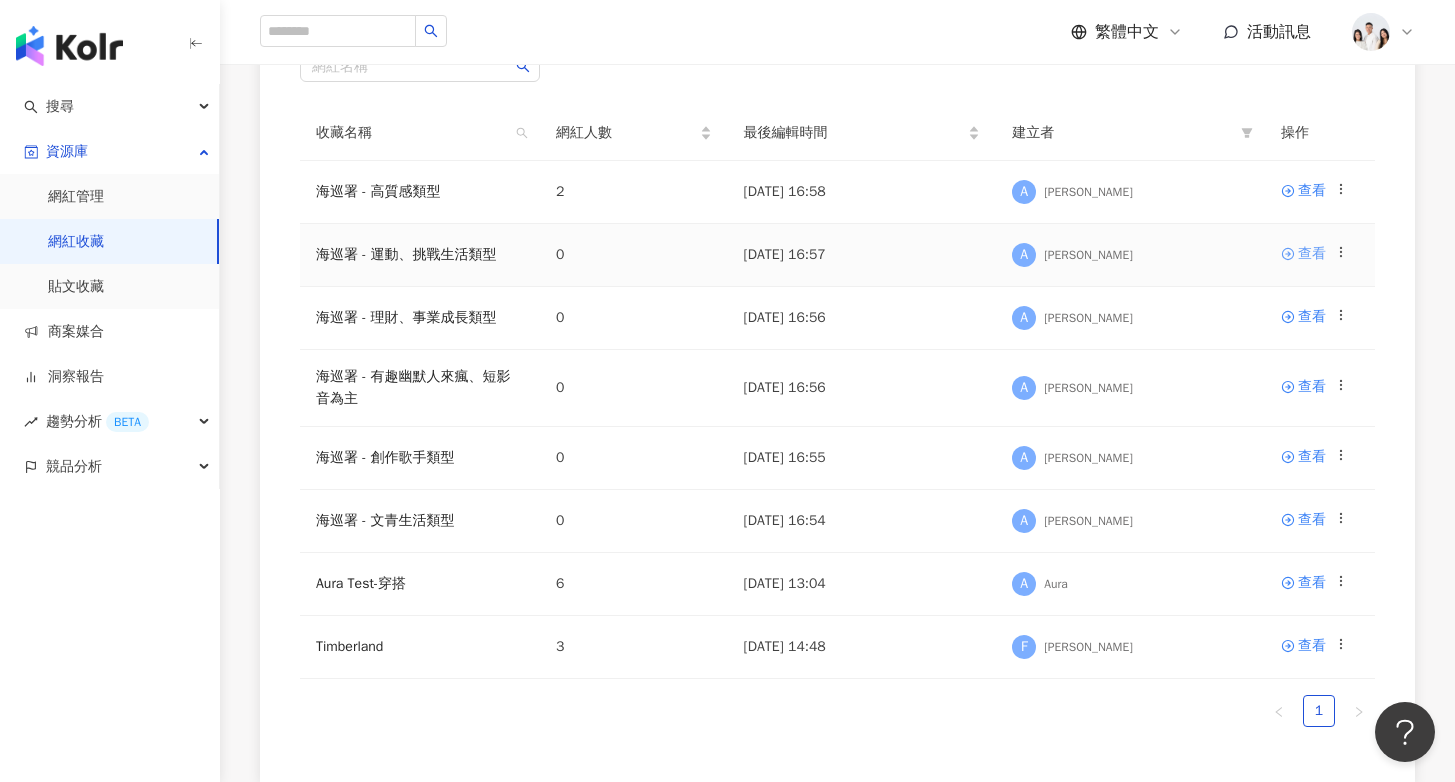 click 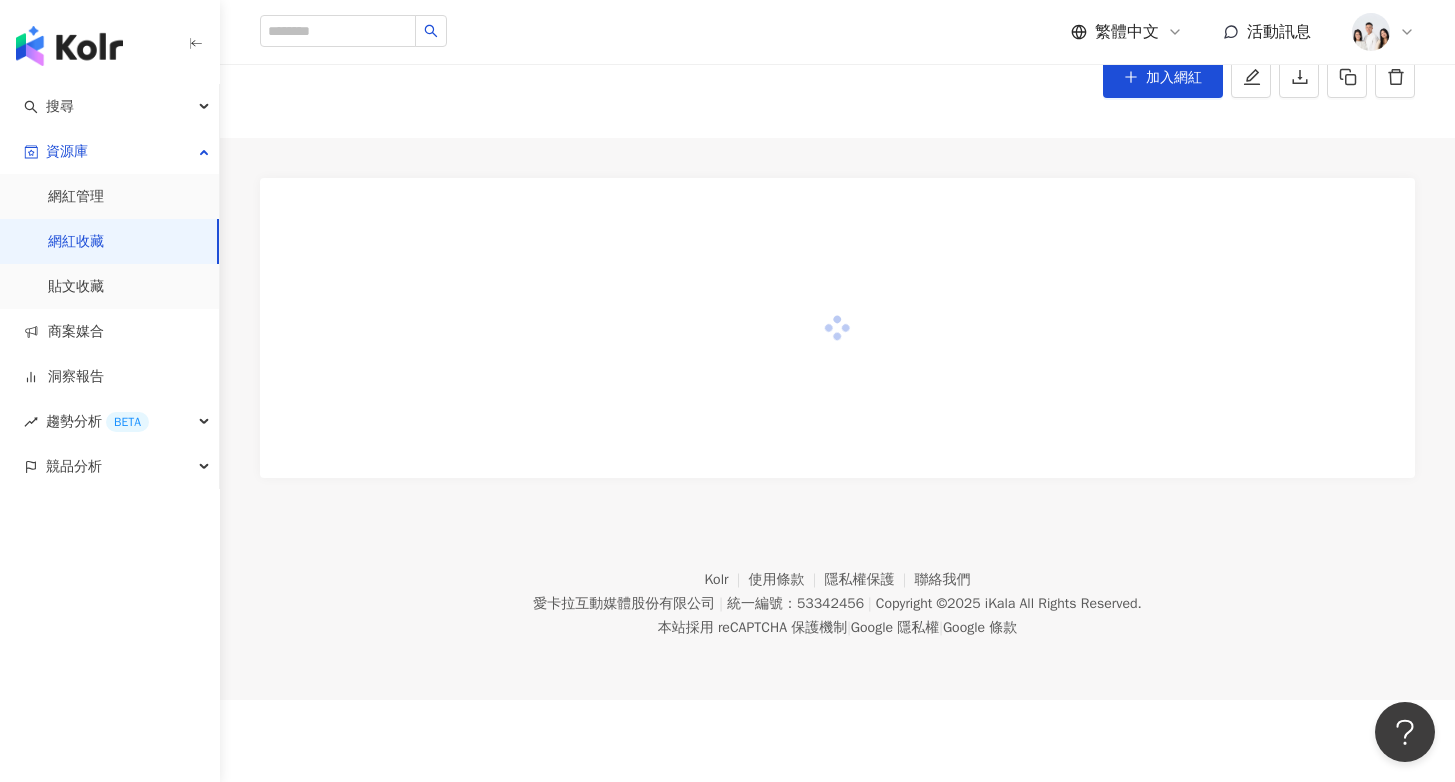 scroll, scrollTop: 0, scrollLeft: 0, axis: both 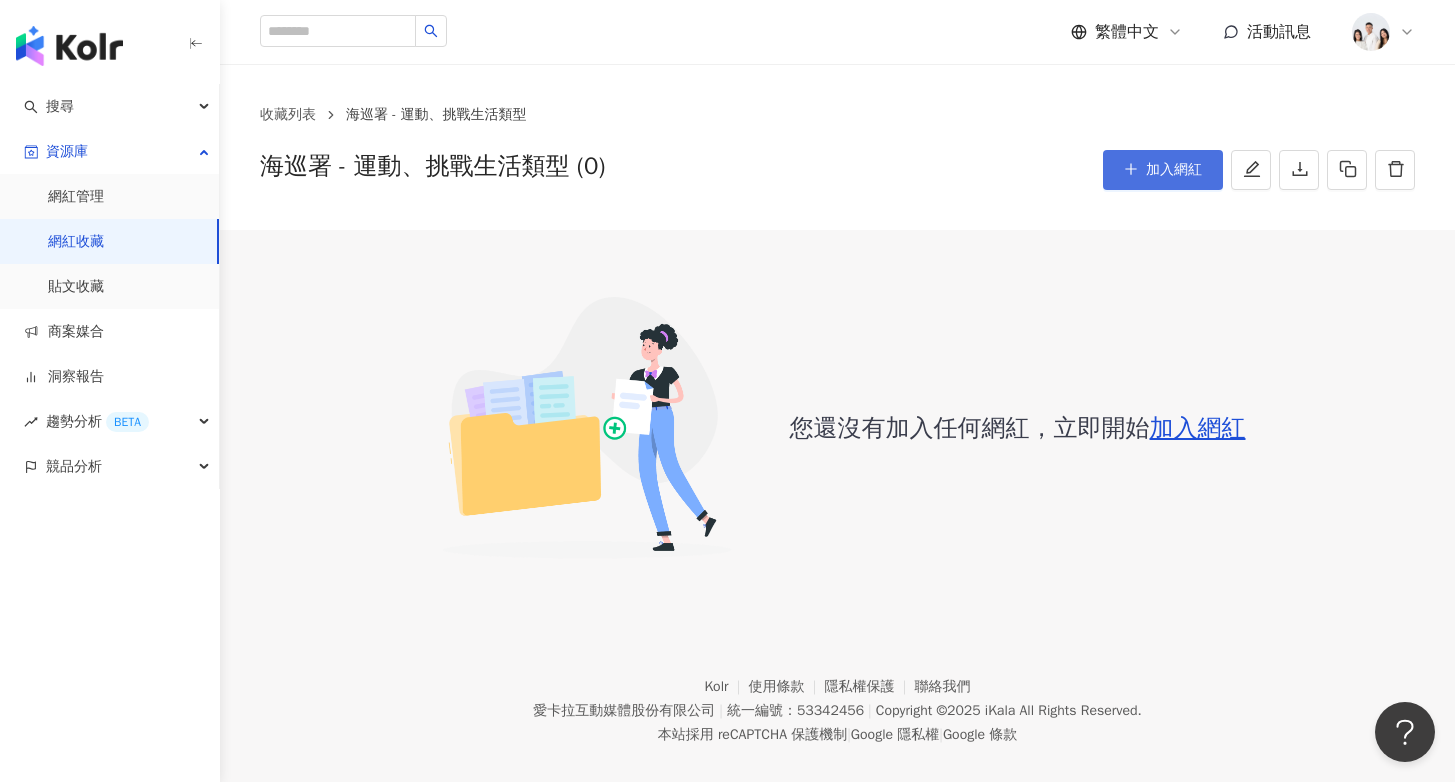 click on "加入網紅" at bounding box center [1163, 170] 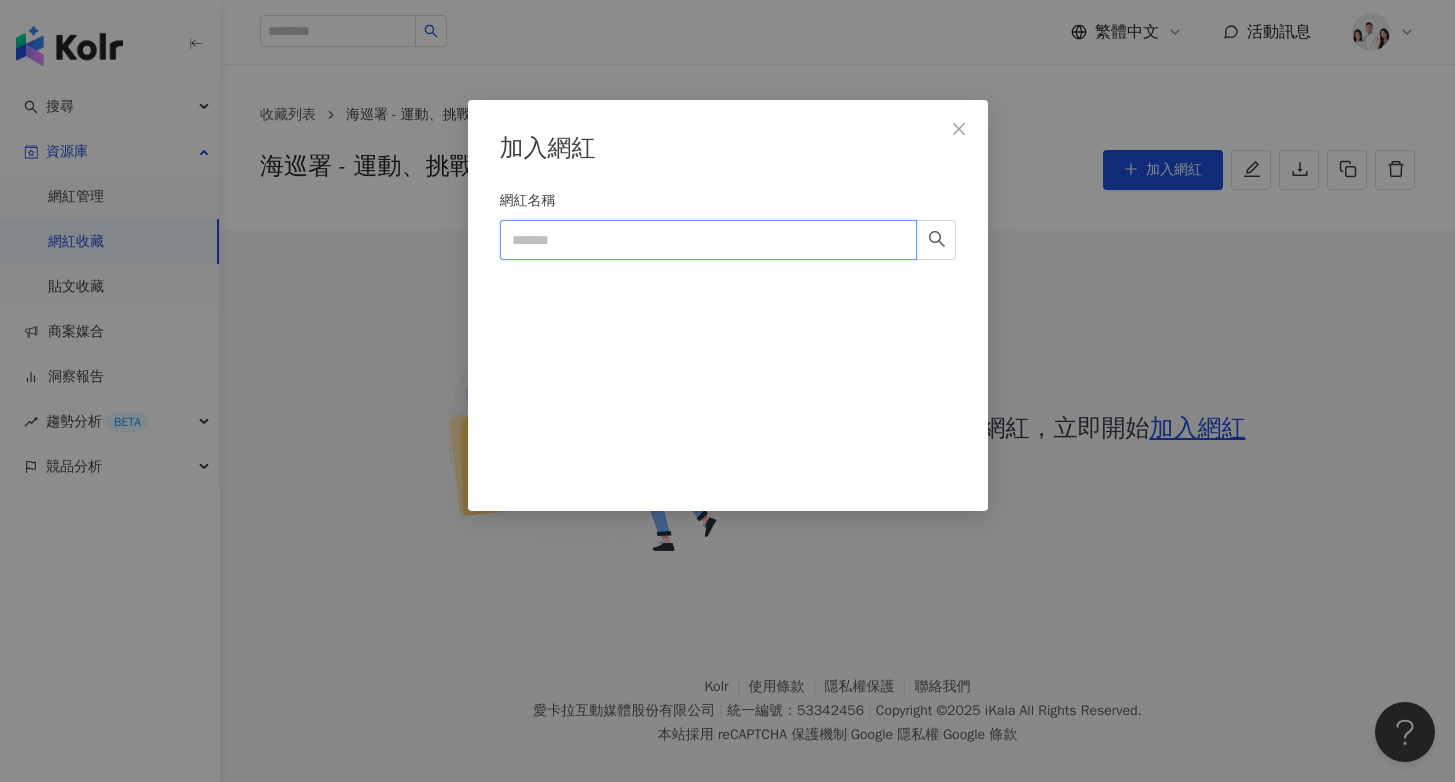 click on "網紅名稱" at bounding box center (708, 240) 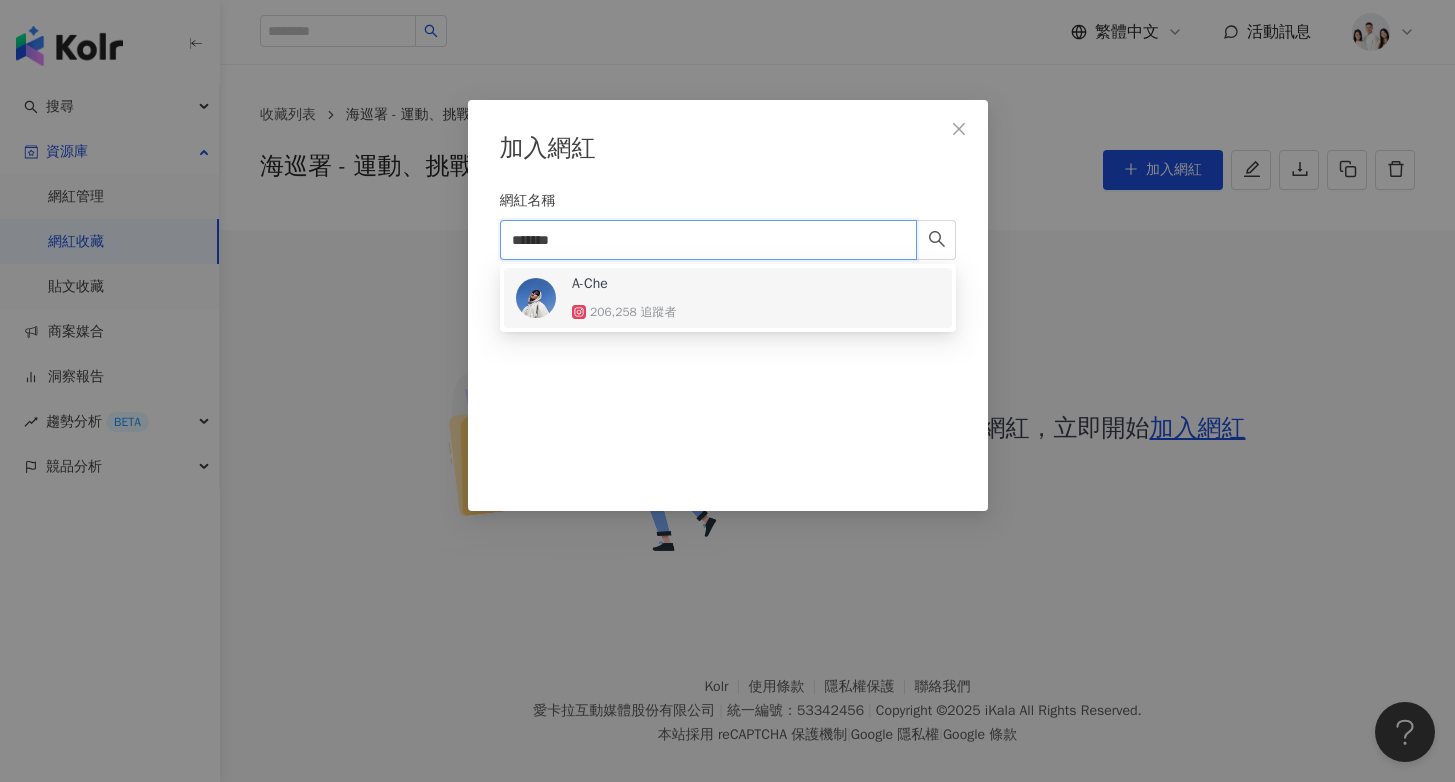 click on "206,258   追蹤者" at bounding box center [633, 312] 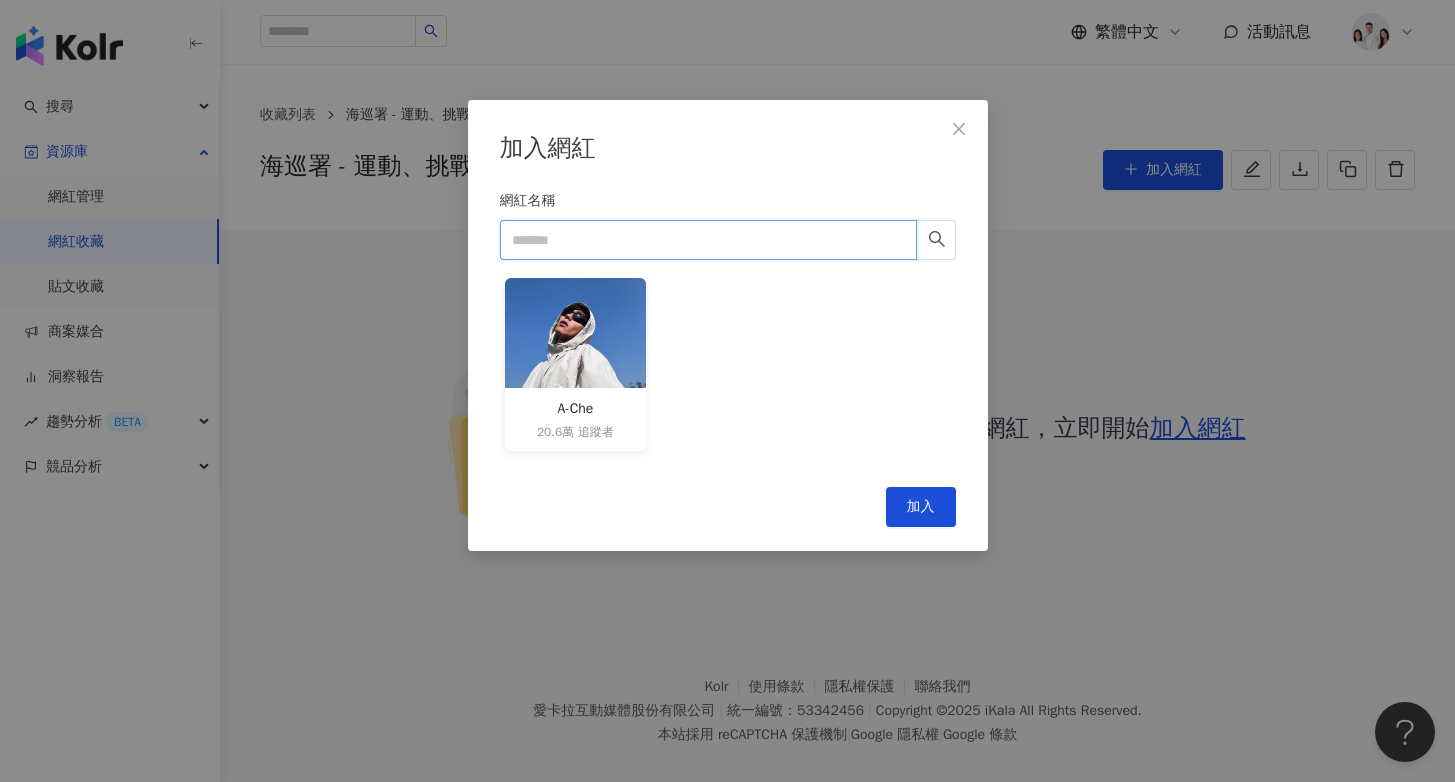 click on "網紅名稱" at bounding box center [708, 240] 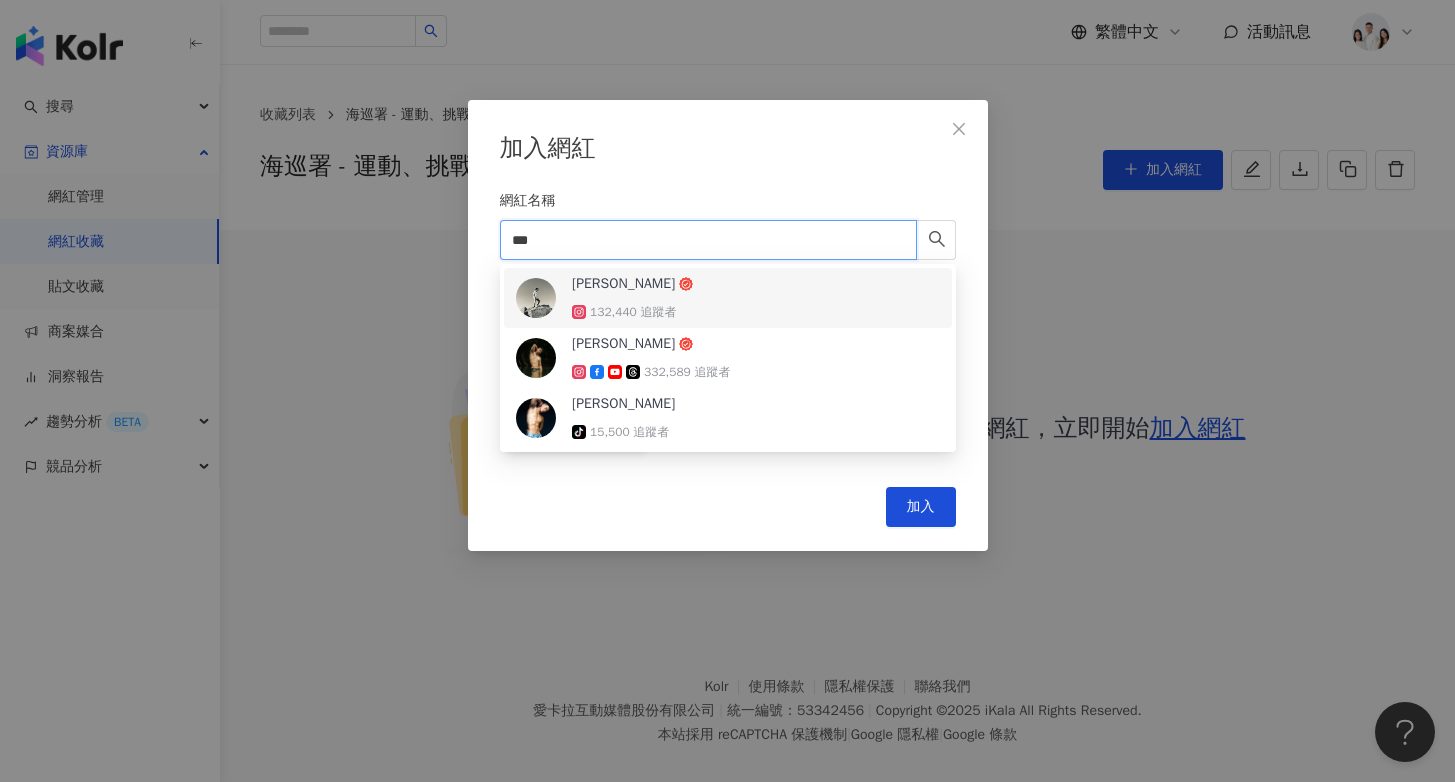 click at bounding box center [536, 298] 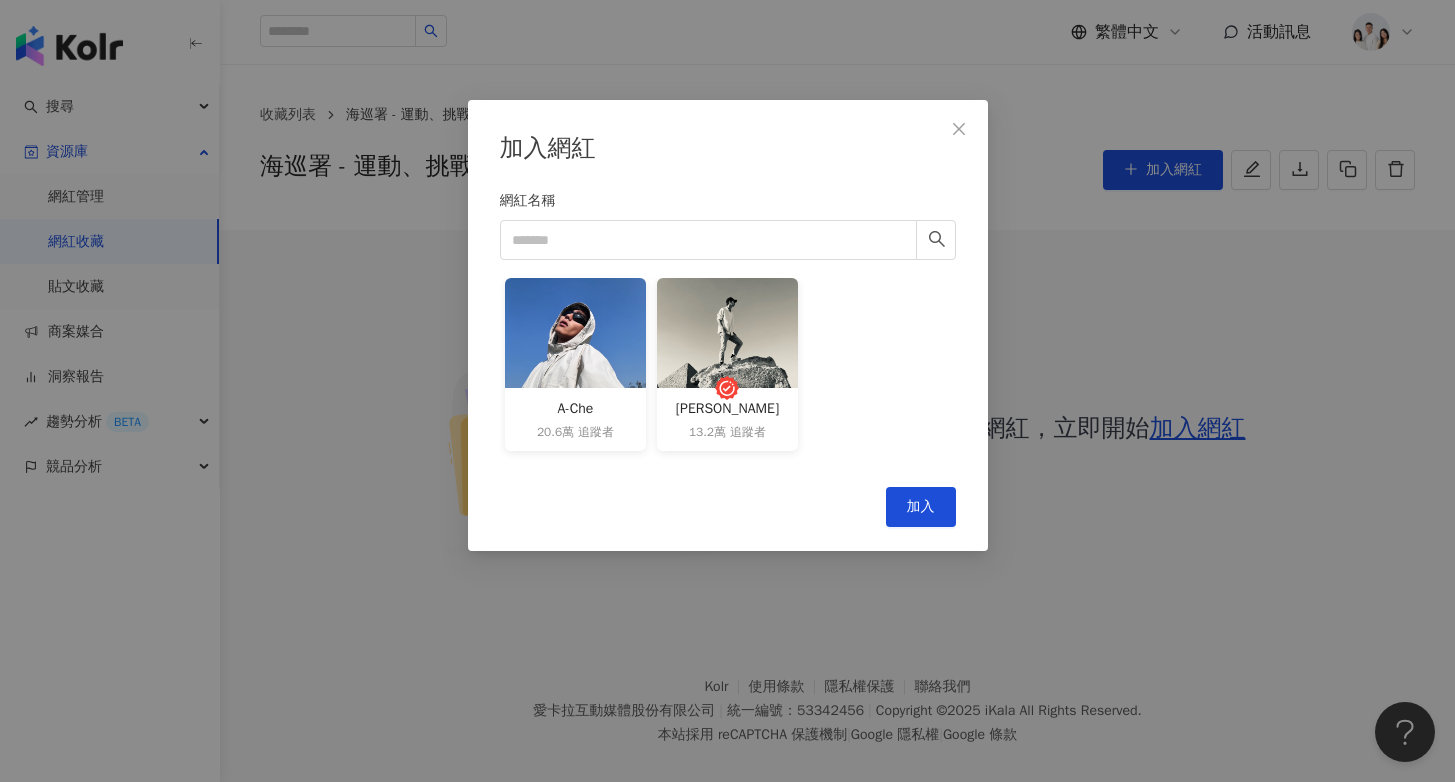 click on "網紅名稱 A-Che 20.6萬 追蹤者 曾奕翔 13.2萬 追蹤者" at bounding box center [728, 326] 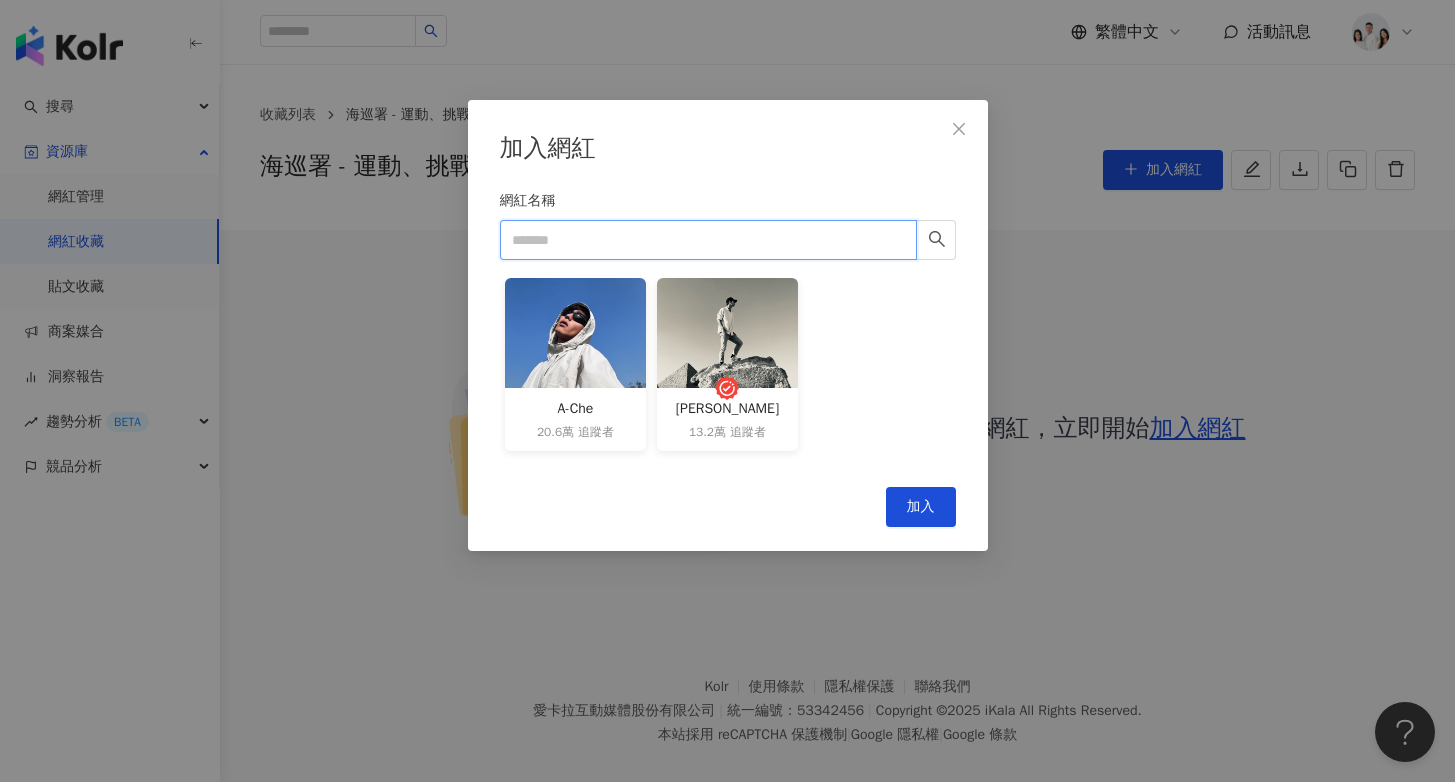 click on "網紅名稱" at bounding box center (708, 240) 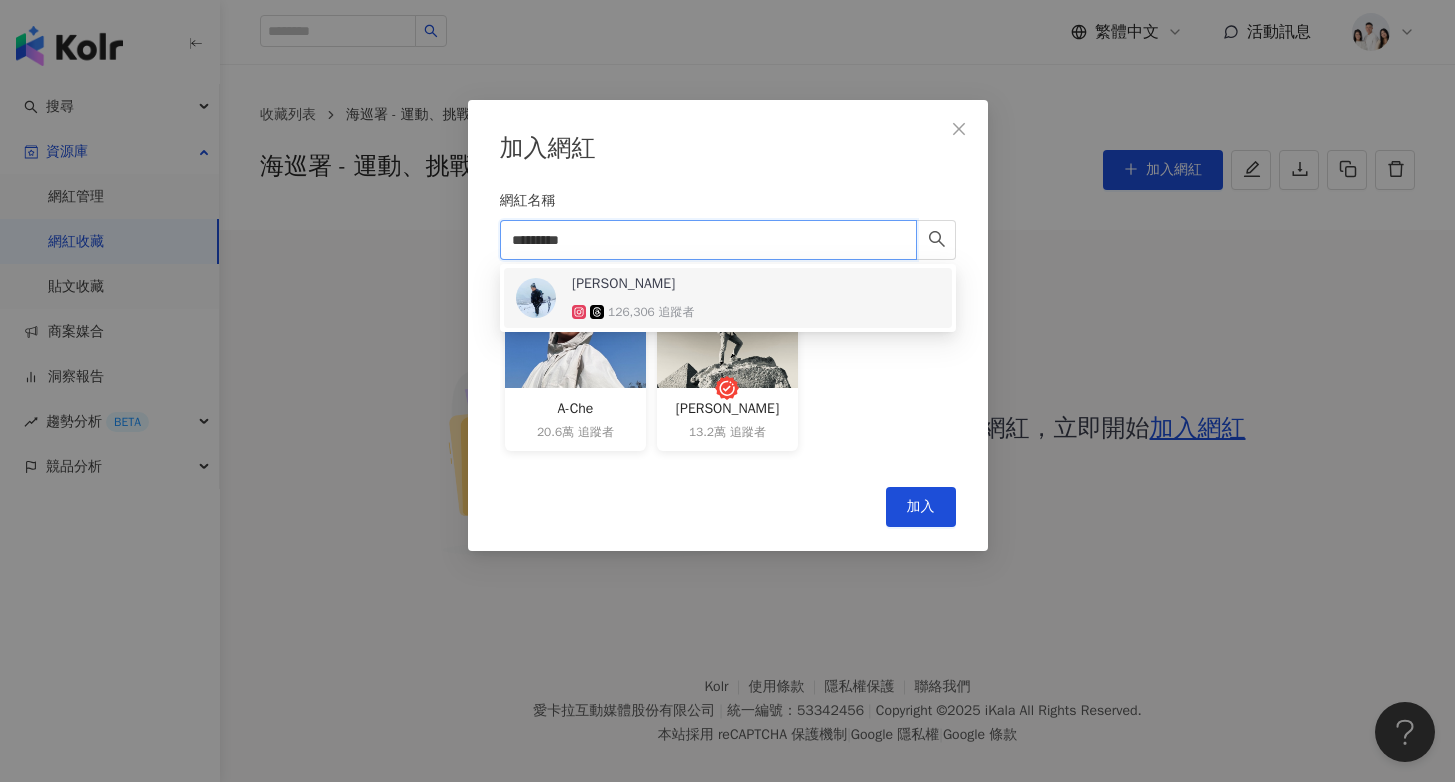 click at bounding box center (536, 298) 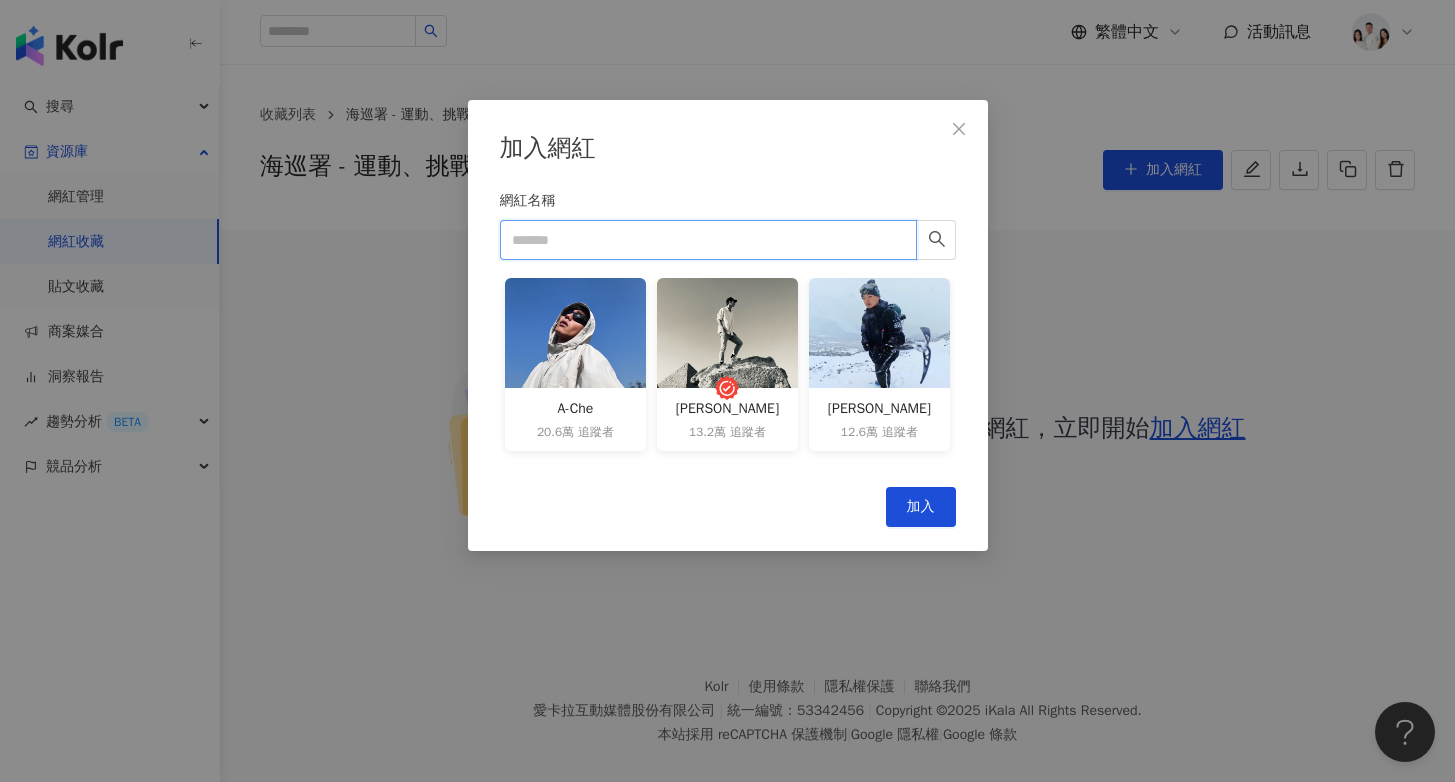 click on "網紅名稱" at bounding box center [708, 240] 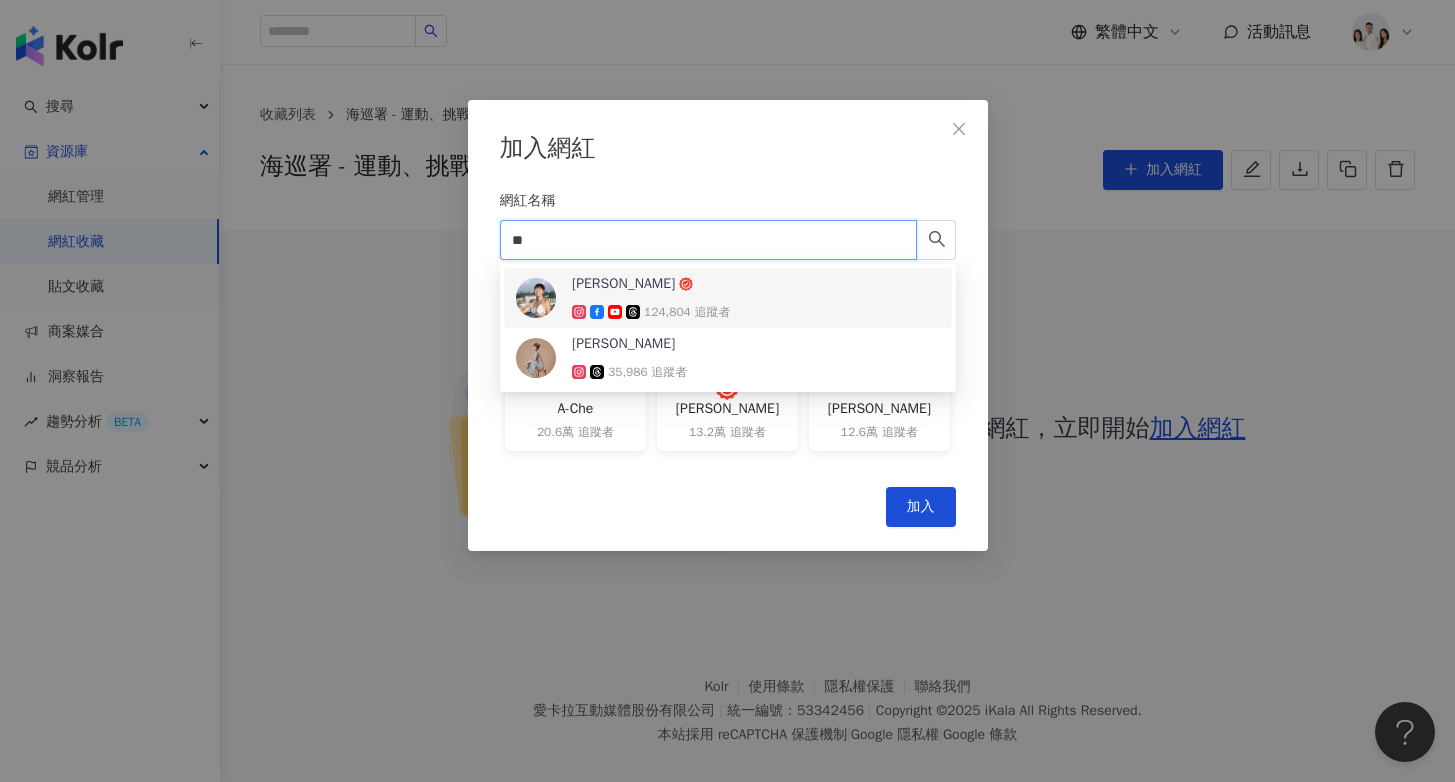 click on "124,804   追蹤者" at bounding box center [651, 312] 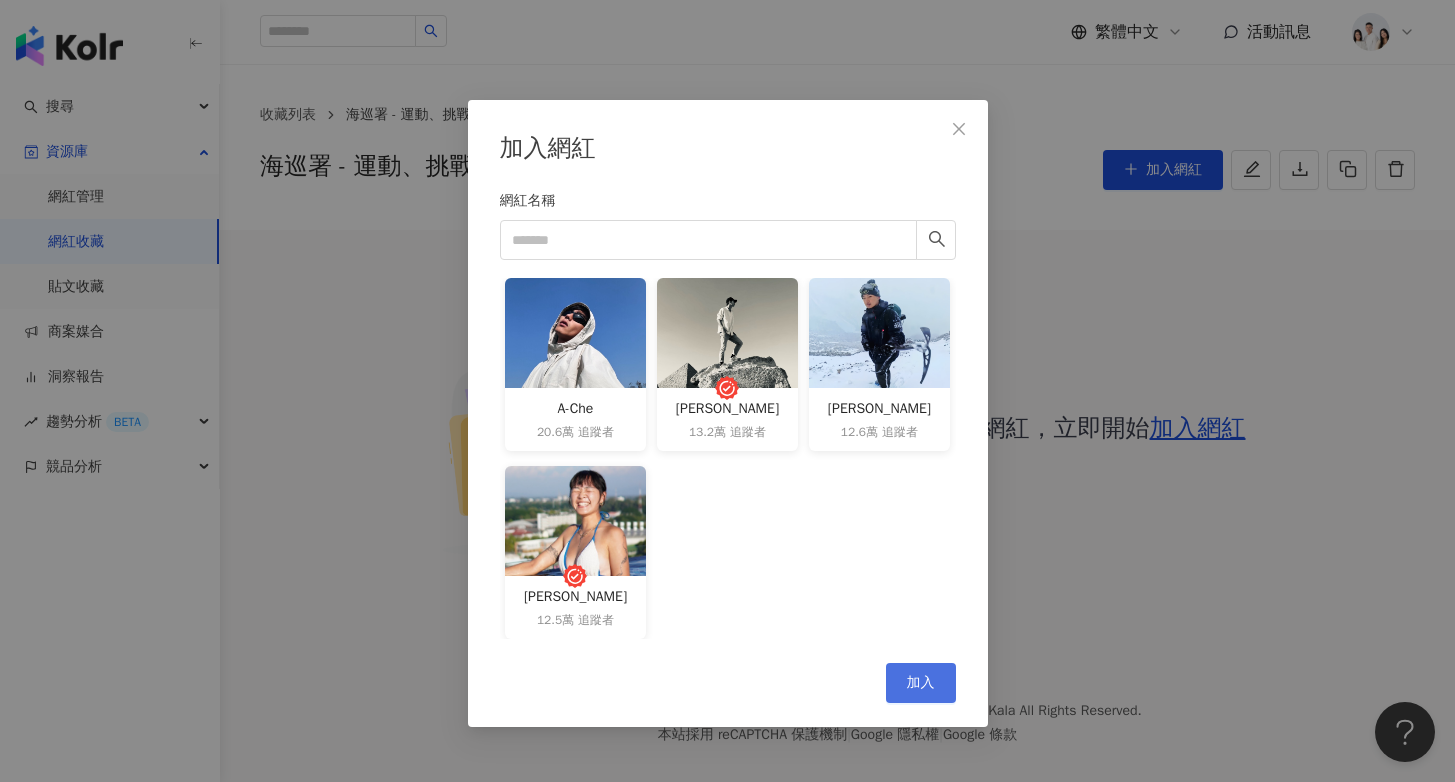 click on "加入" at bounding box center [921, 683] 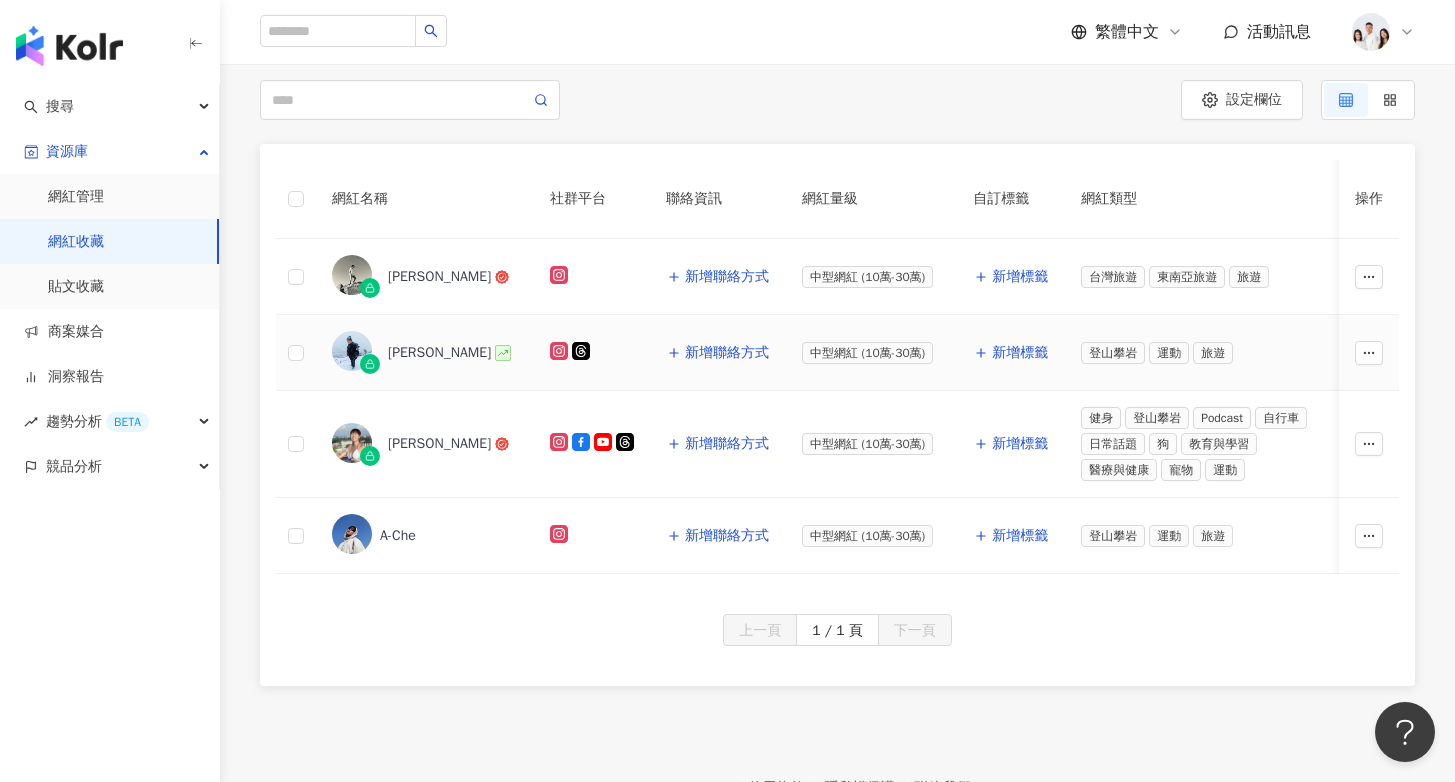 scroll, scrollTop: 219, scrollLeft: 0, axis: vertical 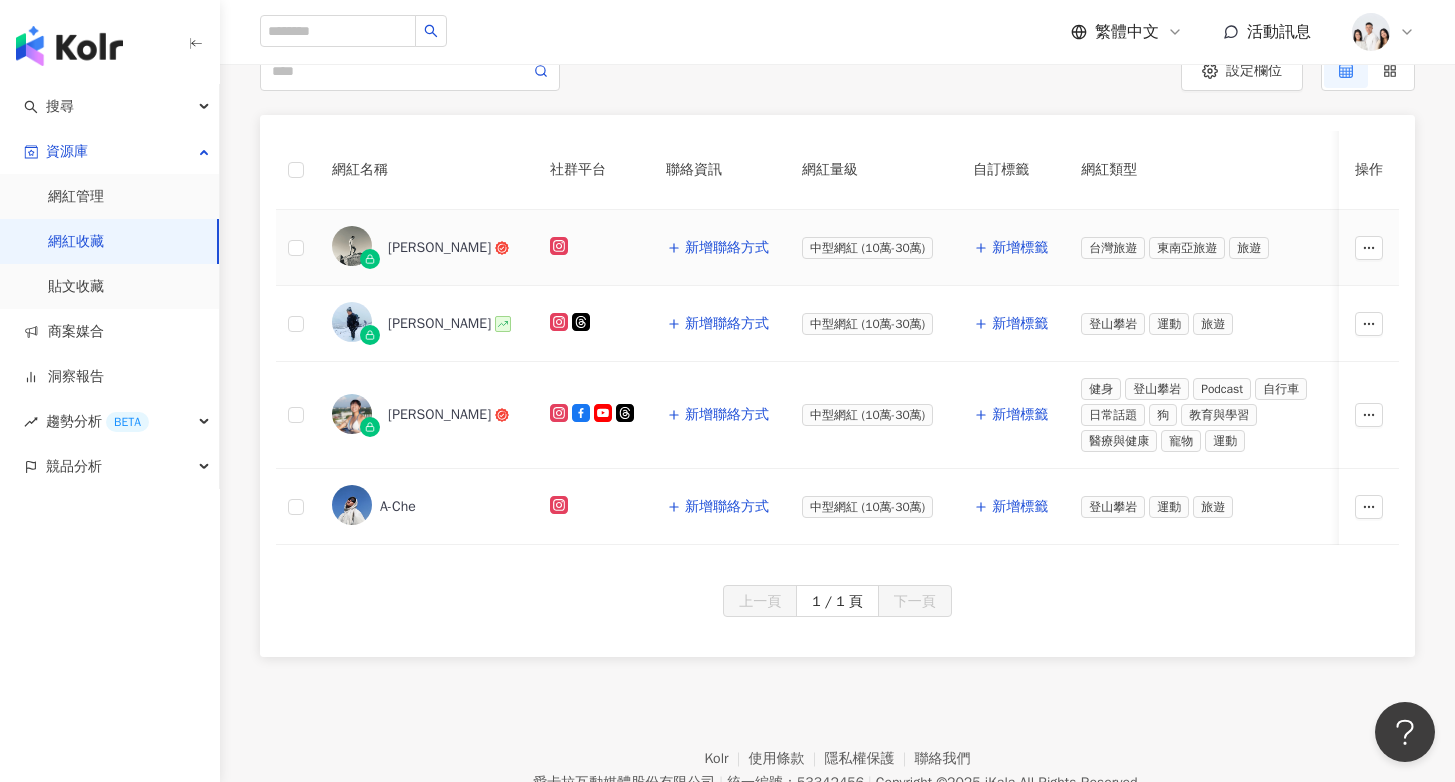 click on "新增標籤" at bounding box center [1011, 248] 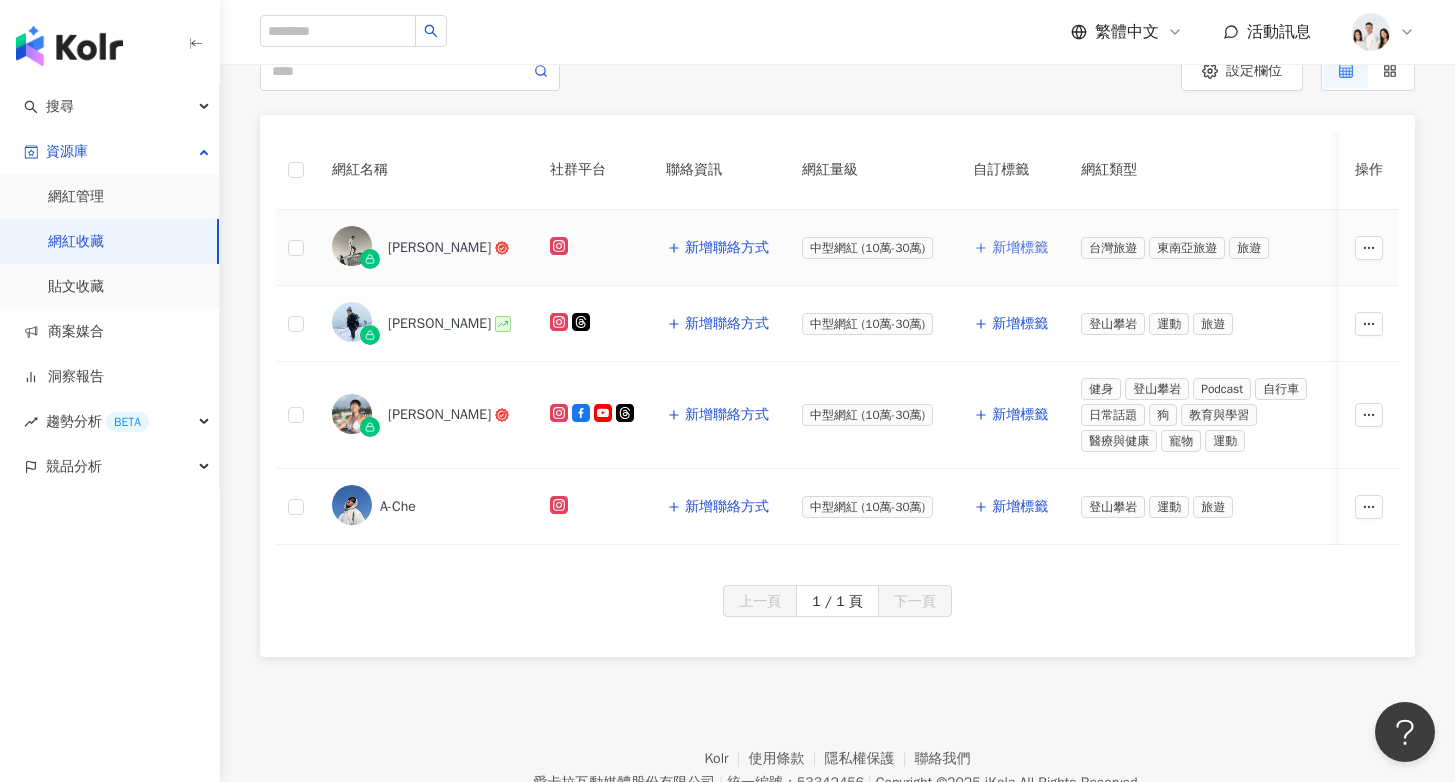 click on "新增標籤" at bounding box center [1011, 248] 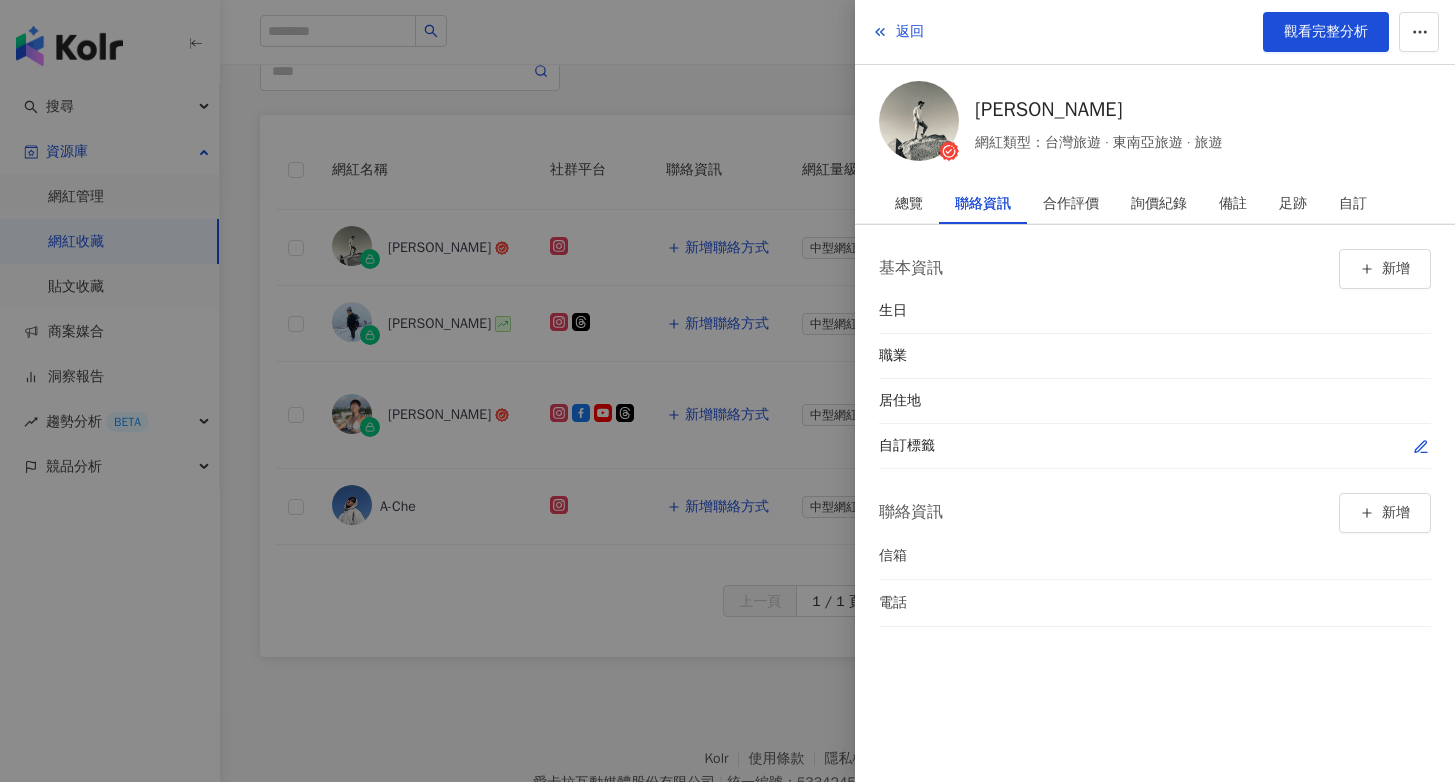 click 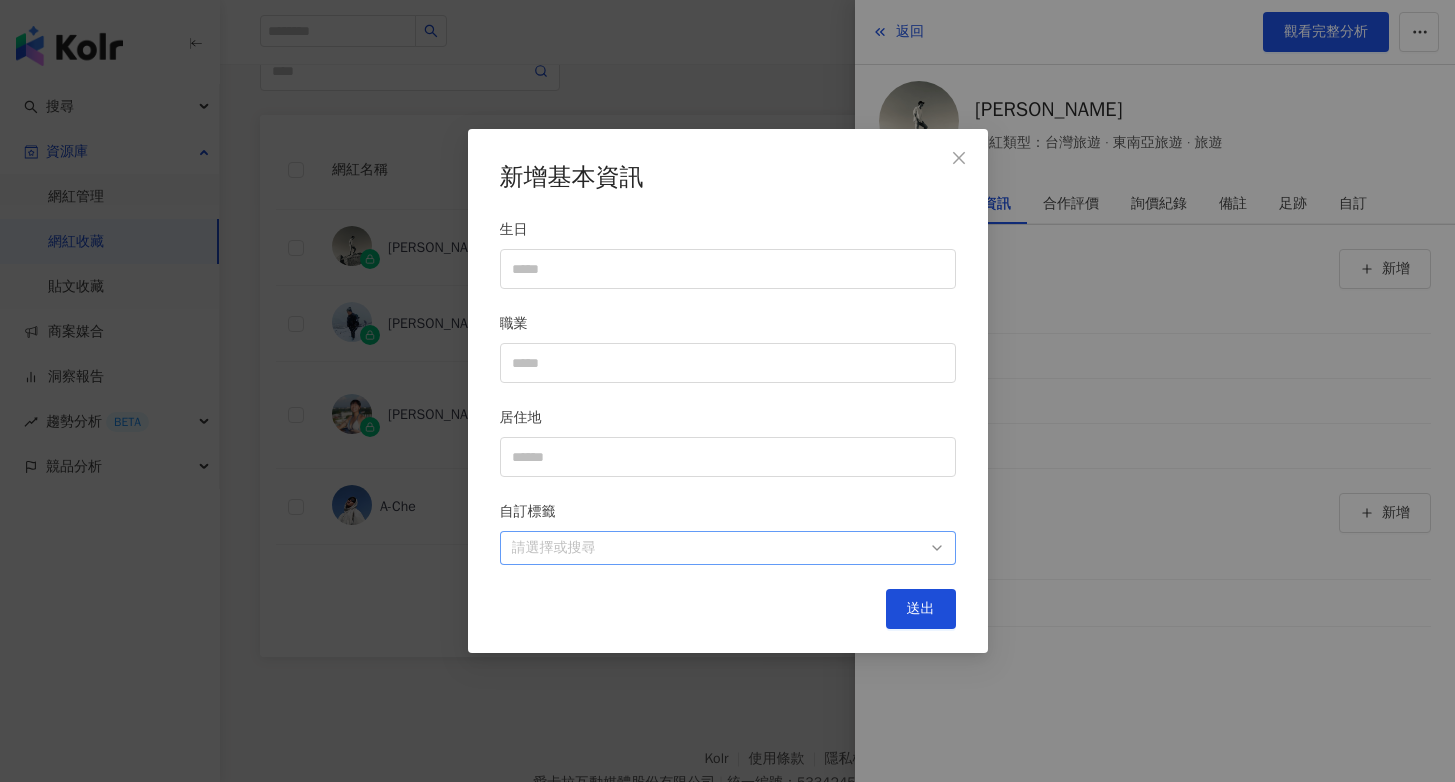 click at bounding box center (717, 547) 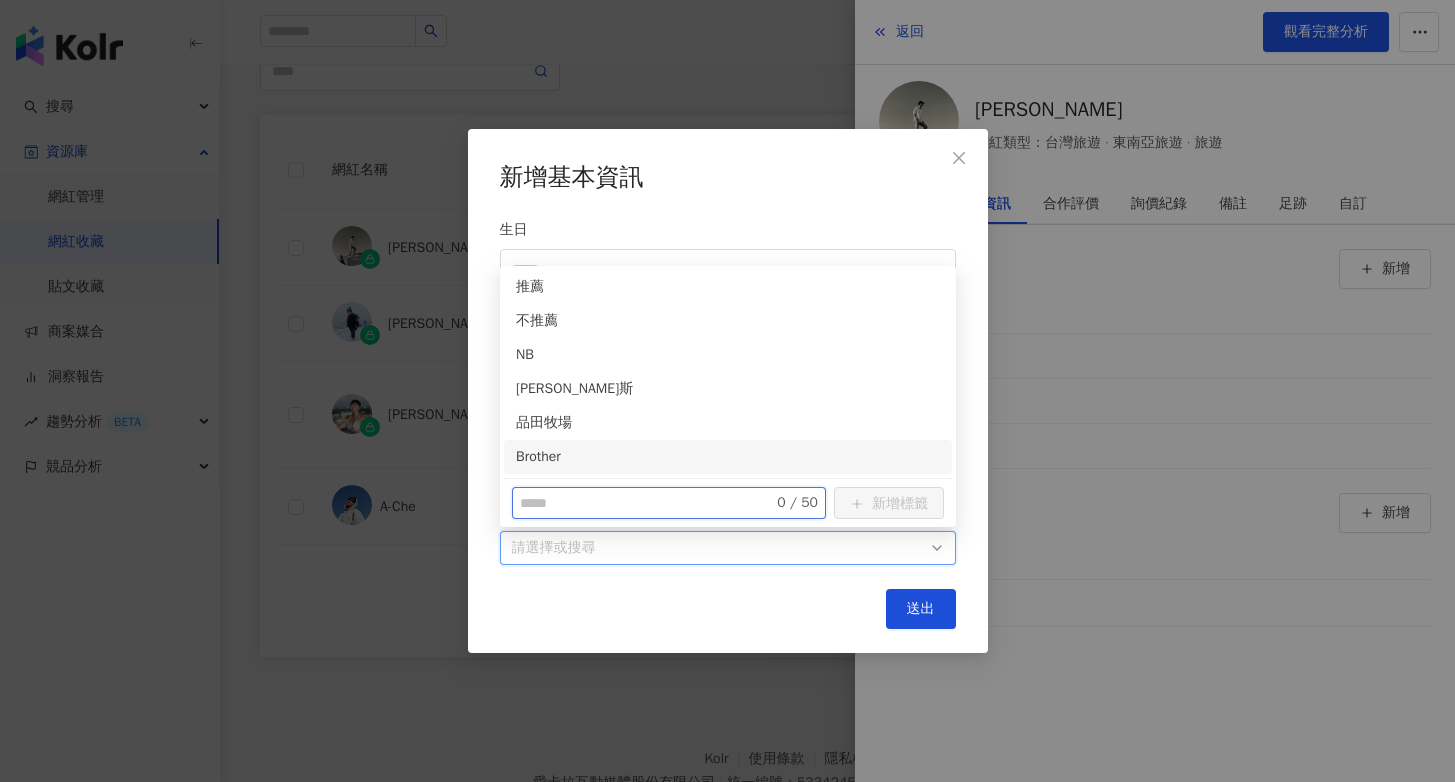 click at bounding box center (634, 503) 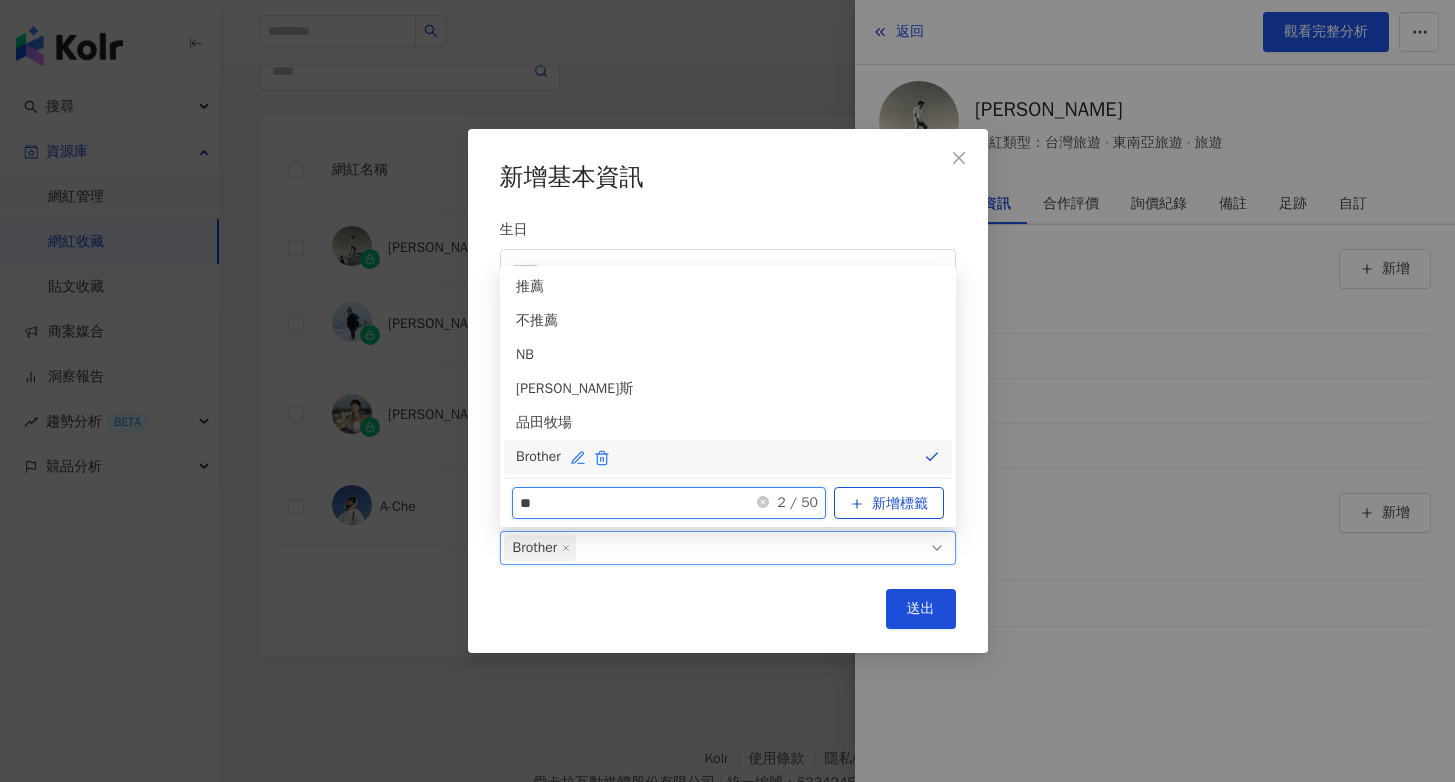 click on "Brother" at bounding box center (720, 457) 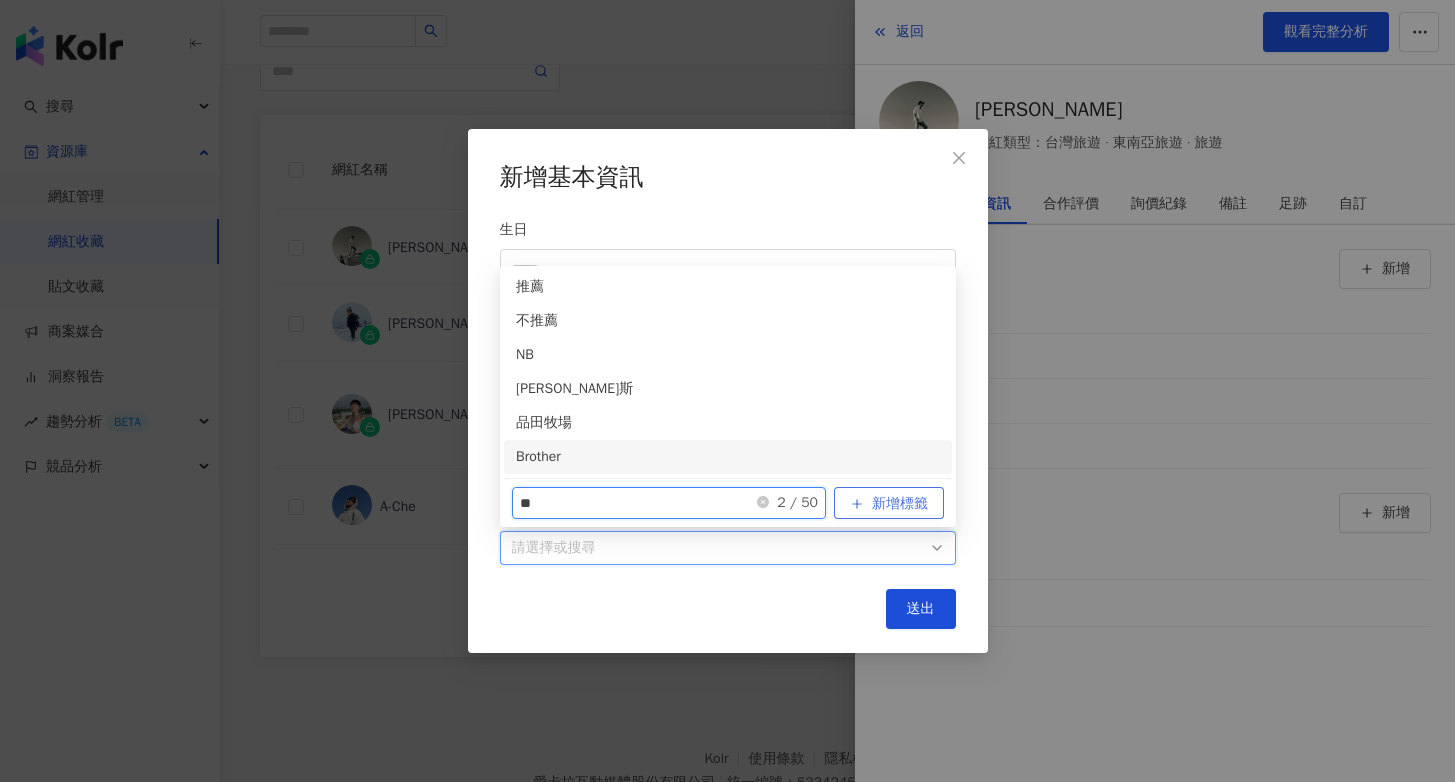 type on "**" 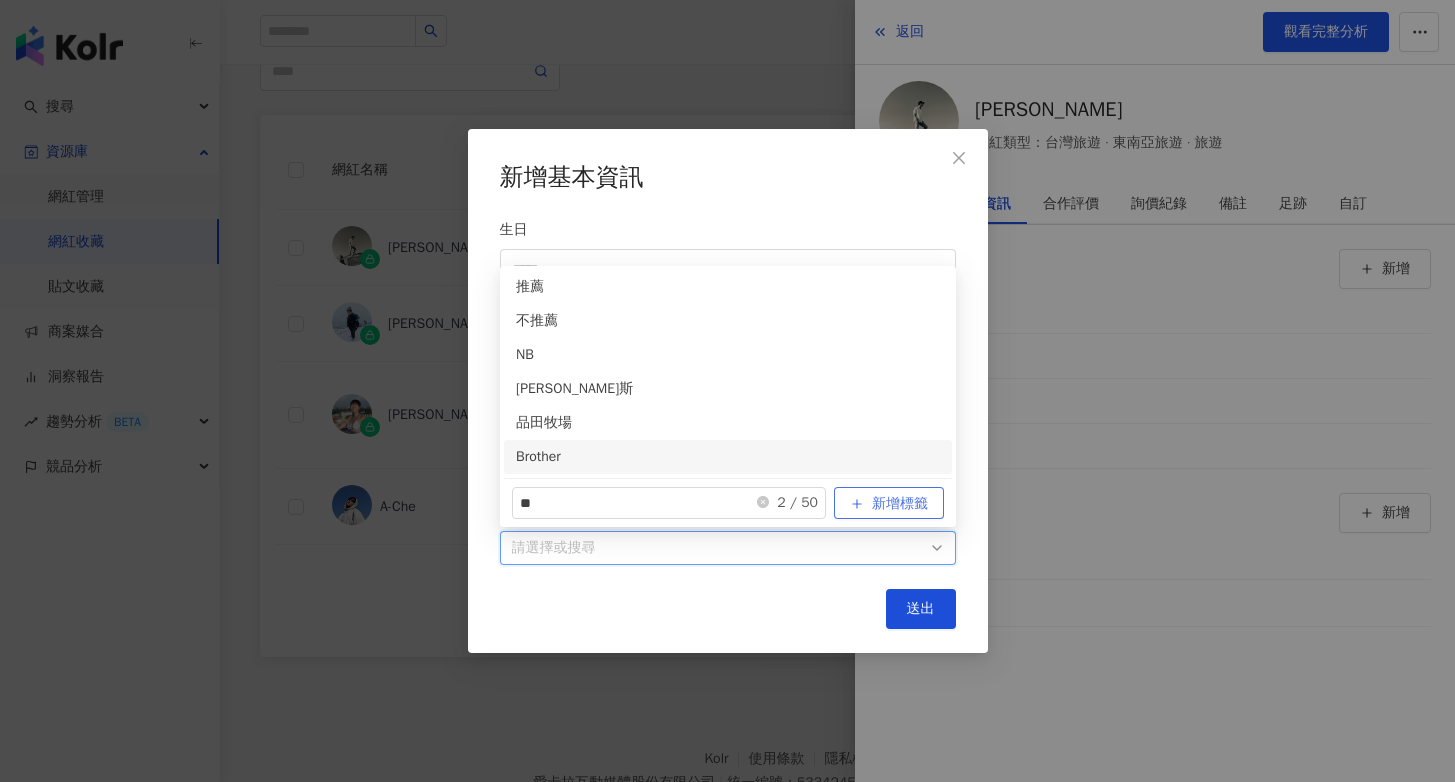 click on "新增標籤" at bounding box center (900, 504) 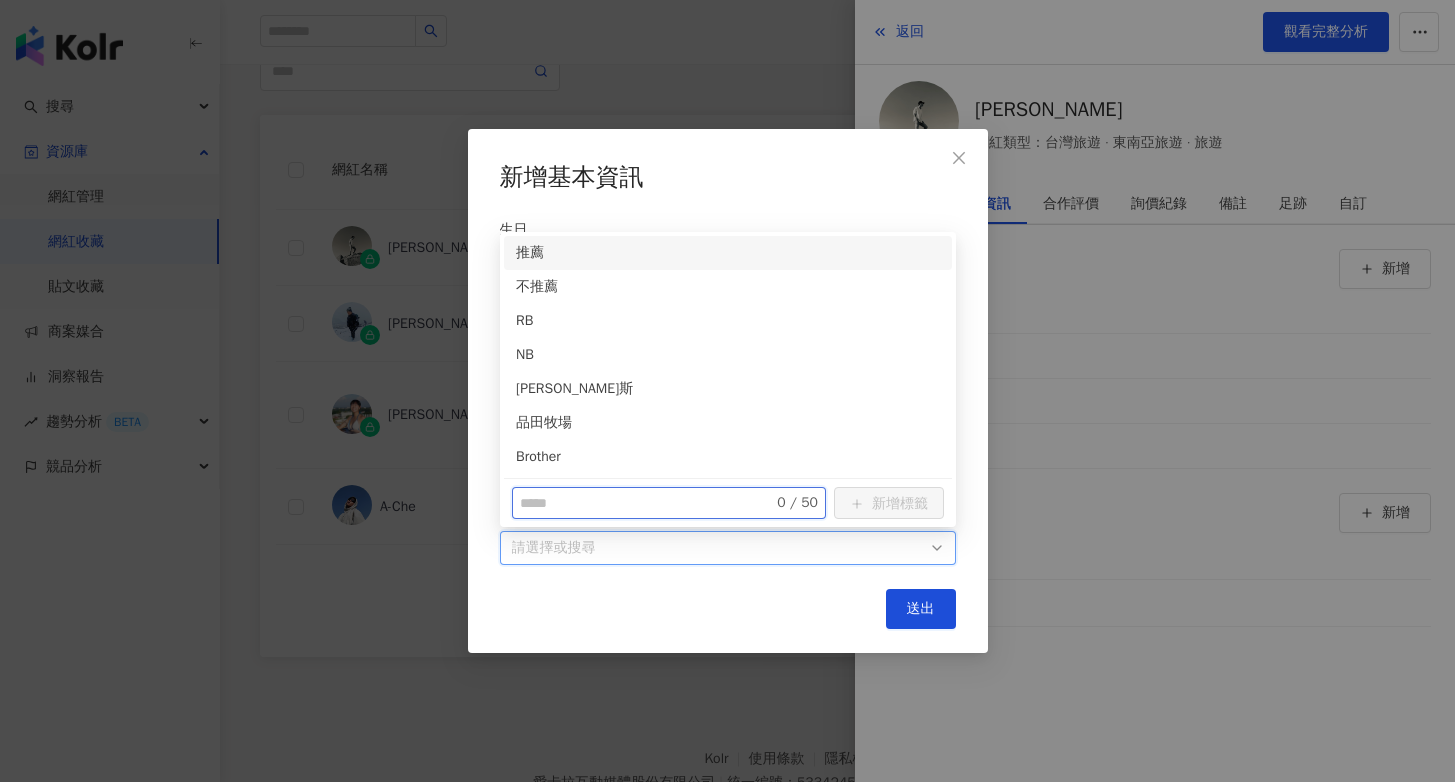 click at bounding box center [634, 503] 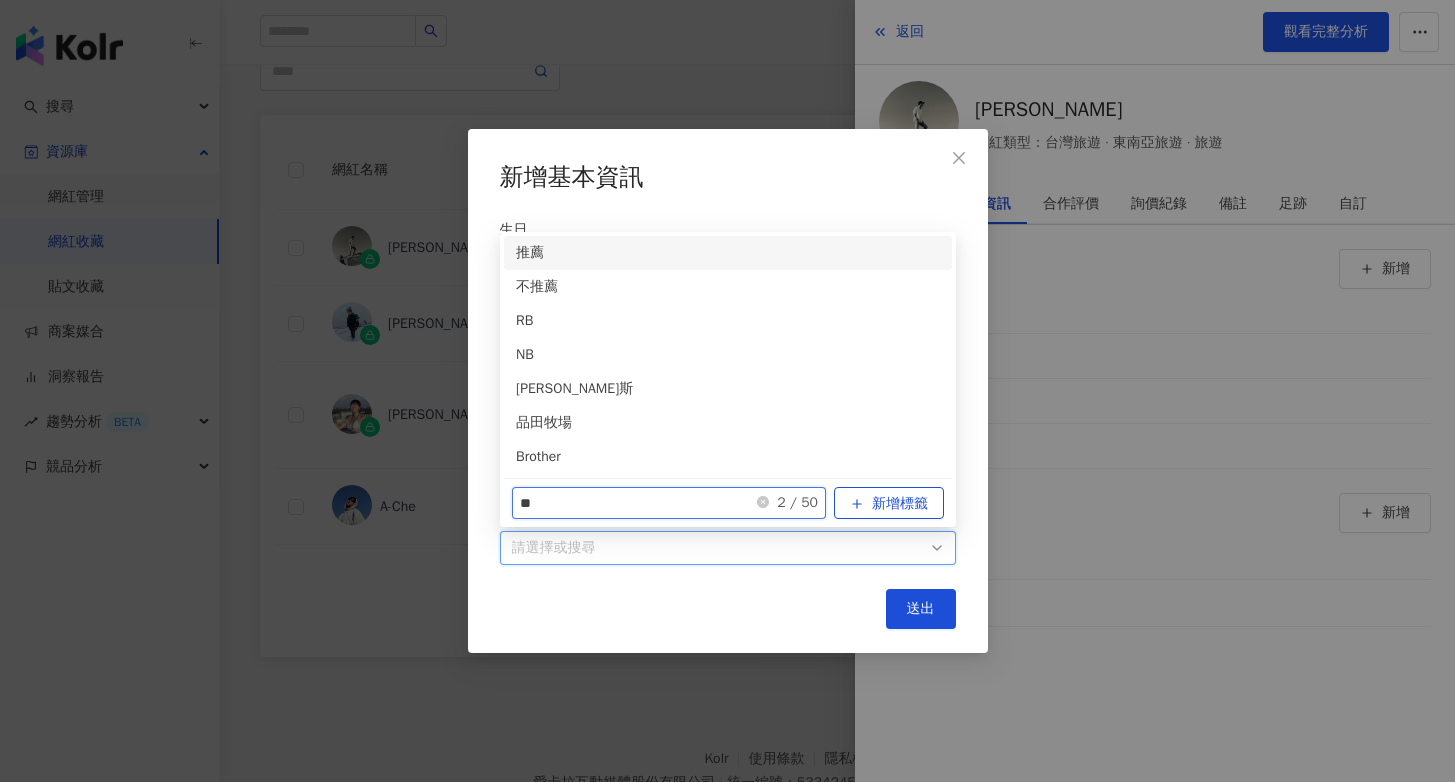 type on "*" 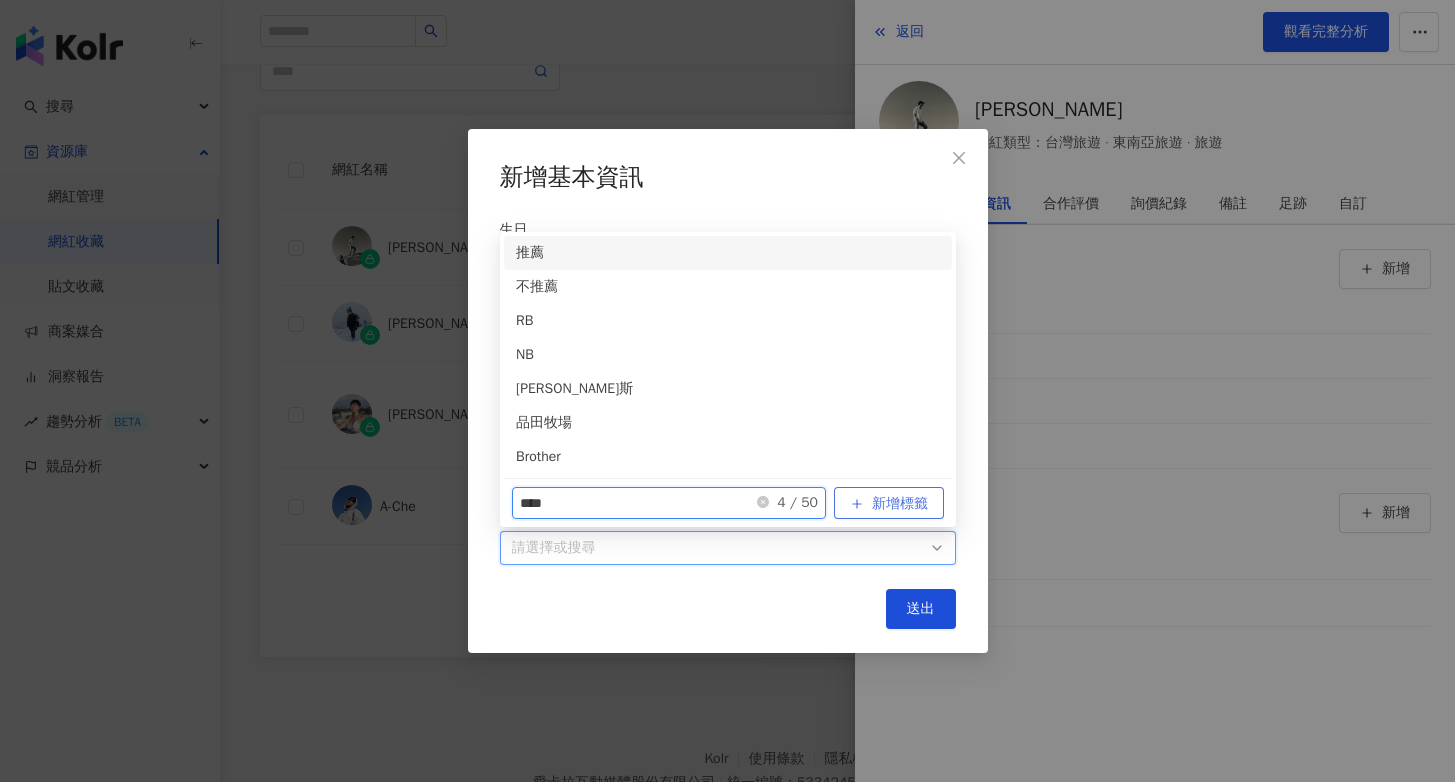 type on "****" 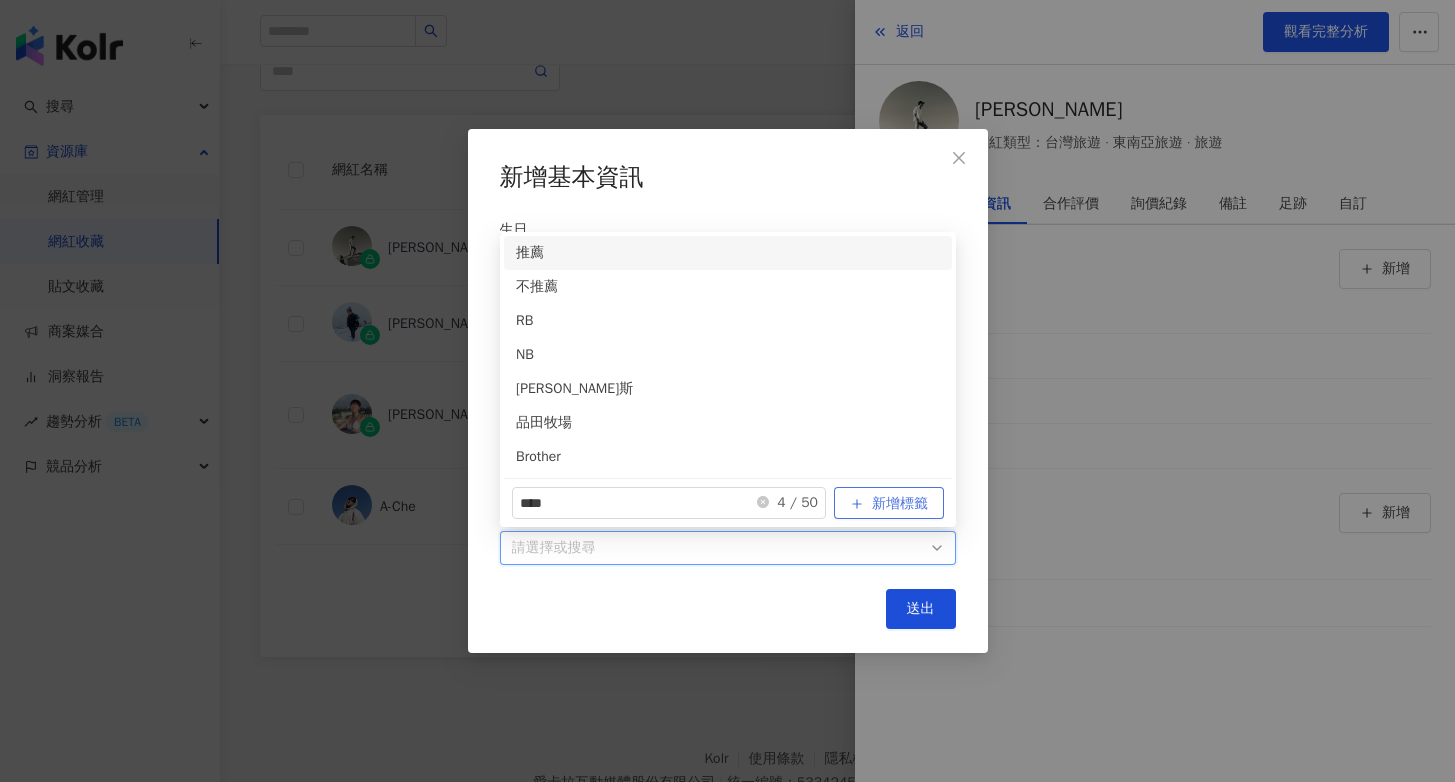 click on "新增標籤" at bounding box center [889, 503] 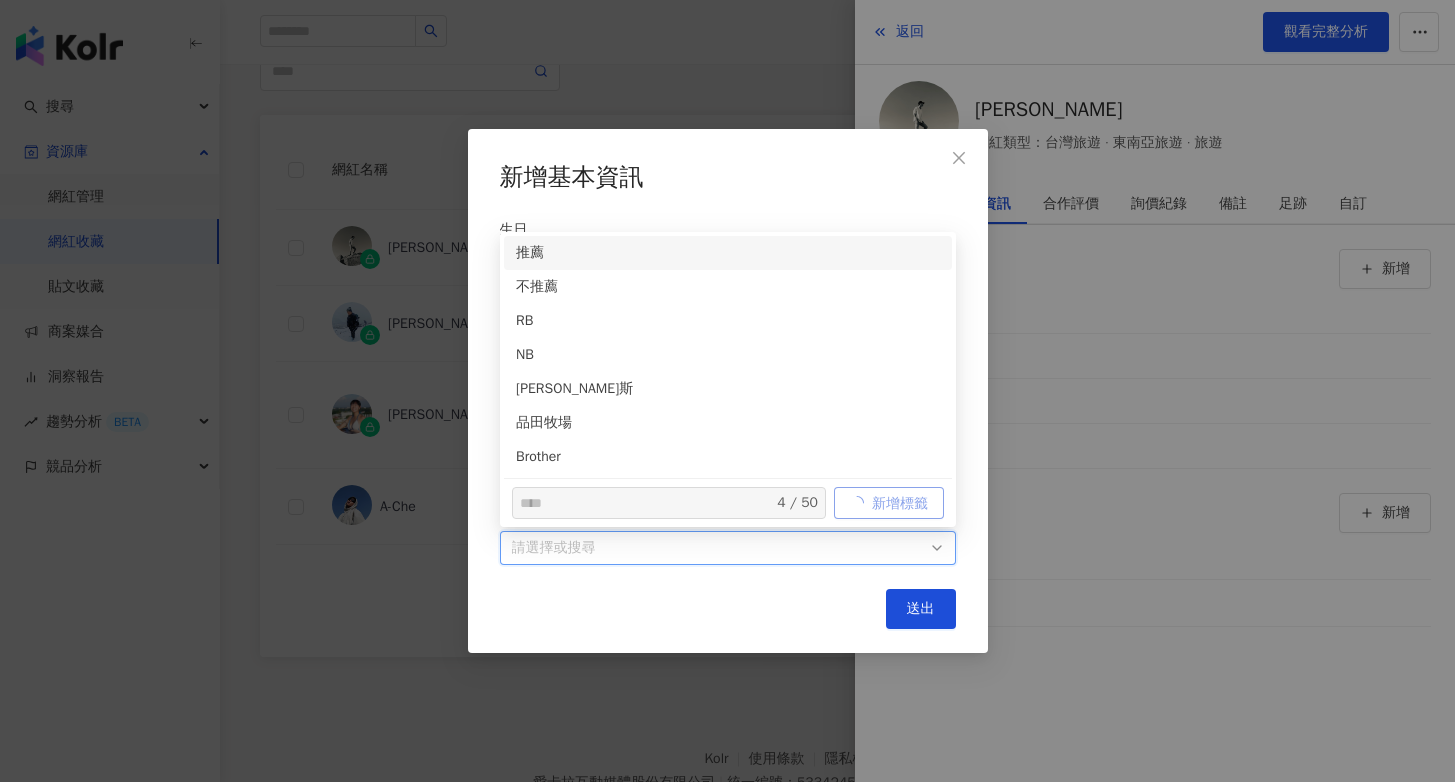 type 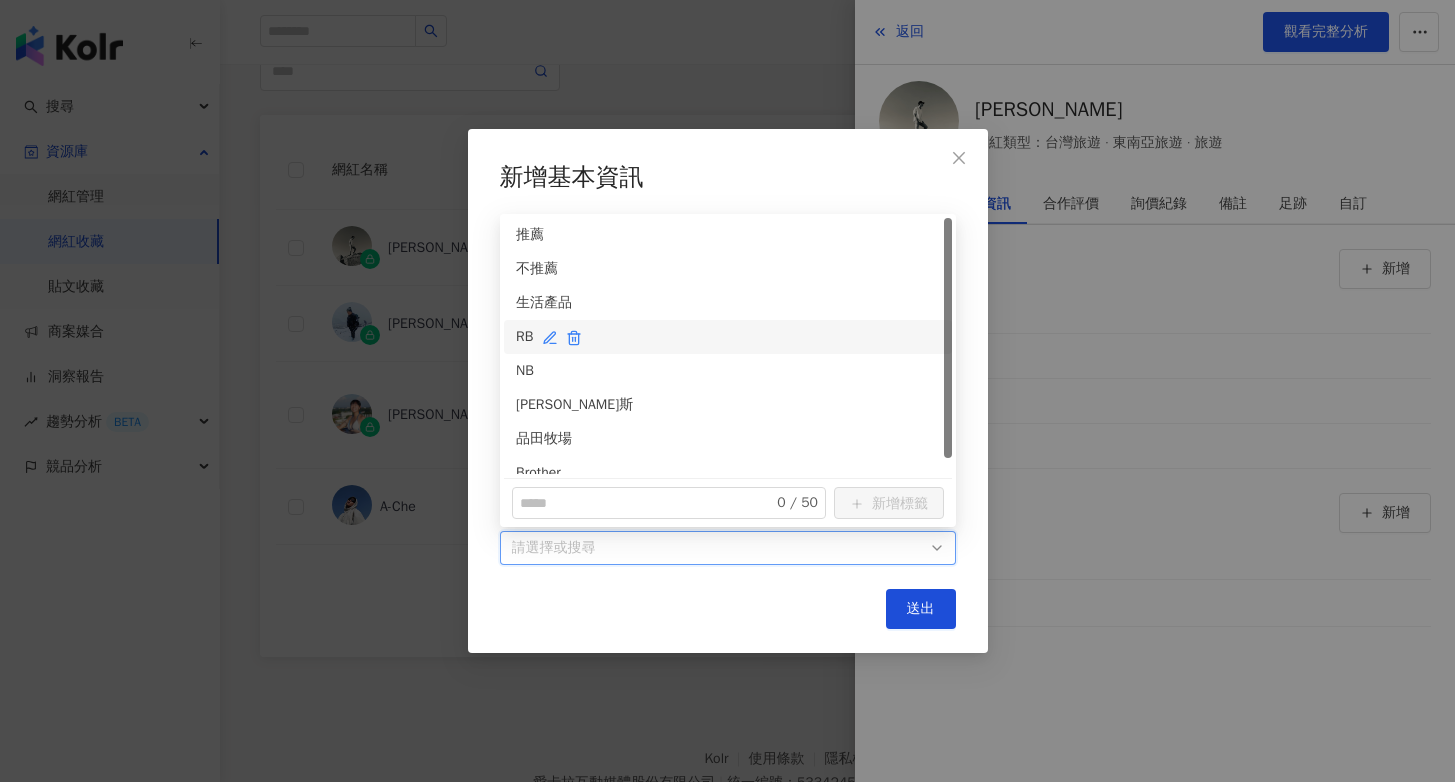 click on "RB" at bounding box center [728, 337] 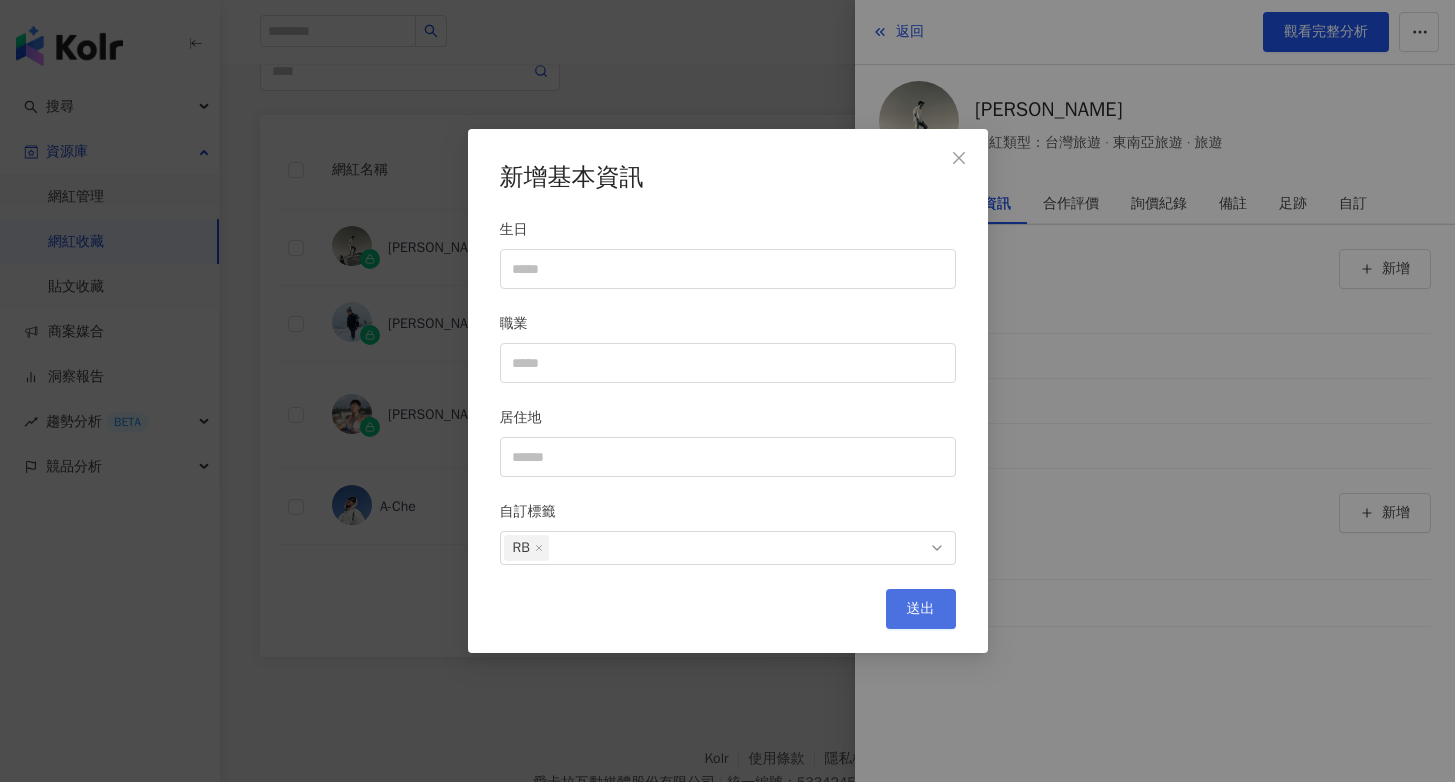 click on "送出" at bounding box center (921, 609) 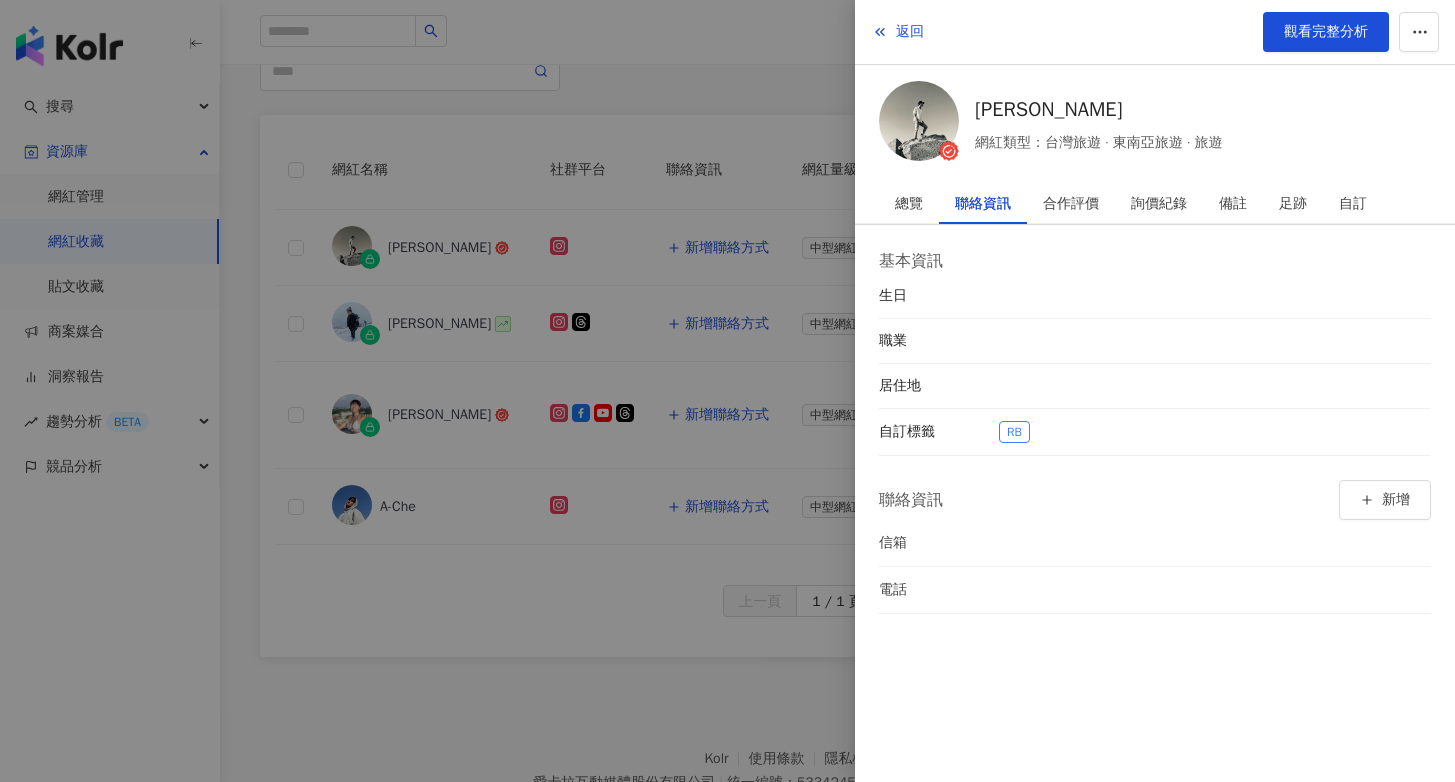 click at bounding box center [727, 391] 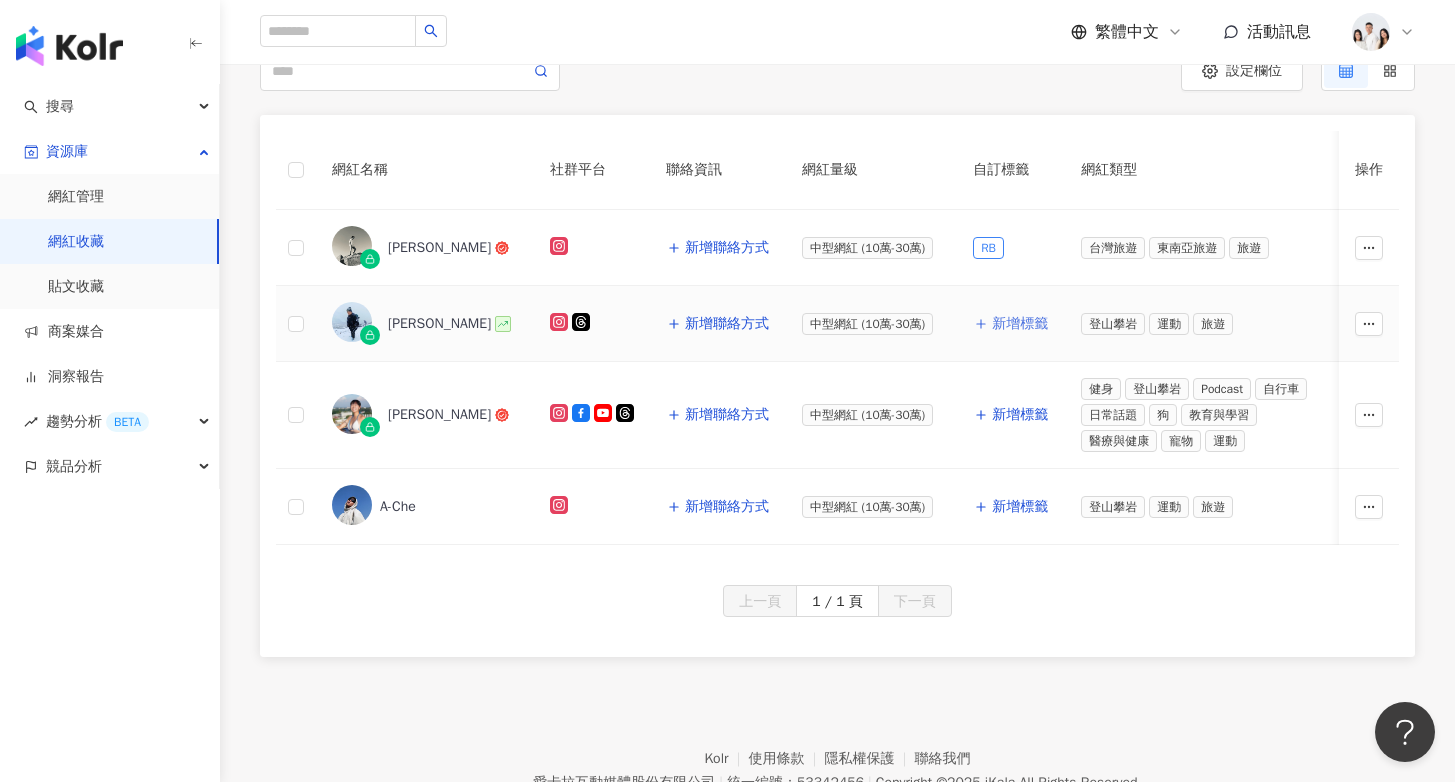 click on "新增標籤" at bounding box center (1020, 324) 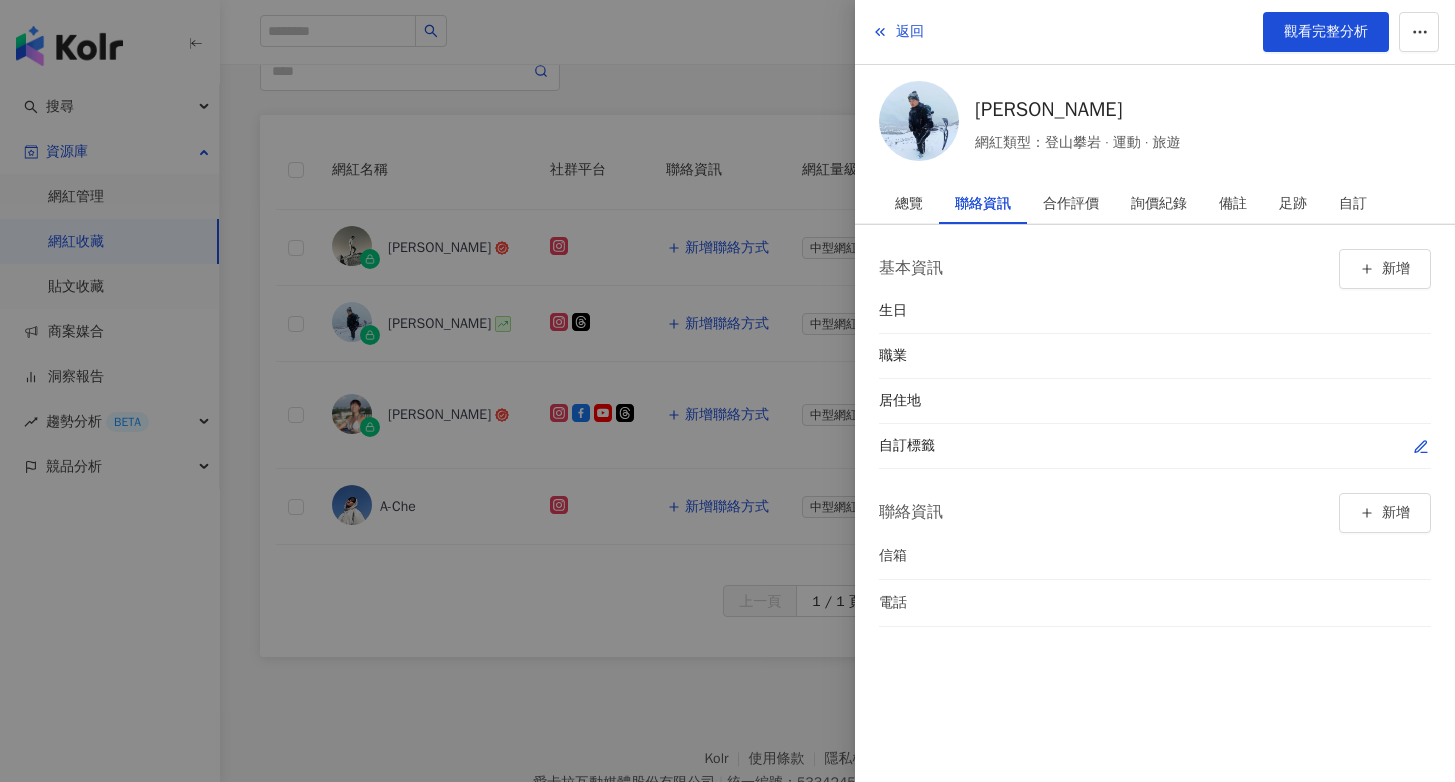 click at bounding box center (1421, 446) 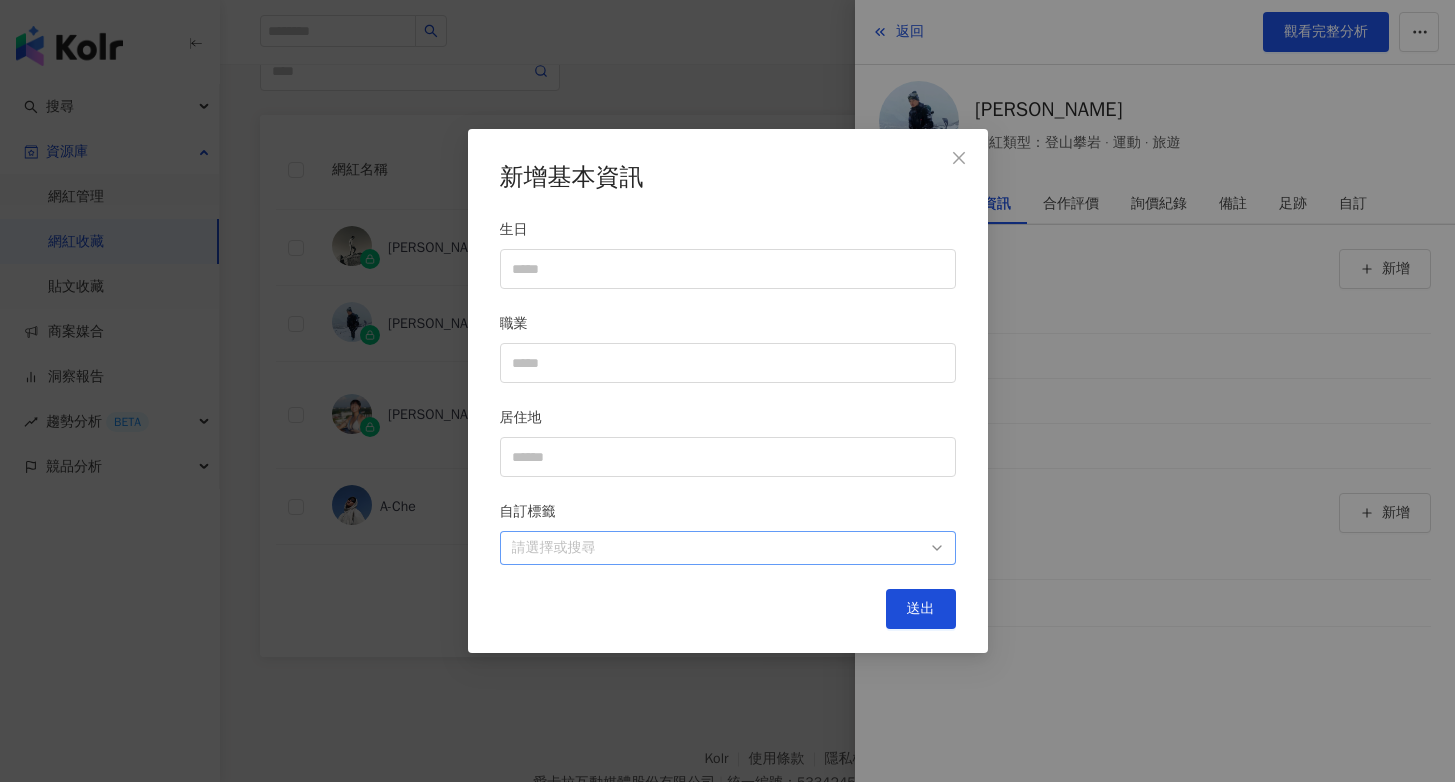 click at bounding box center [717, 547] 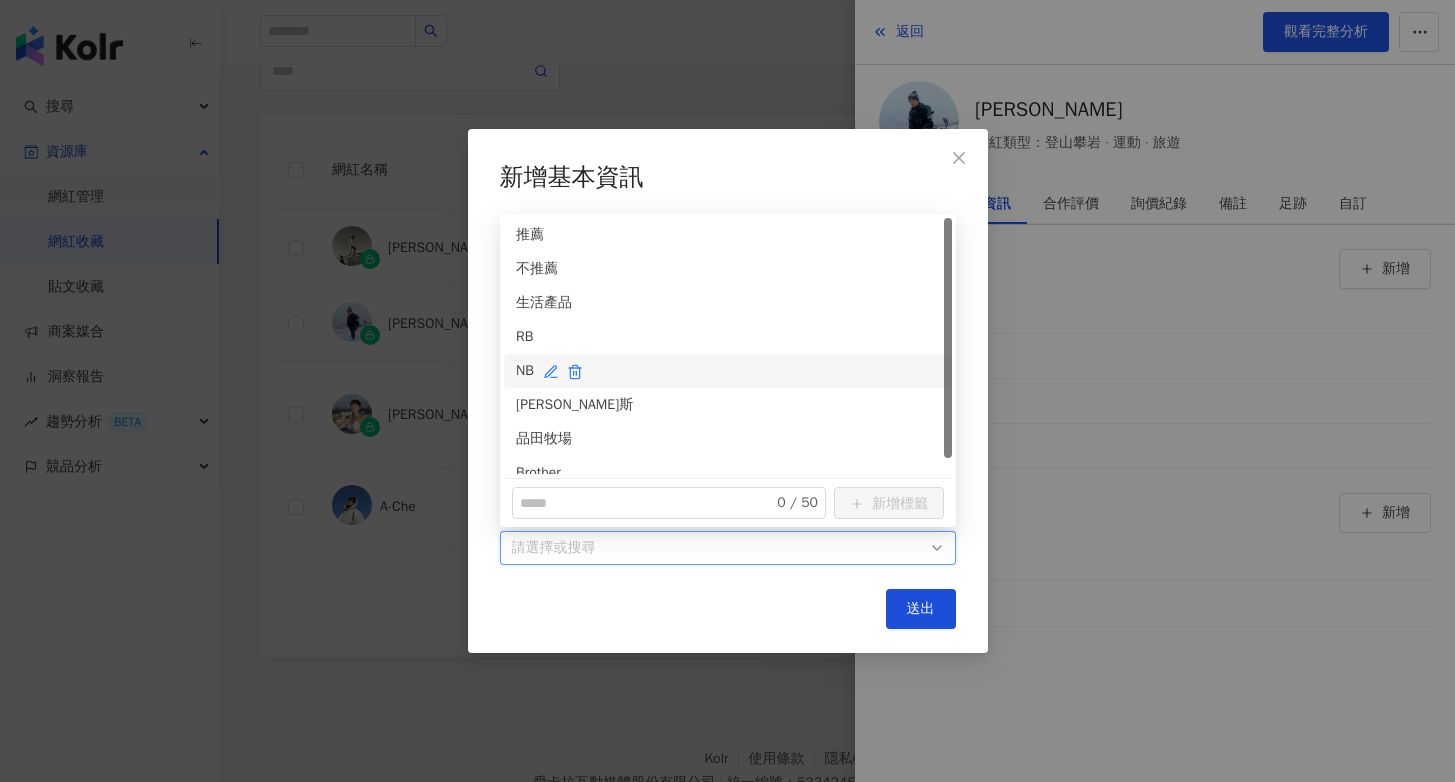 click on "NB" at bounding box center [728, 371] 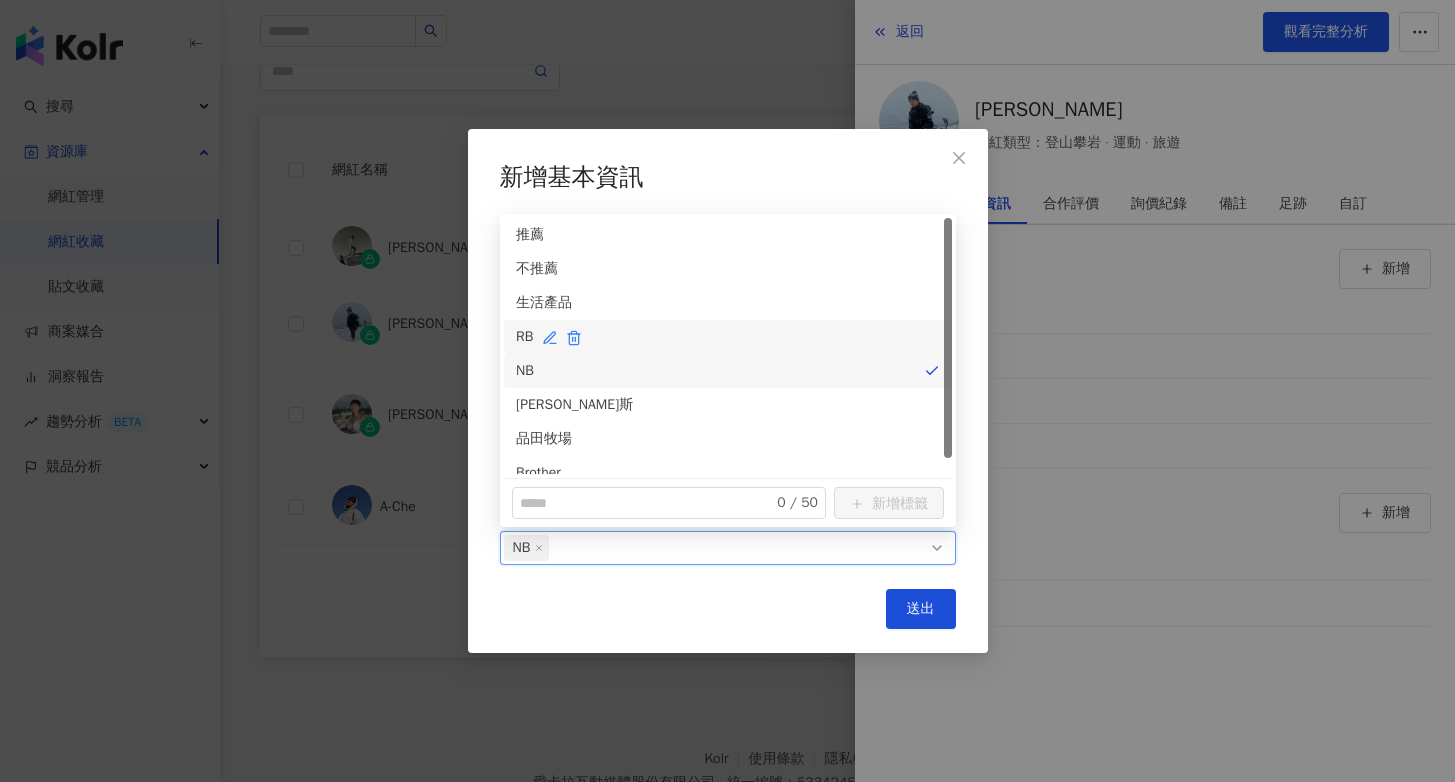 click on "RB" at bounding box center [728, 337] 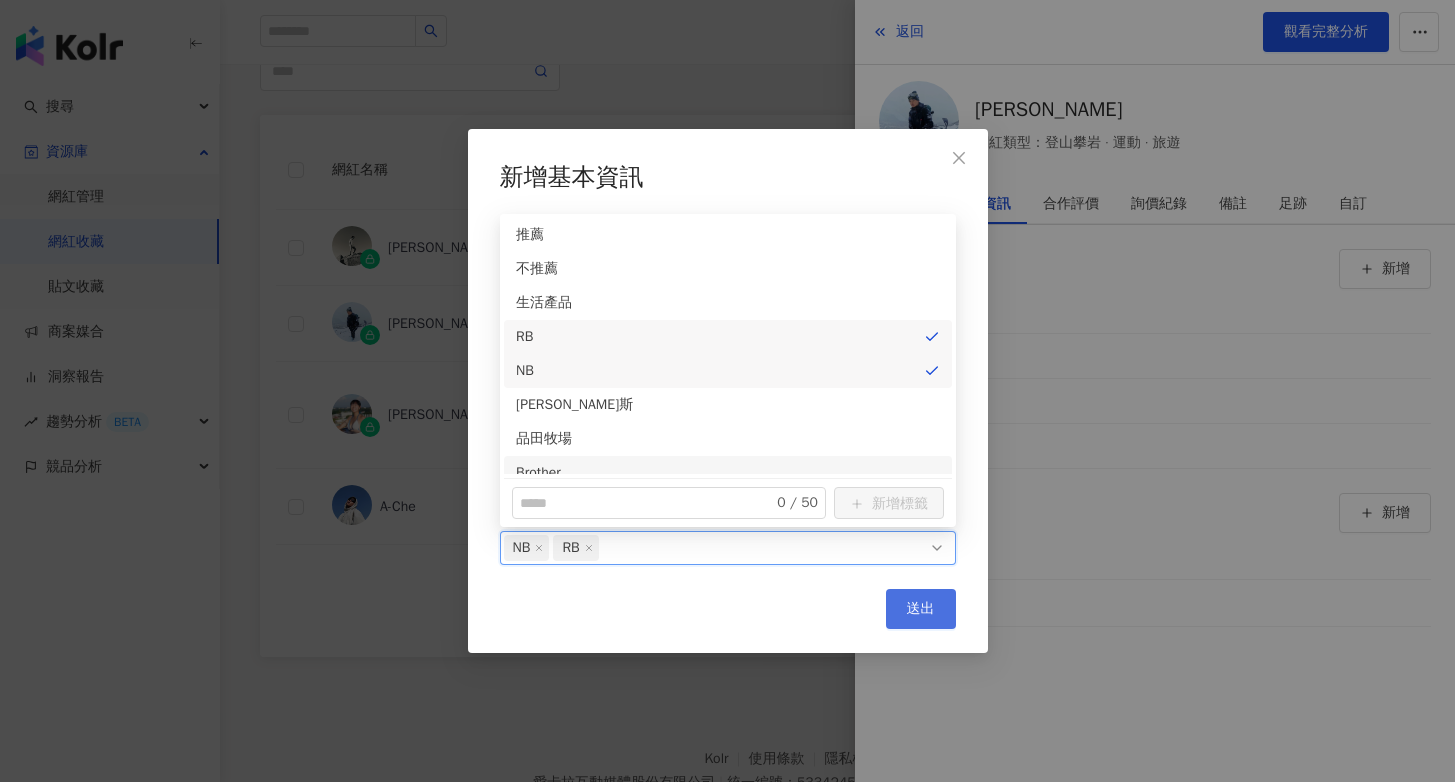 click on "送出" at bounding box center [921, 609] 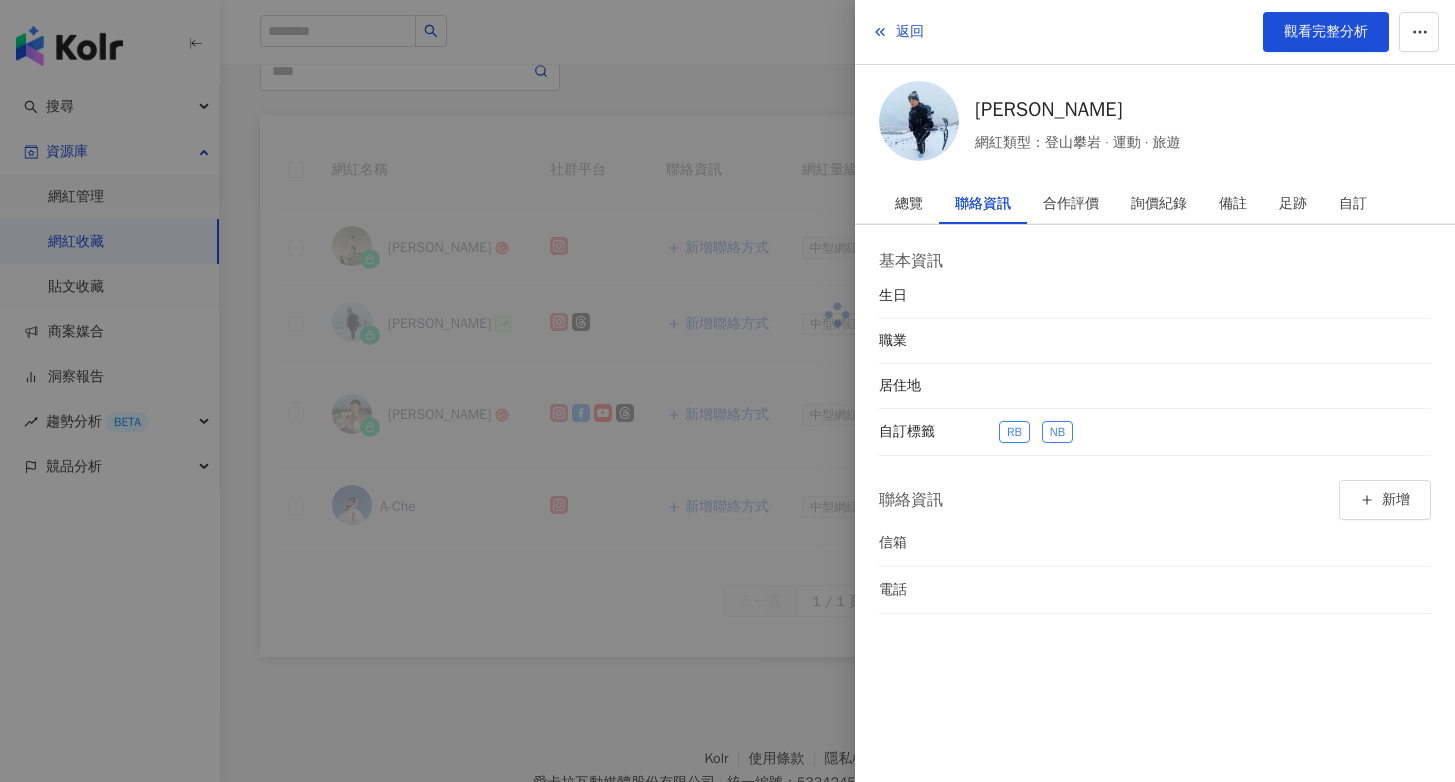 click at bounding box center (727, 391) 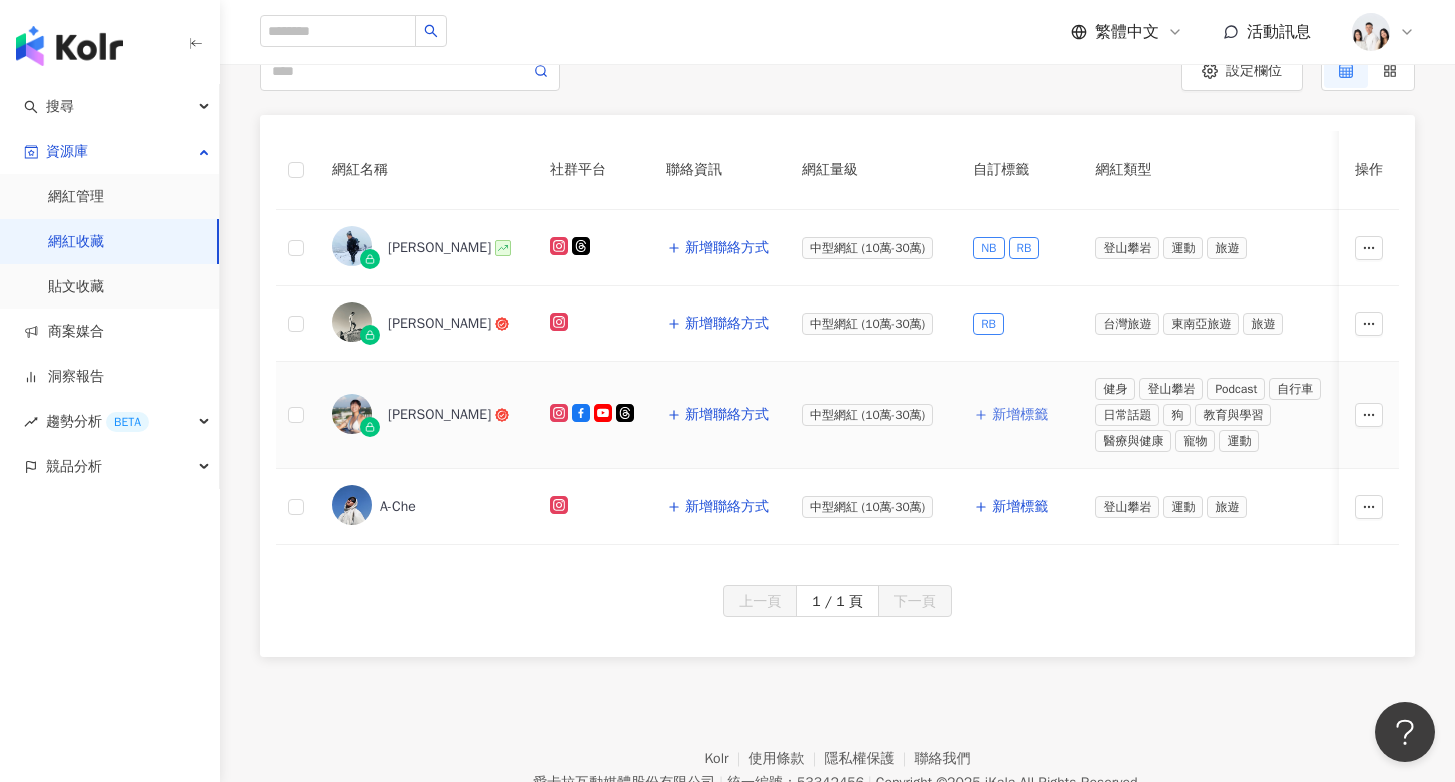 click on "新增標籤" at bounding box center [1020, 415] 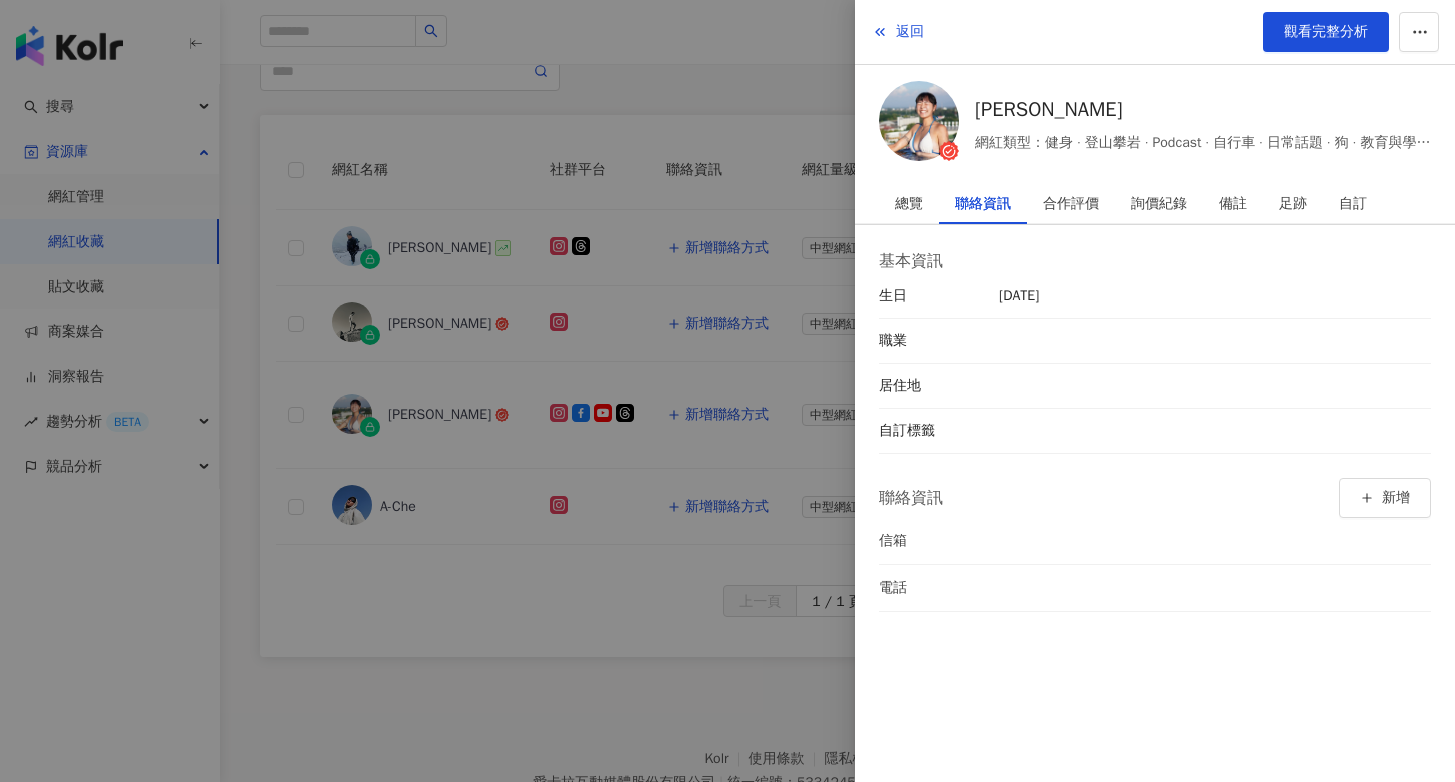 click at bounding box center (727, 391) 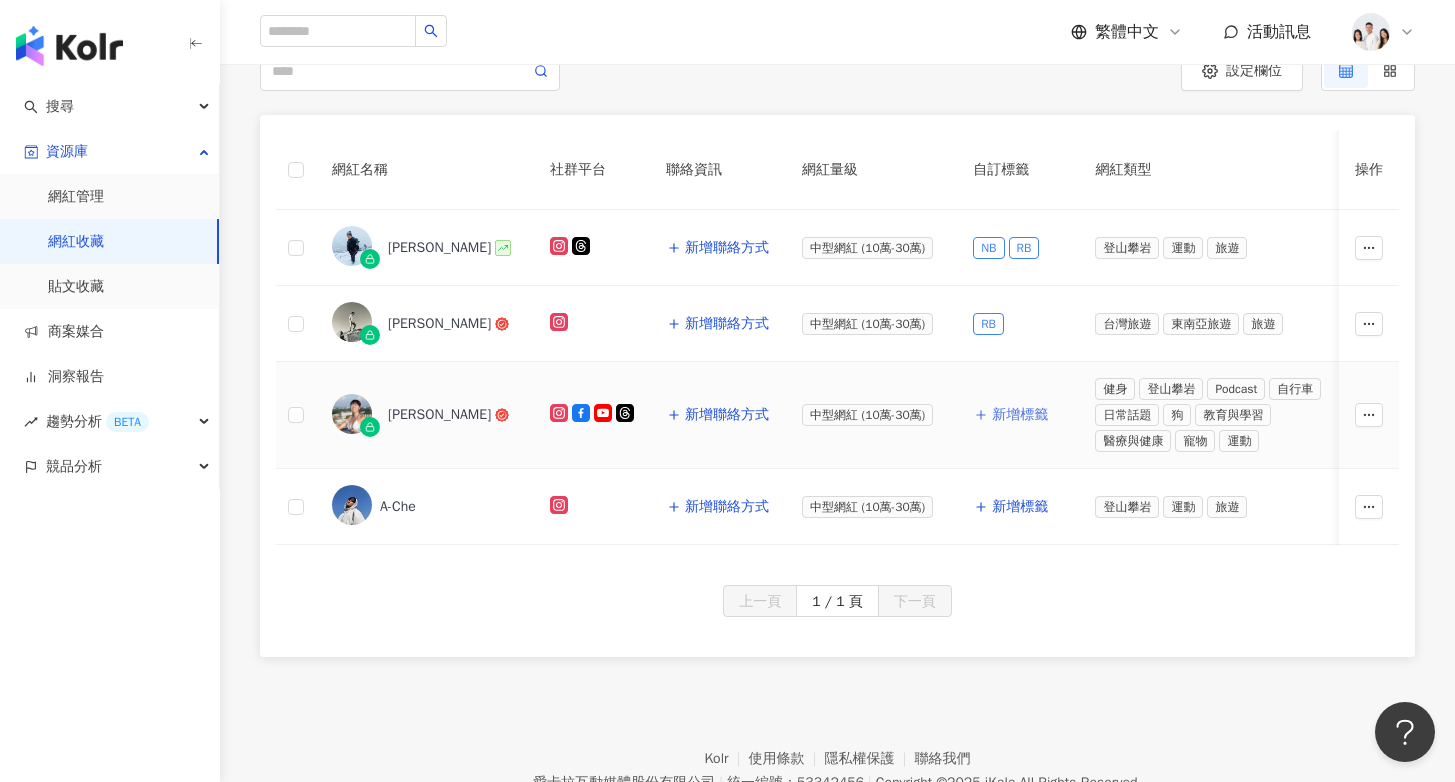 click on "新增標籤" at bounding box center [1020, 415] 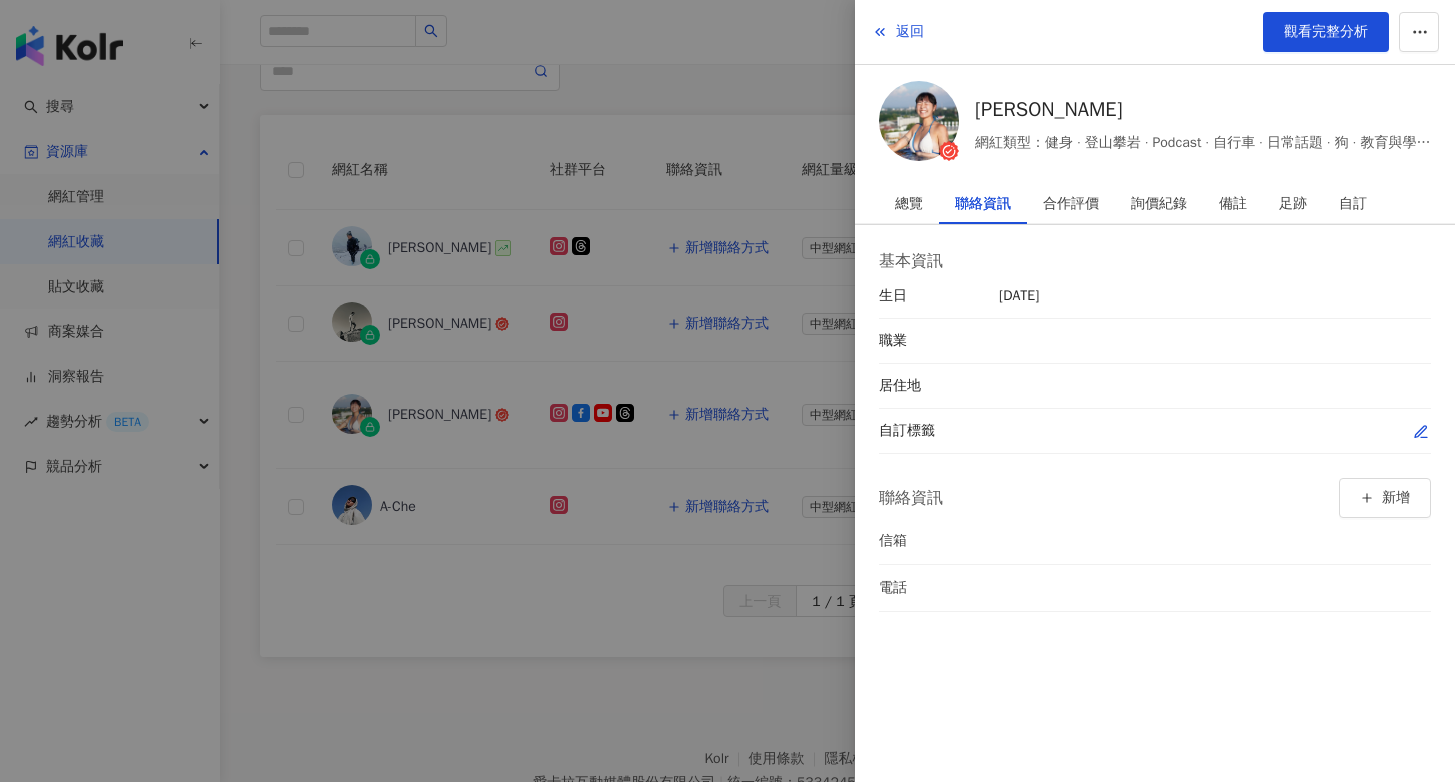 click on "自訂標籤" at bounding box center [1155, 431] 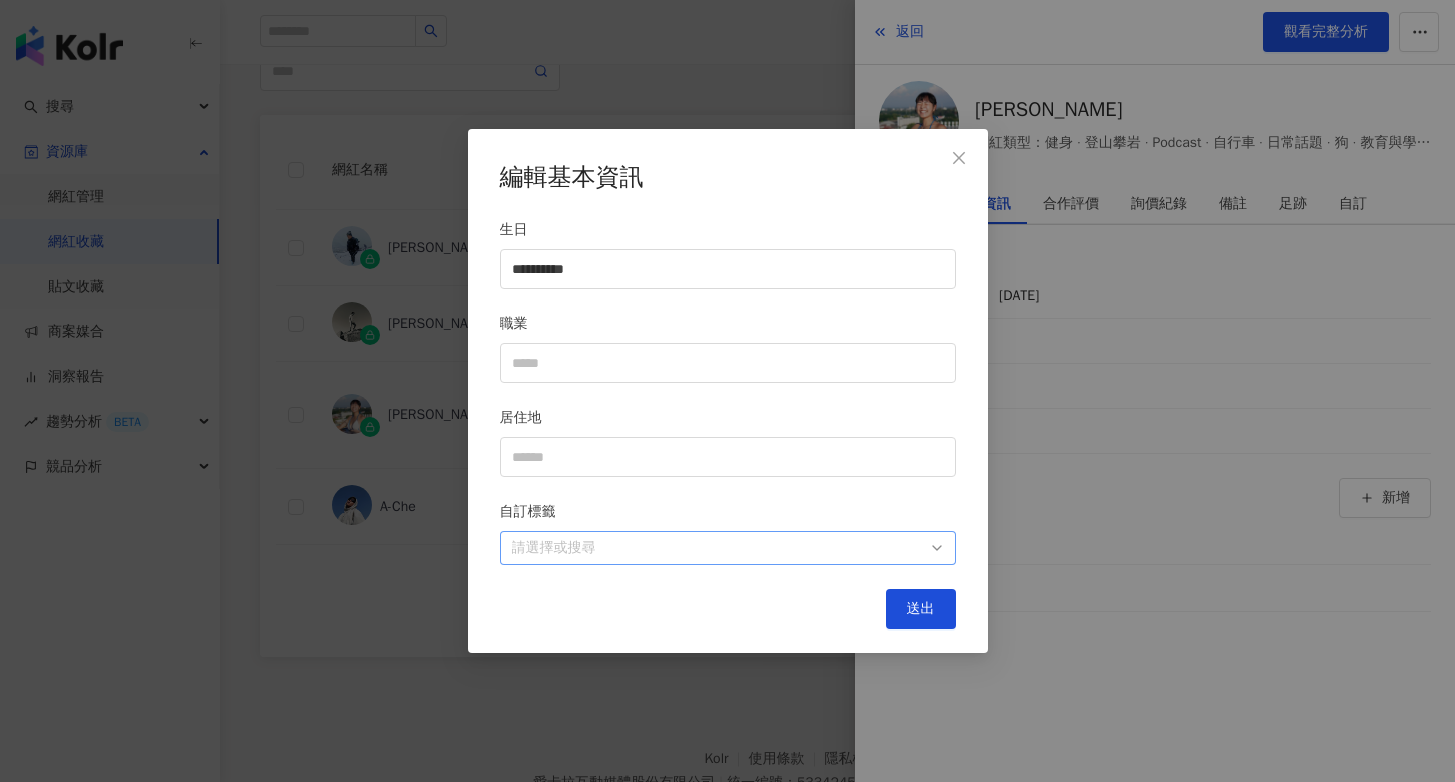 click at bounding box center [717, 547] 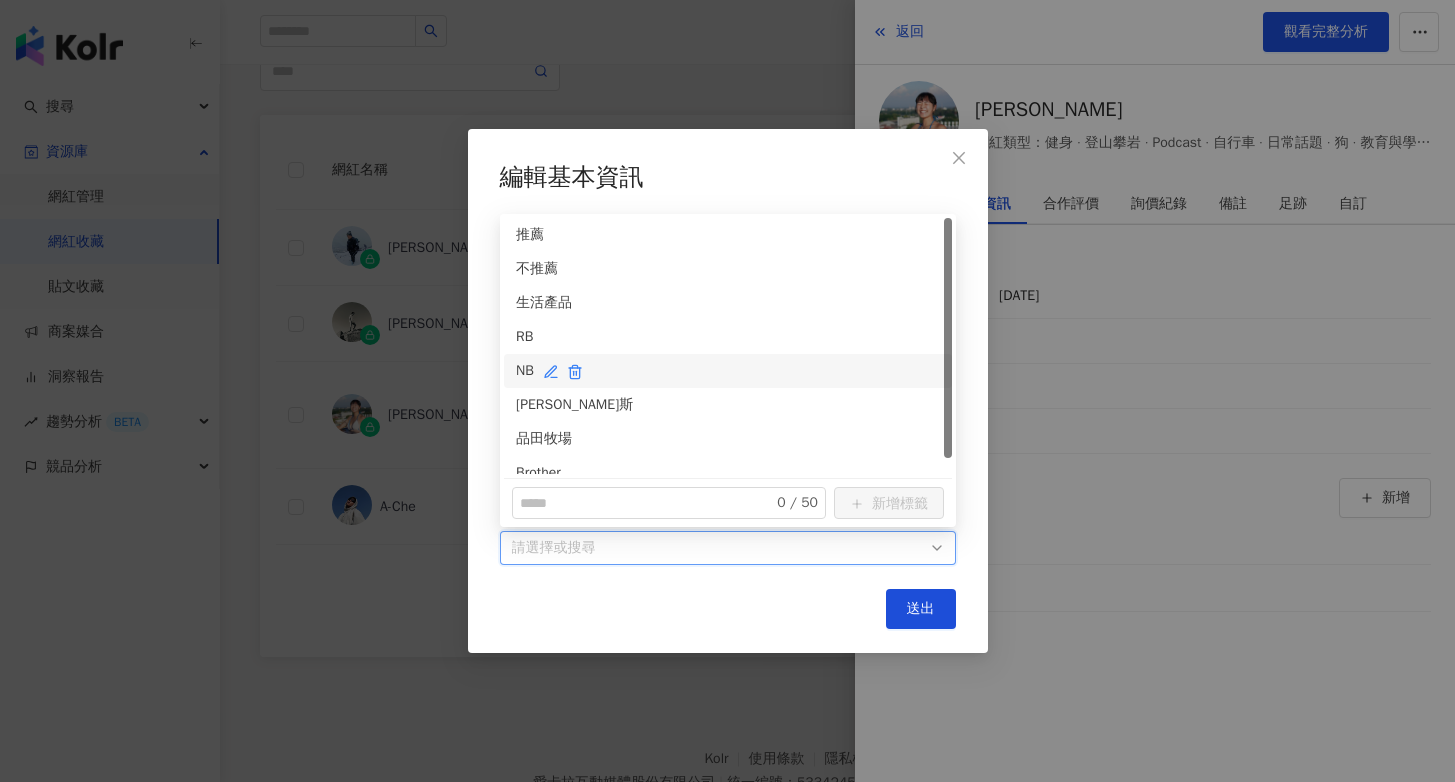 click on "NB" at bounding box center [728, 371] 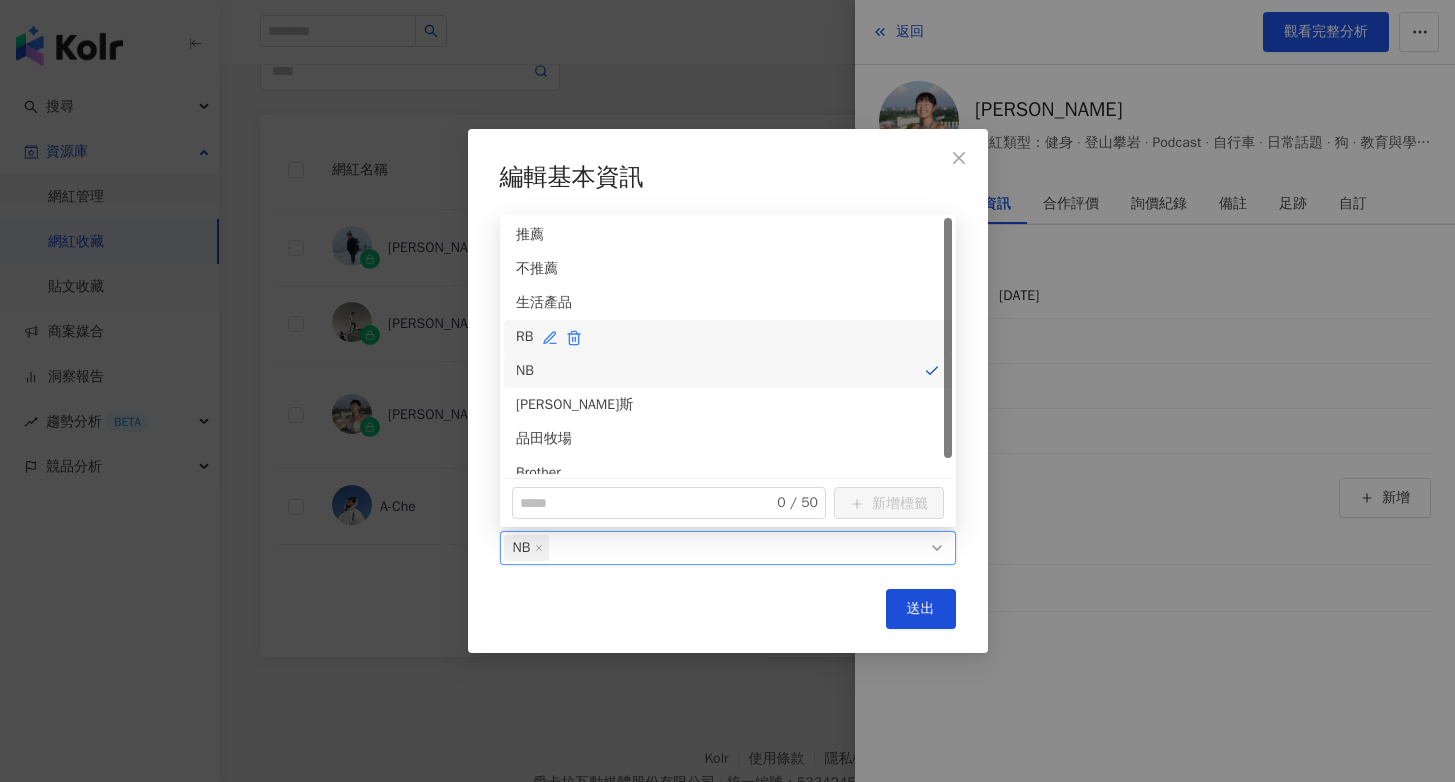 click on "RB" at bounding box center [728, 337] 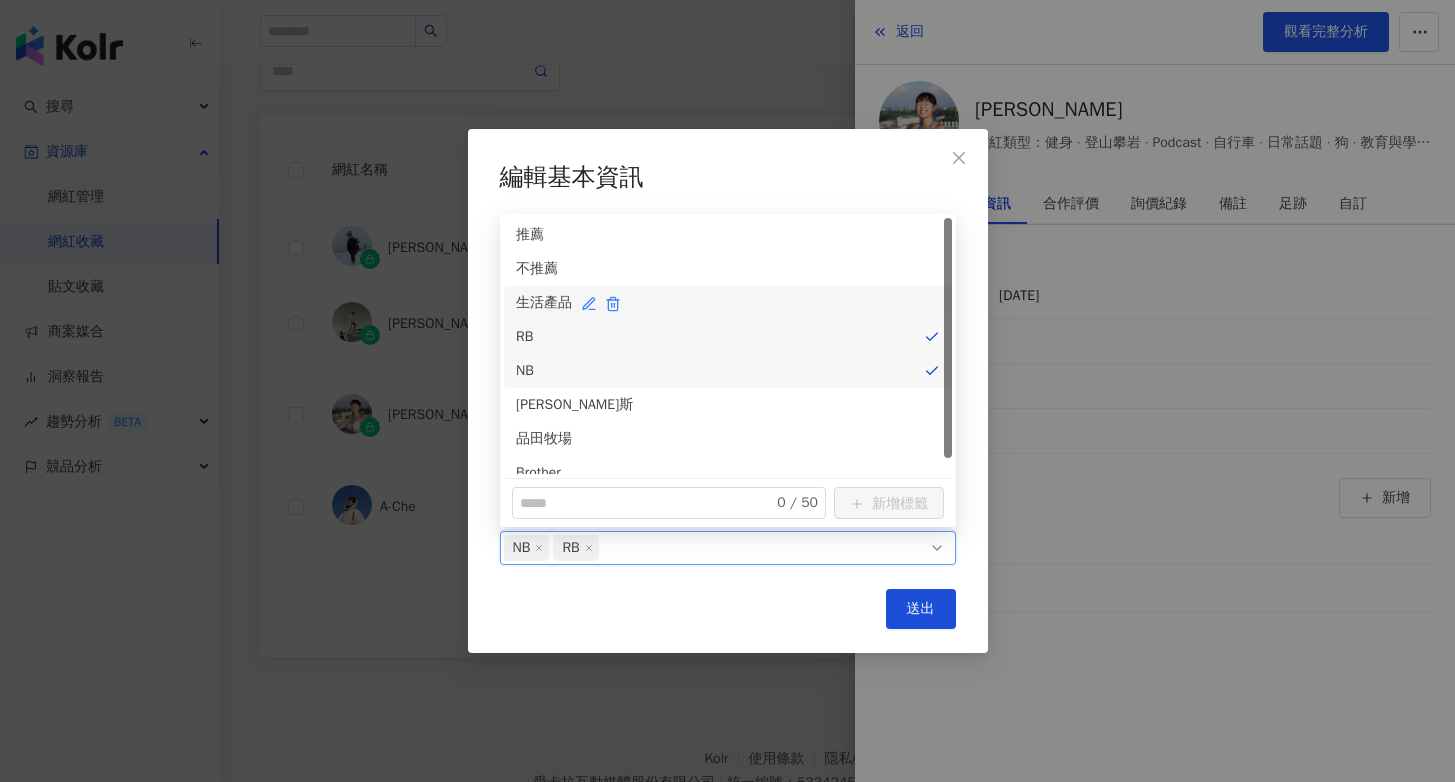 click on "生活產品" at bounding box center [728, 303] 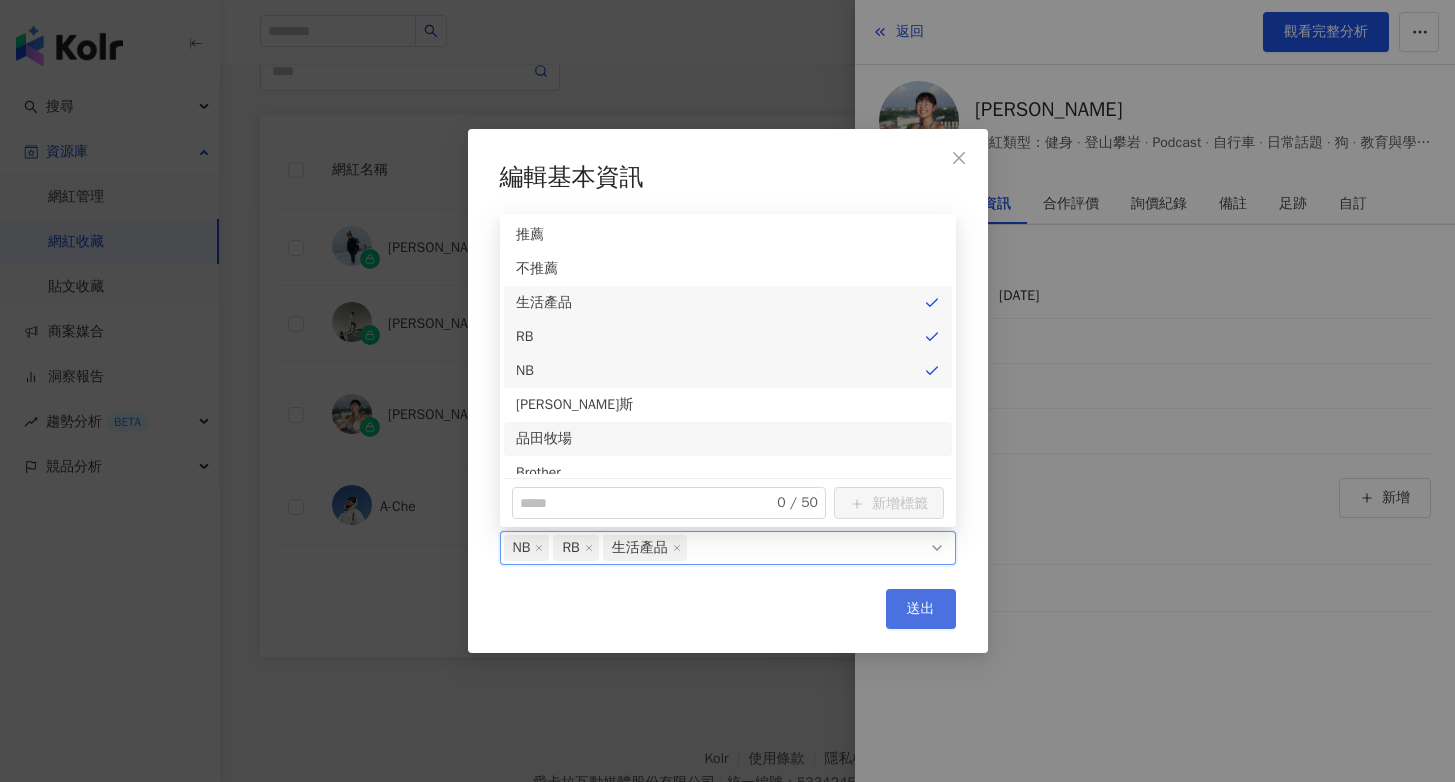 click on "送出" at bounding box center [921, 609] 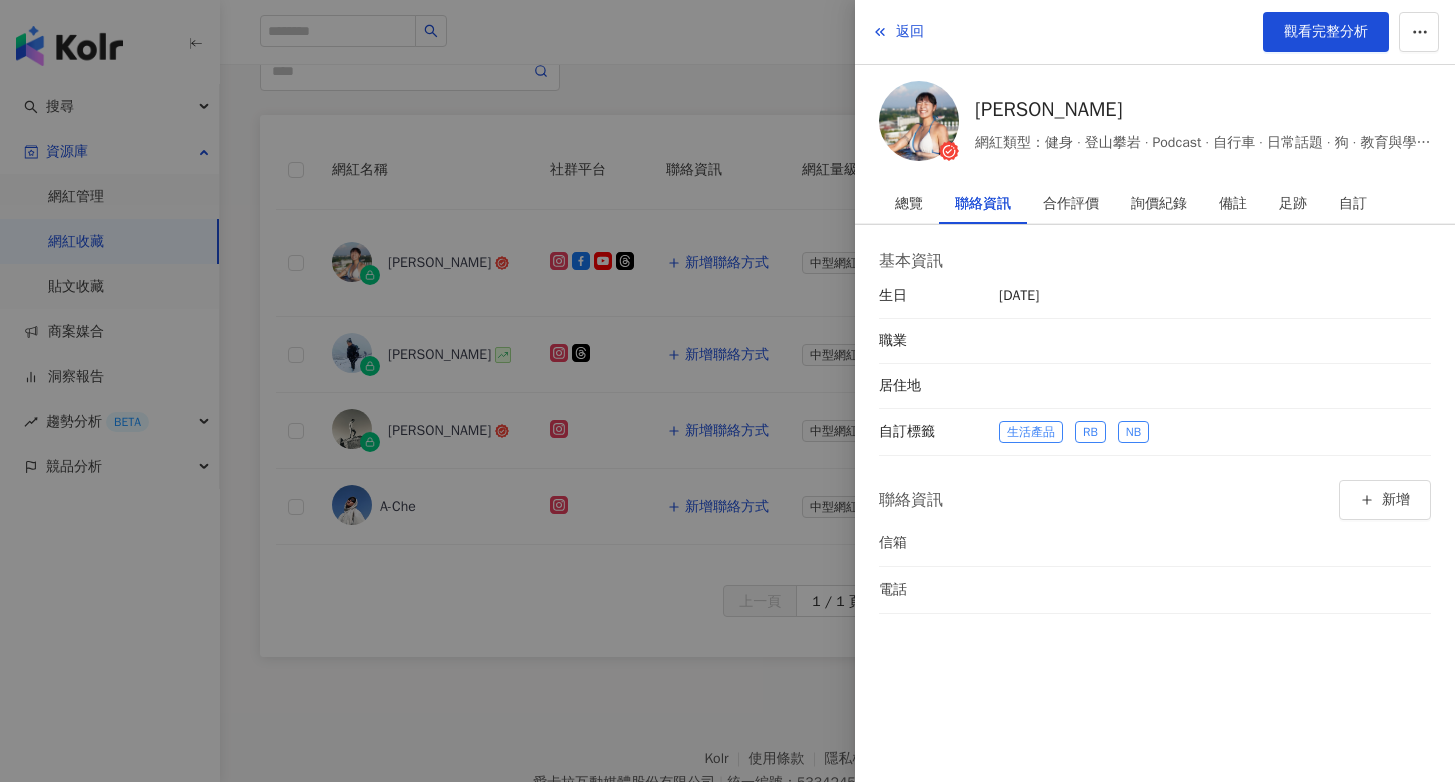 click at bounding box center [727, 391] 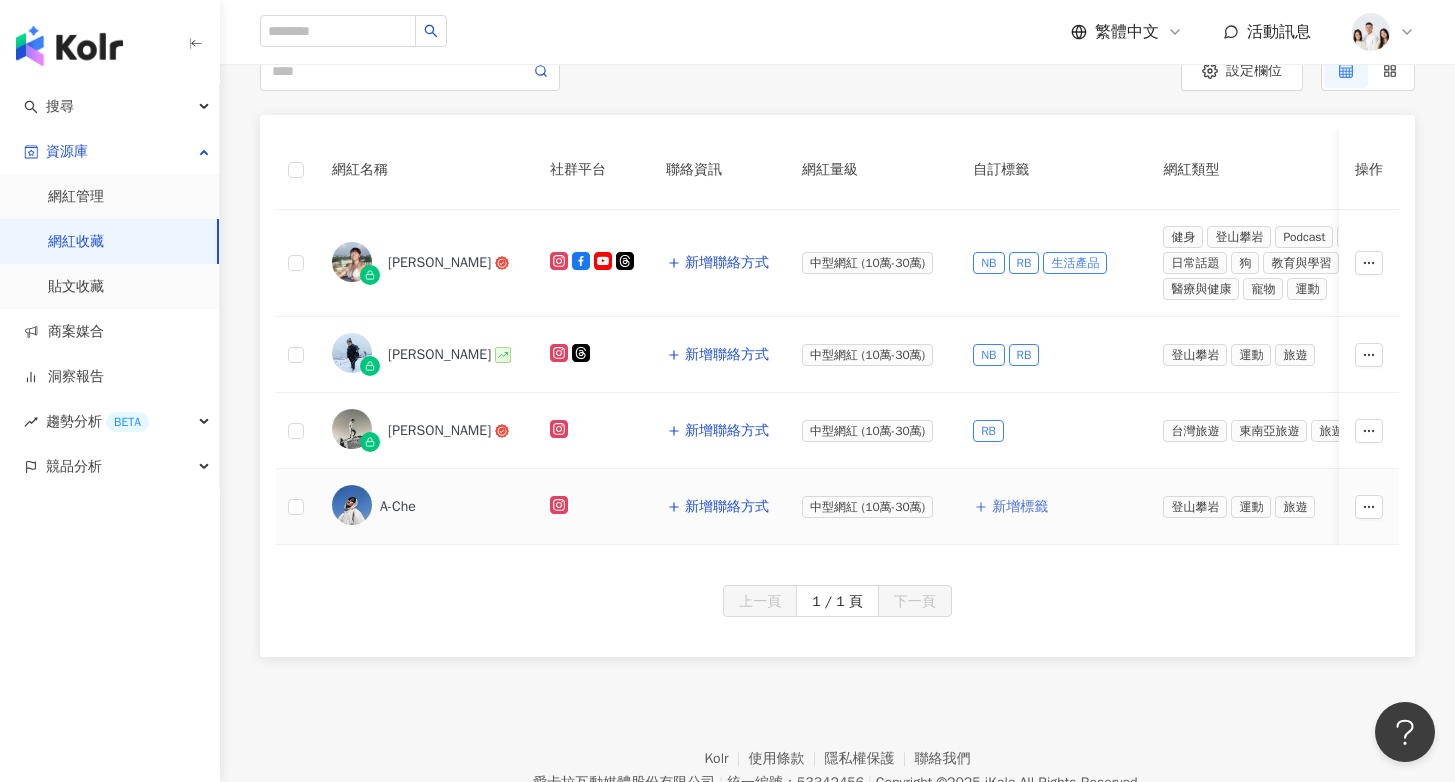 click on "新增標籤" at bounding box center [1020, 507] 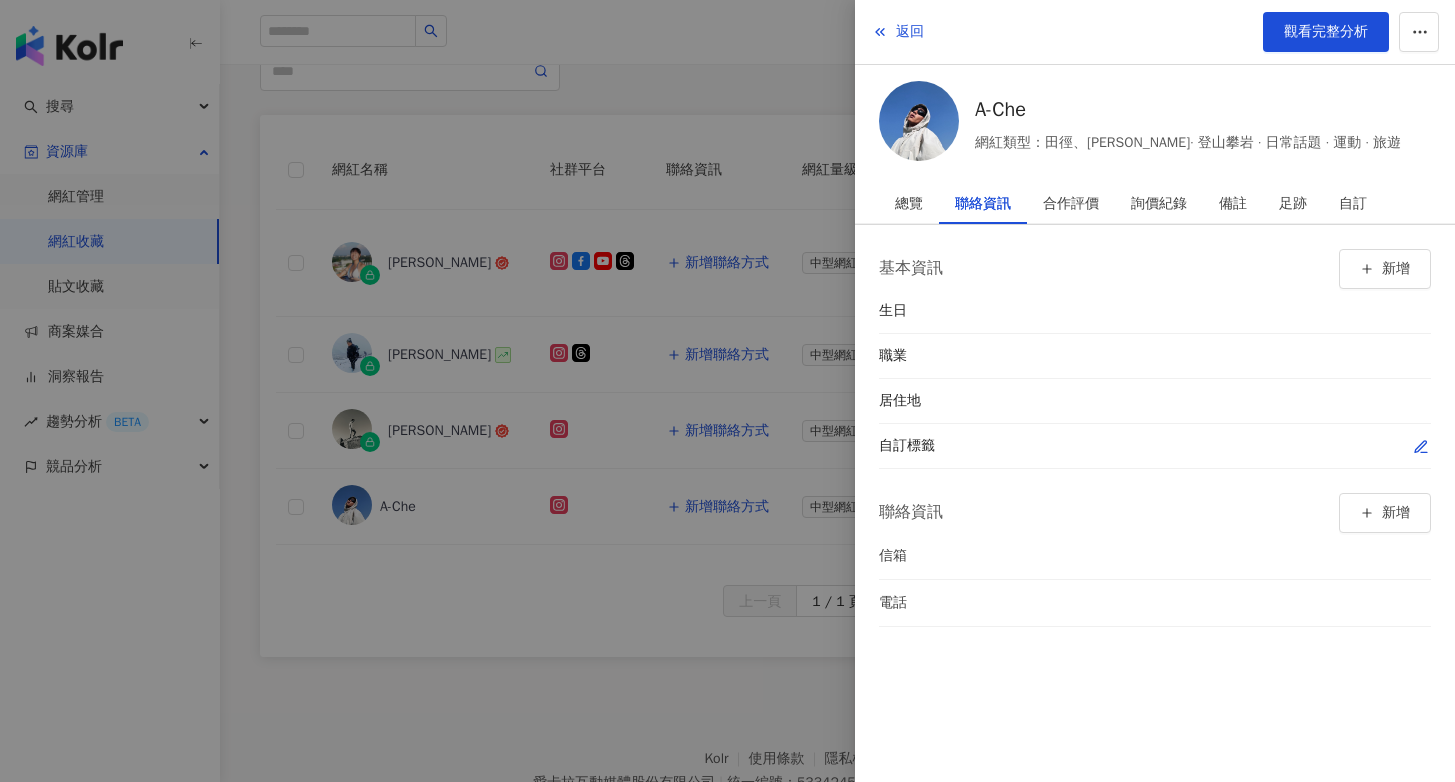 click 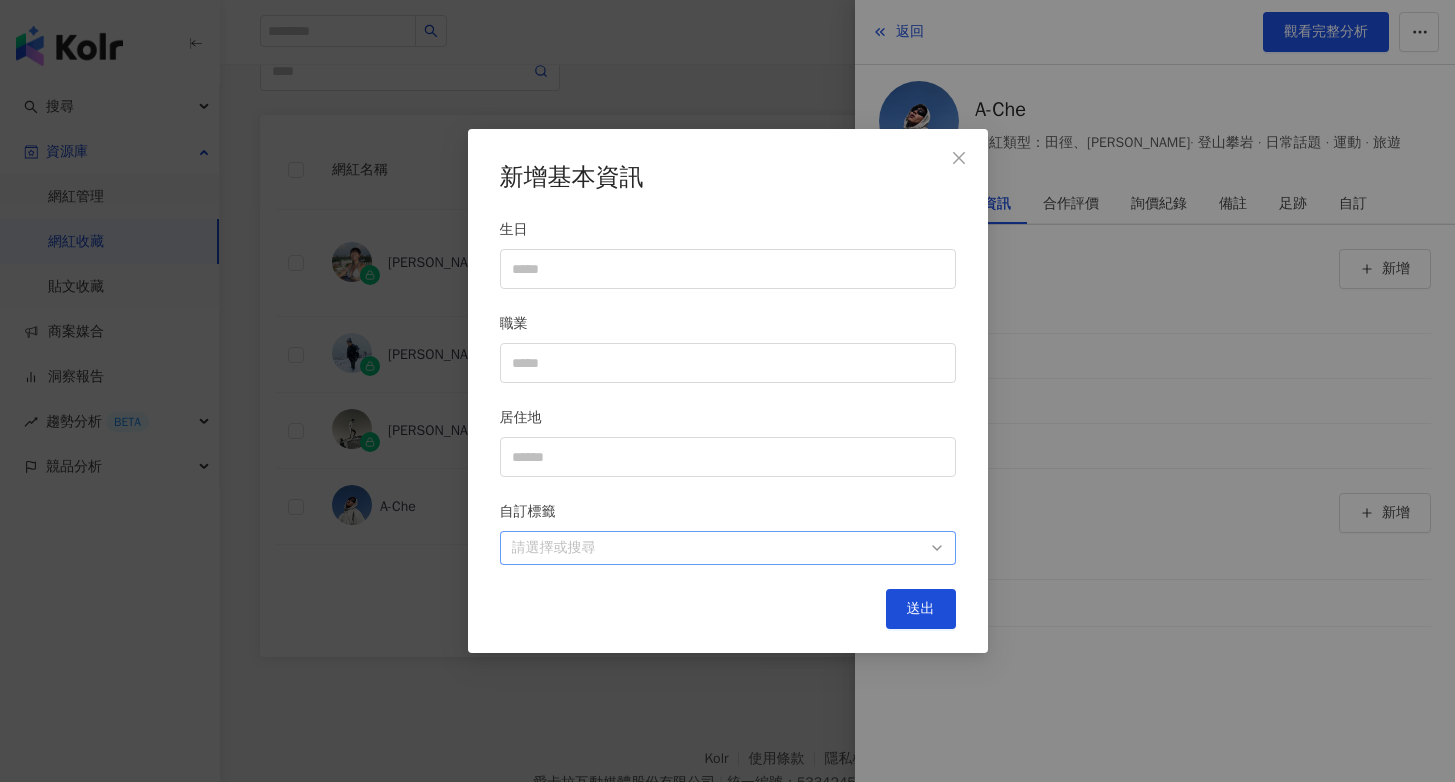 click at bounding box center (717, 547) 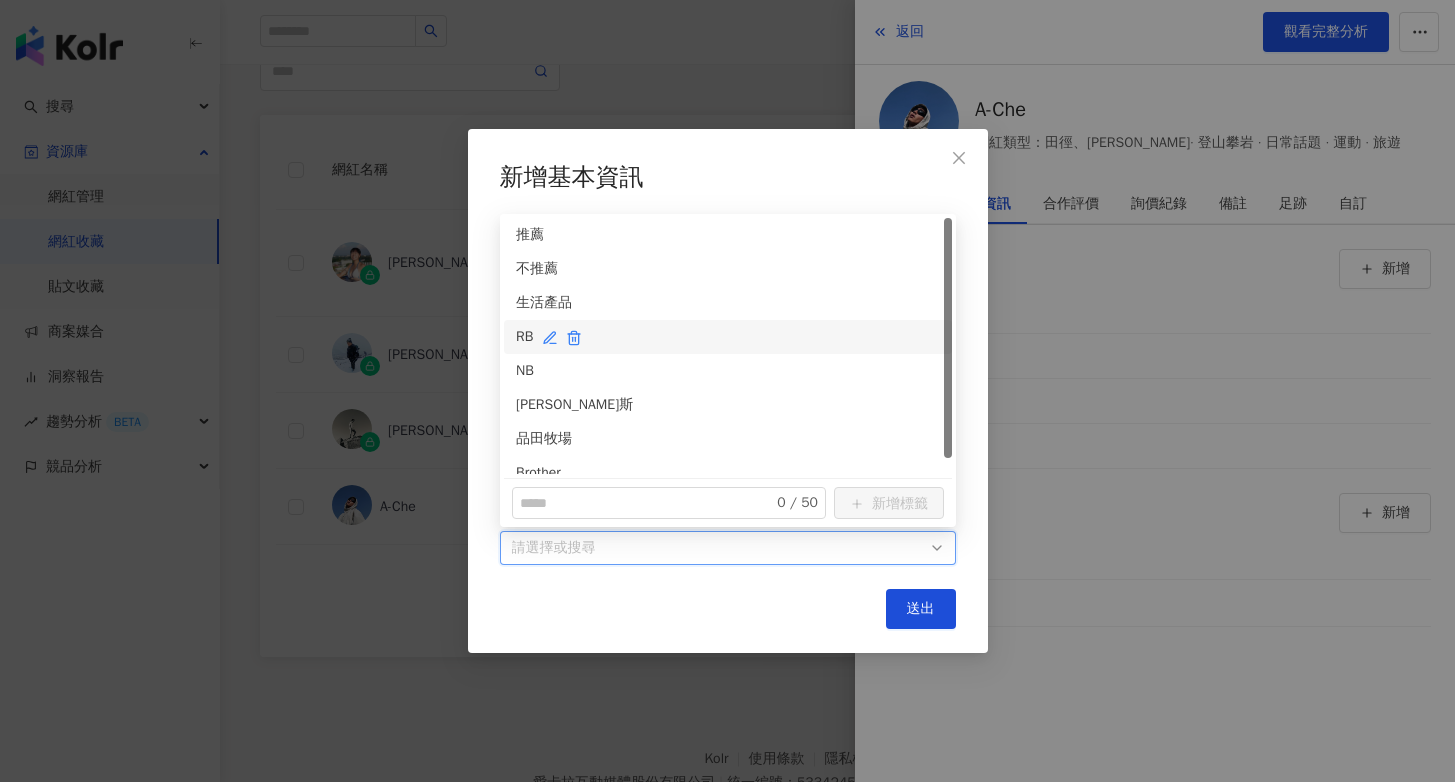 click on "RB" at bounding box center [728, 337] 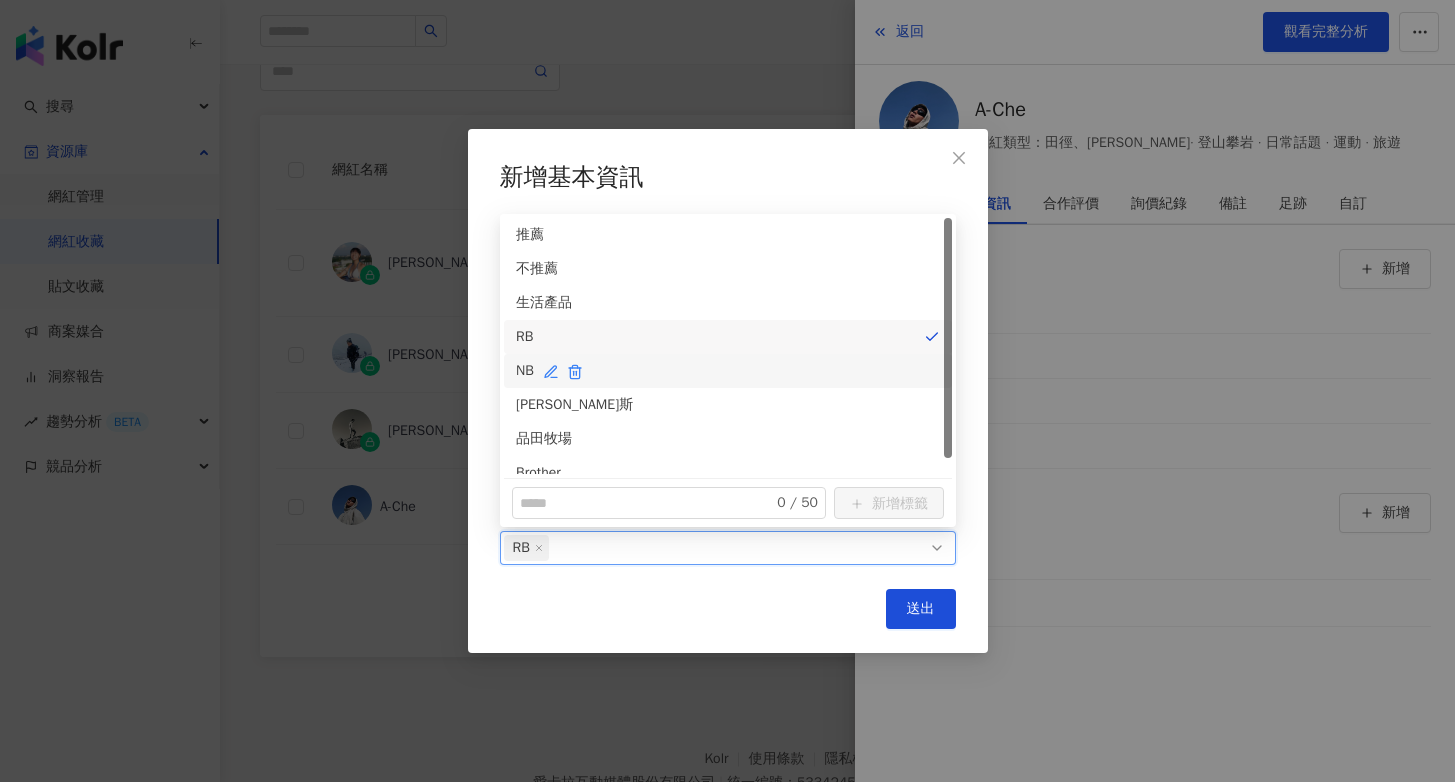 click on "NB" at bounding box center [728, 371] 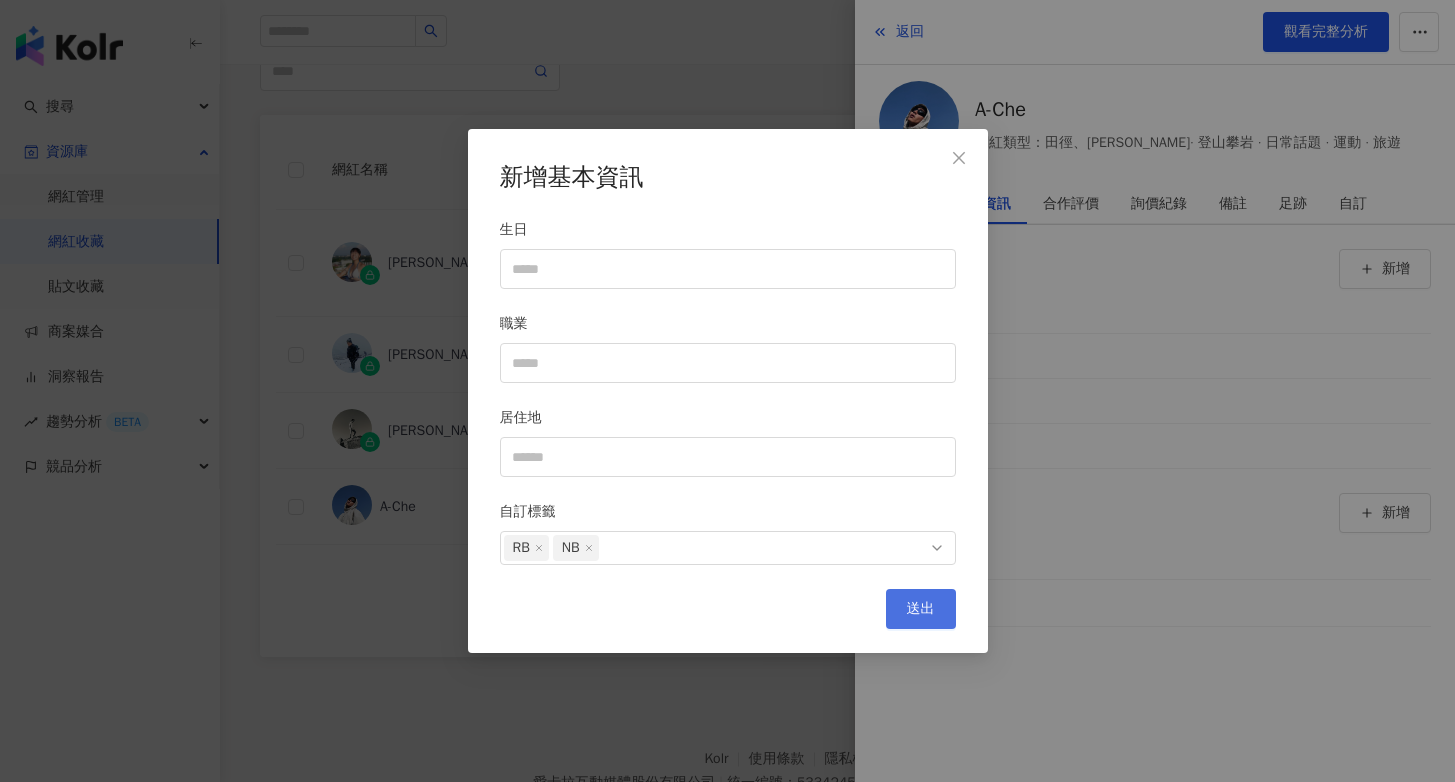 click on "送出" at bounding box center [921, 609] 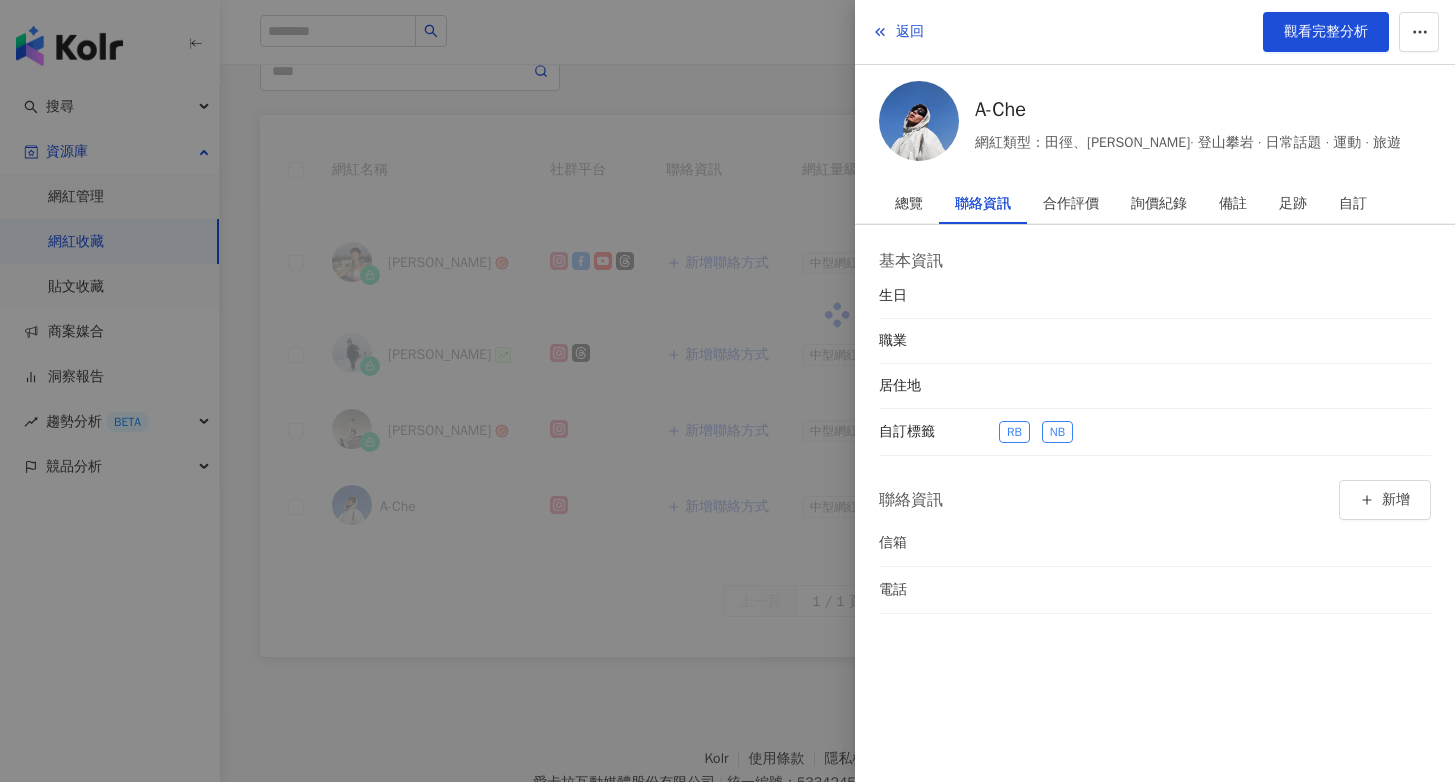 click at bounding box center [727, 391] 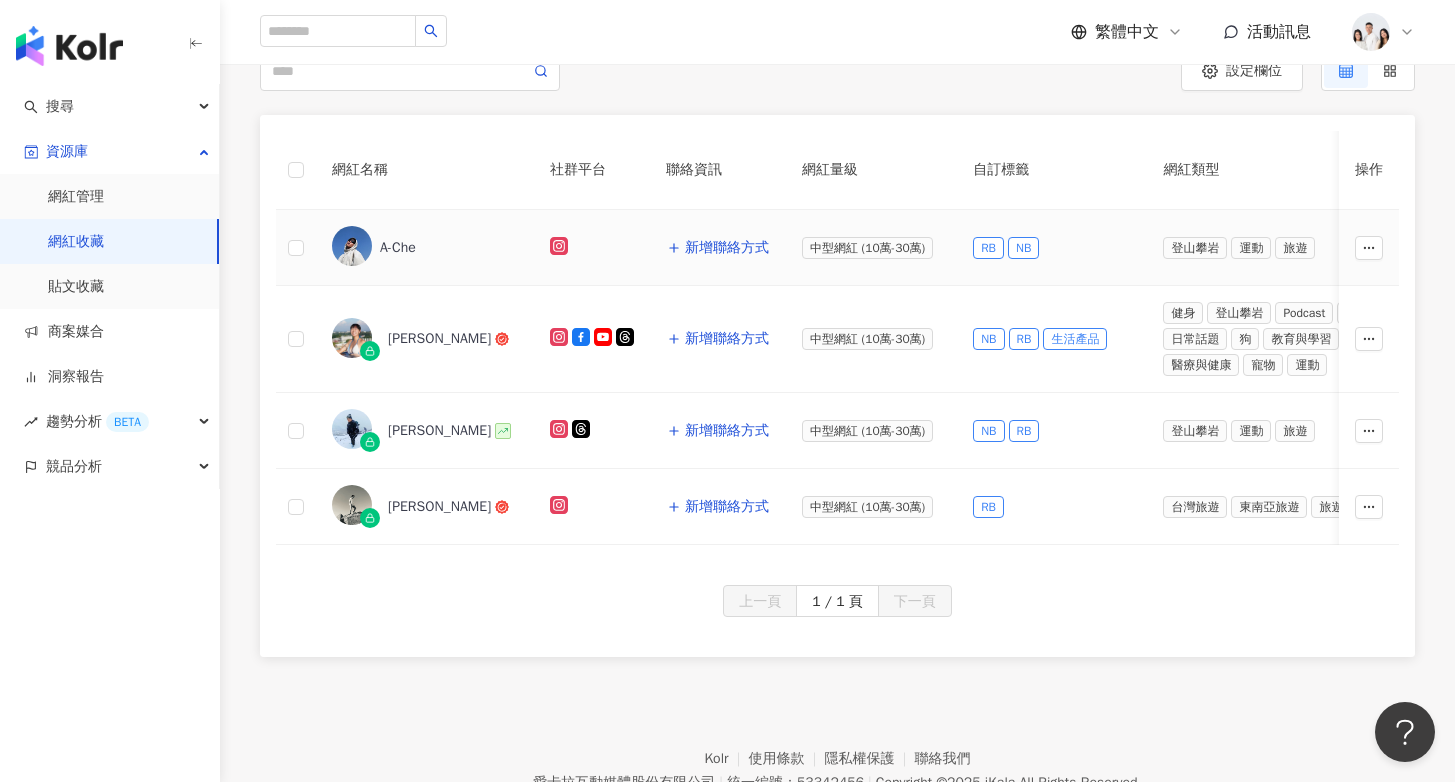scroll, scrollTop: 0, scrollLeft: 0, axis: both 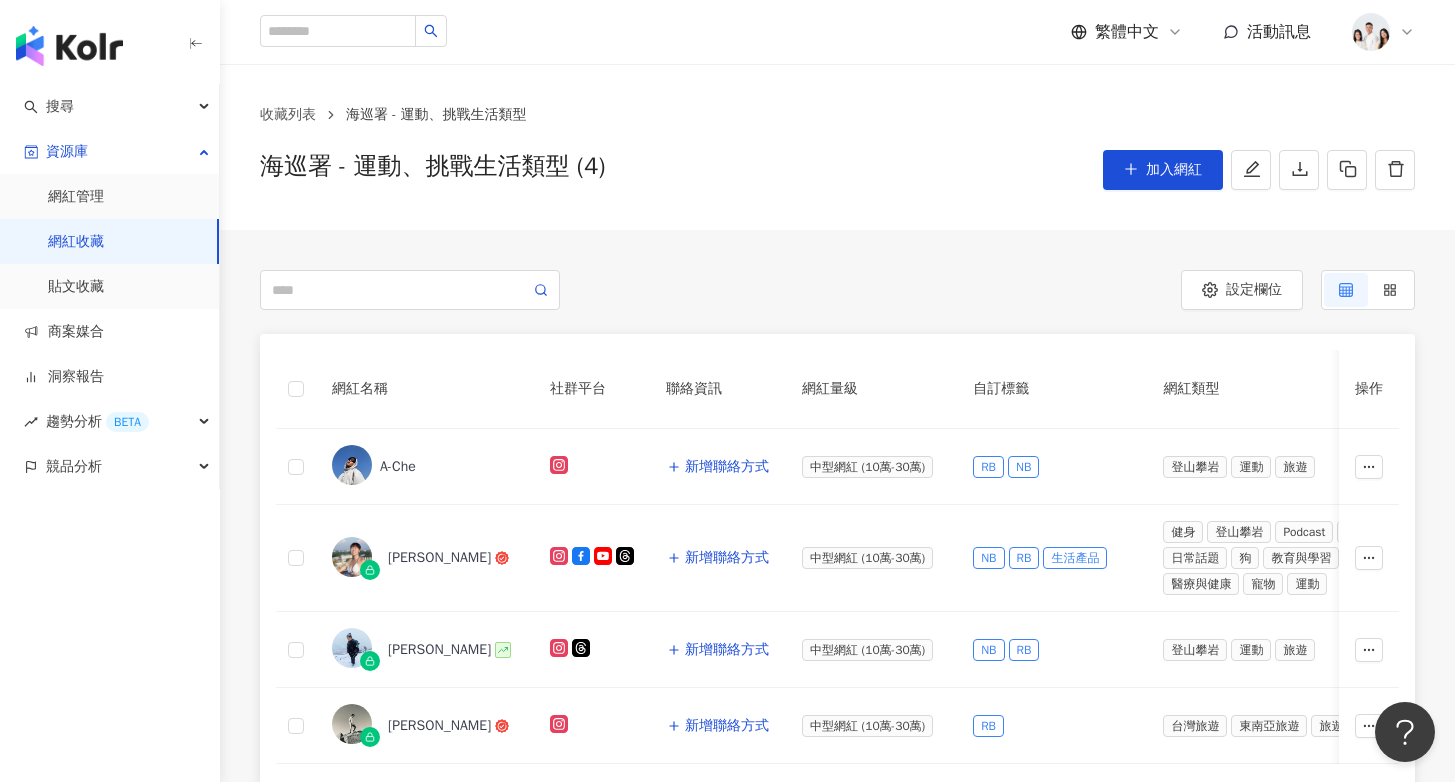 click on "收藏列表 海巡署 - 運動、挑戰生活類型 海巡署 - 運動、挑戰生活類型 (4) 加入網紅" at bounding box center [837, 147] 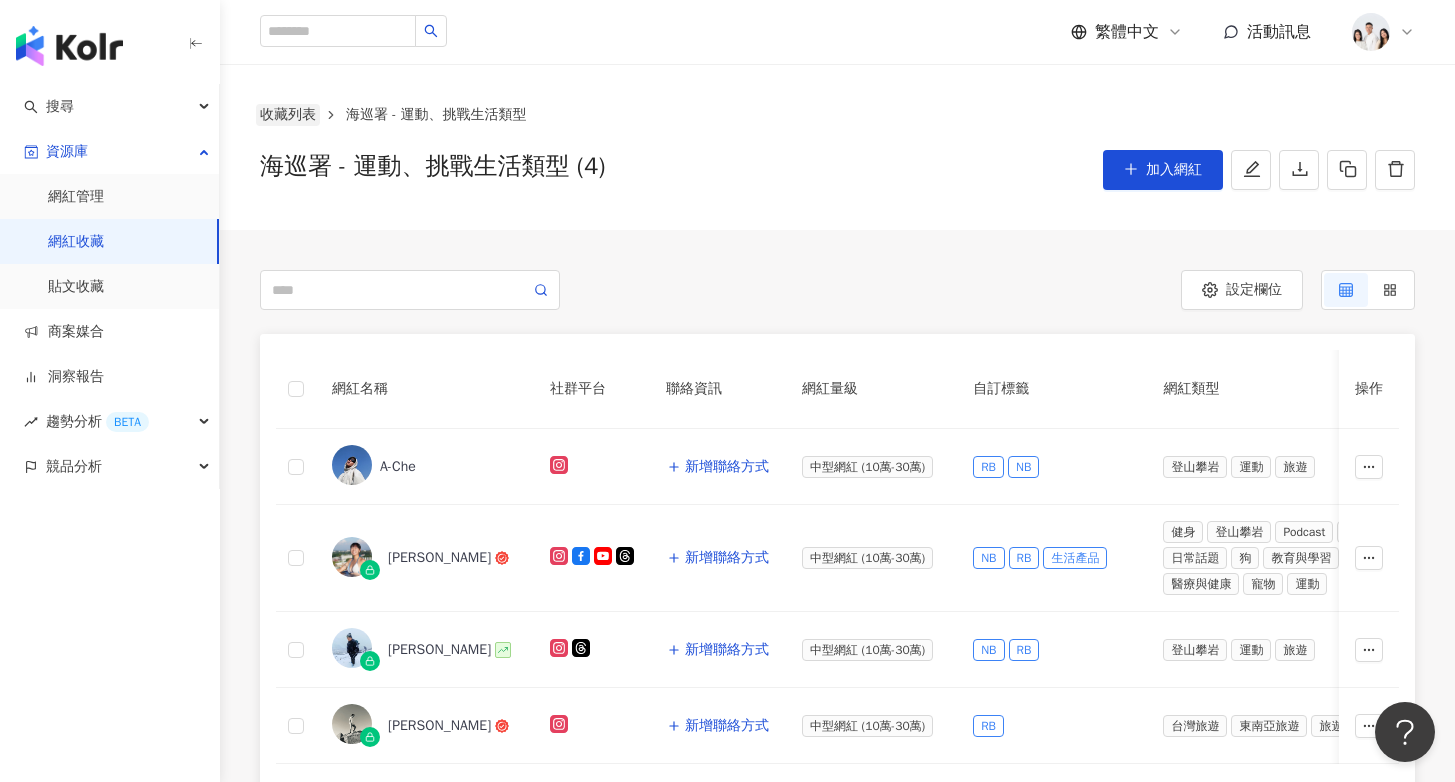click on "收藏列表" at bounding box center [288, 115] 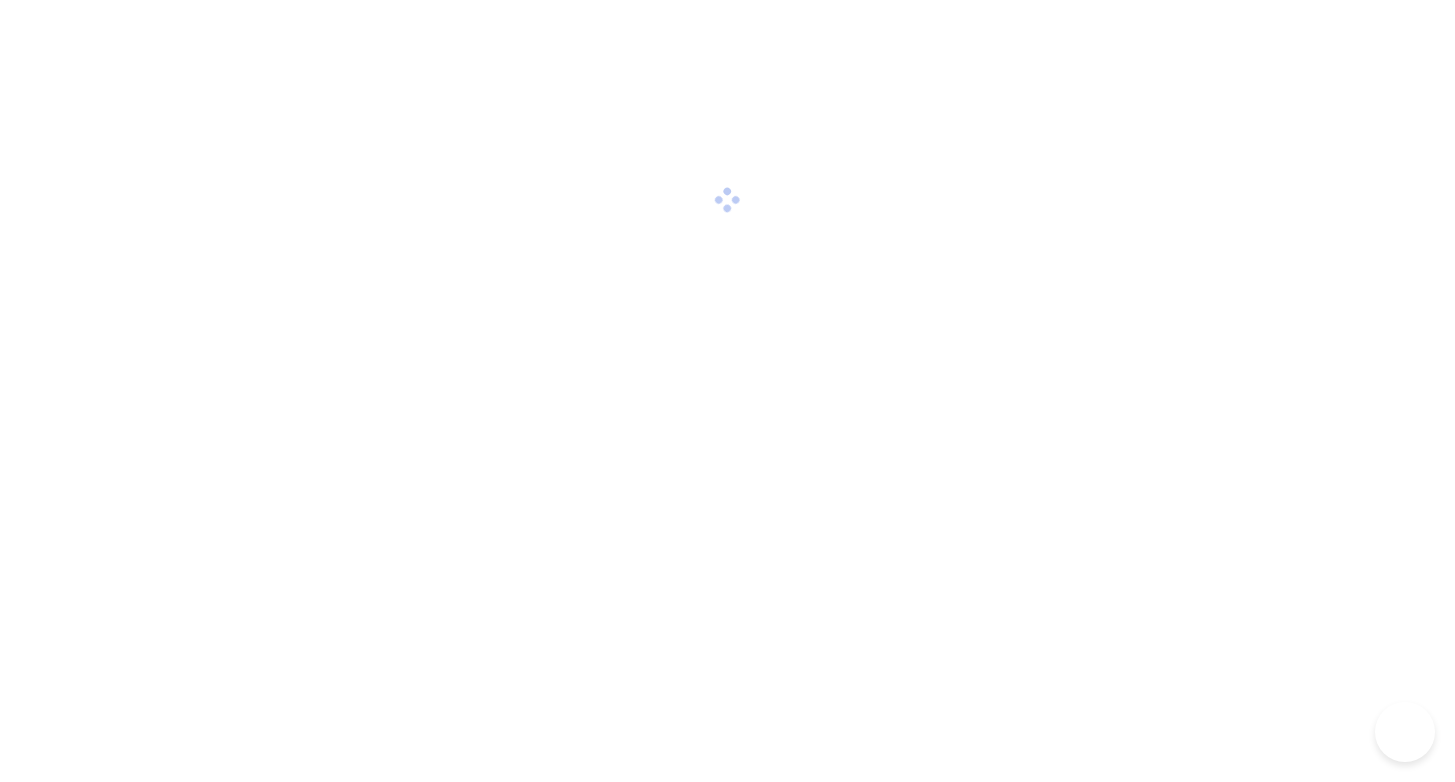 scroll, scrollTop: 0, scrollLeft: 0, axis: both 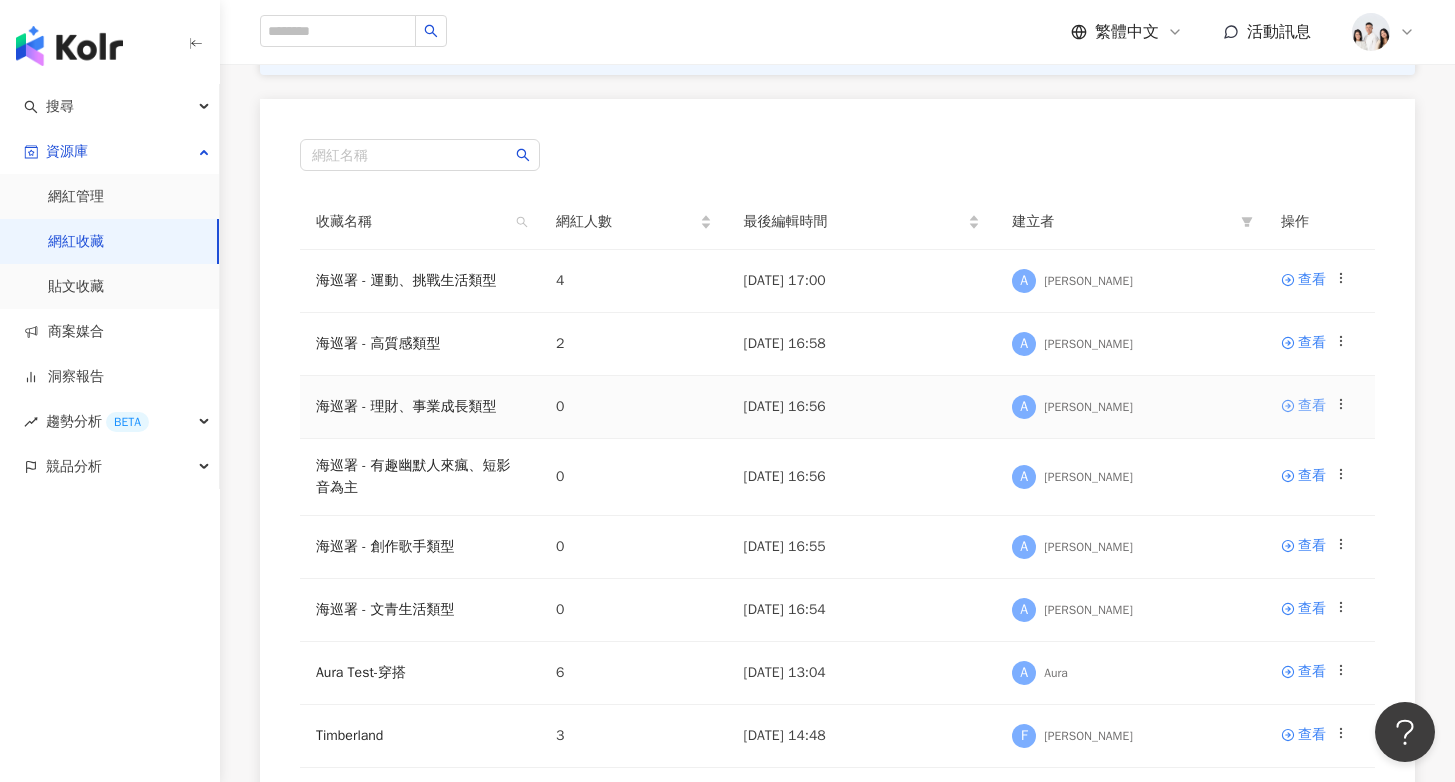 click on "查看" at bounding box center [1312, 406] 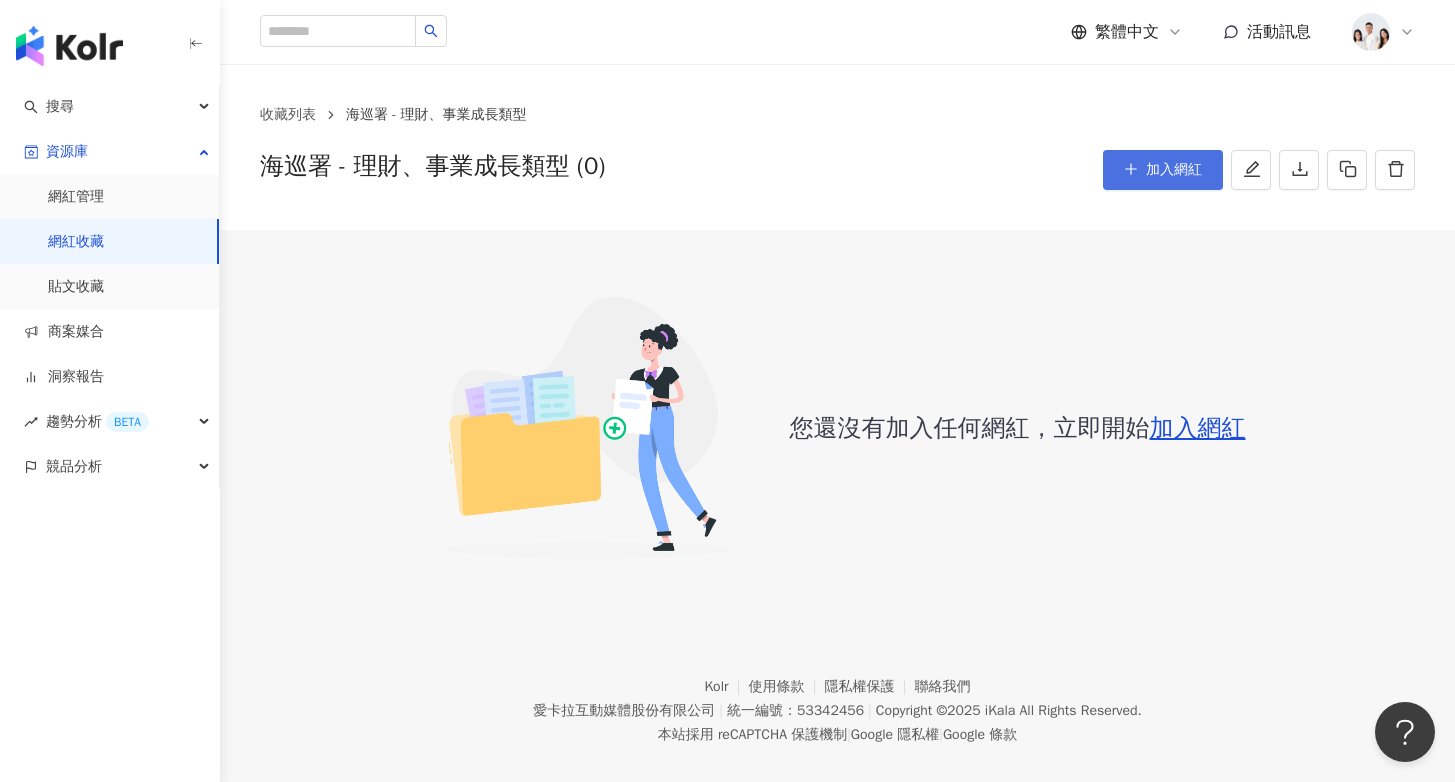 click on "加入網紅" at bounding box center (1163, 170) 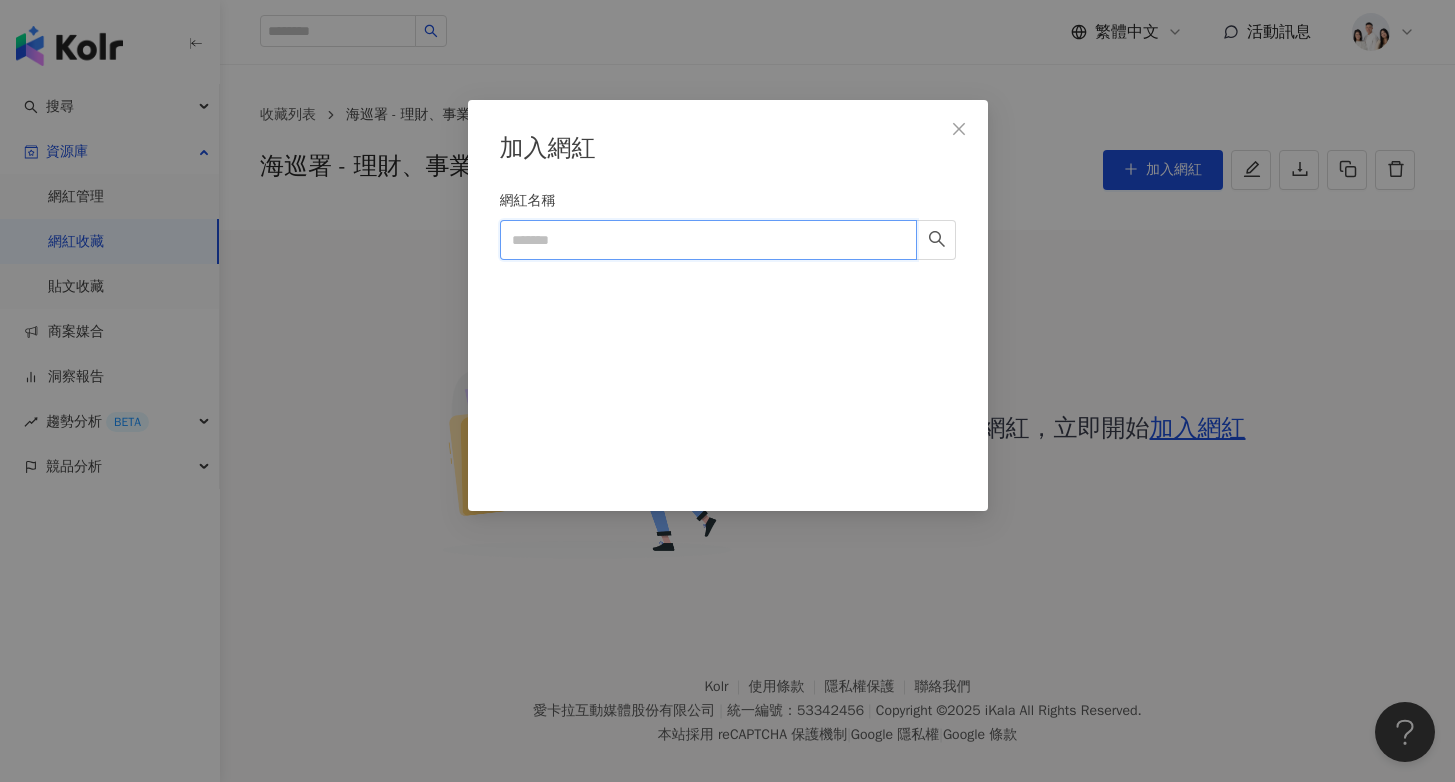 click on "網紅名稱" at bounding box center (708, 240) 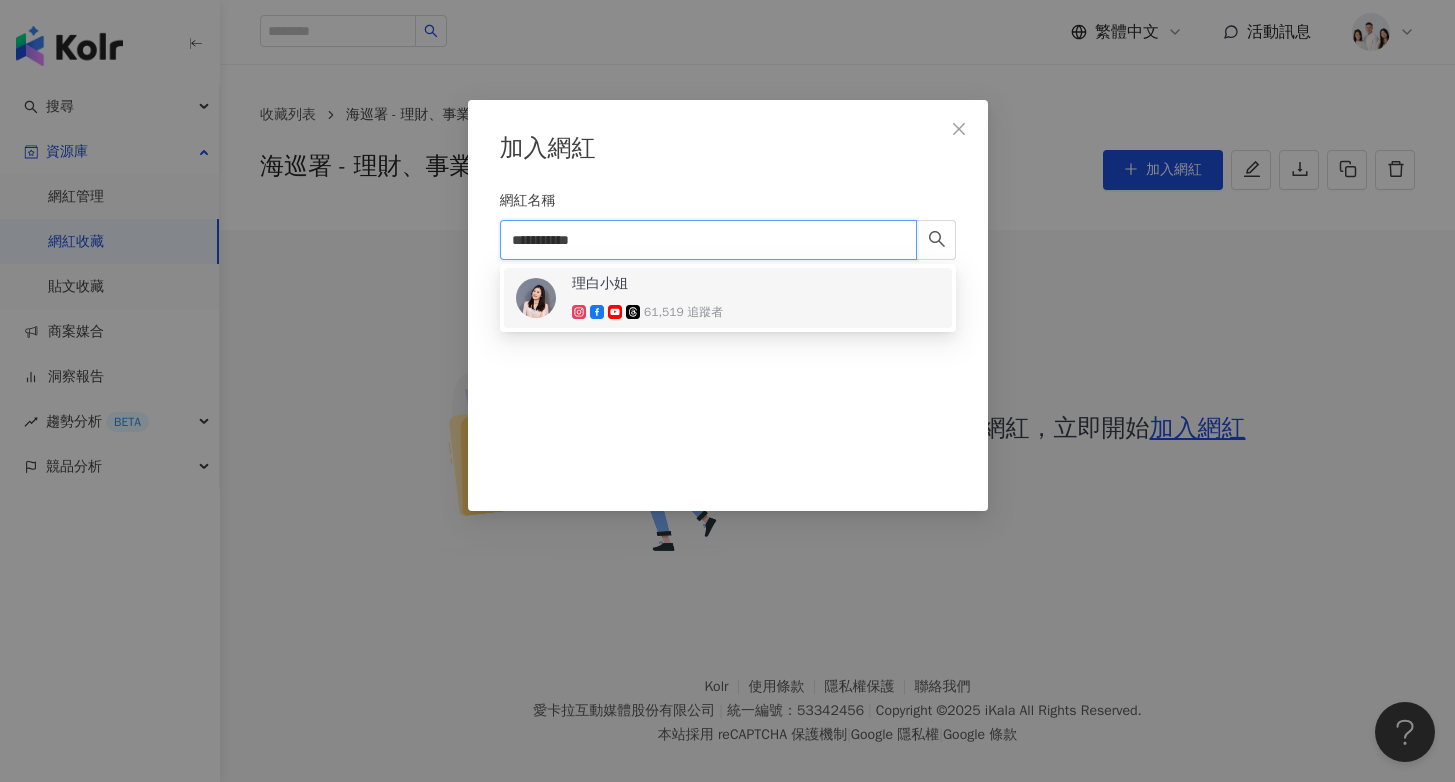 click on "61,519   追蹤者" at bounding box center [683, 312] 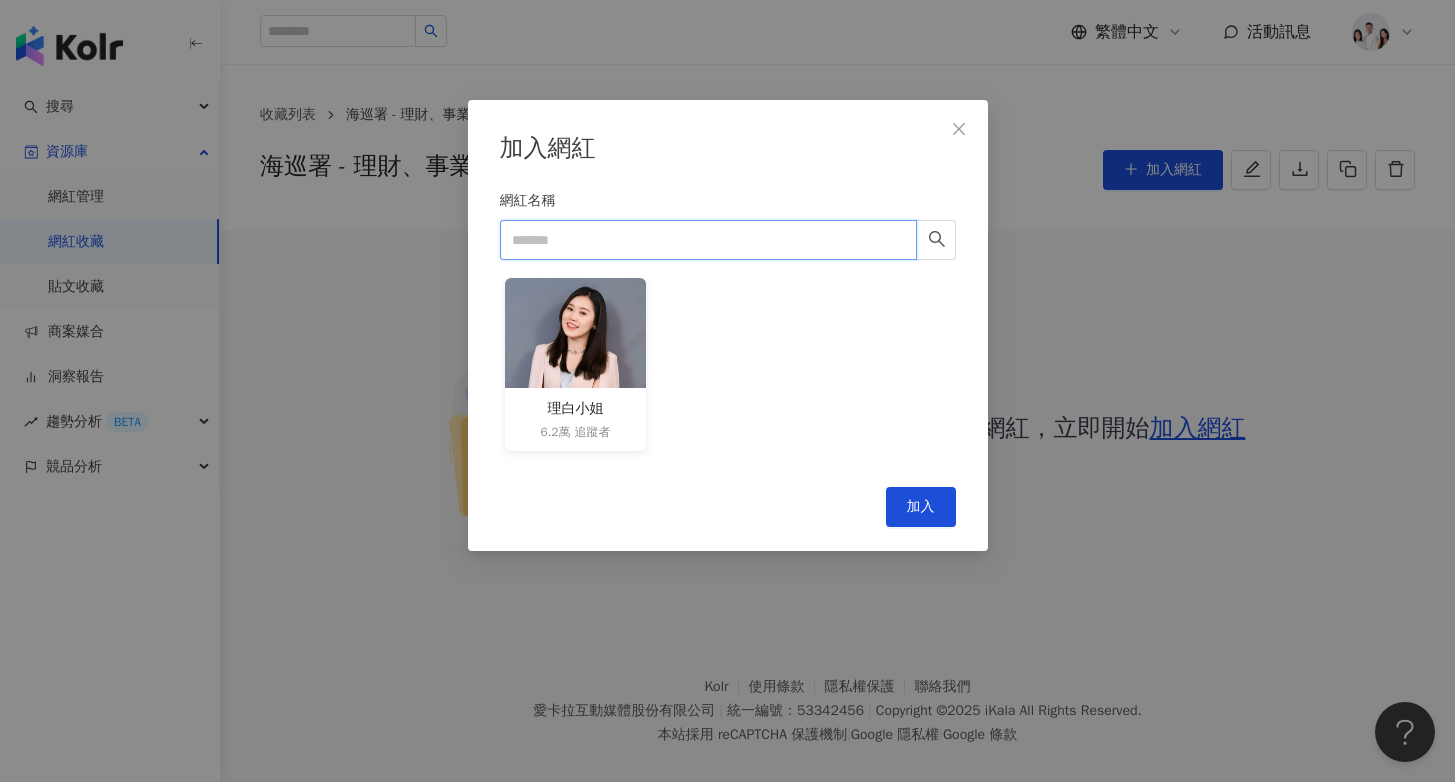 click on "網紅名稱" at bounding box center (708, 240) 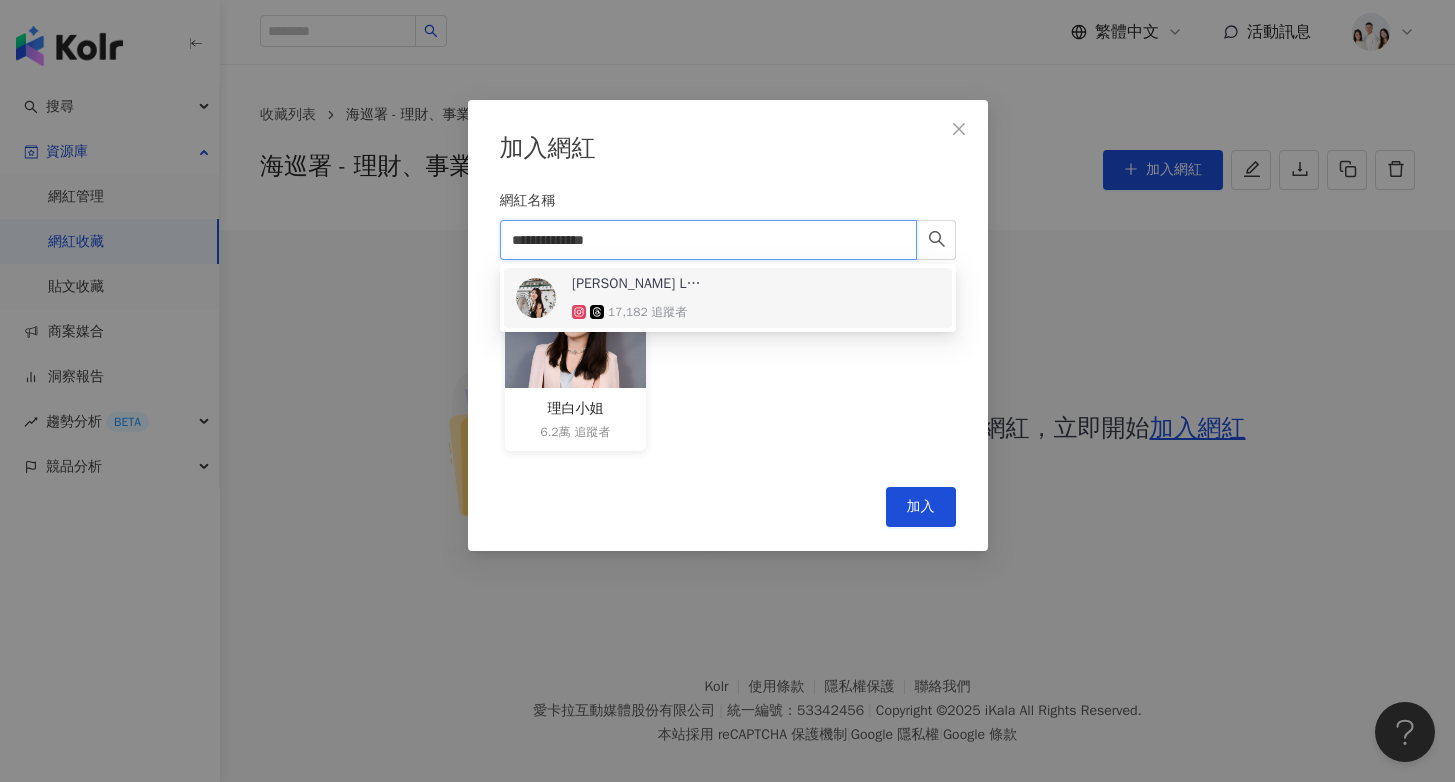 click on "[PERSON_NAME] Luochieh [PERSON_NAME]" at bounding box center (637, 284) 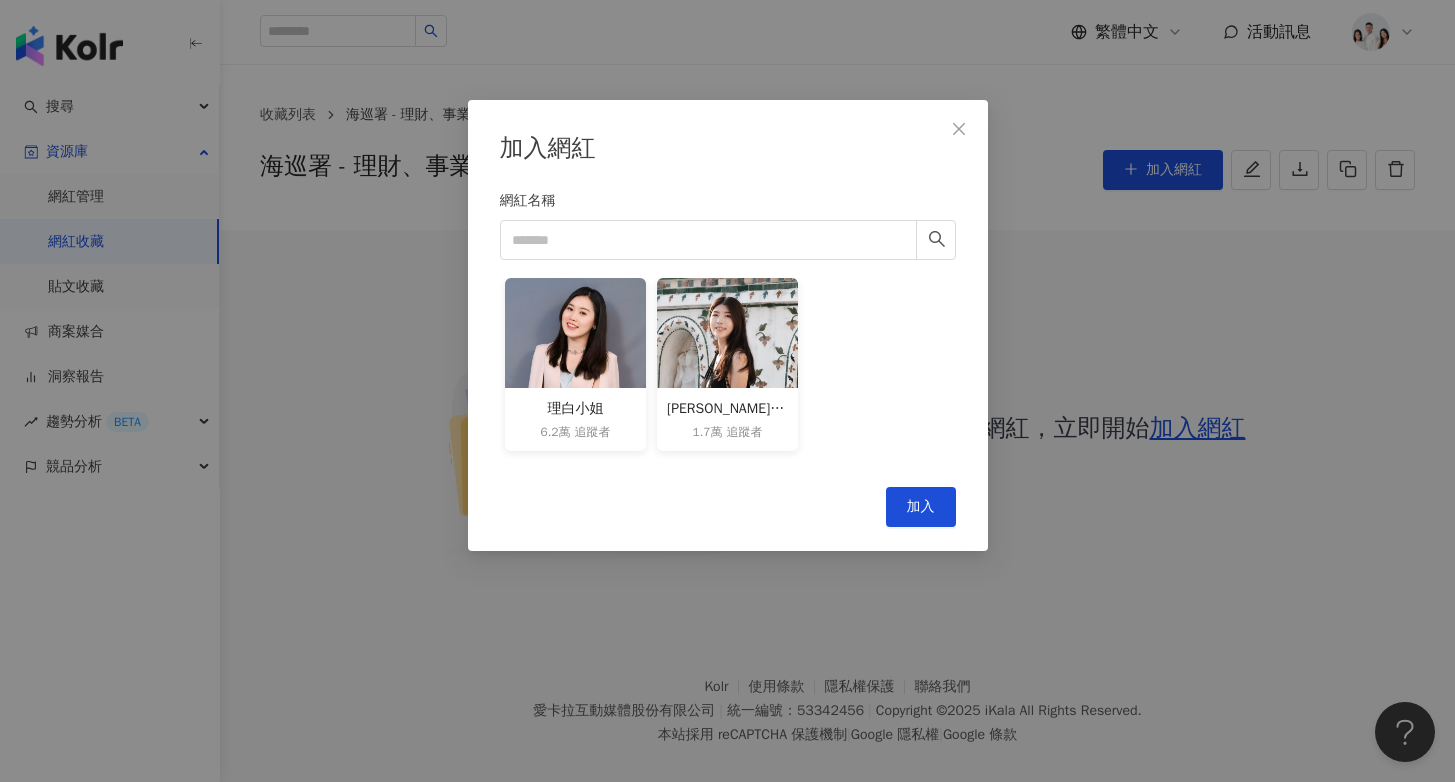 click on "[PERSON_NAME] Luochieh [PERSON_NAME] 1.7萬 追蹤者" at bounding box center [727, 419] 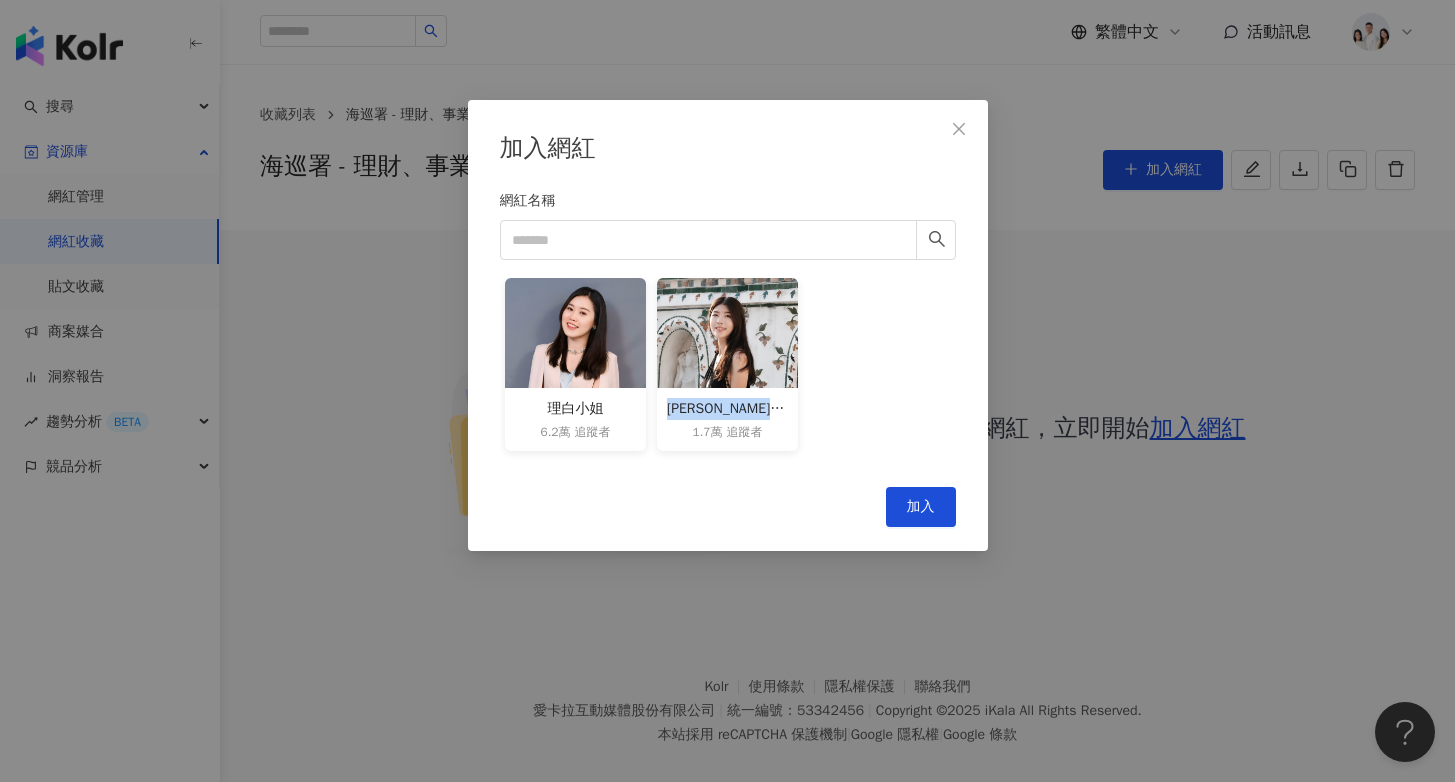 drag, startPoint x: 668, startPoint y: 406, endPoint x: 787, endPoint y: 412, distance: 119.15116 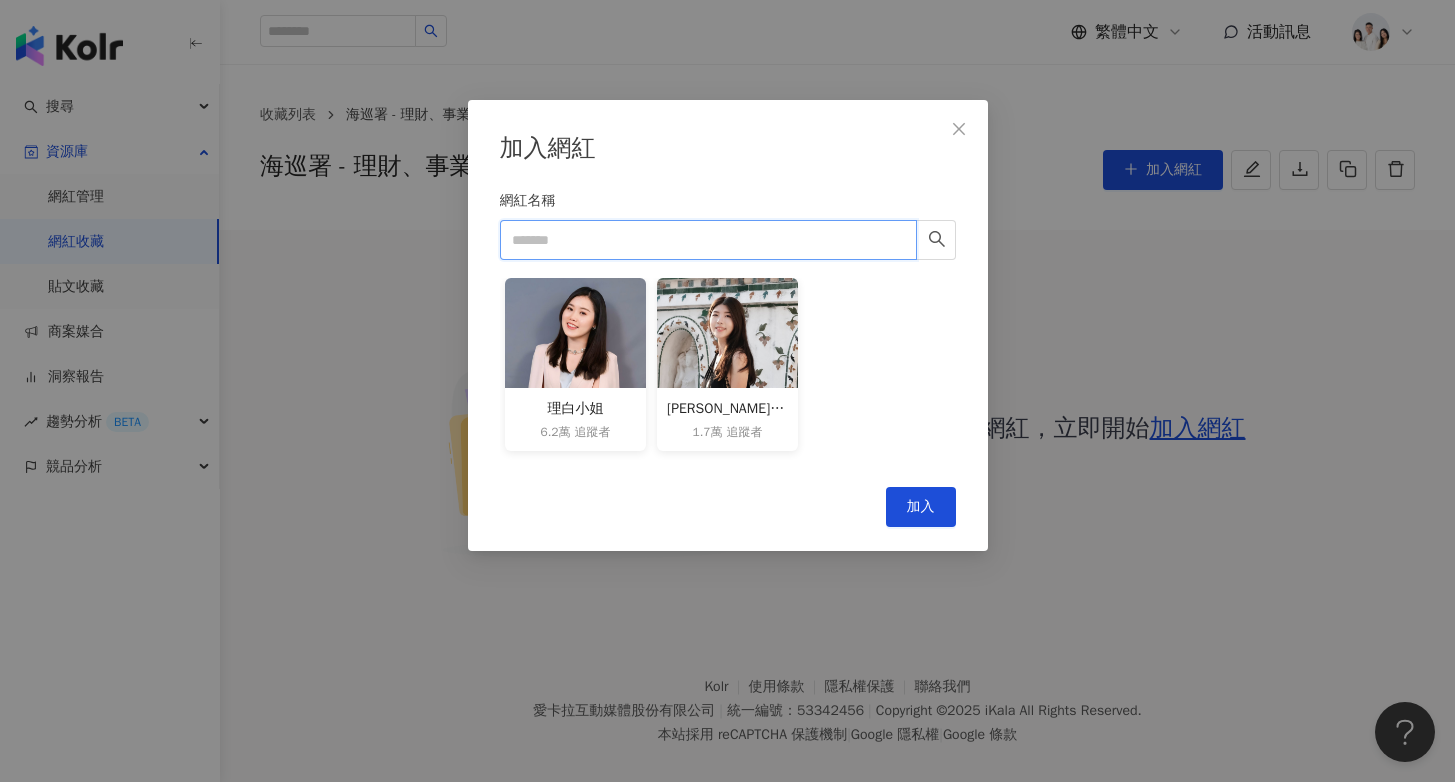 click on "網紅名稱" at bounding box center (708, 240) 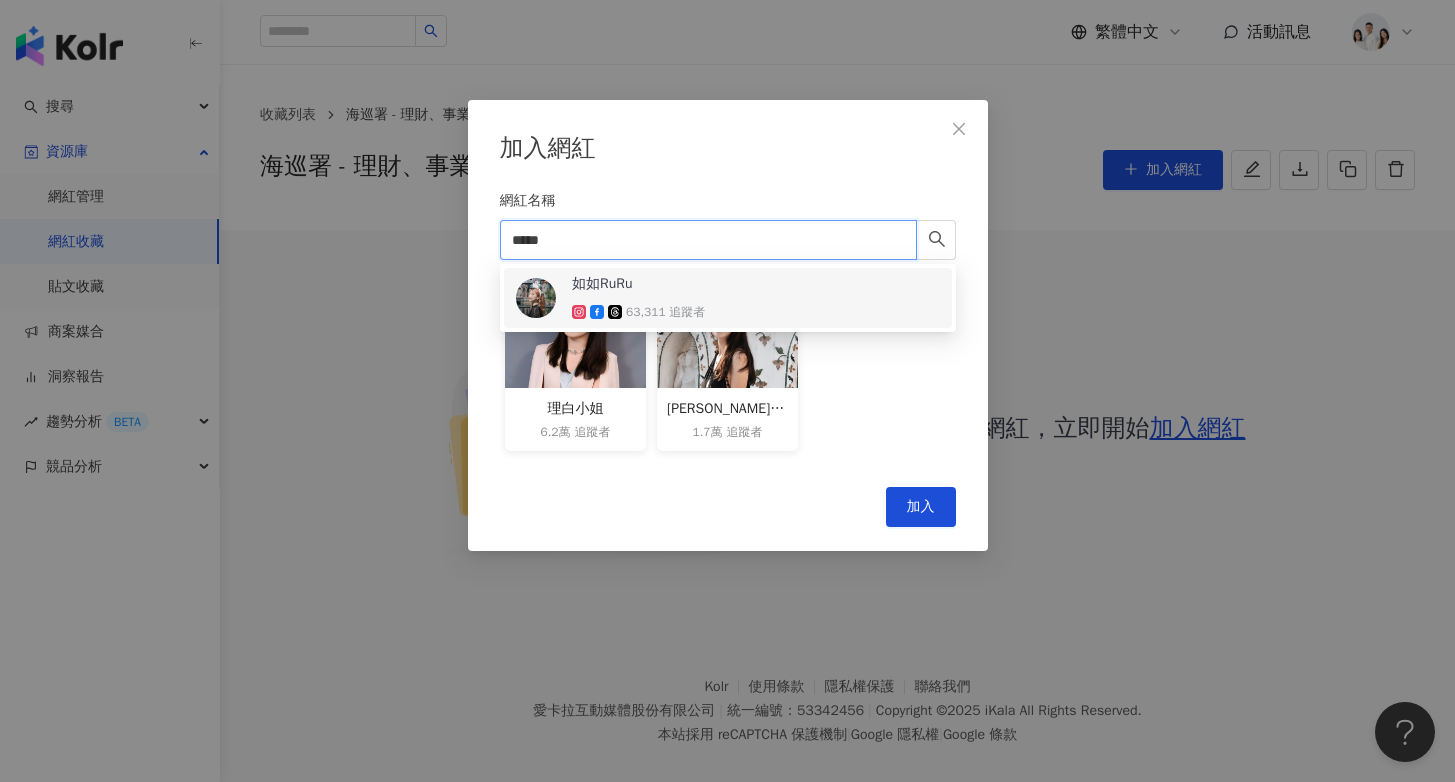 click on "如如RuRu" at bounding box center [602, 284] 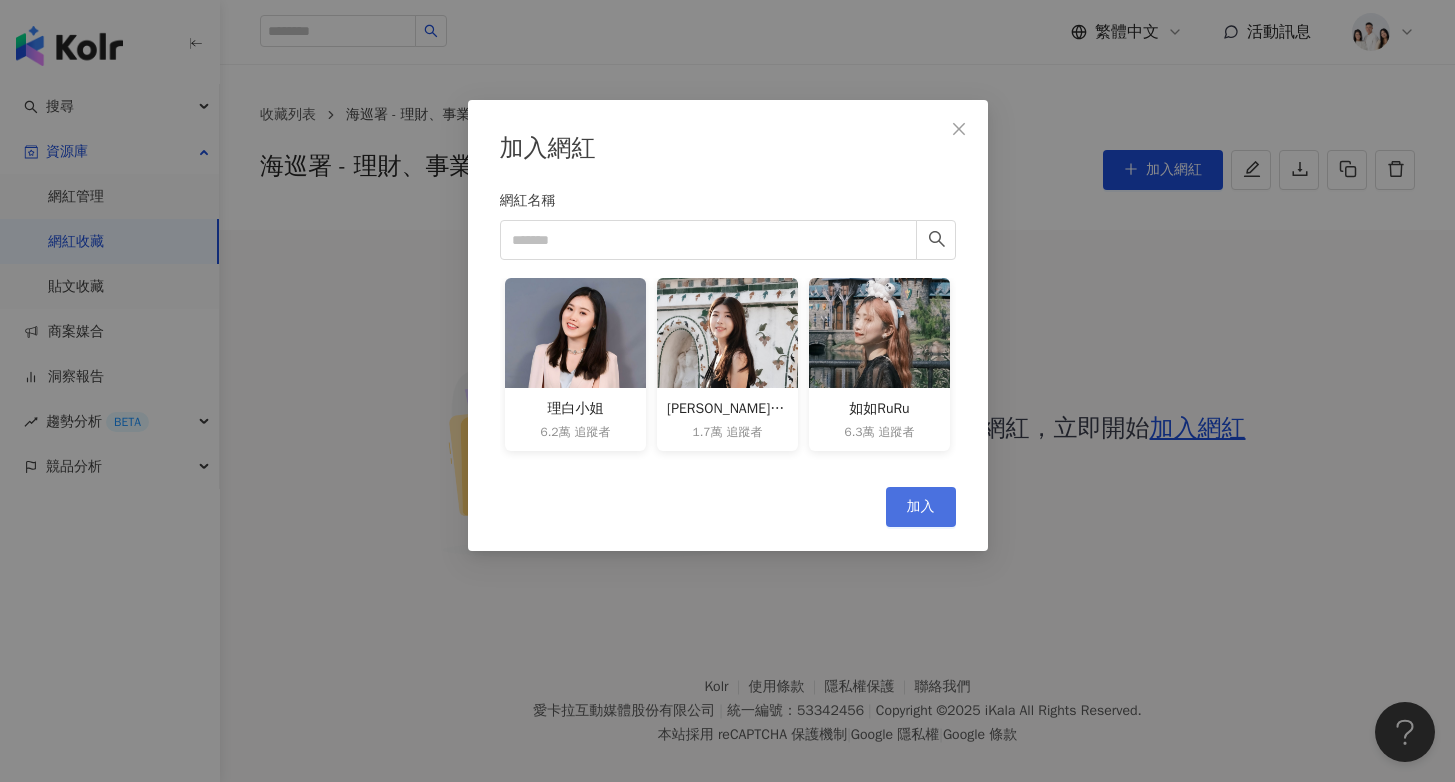click on "加入" at bounding box center (921, 507) 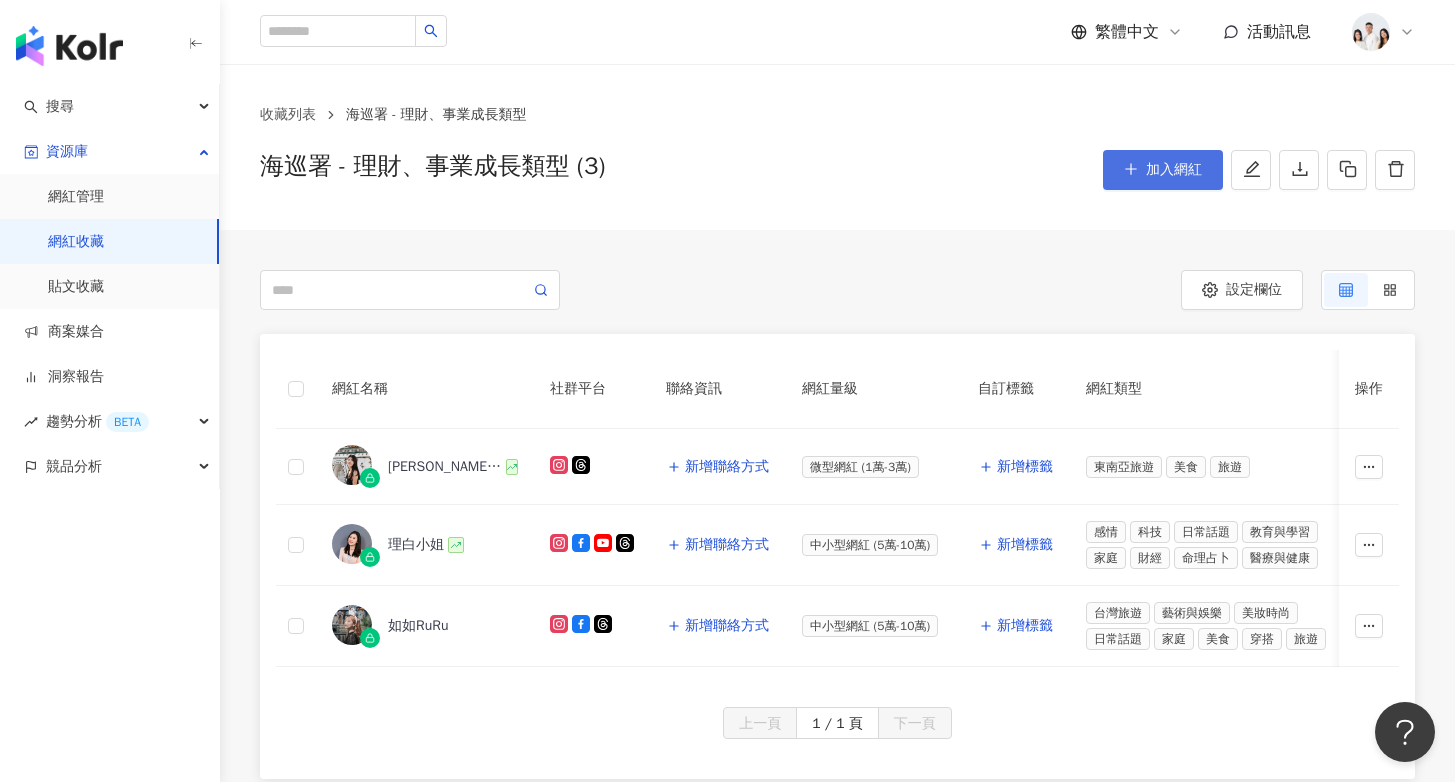 click on "加入網紅" at bounding box center (1163, 170) 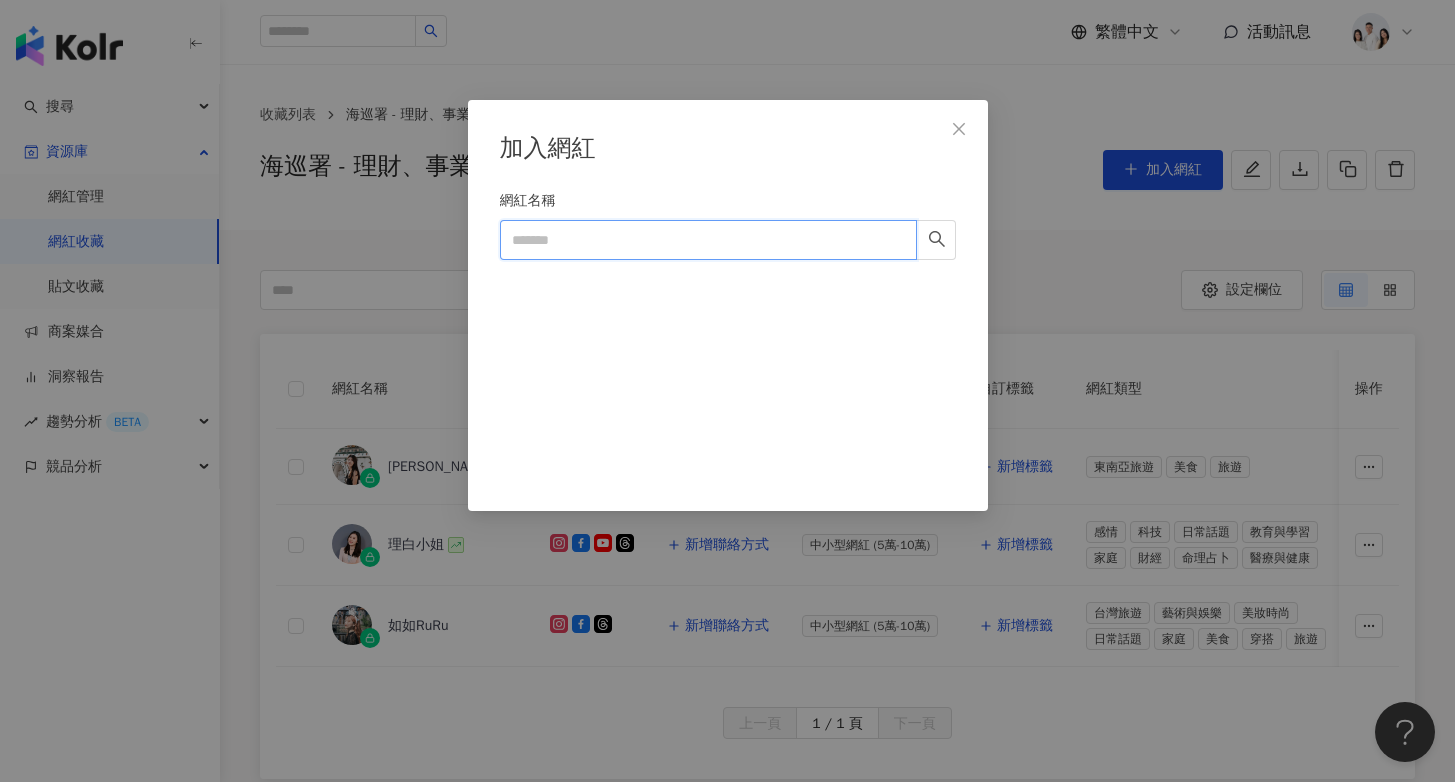 click on "網紅名稱" at bounding box center (708, 240) 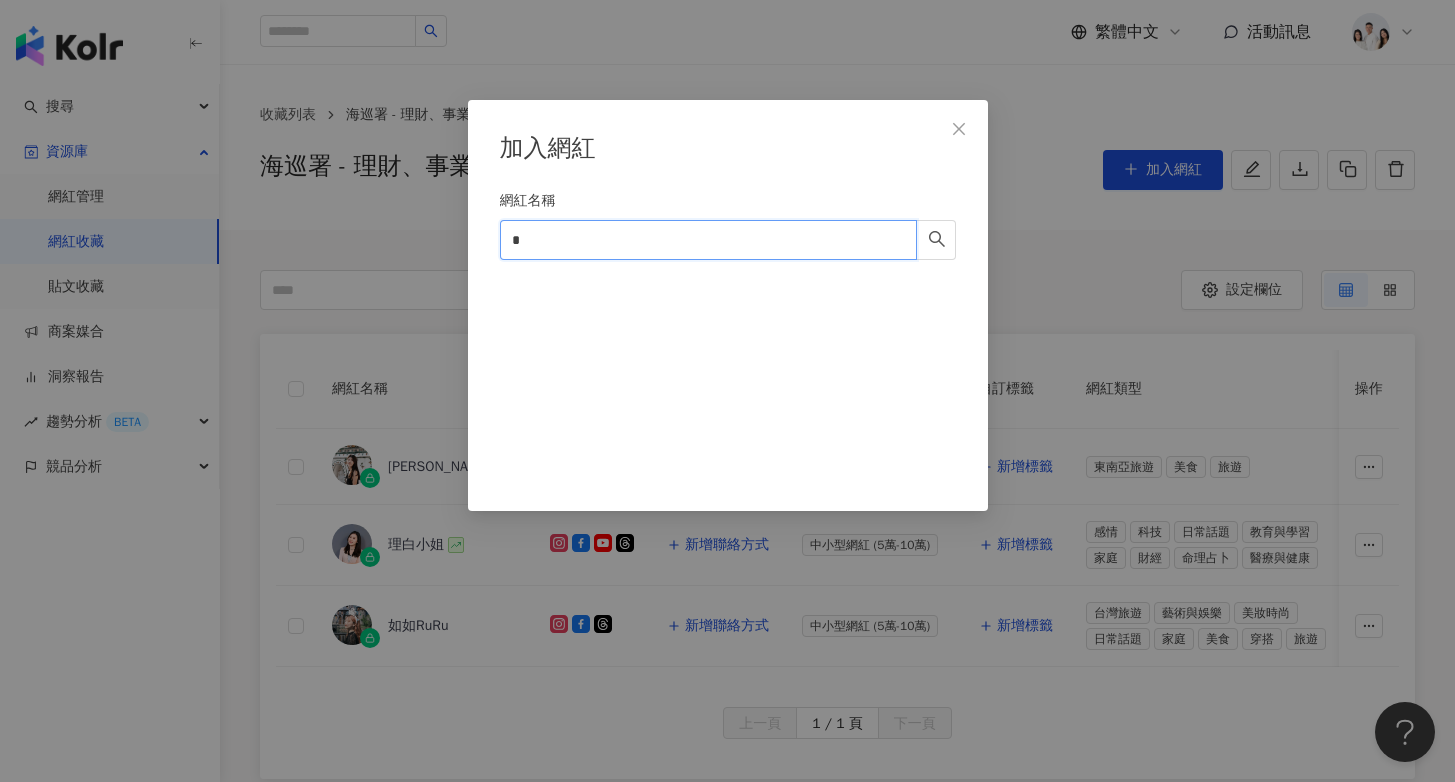 type on "*" 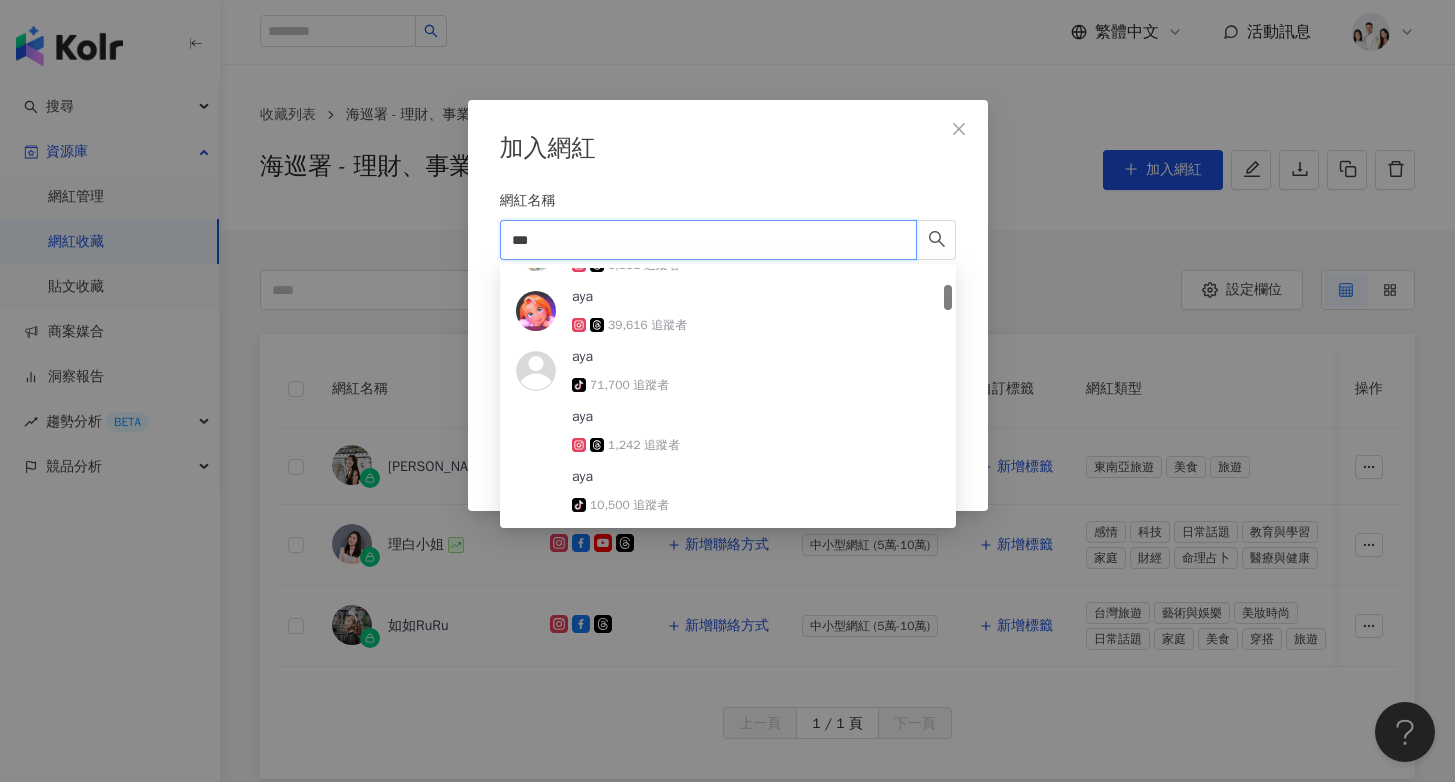 scroll, scrollTop: 0, scrollLeft: 0, axis: both 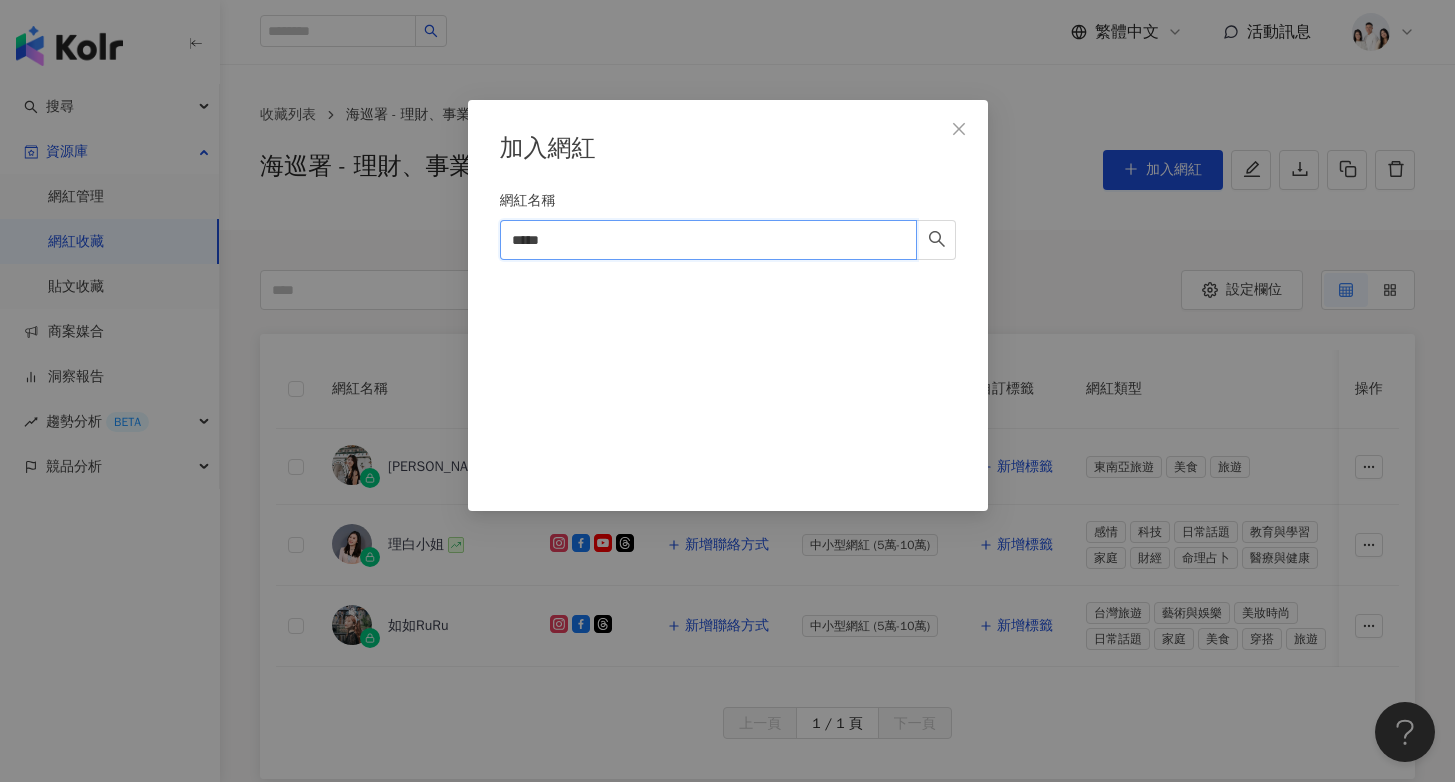 click on "*****" at bounding box center [708, 240] 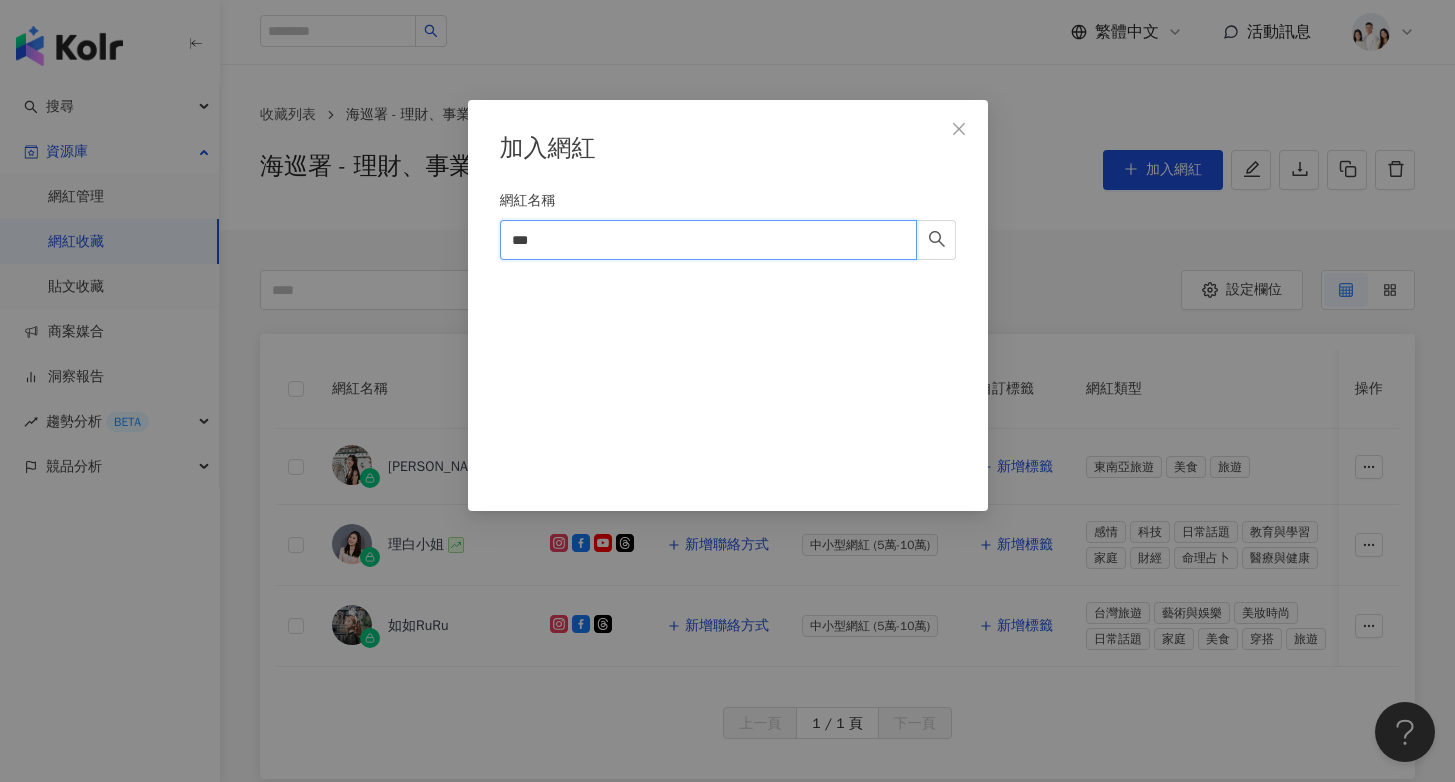 type on "**" 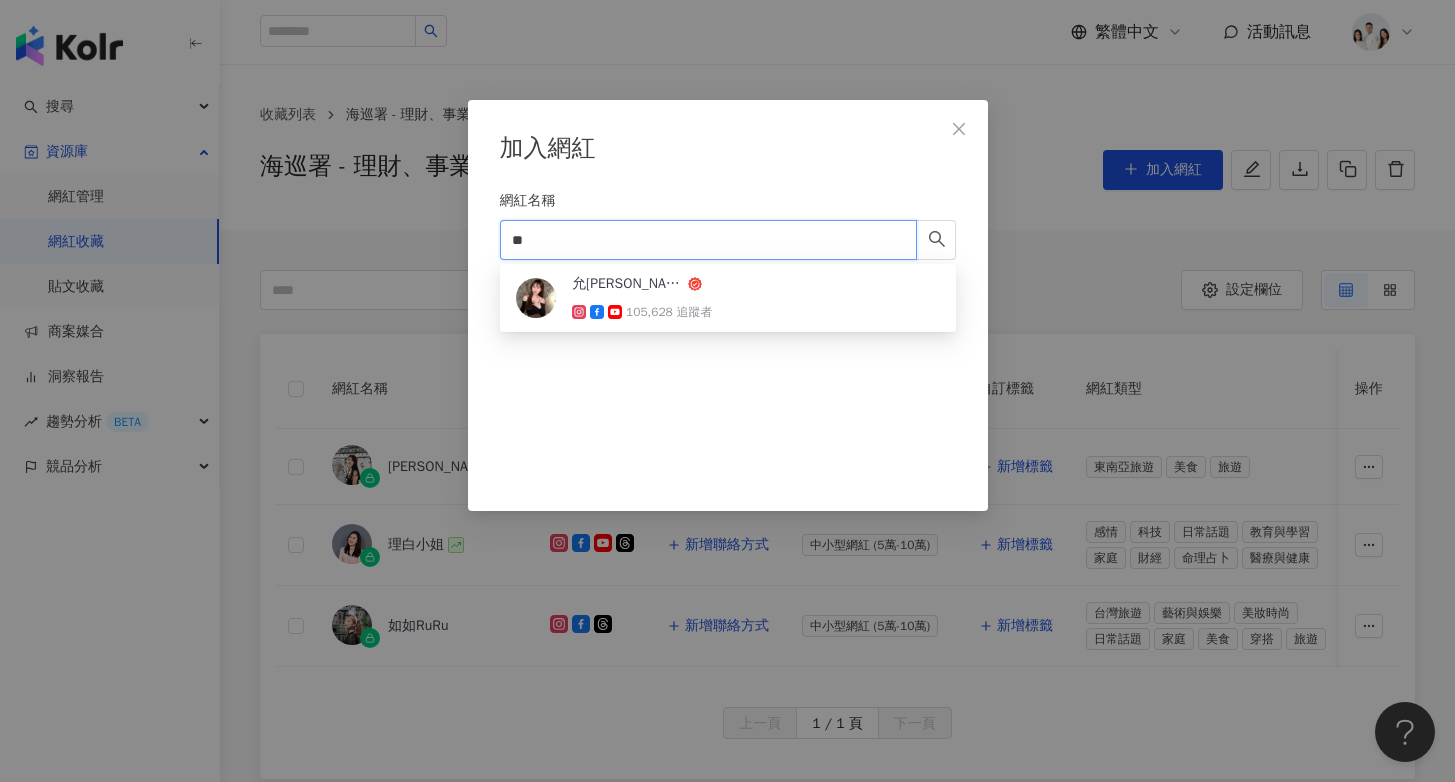 click on "**" at bounding box center (708, 240) 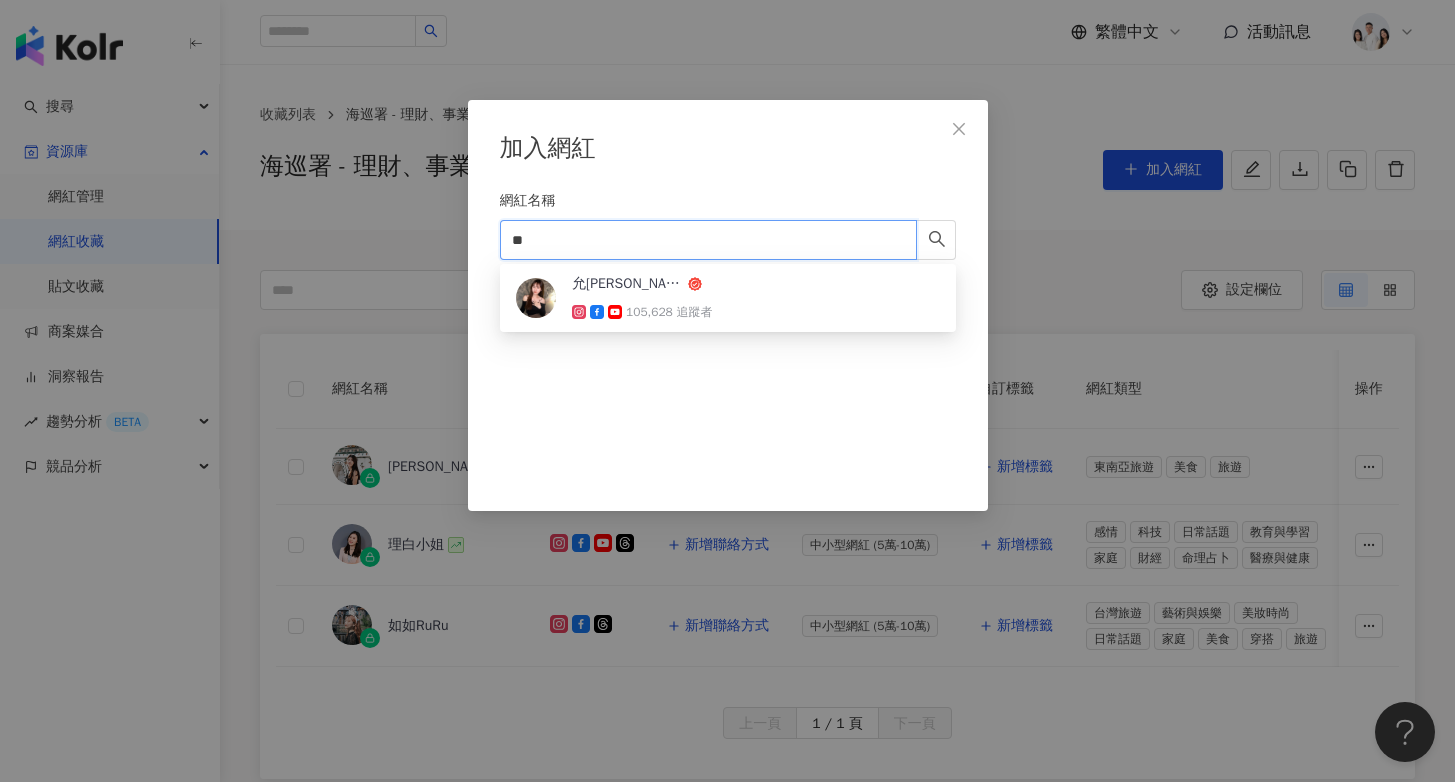 click on "允熊 Aya 105,628   追蹤者" at bounding box center [728, 298] 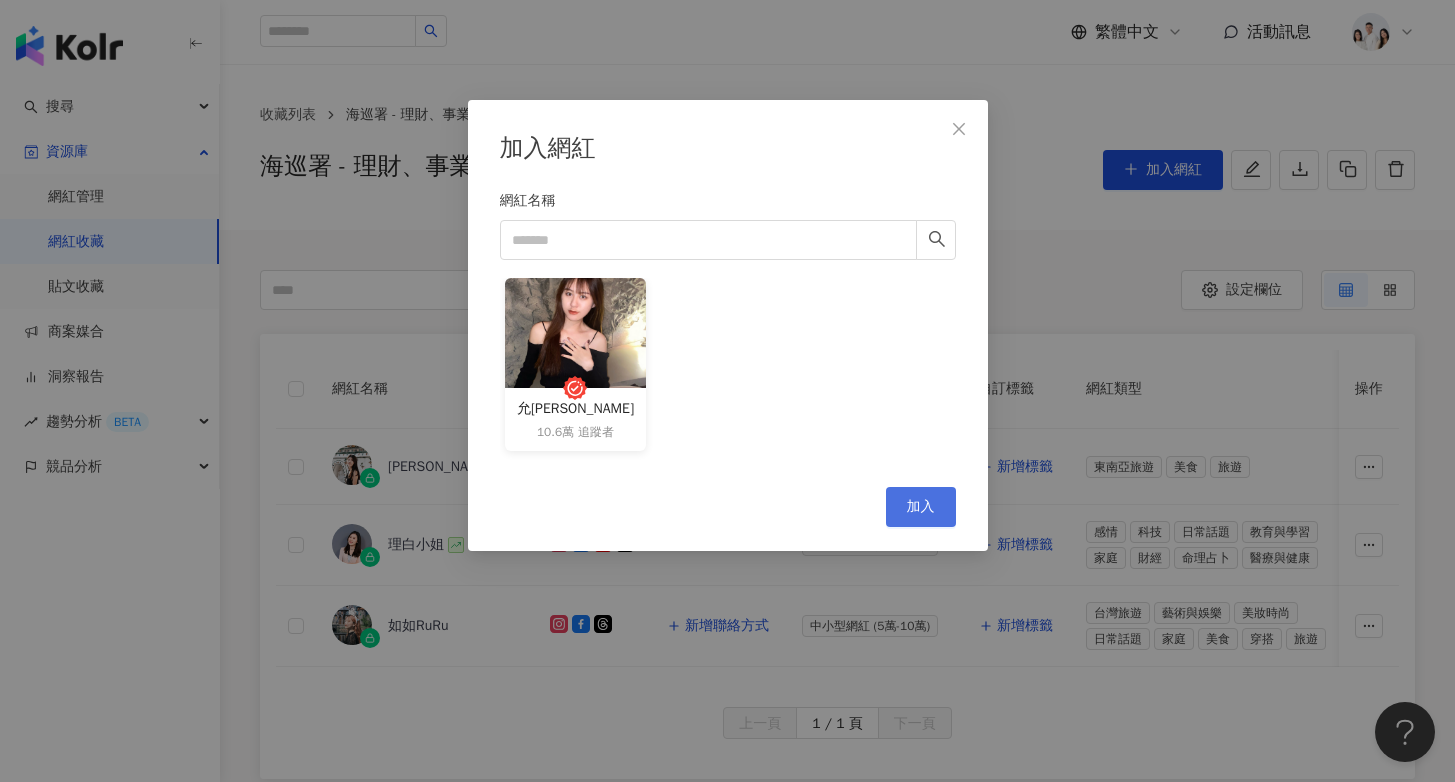 click on "加入" at bounding box center [921, 507] 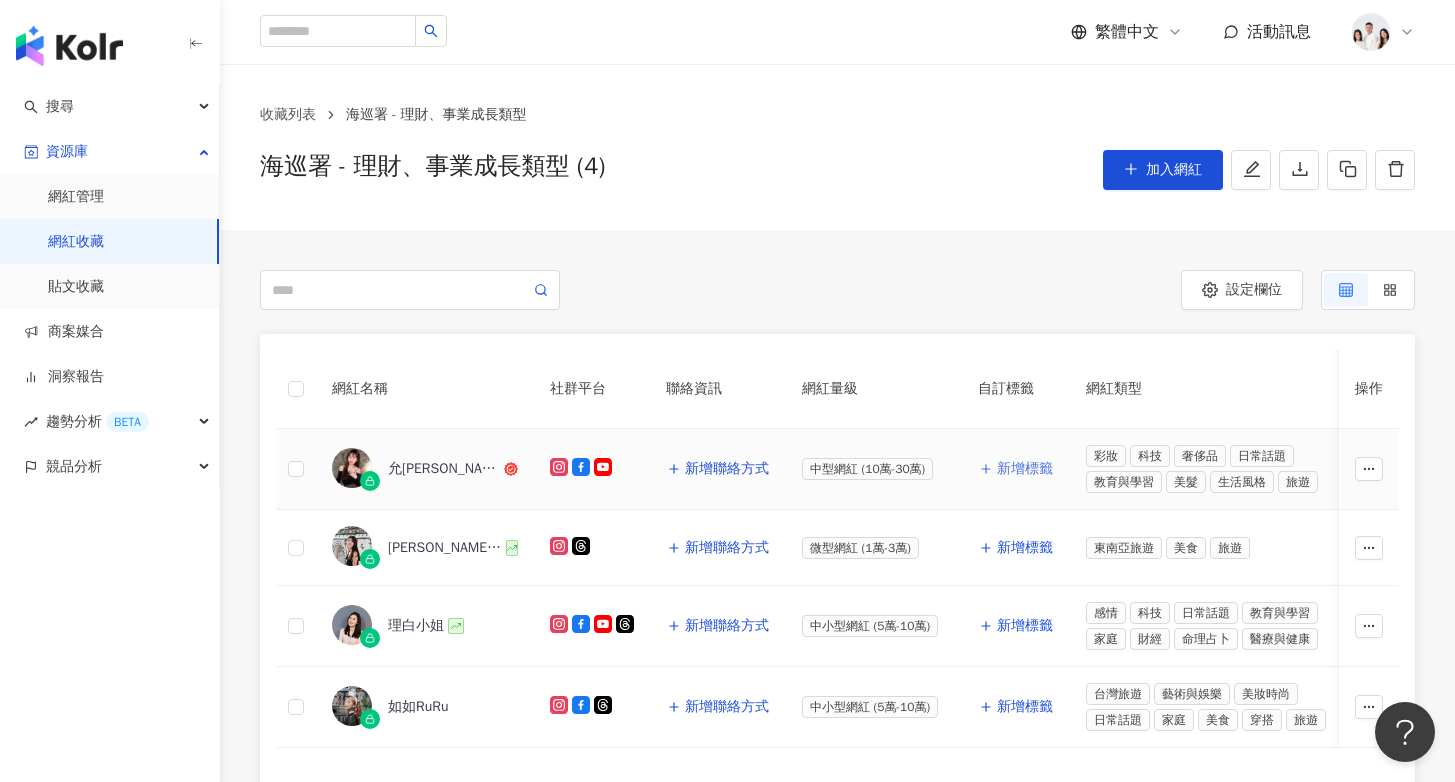 click on "新增標籤" at bounding box center (1025, 469) 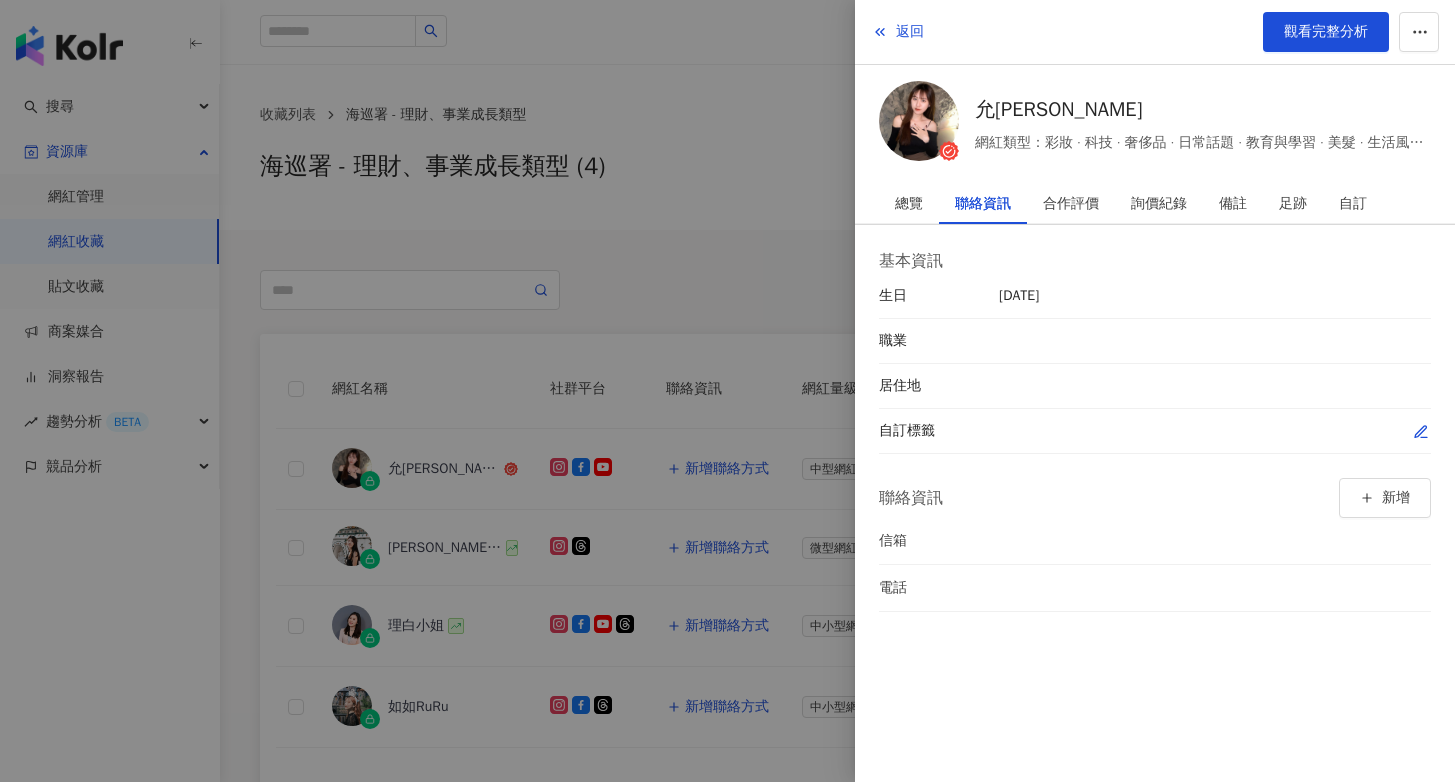 click 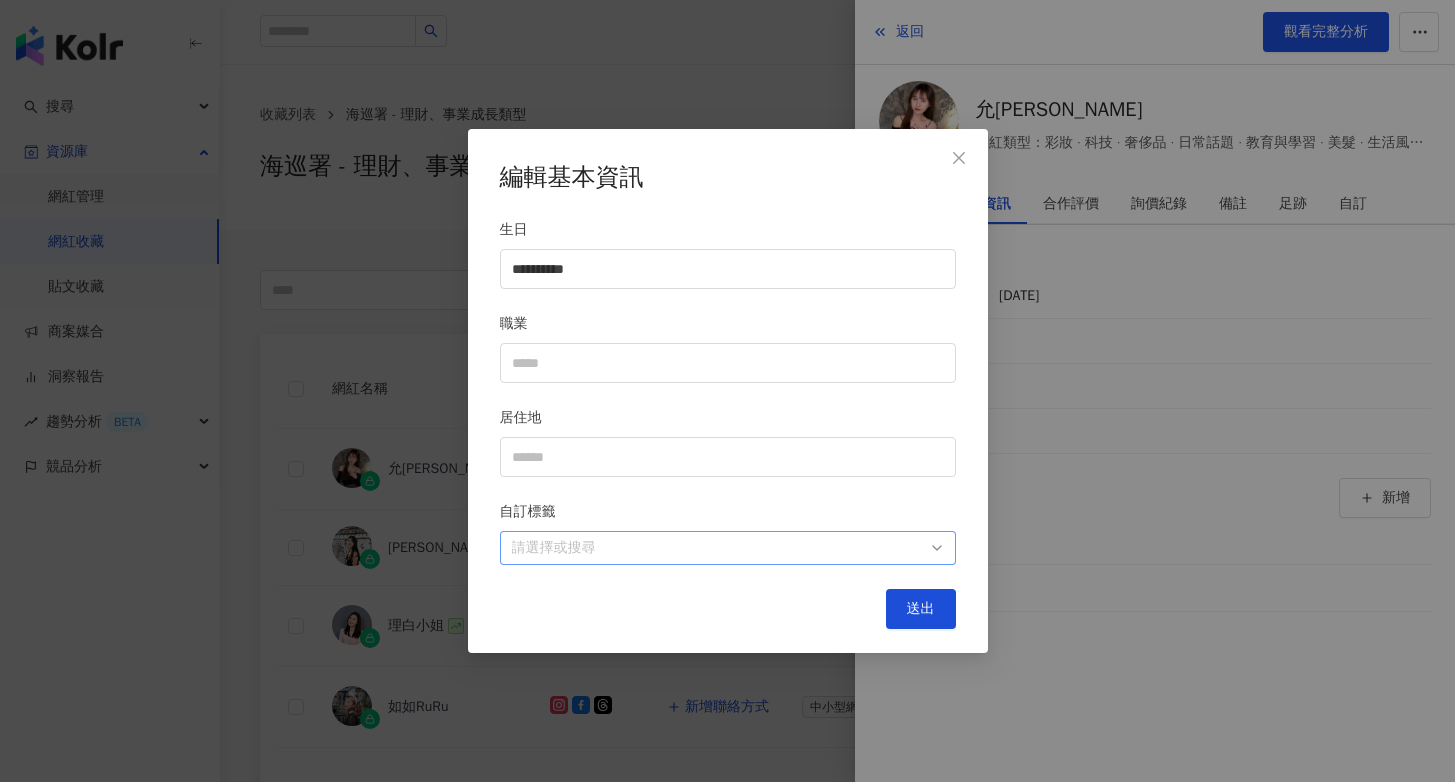 click at bounding box center (717, 547) 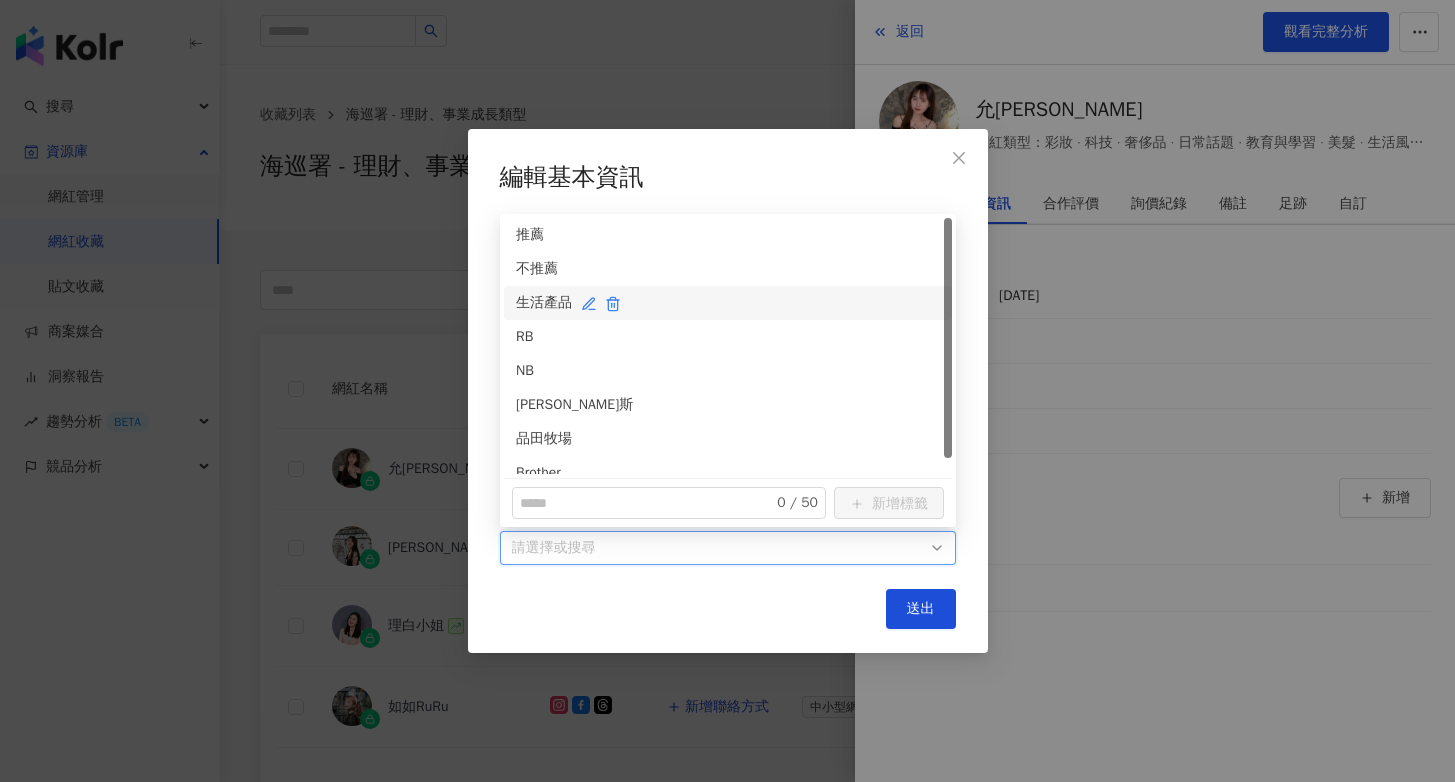 click 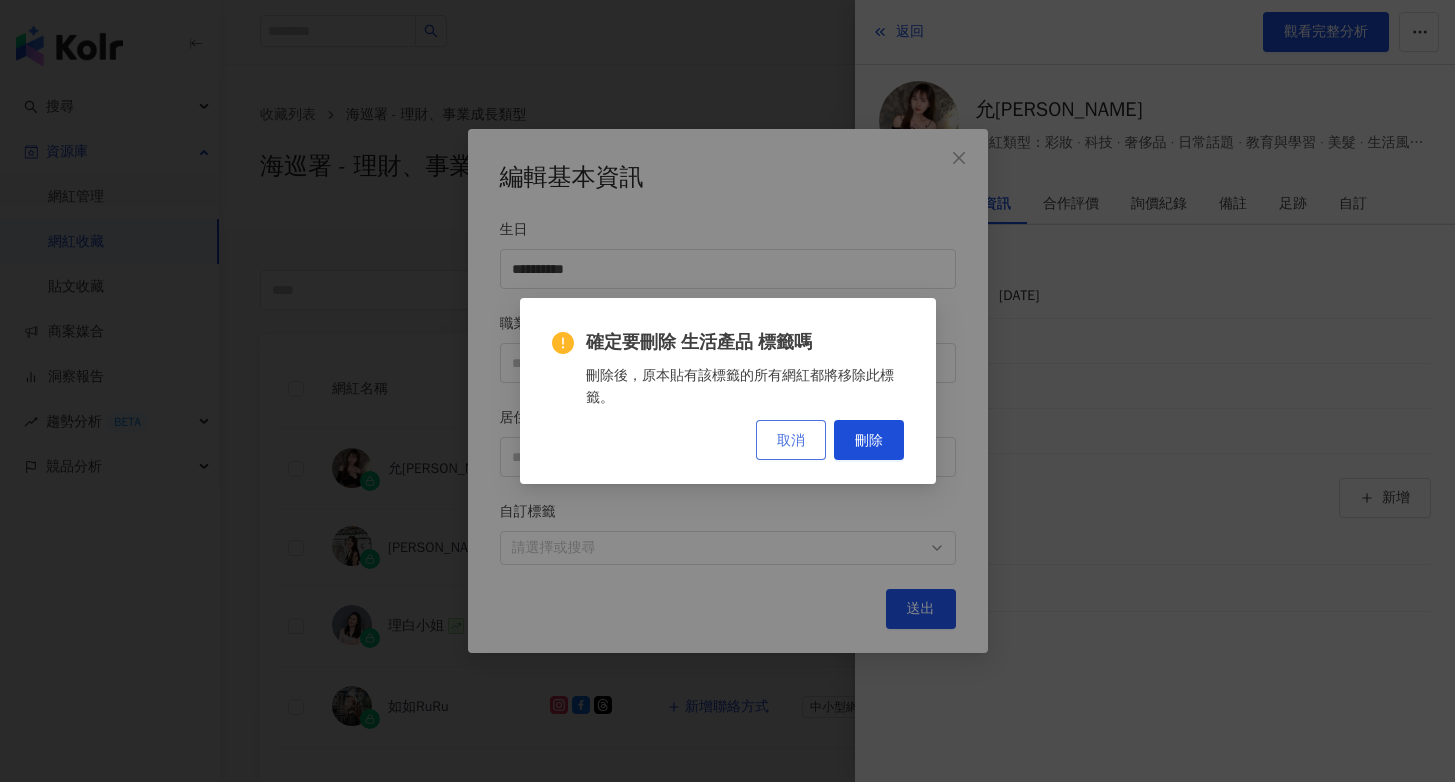 click on "取消" at bounding box center [791, 440] 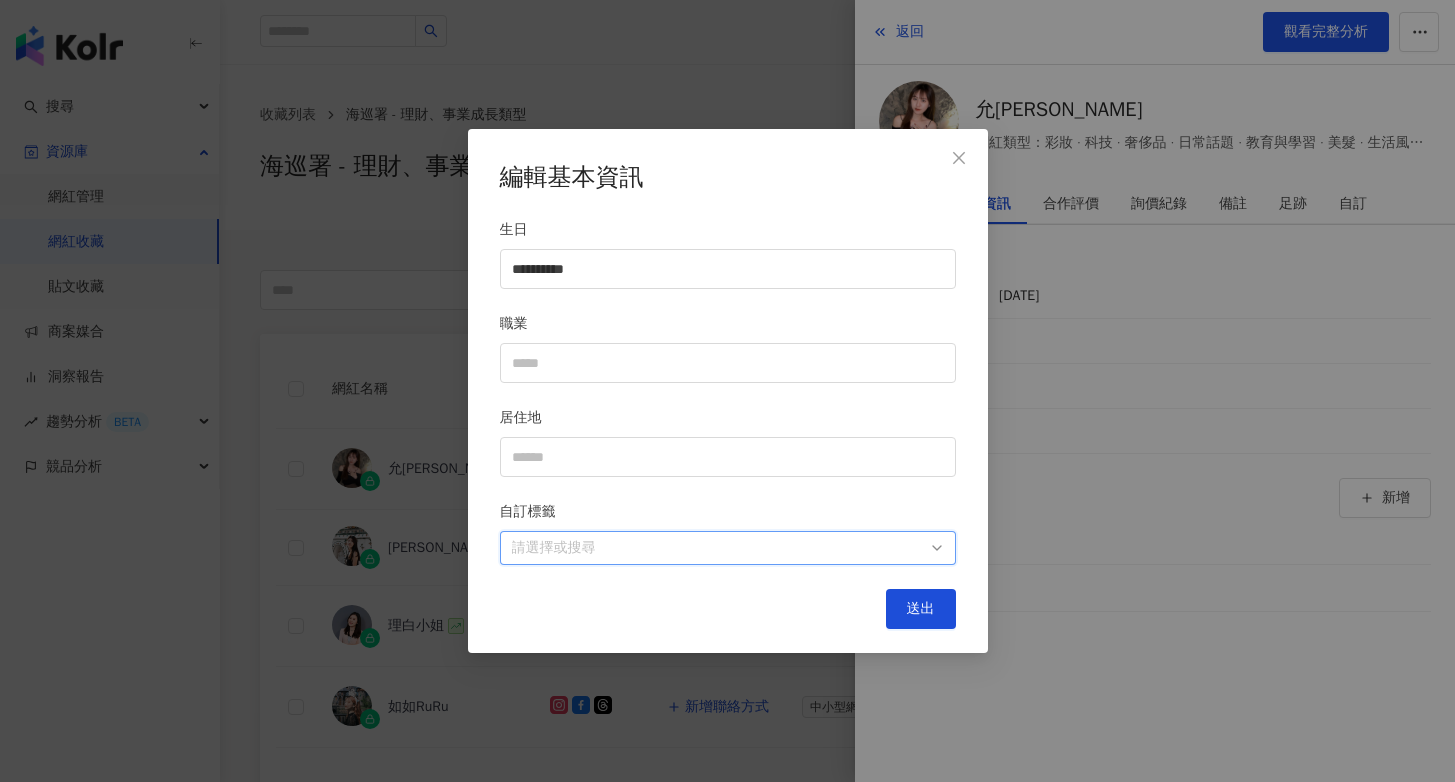 click at bounding box center (717, 547) 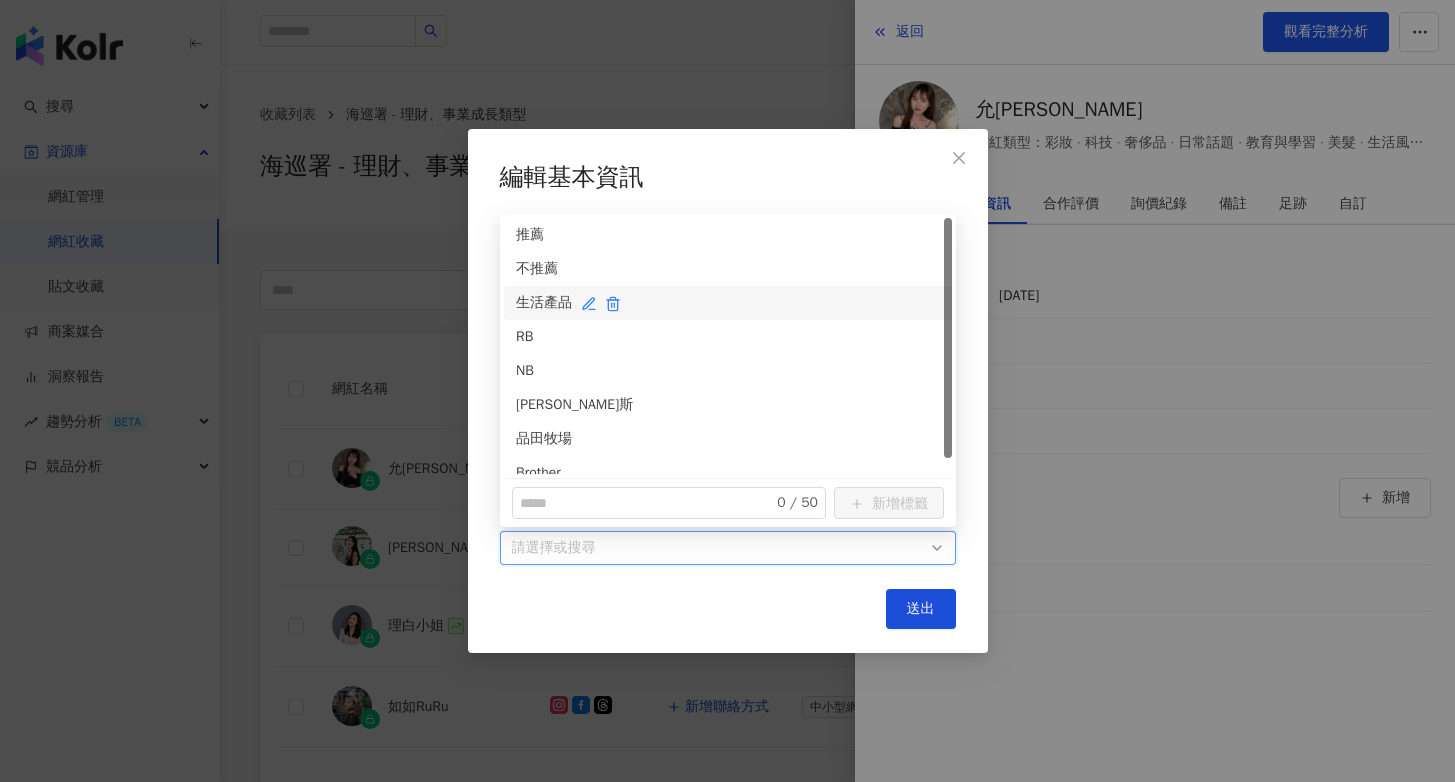 click on "生活產品" at bounding box center [728, 303] 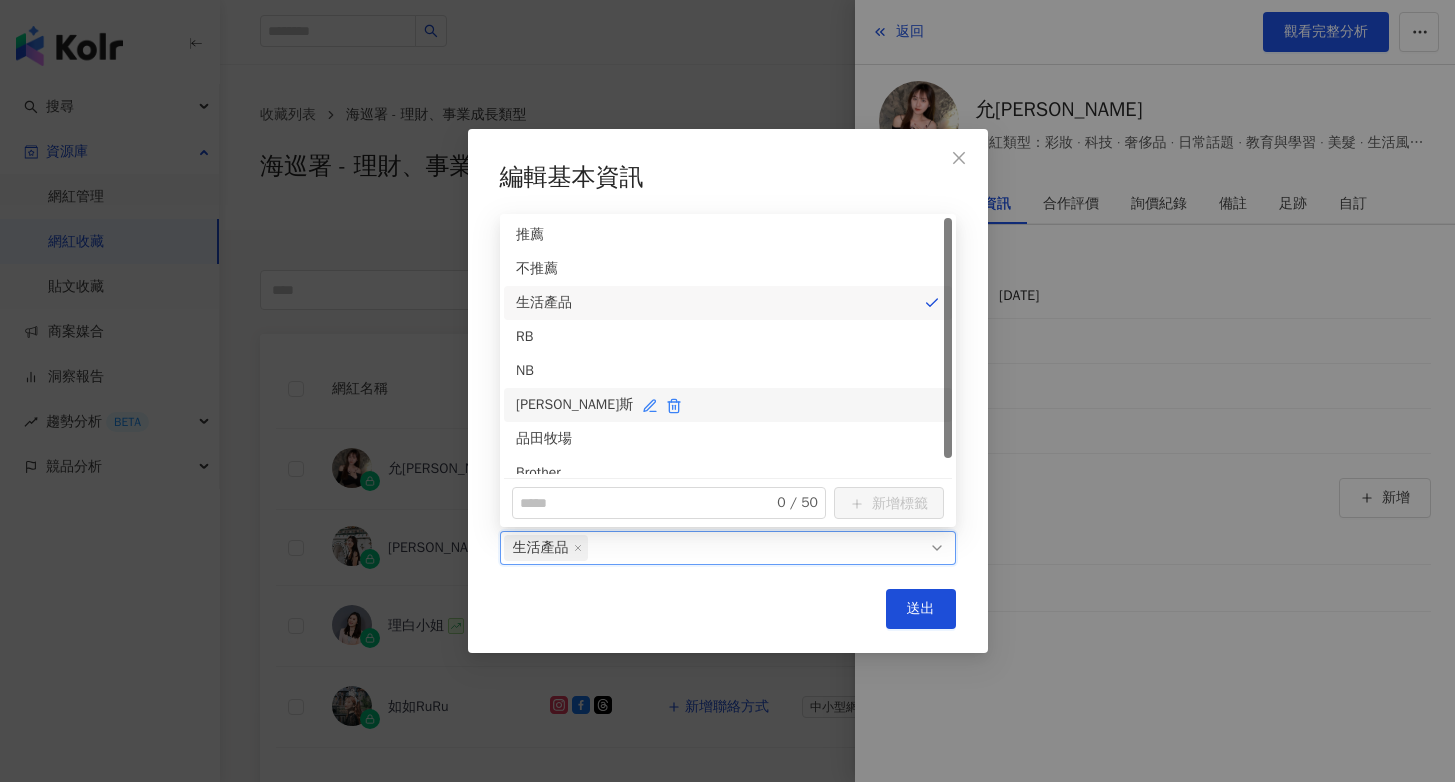 scroll, scrollTop: 16, scrollLeft: 0, axis: vertical 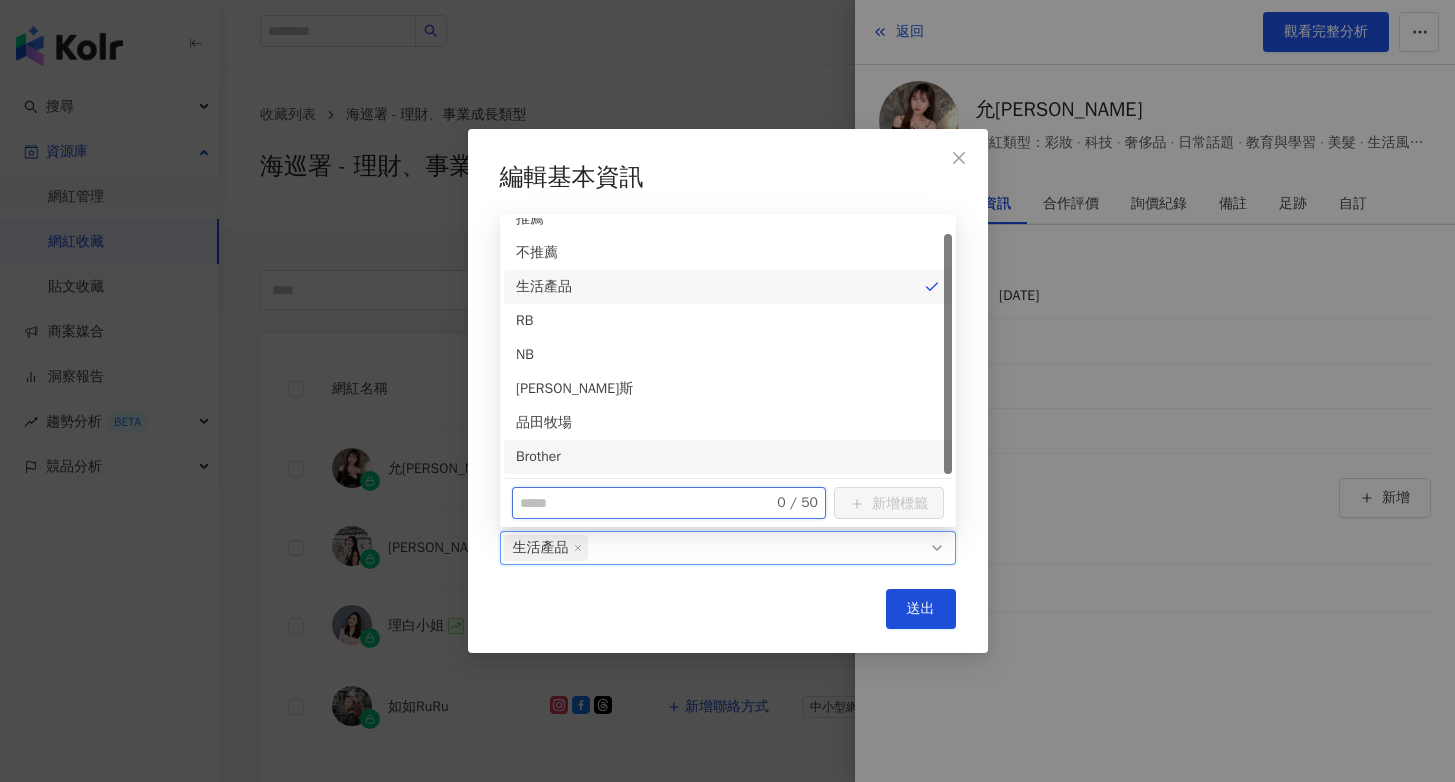 click at bounding box center [634, 503] 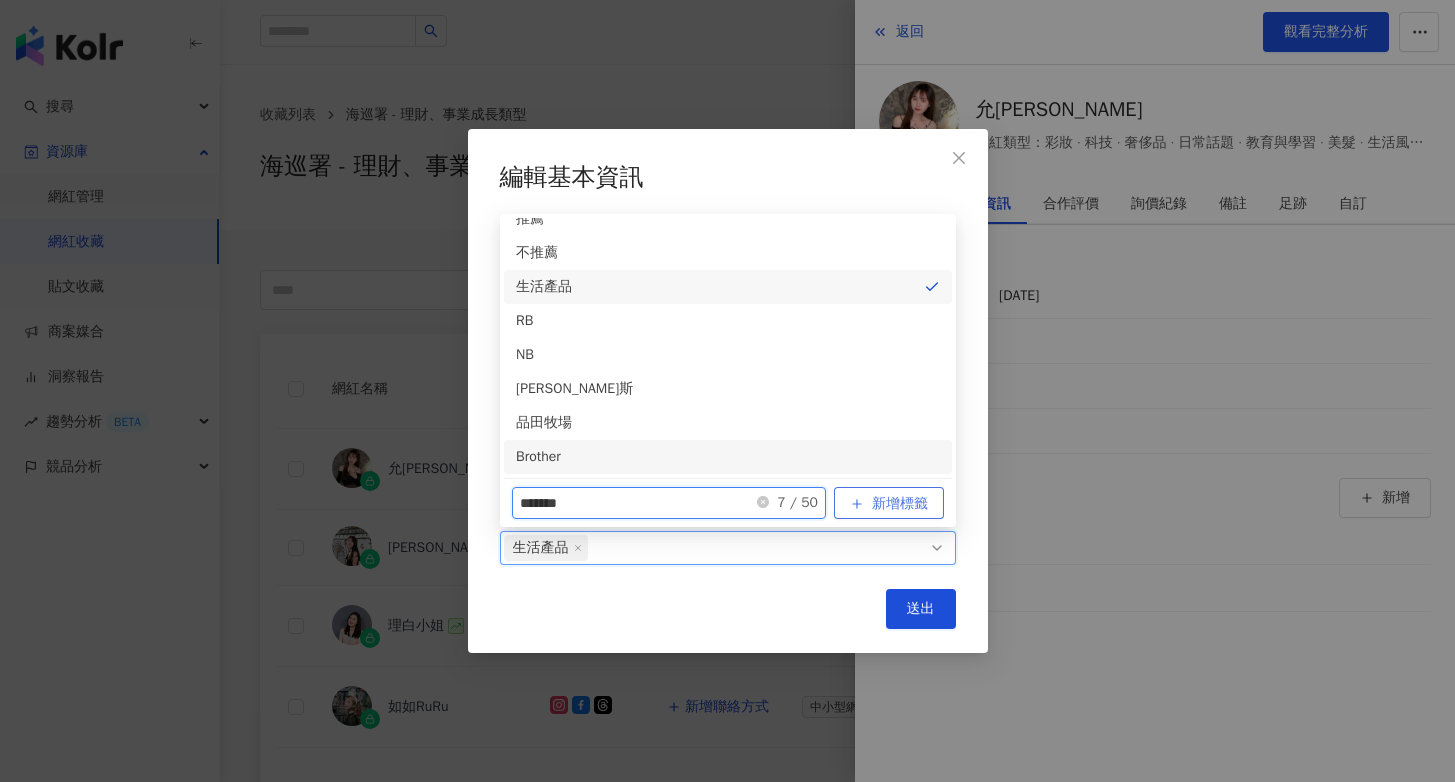 type on "*******" 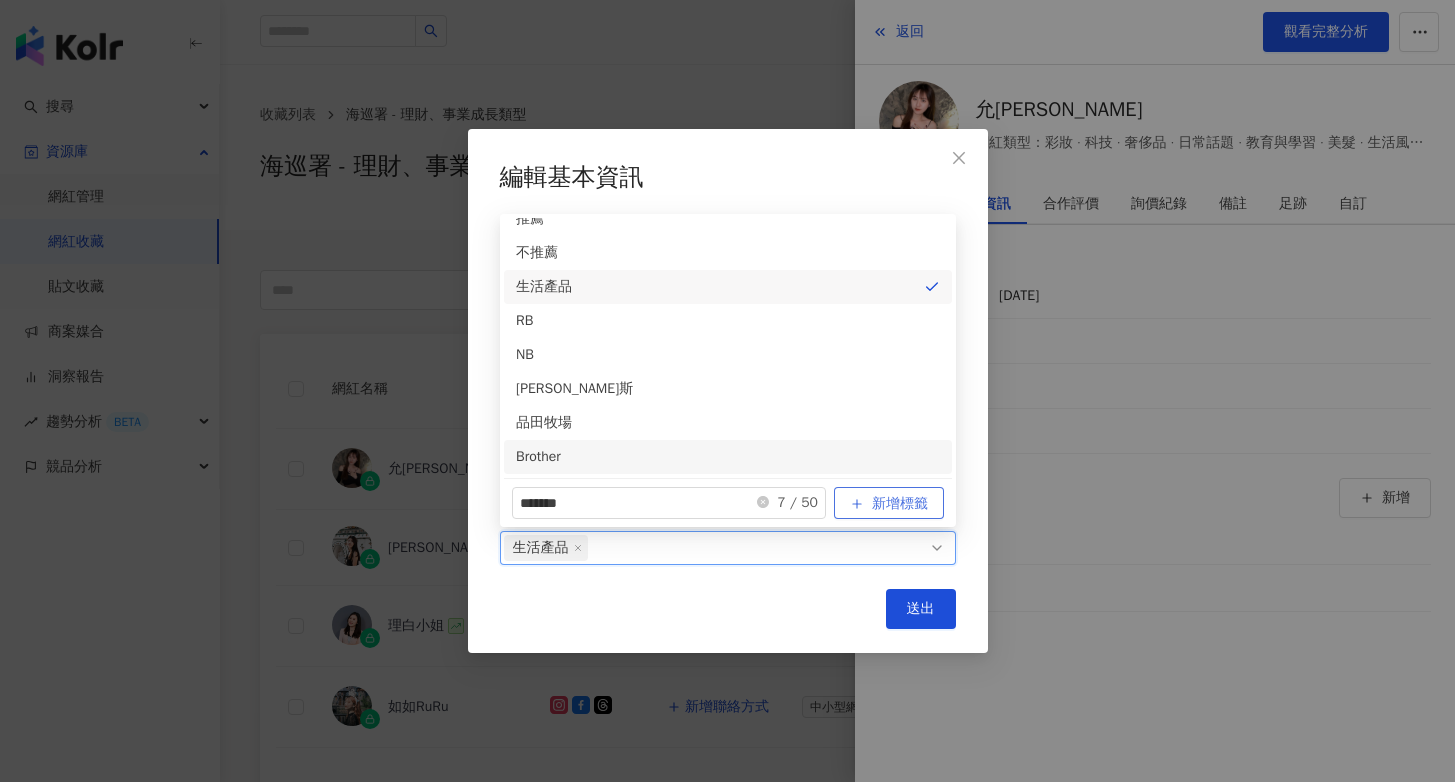 click on "新增標籤" at bounding box center [900, 504] 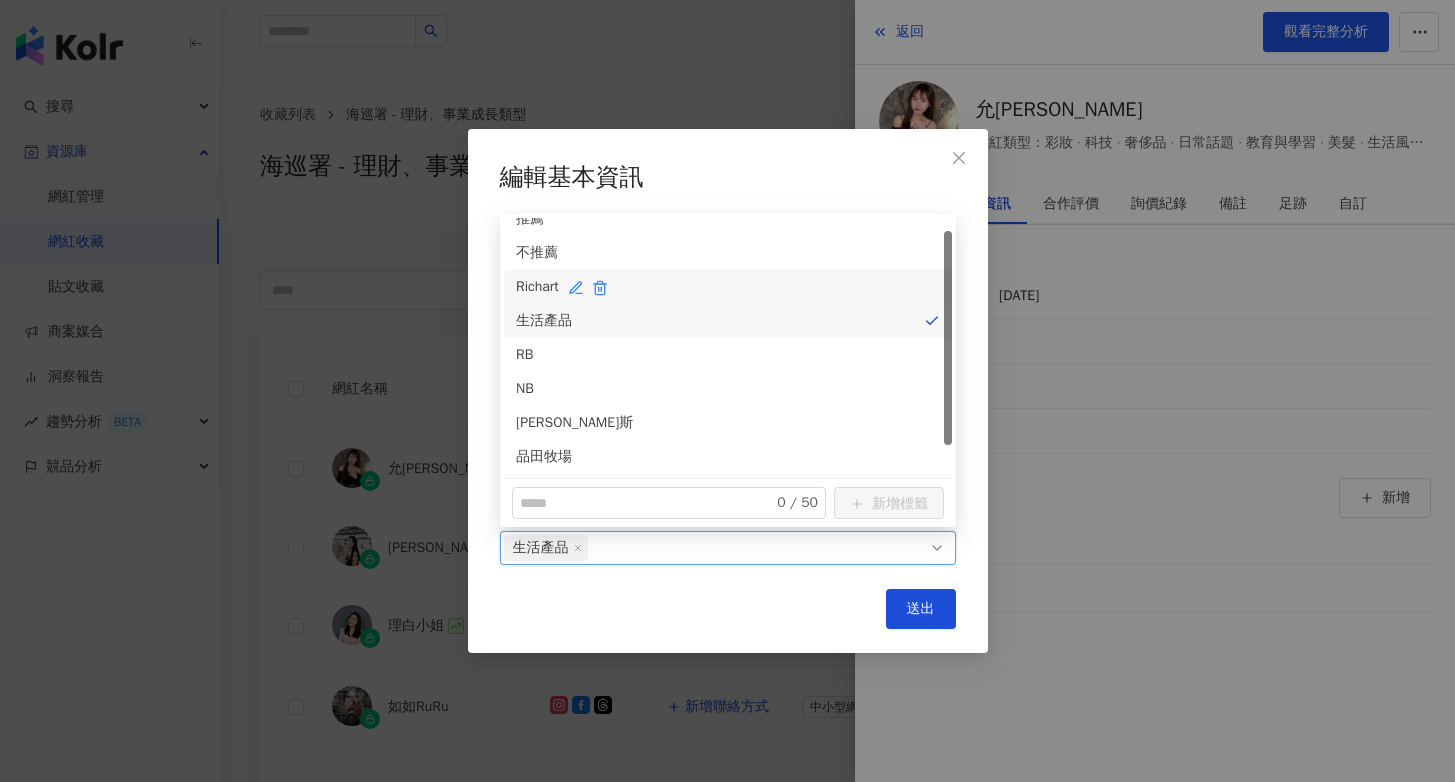 click on "Richart" at bounding box center [728, 287] 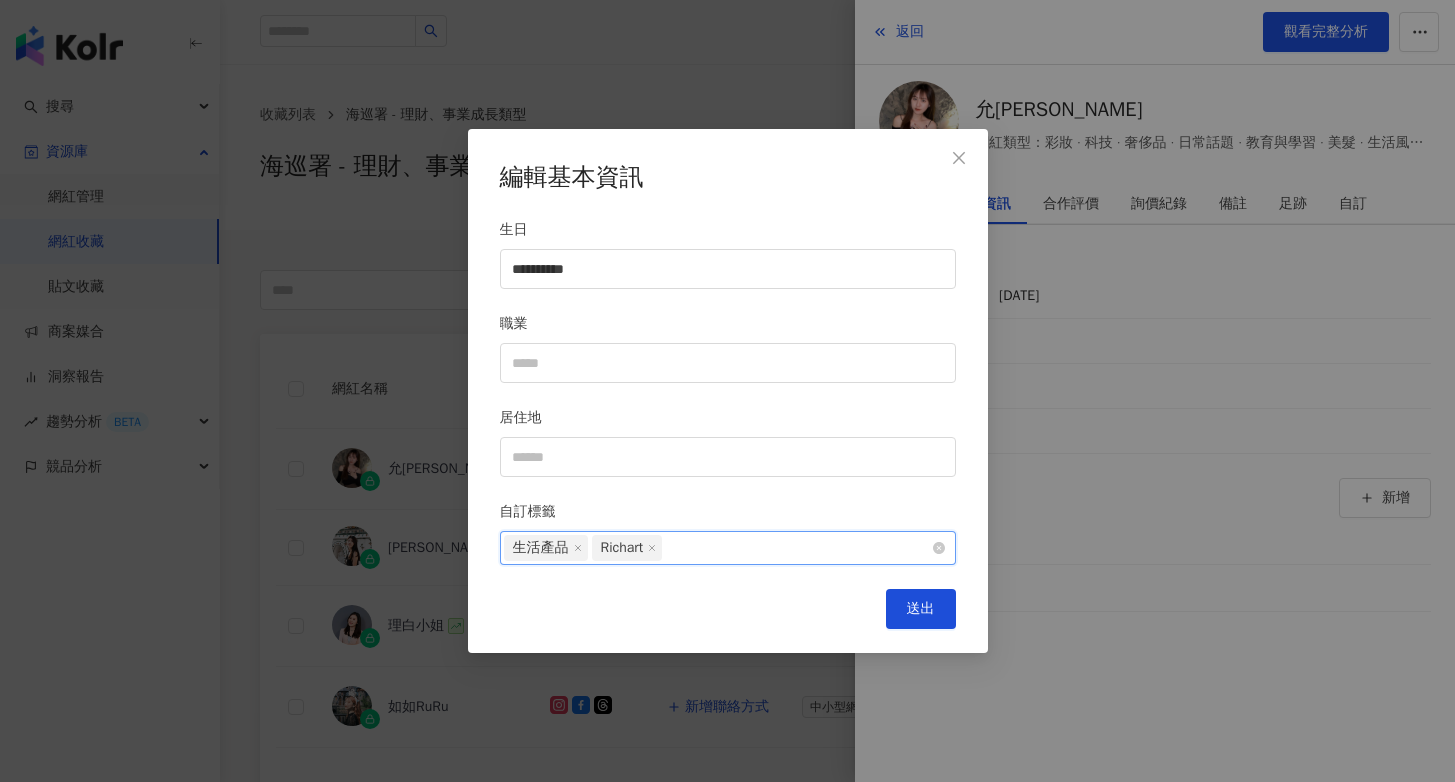 click on "生活產品 Richart" at bounding box center [717, 548] 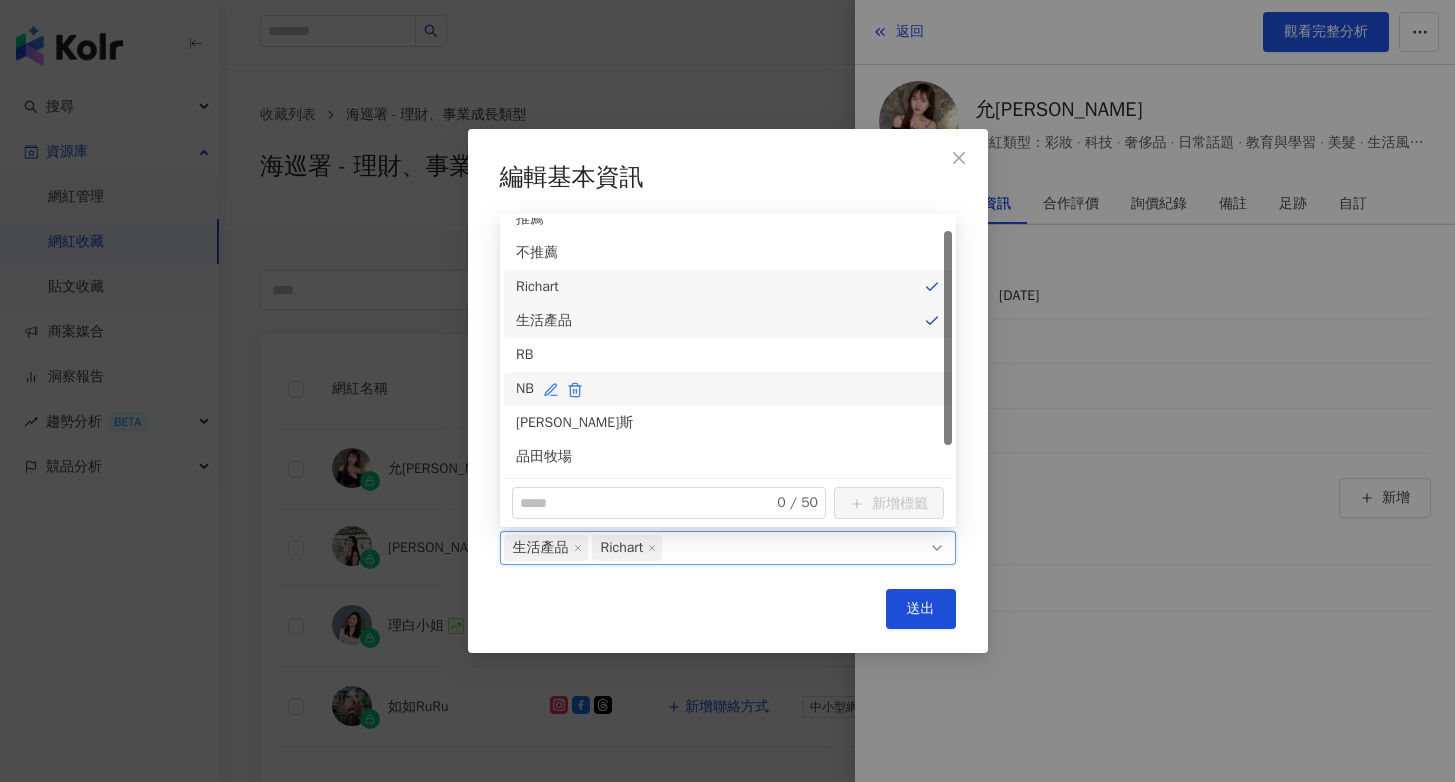 click on "NB" at bounding box center (728, 389) 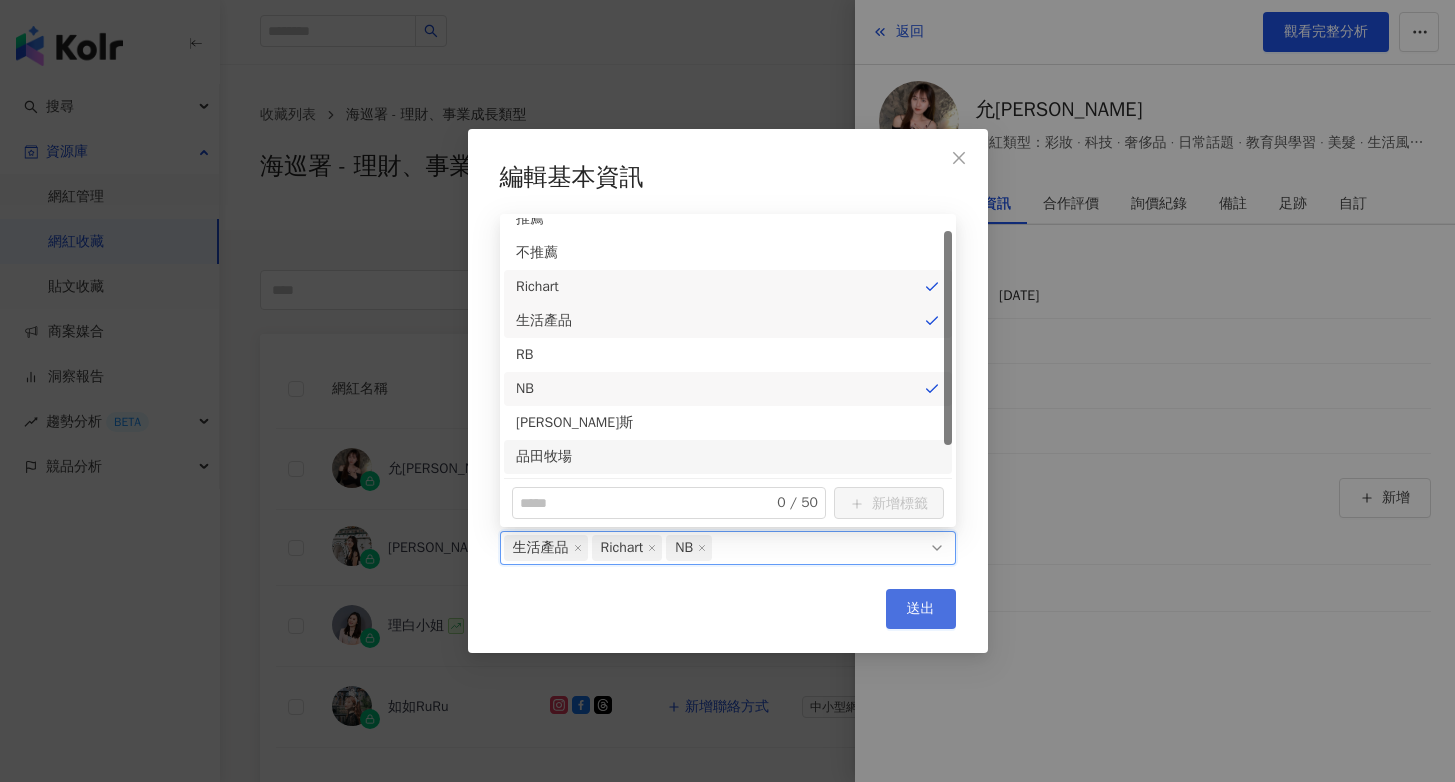 click on "送出" at bounding box center (921, 609) 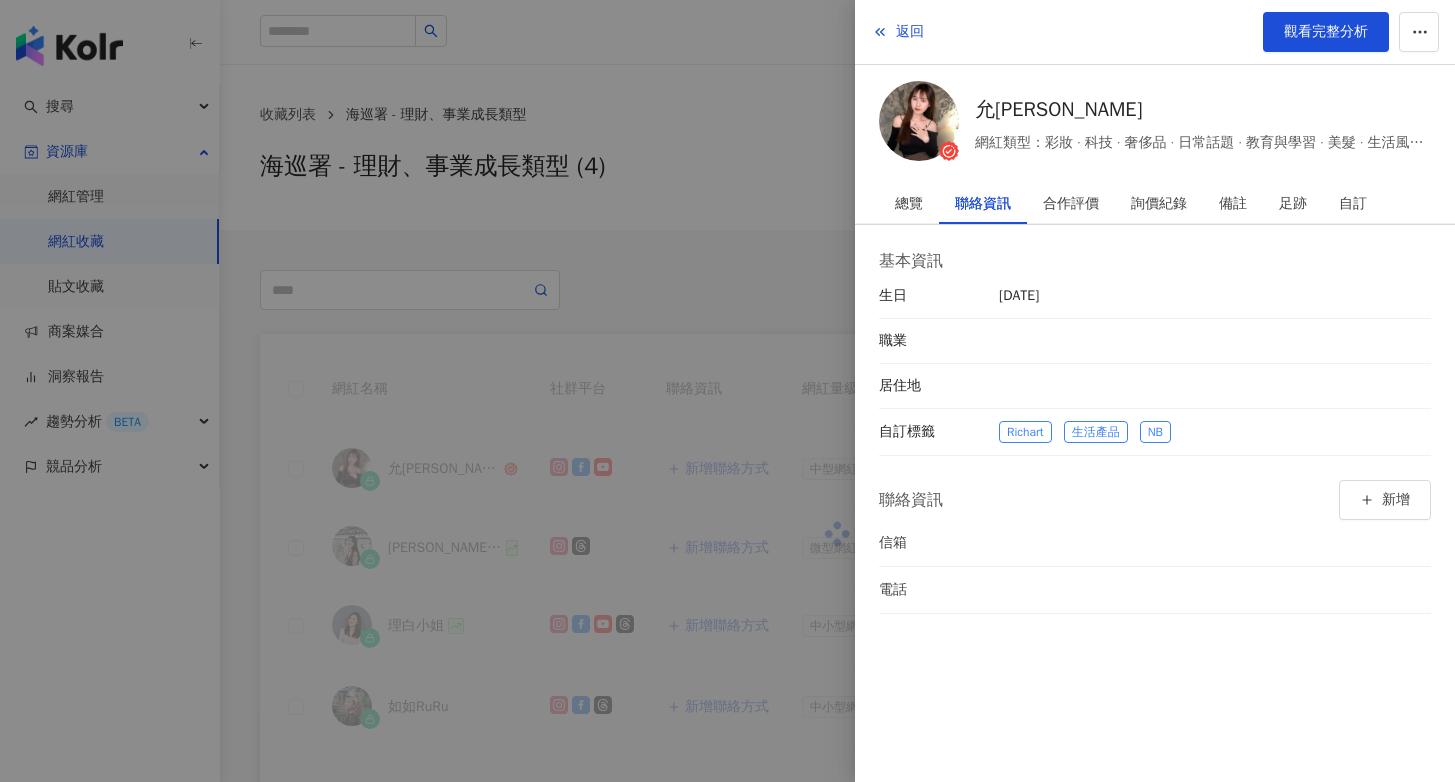 click at bounding box center (727, 391) 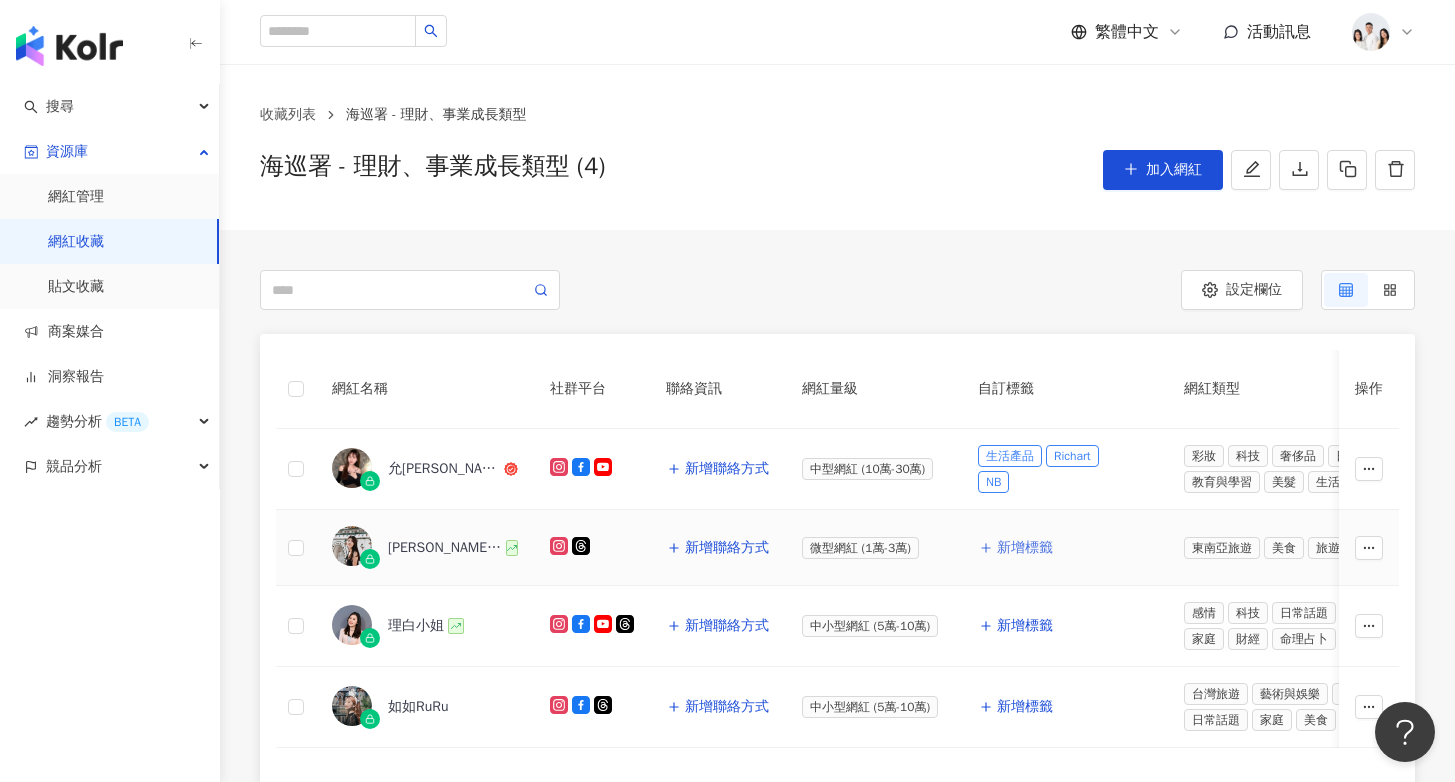 click on "新增標籤" at bounding box center (1025, 548) 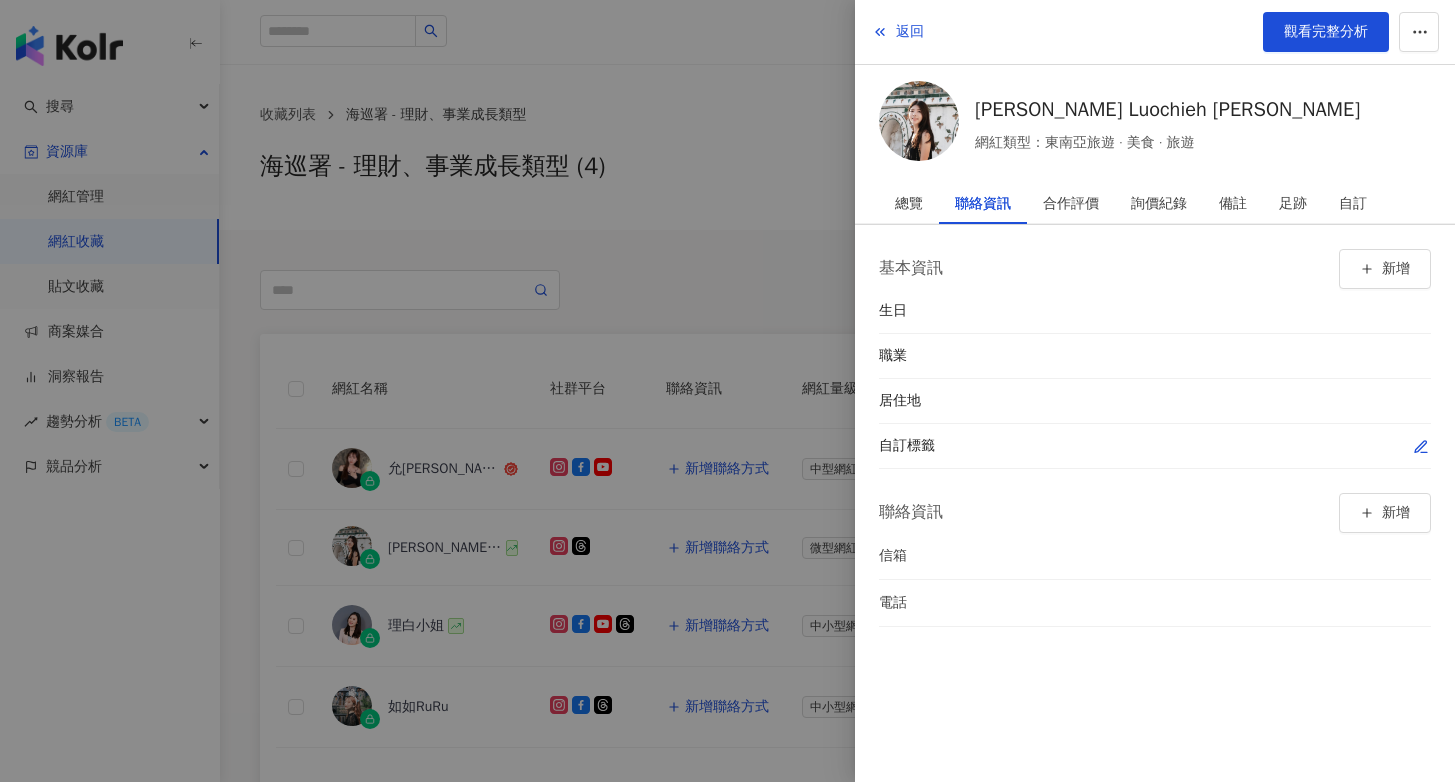click 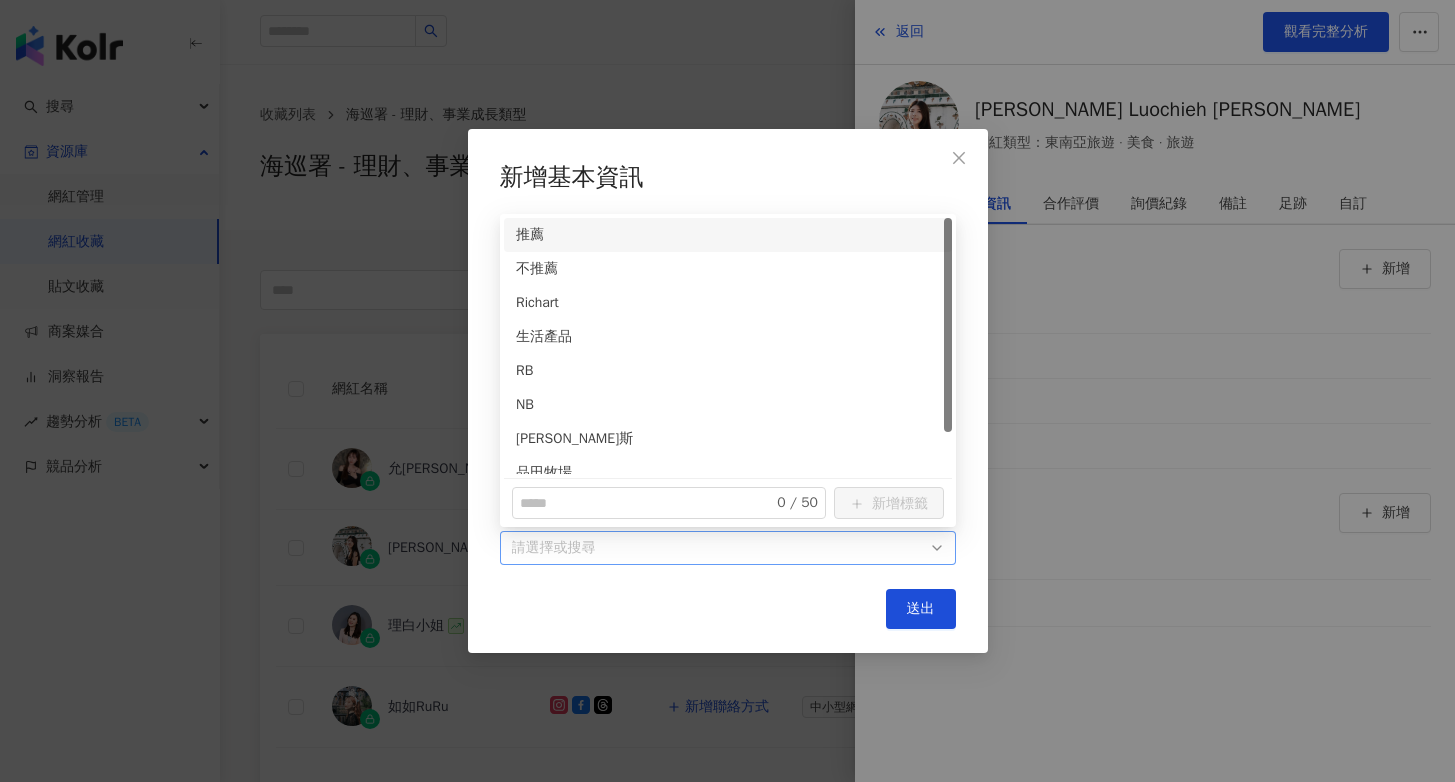 click on "請選擇或搜尋" at bounding box center [728, 548] 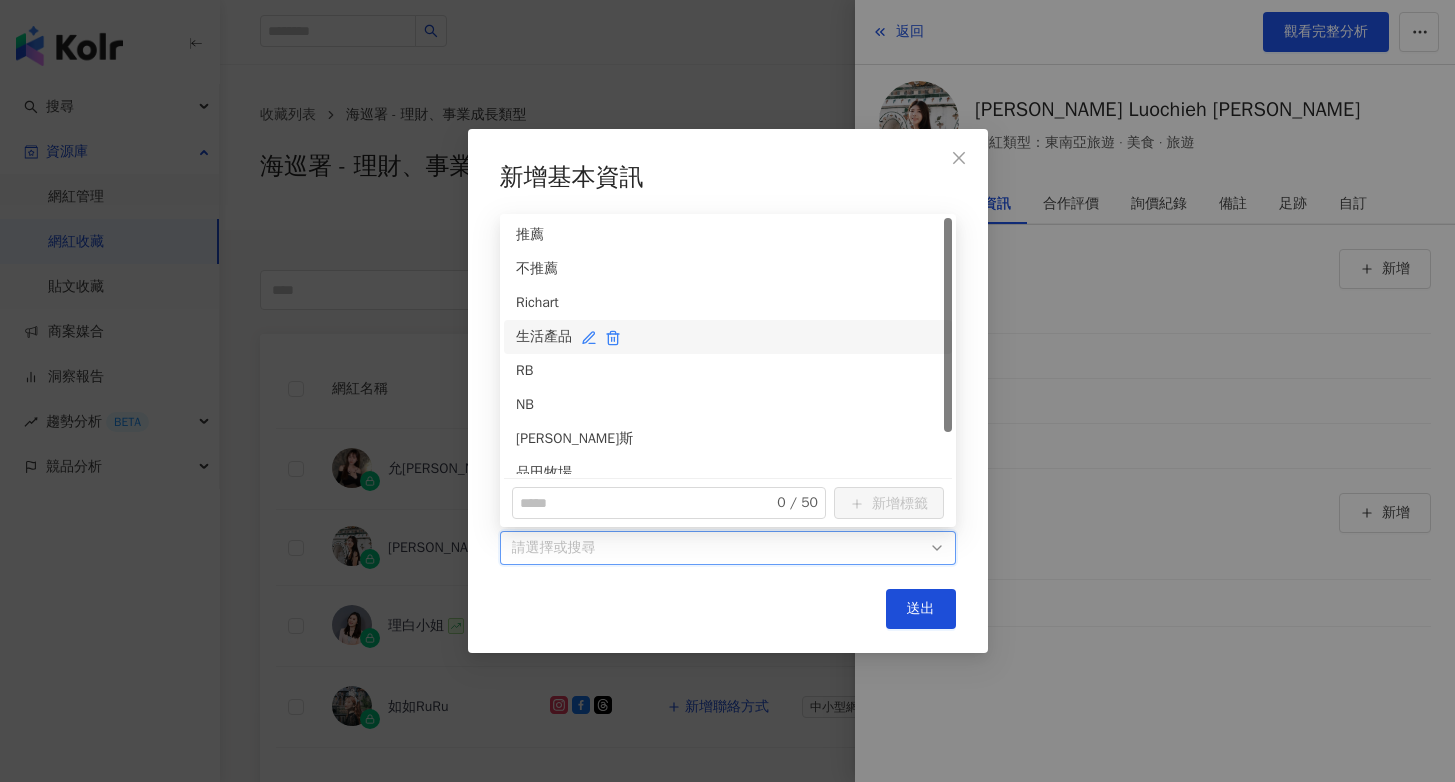 click on "生活產品" at bounding box center (728, 337) 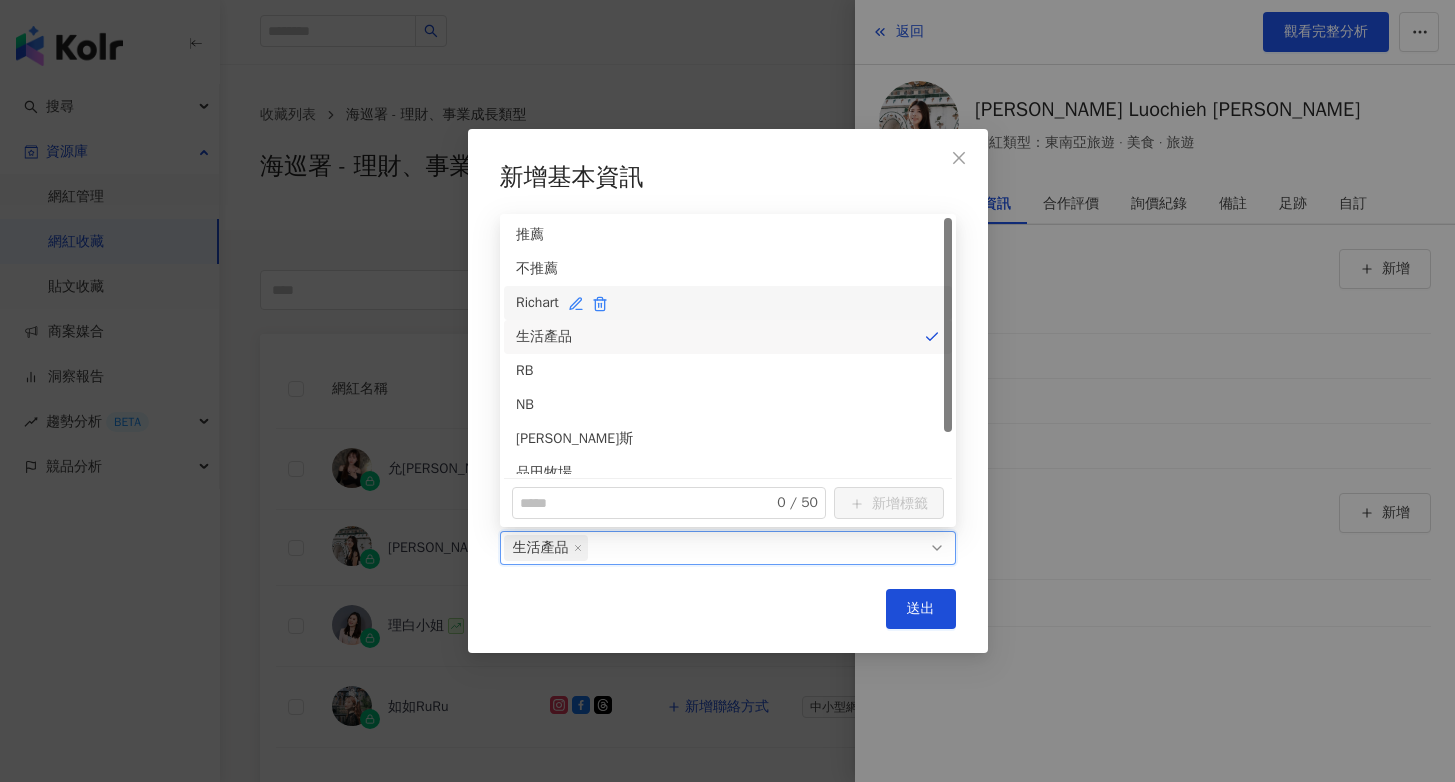 click on "Richart" at bounding box center [728, 303] 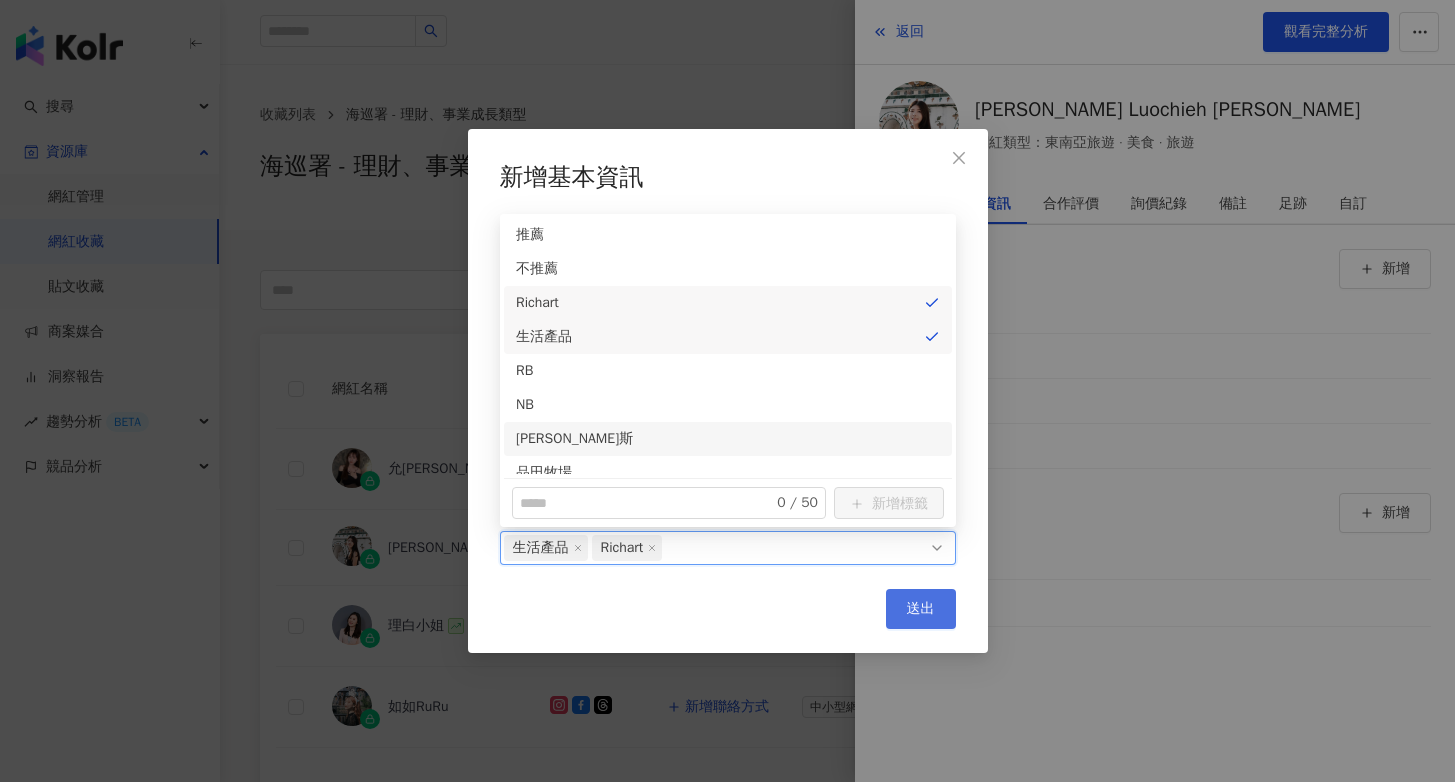 click on "送出" at bounding box center (921, 609) 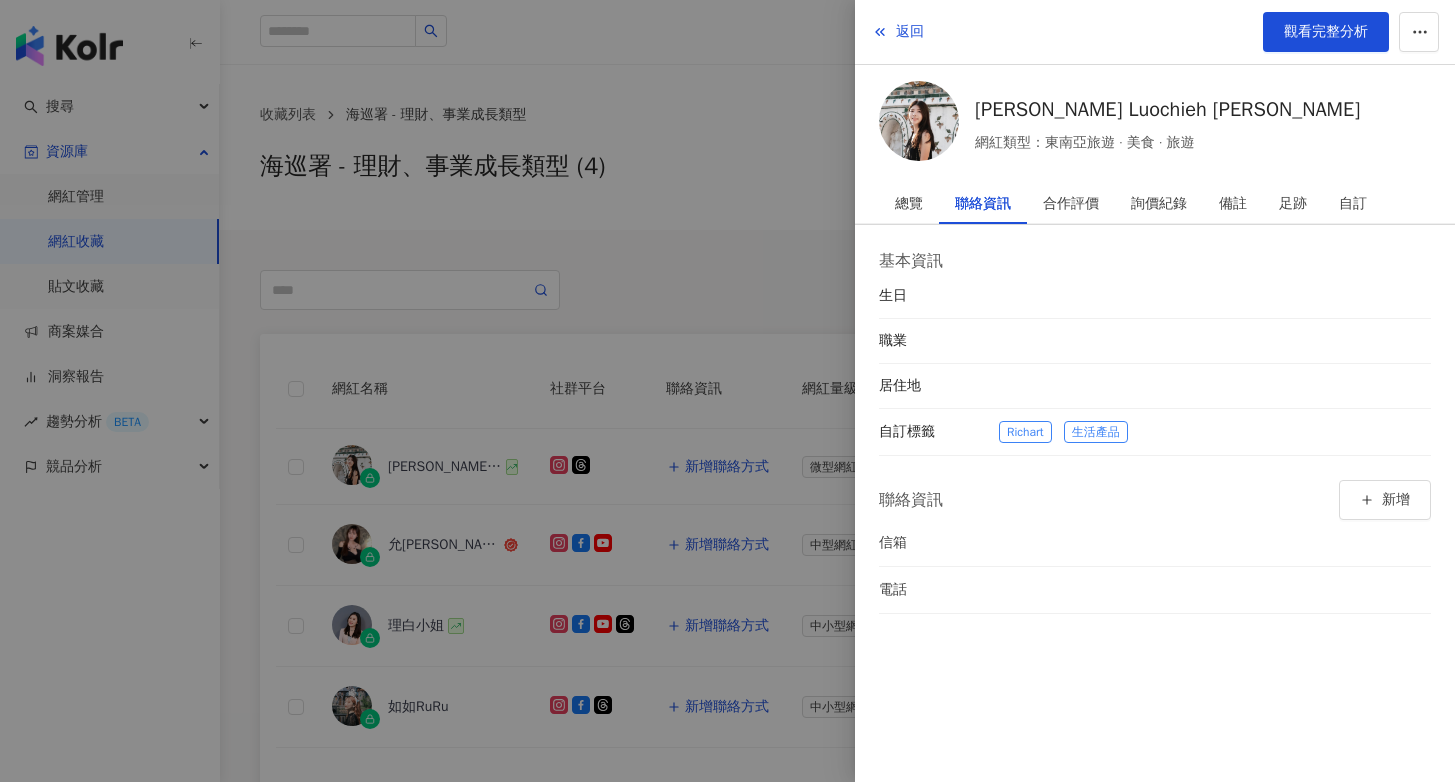 click at bounding box center [727, 391] 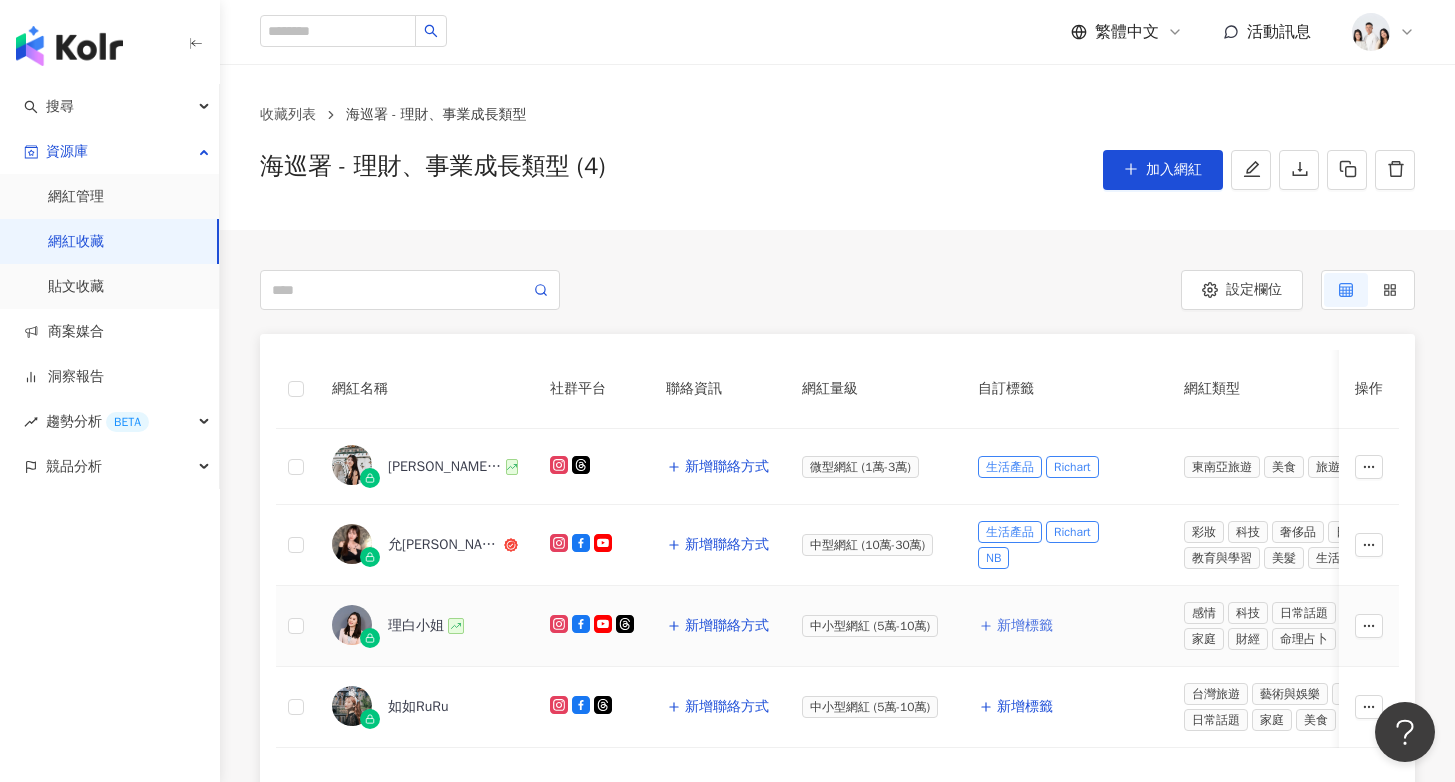 click on "新增標籤" at bounding box center (1025, 626) 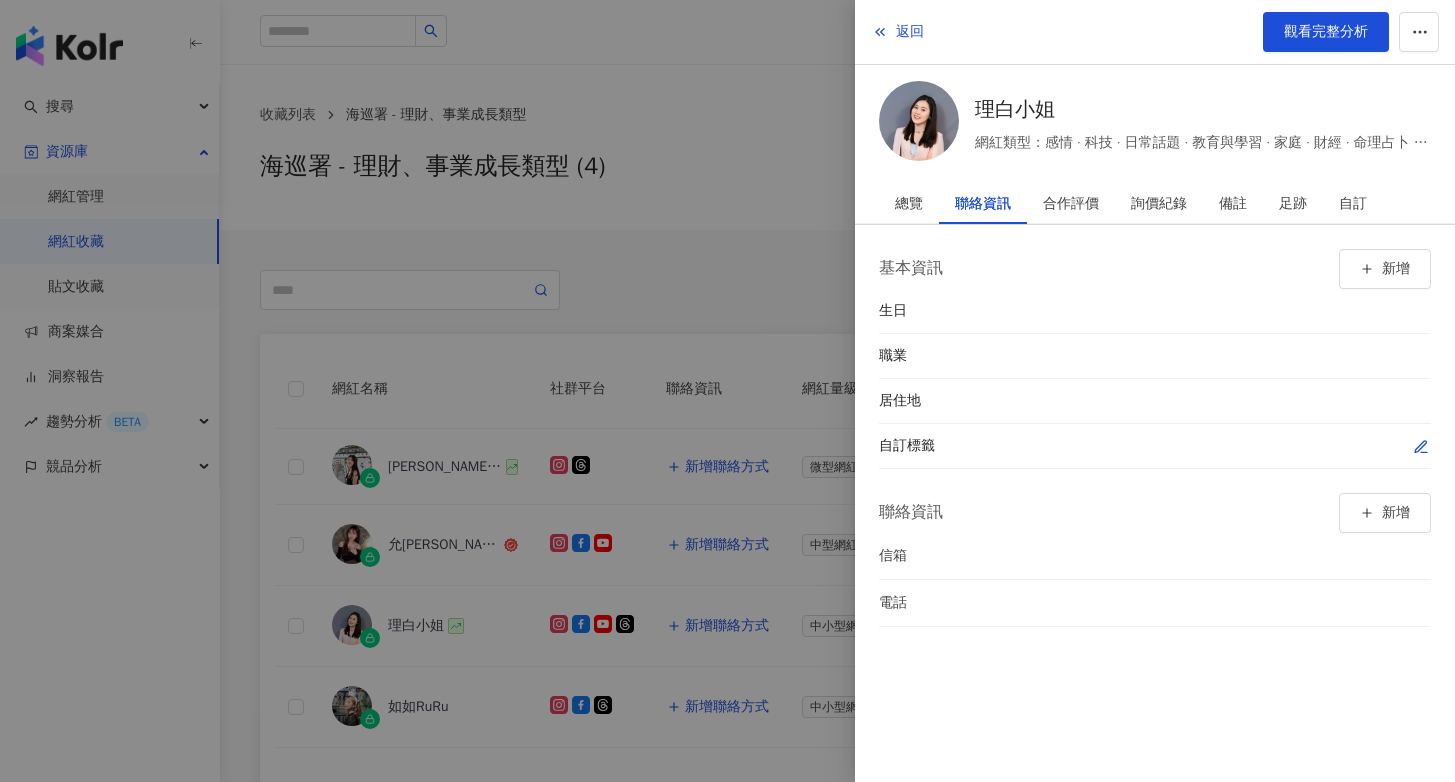 click 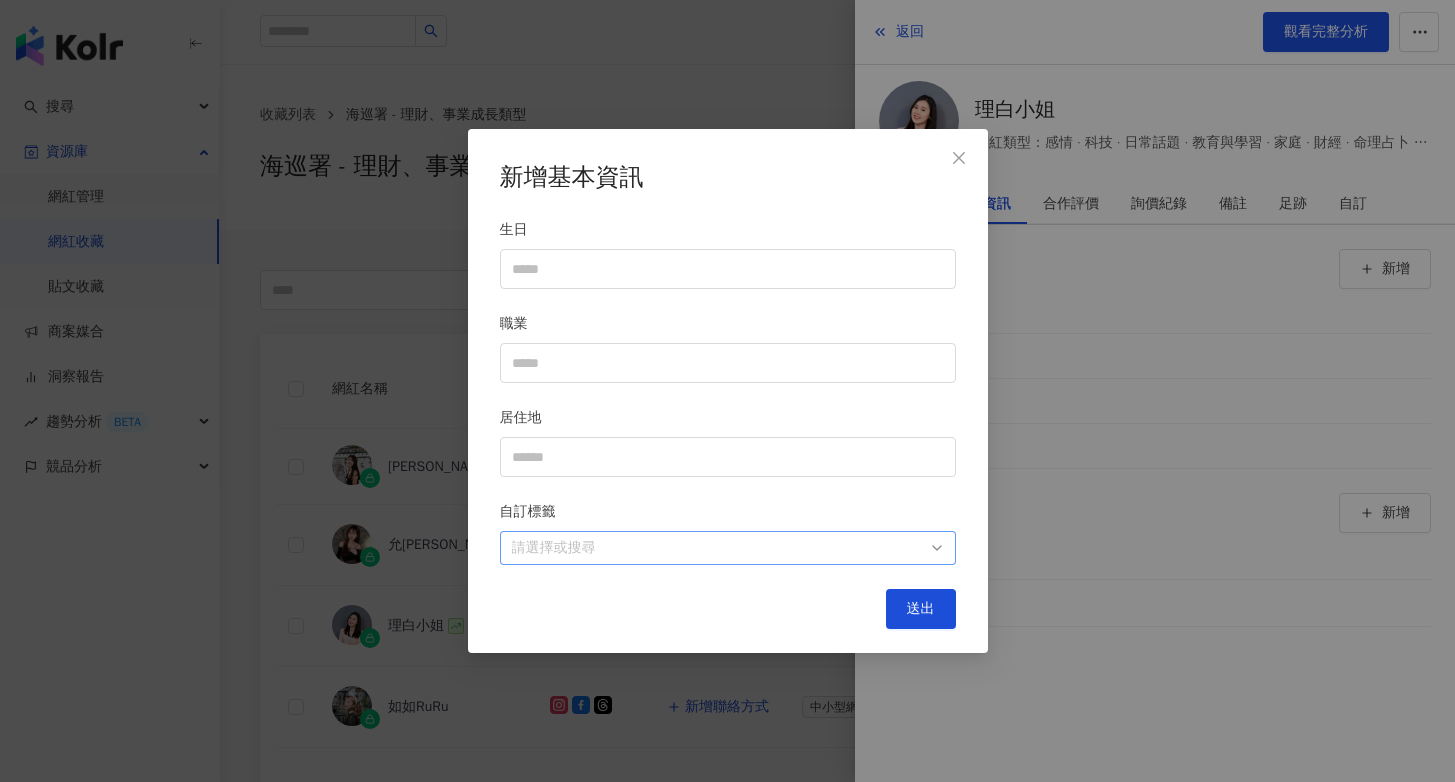 click at bounding box center (717, 547) 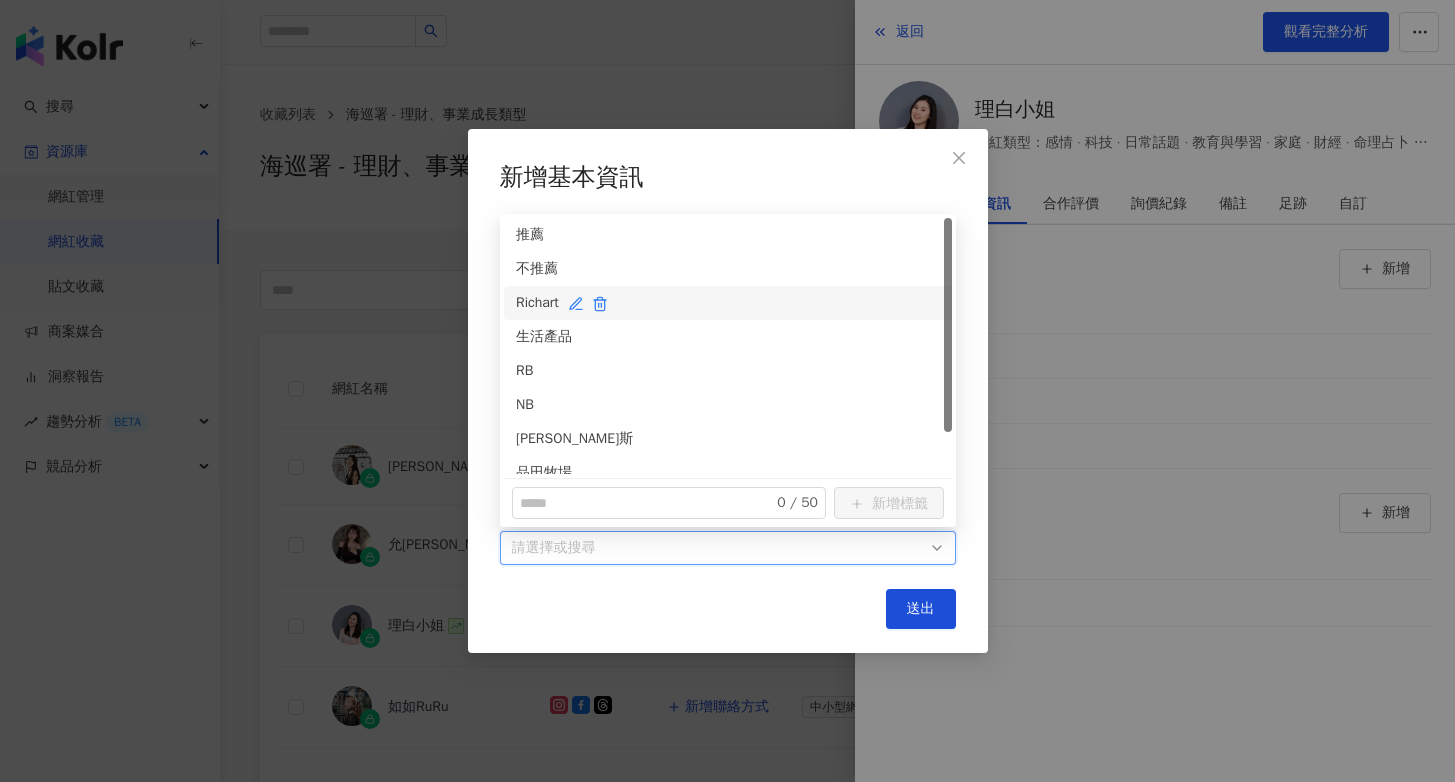 click on "Richart" at bounding box center [728, 303] 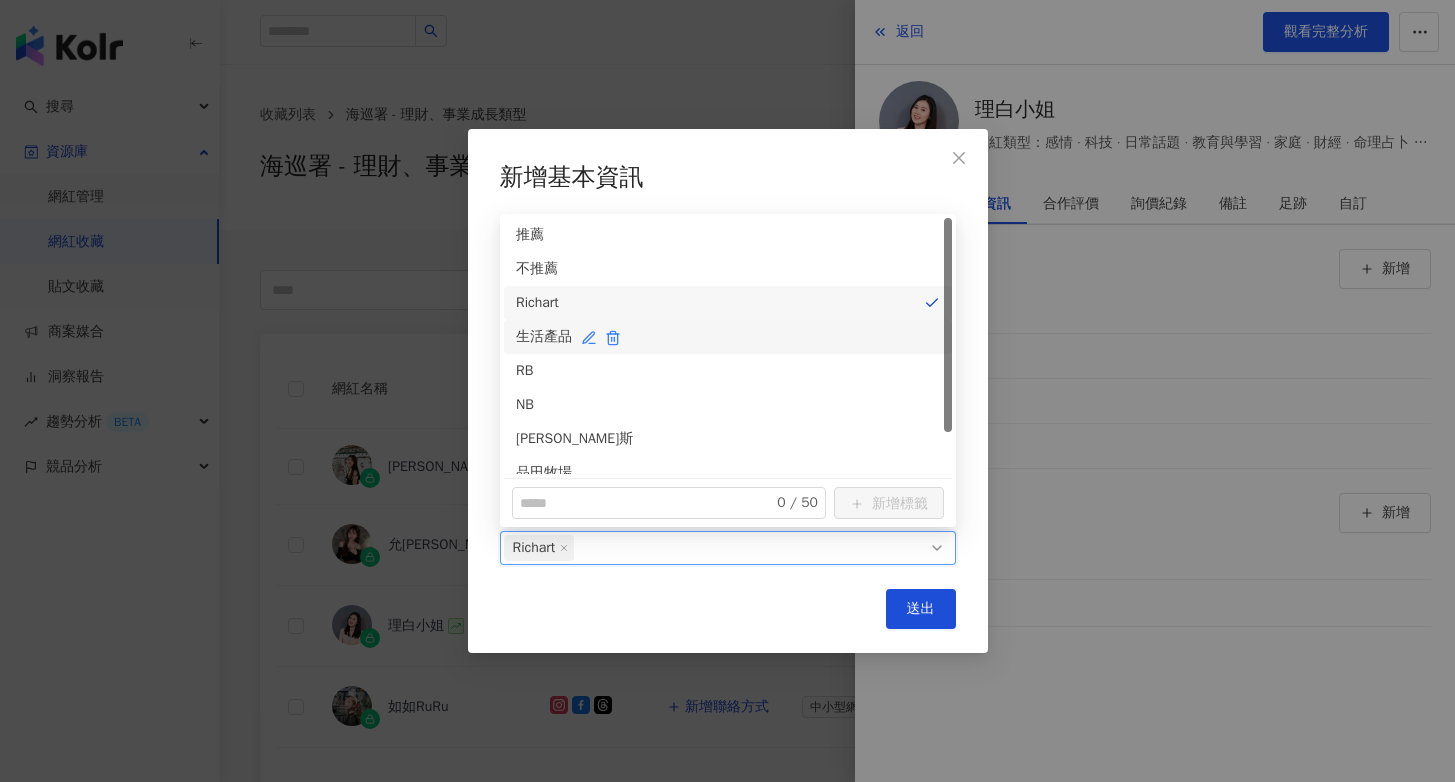 click on "生活產品" at bounding box center [728, 337] 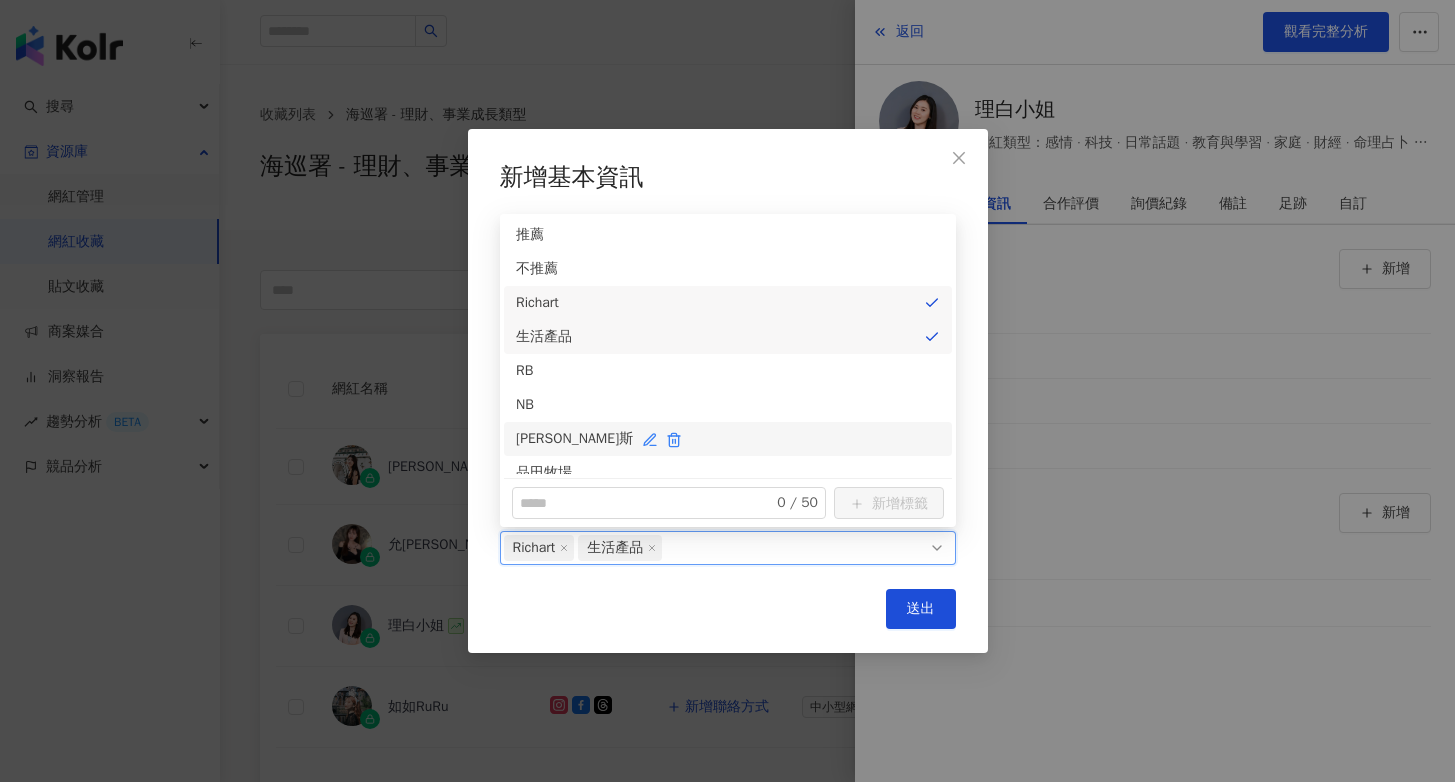 click on "[PERSON_NAME]斯" at bounding box center [728, 439] 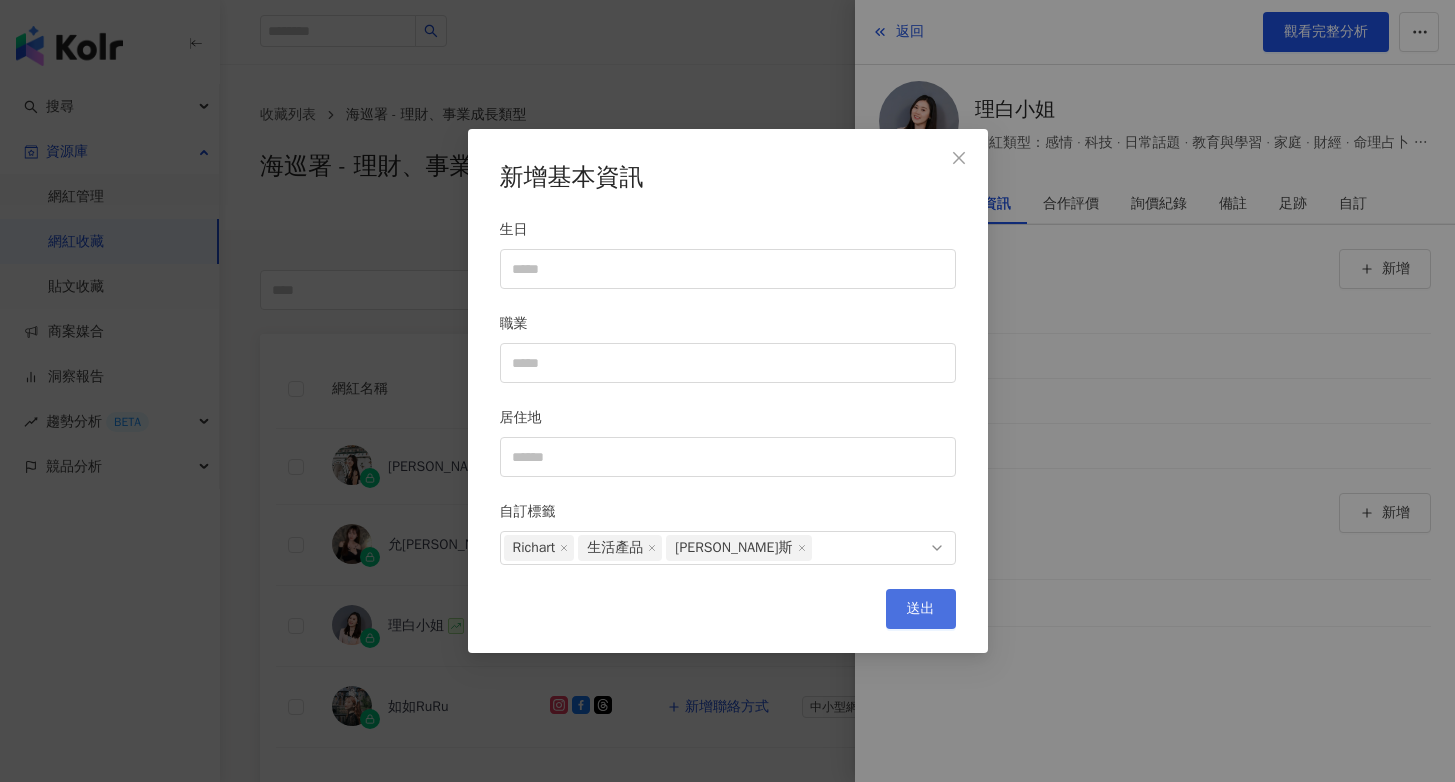click on "送出" at bounding box center (921, 609) 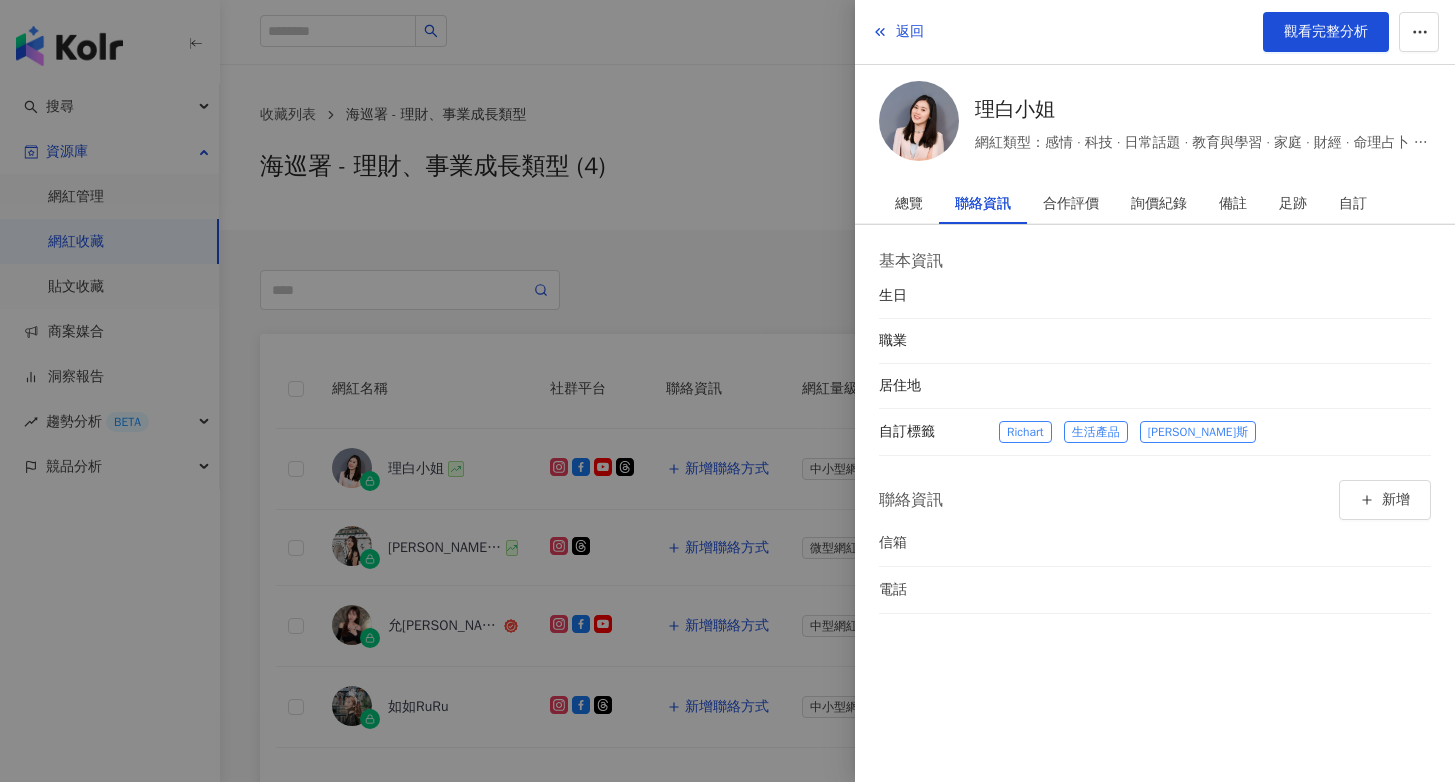 click at bounding box center [727, 391] 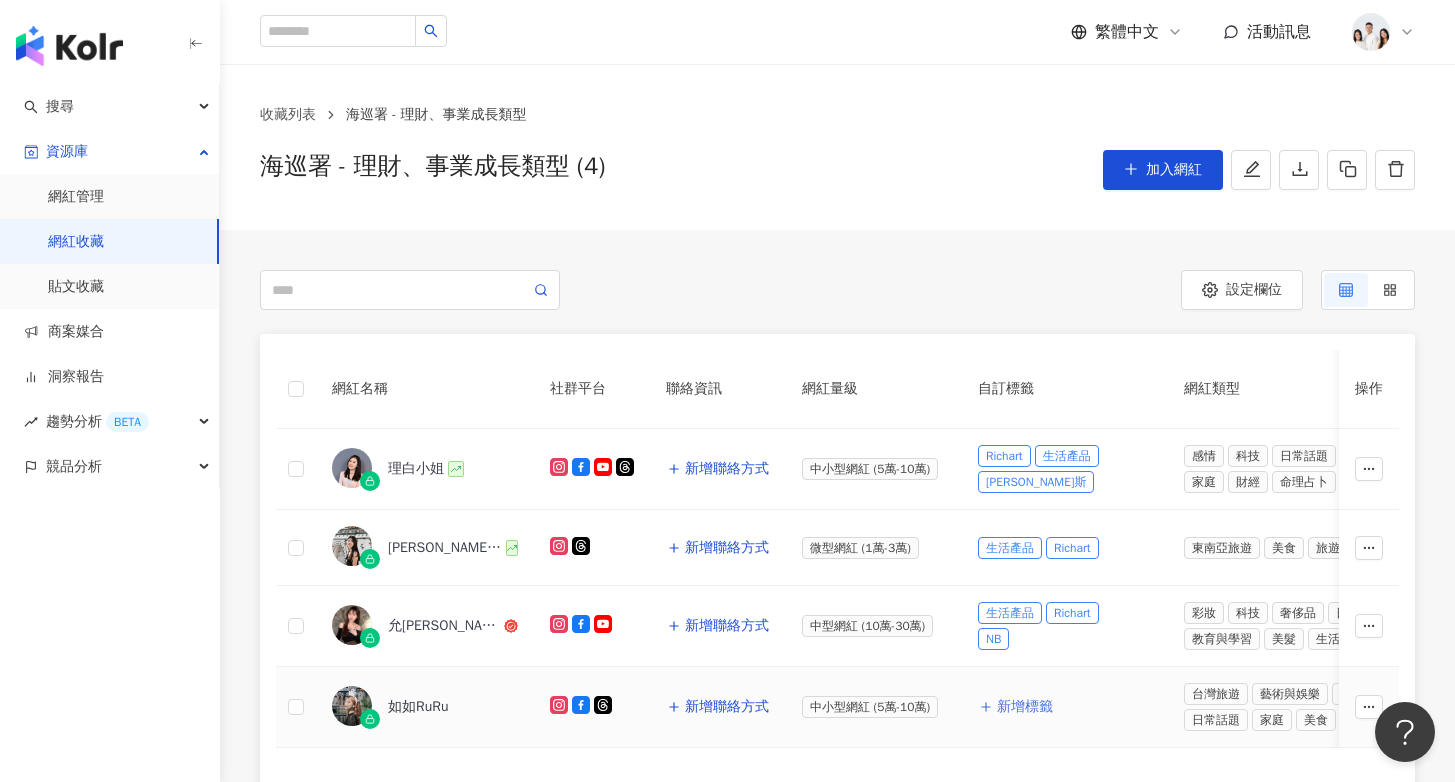 click on "新增標籤" at bounding box center [1025, 707] 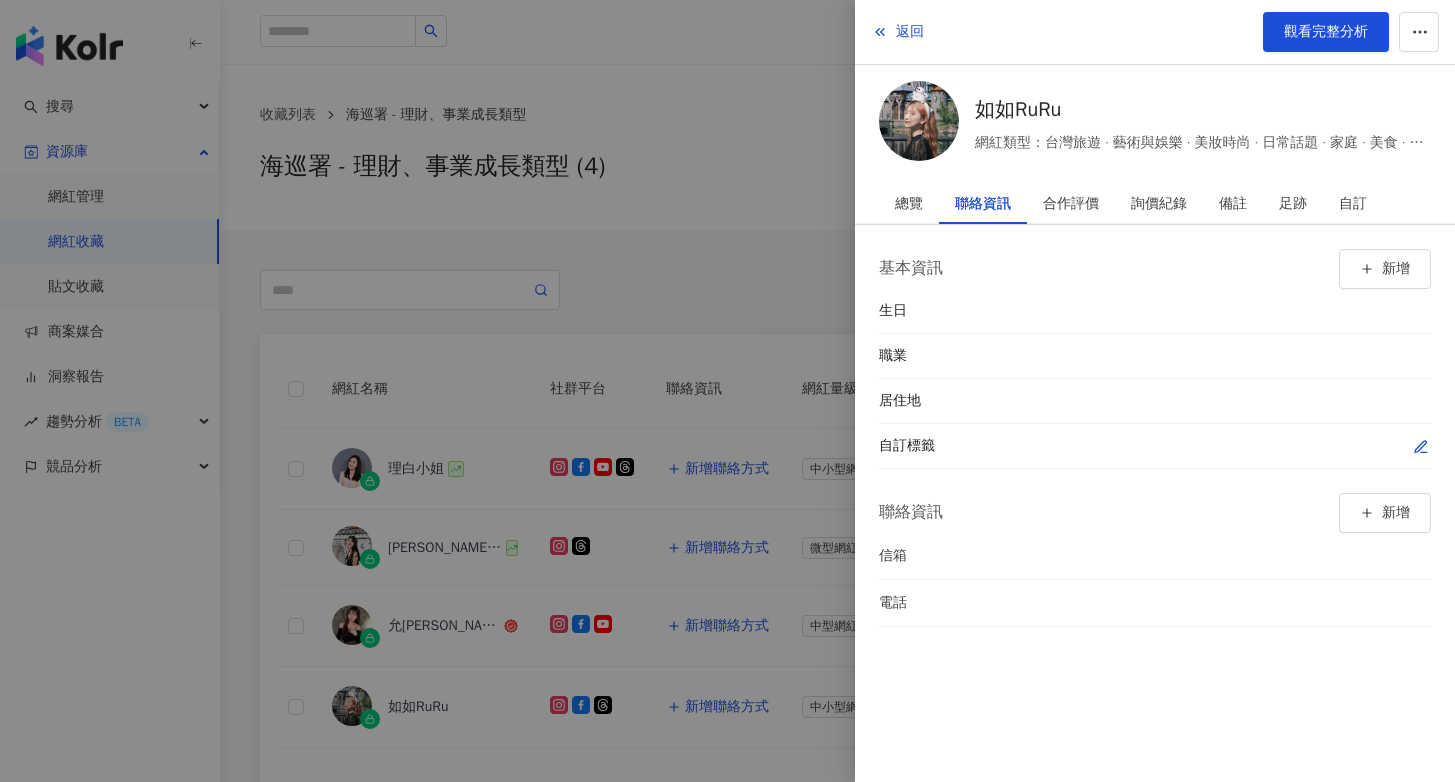 click on "自訂標籤" at bounding box center [1155, 446] 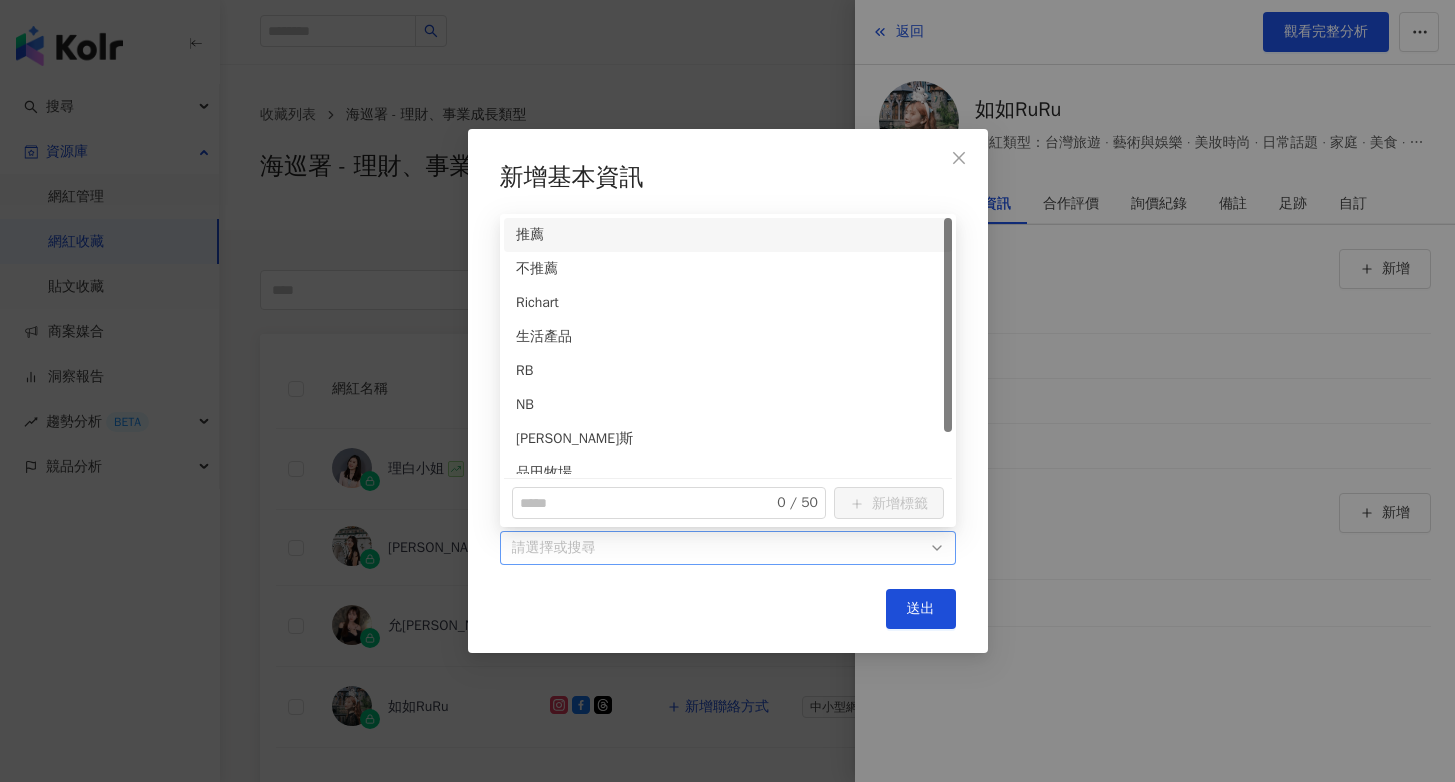 click at bounding box center [717, 547] 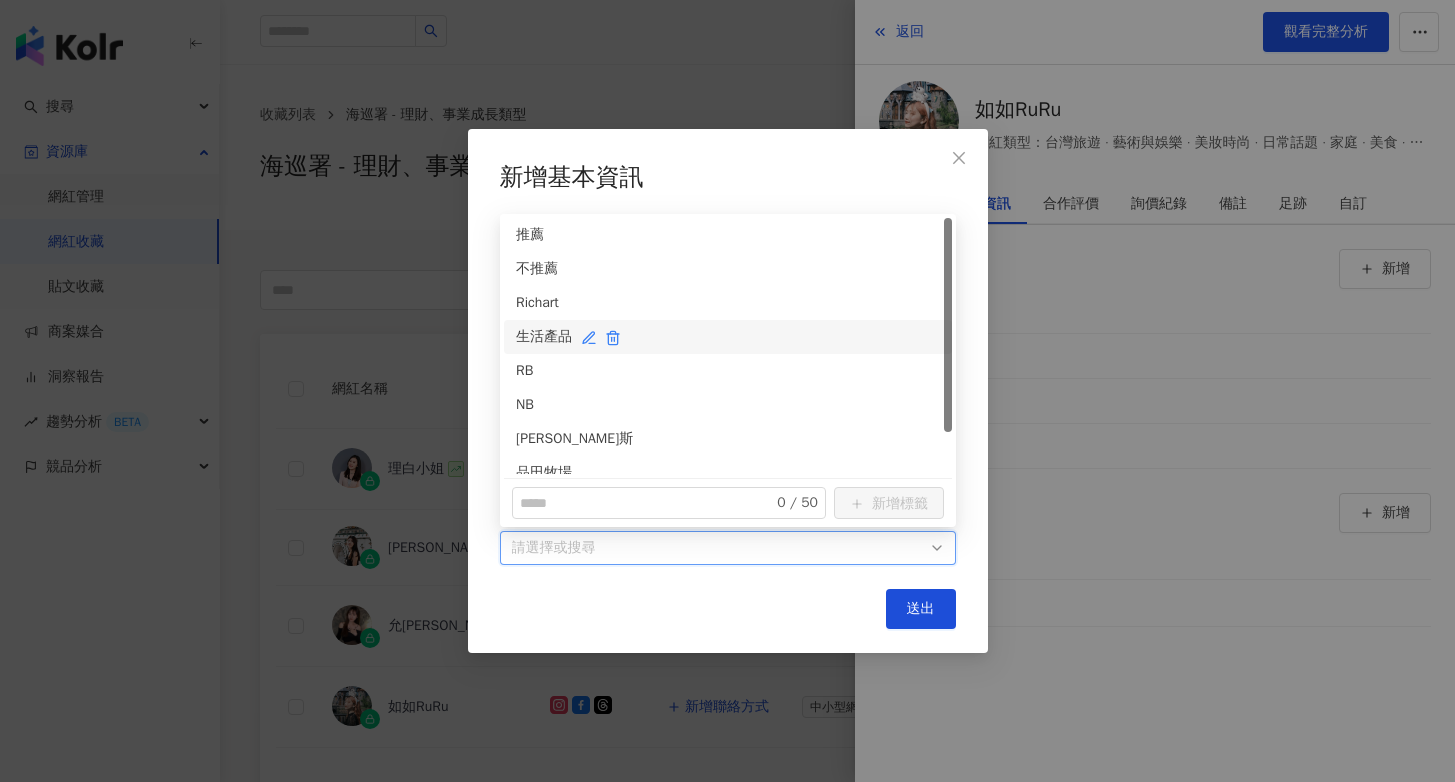 click on "生活產品" at bounding box center [728, 337] 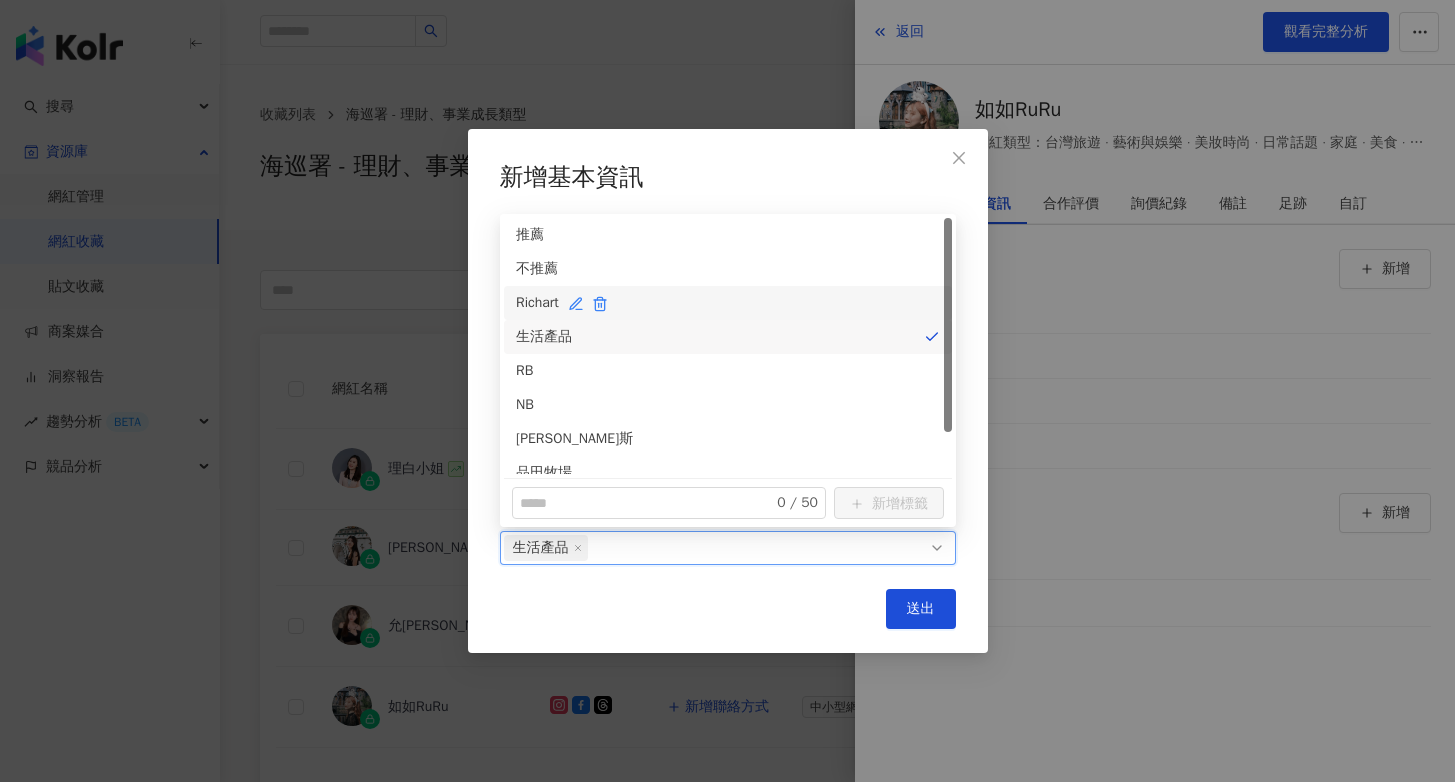 click on "Richart" at bounding box center [728, 303] 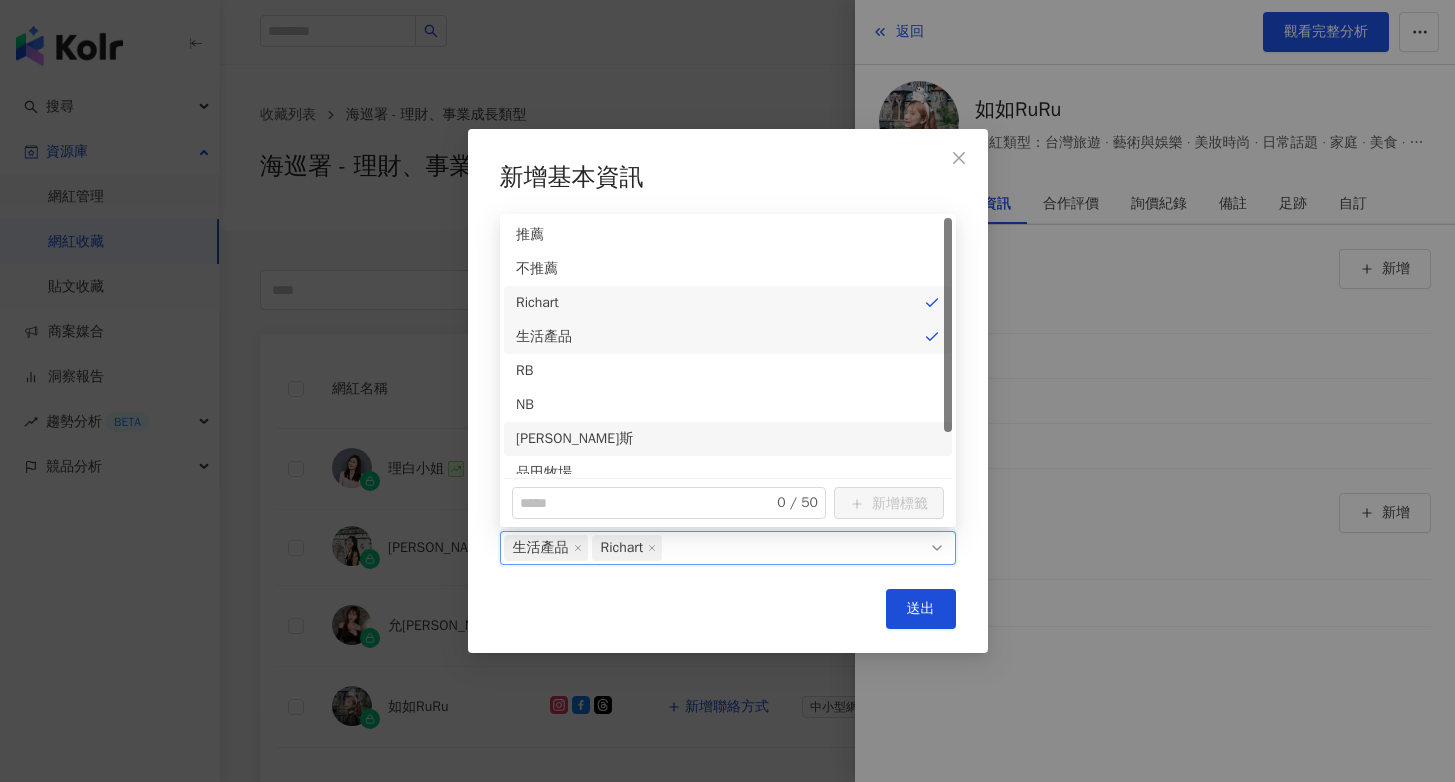 click on "新增基本資訊 生日 職業 居住地 自訂標籤 生活產品 Richart   送出" at bounding box center [728, 391] 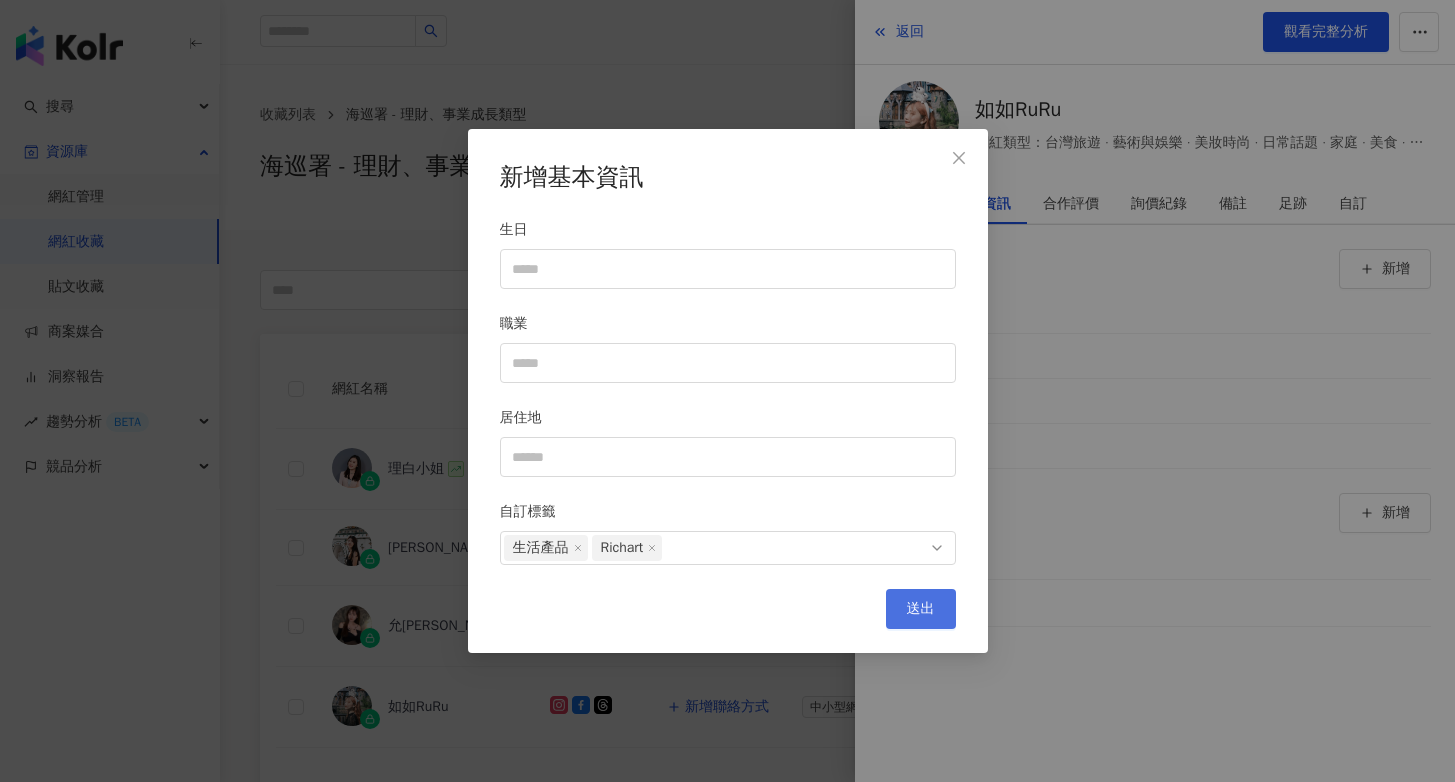 click on "送出" at bounding box center (921, 609) 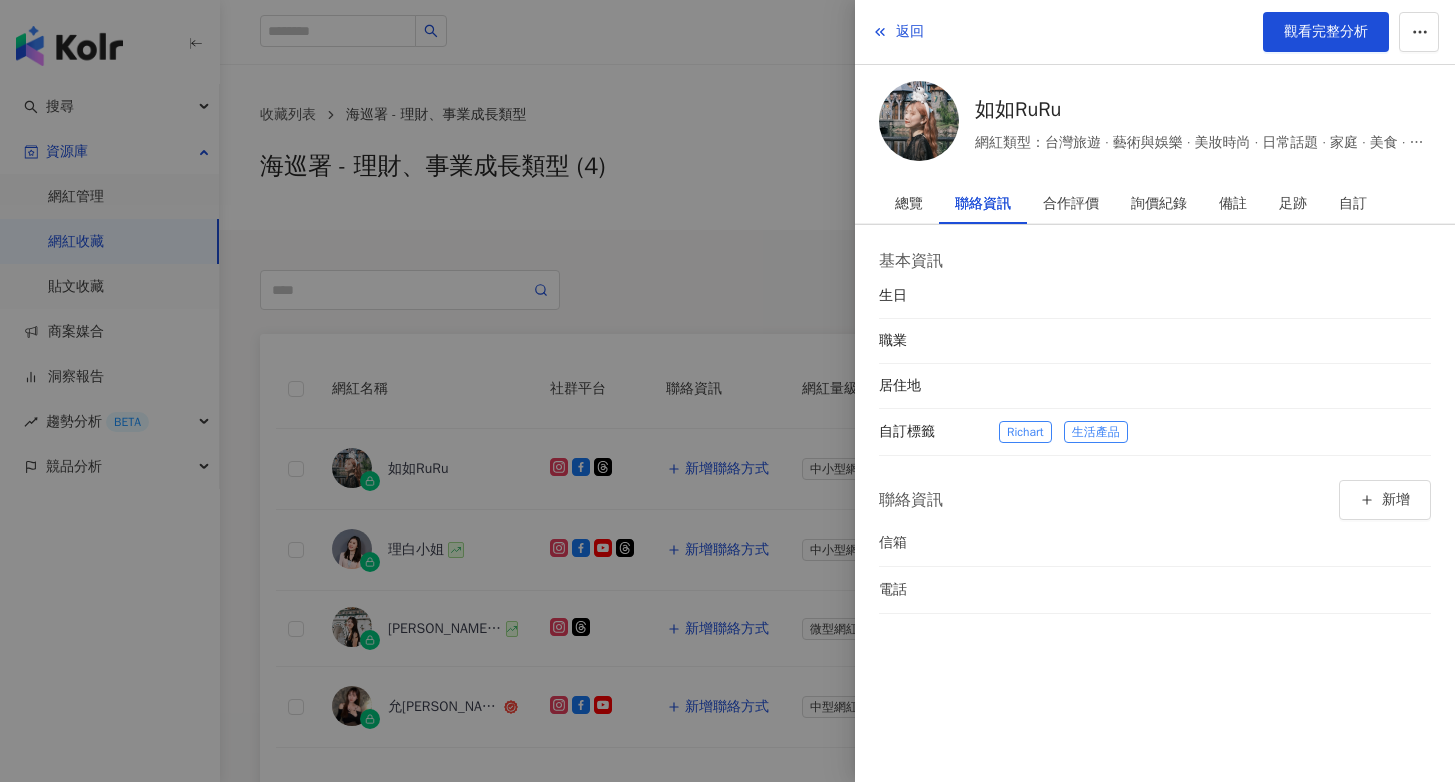click at bounding box center (727, 391) 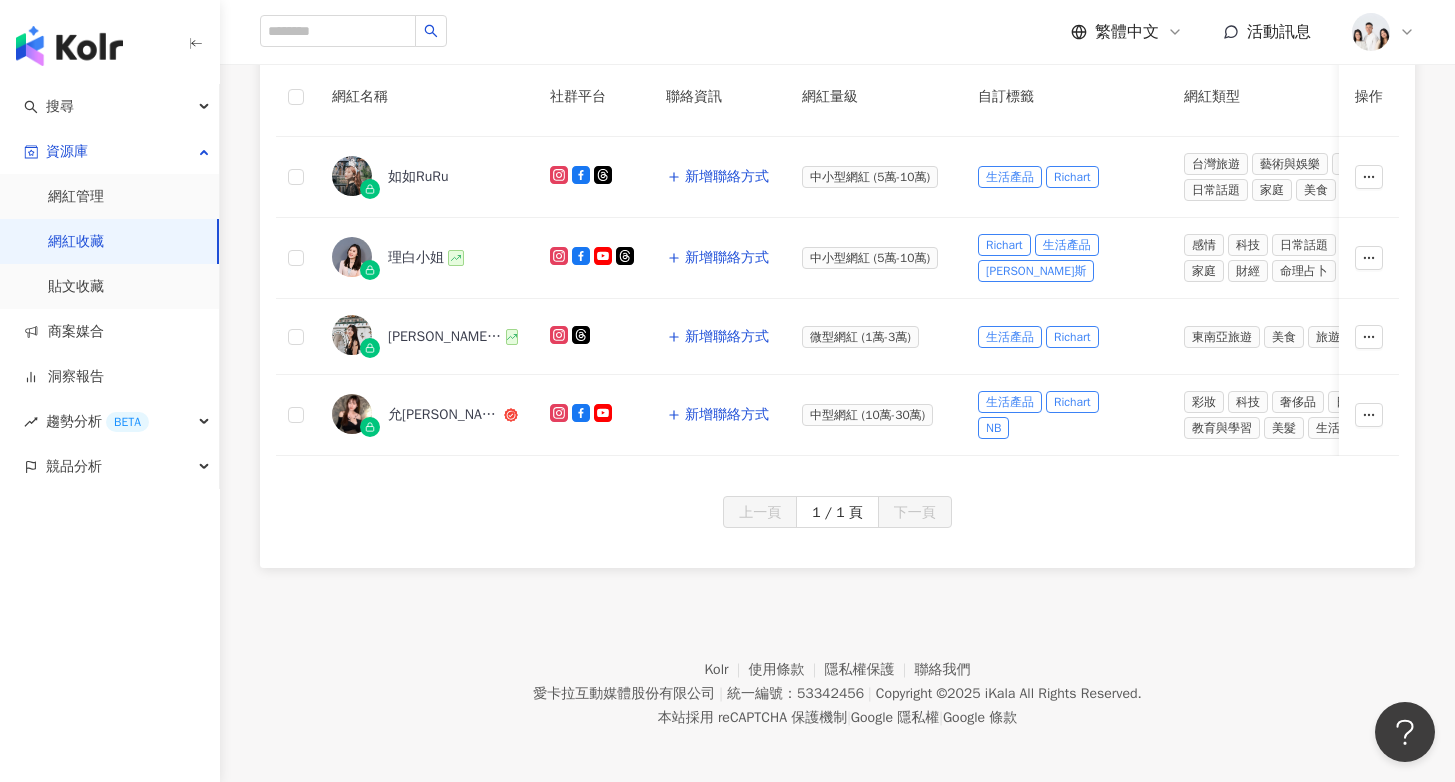 scroll, scrollTop: 0, scrollLeft: 0, axis: both 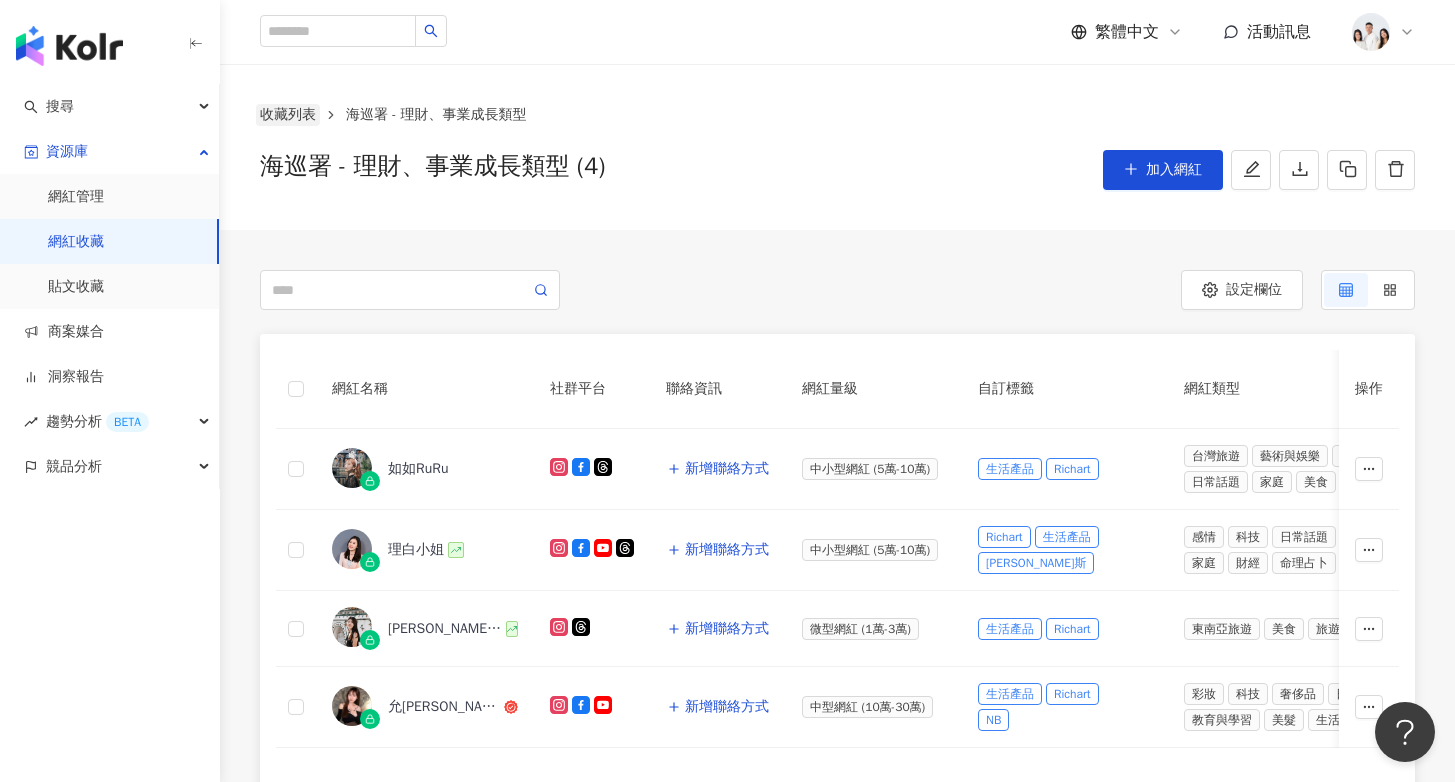 click on "收藏列表" at bounding box center [288, 115] 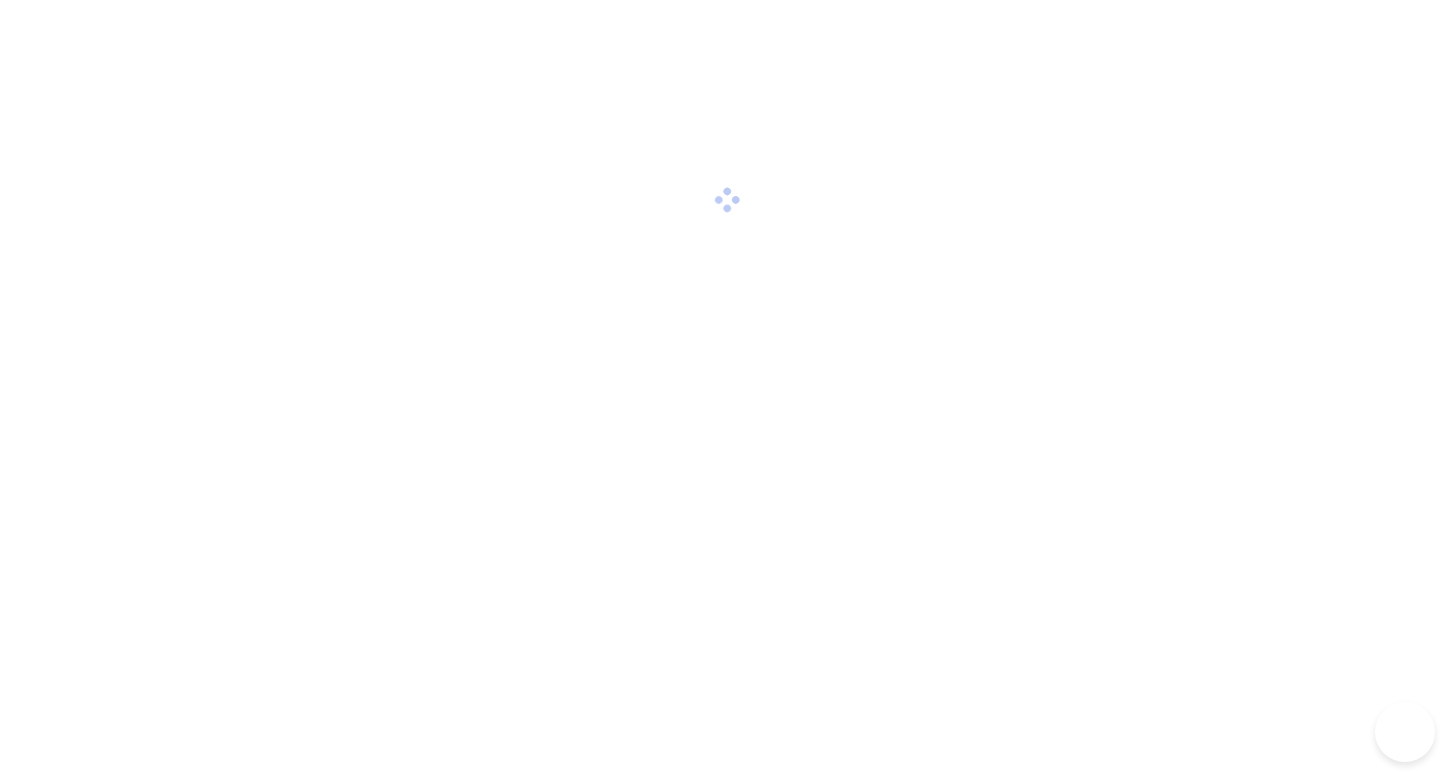 scroll, scrollTop: 0, scrollLeft: 0, axis: both 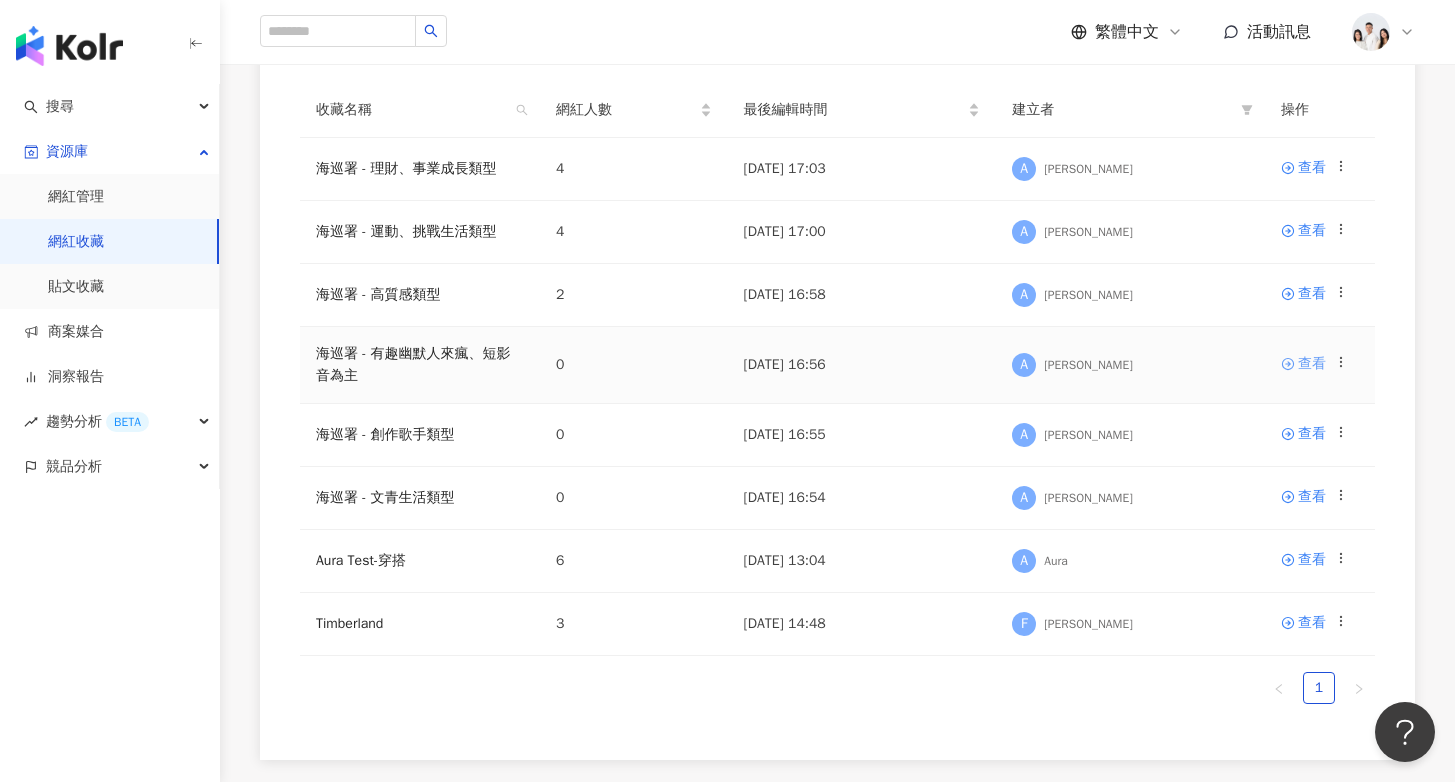 click on "查看" at bounding box center [1312, 364] 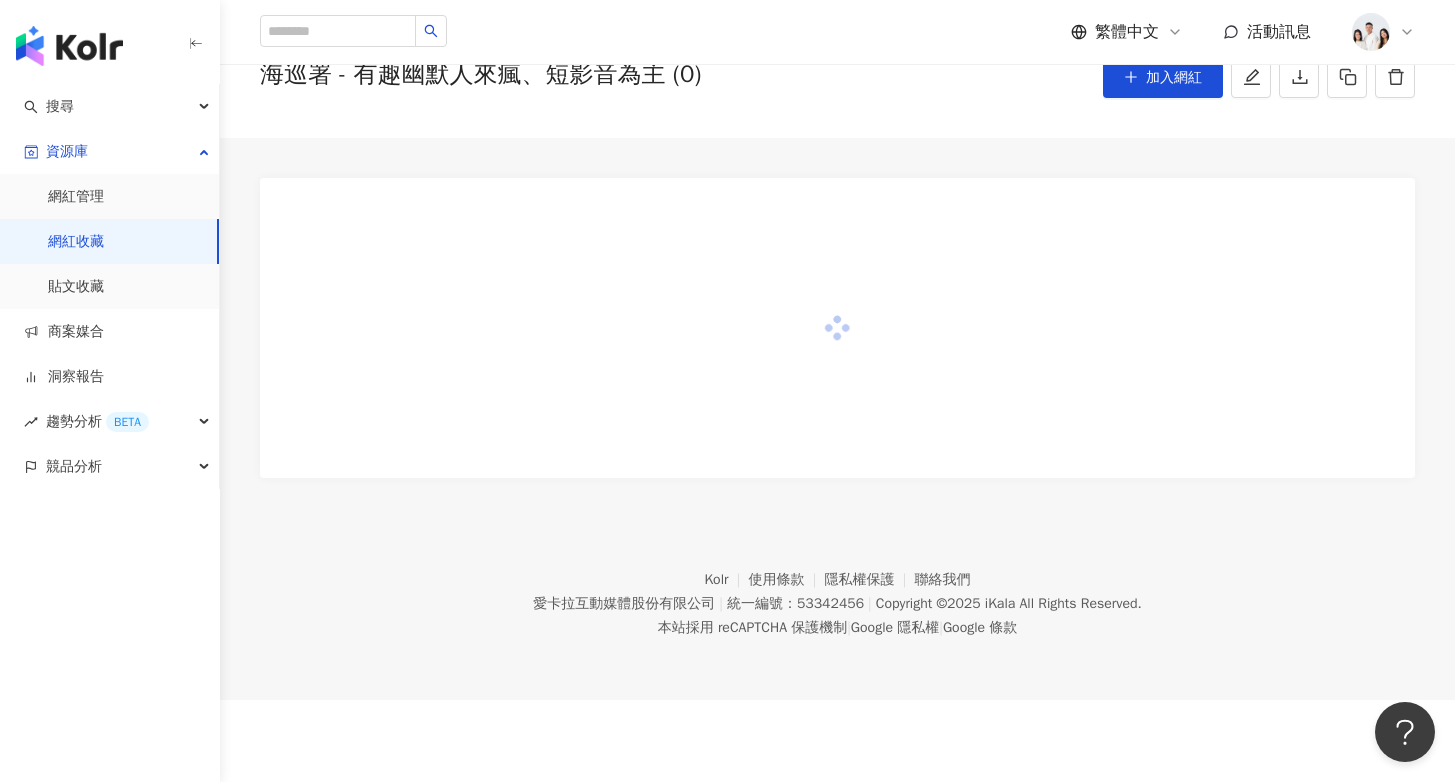 scroll, scrollTop: 0, scrollLeft: 0, axis: both 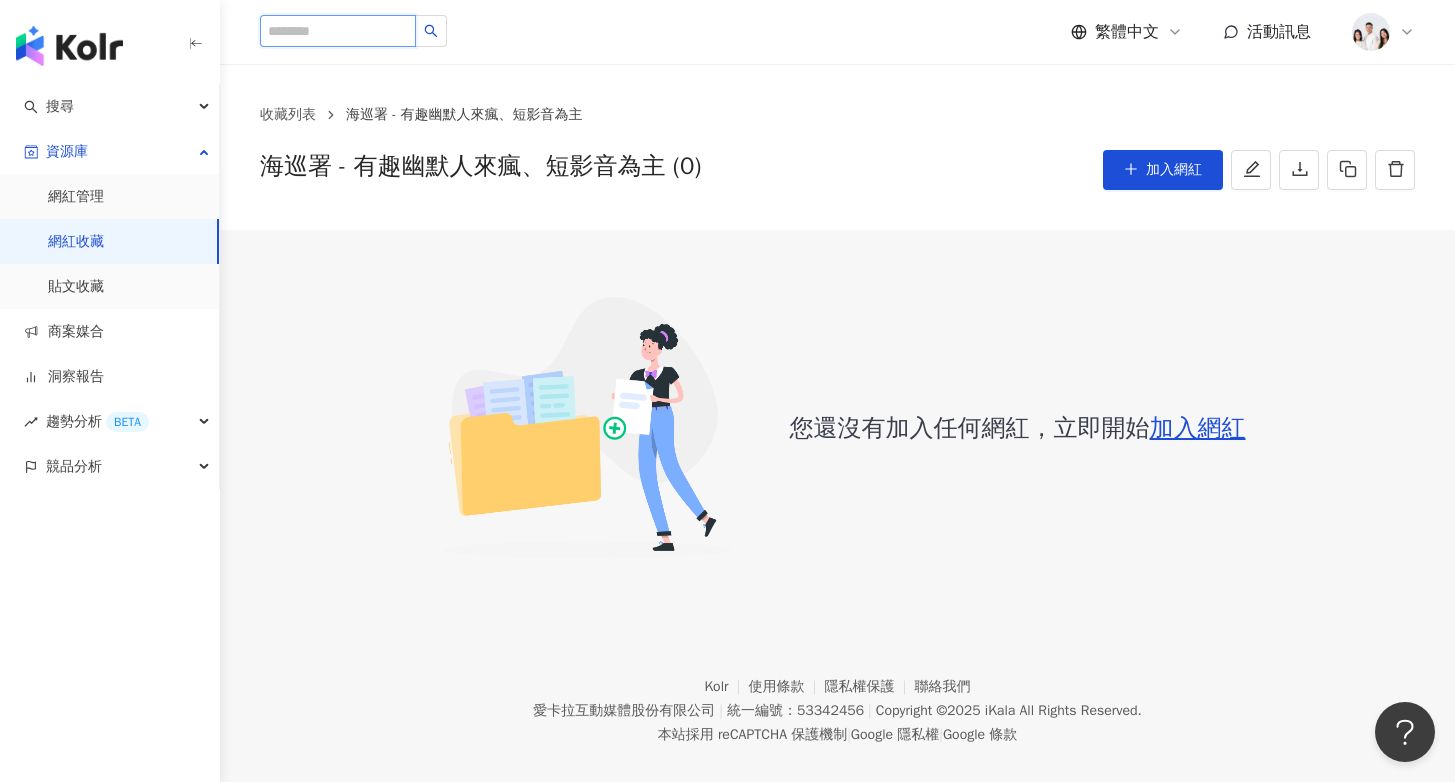 click at bounding box center [338, 31] 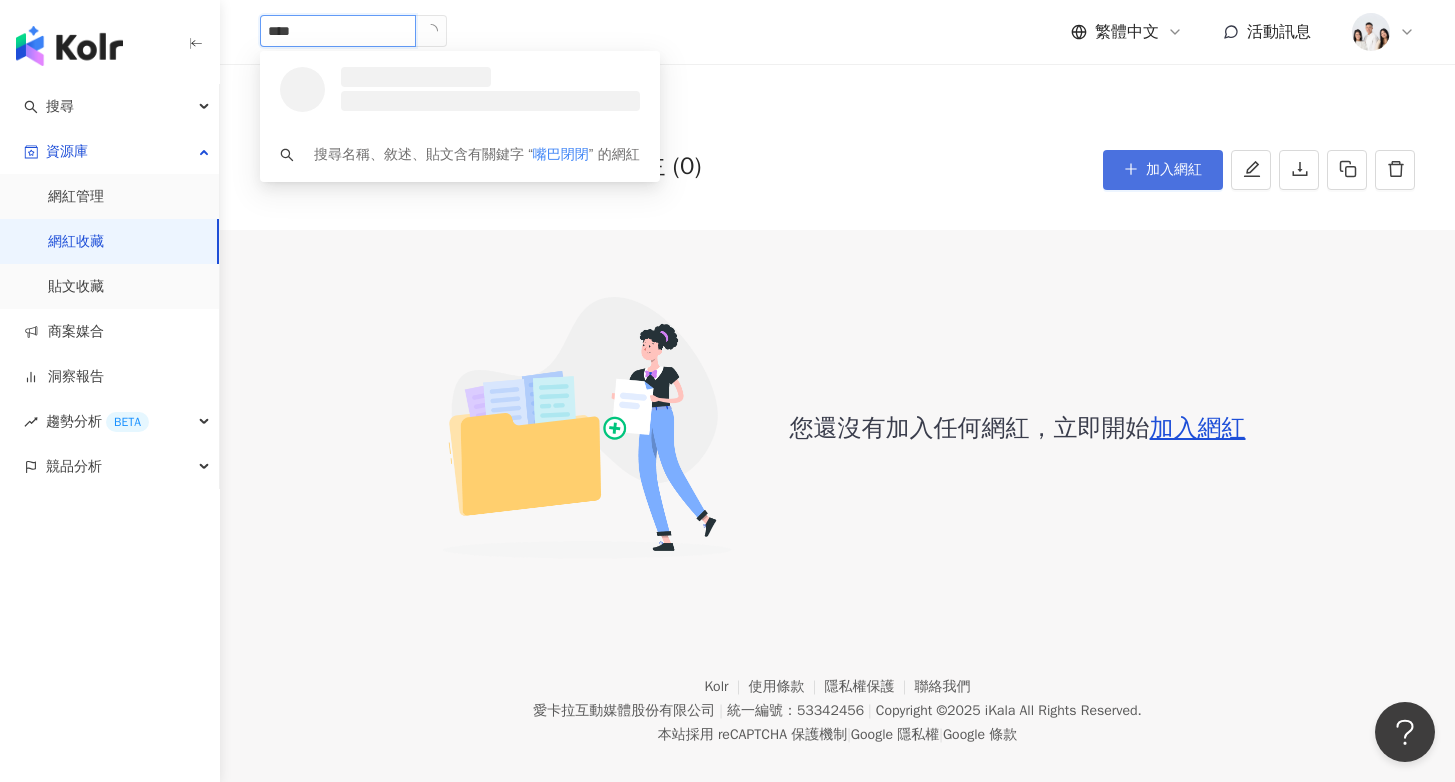 type on "****" 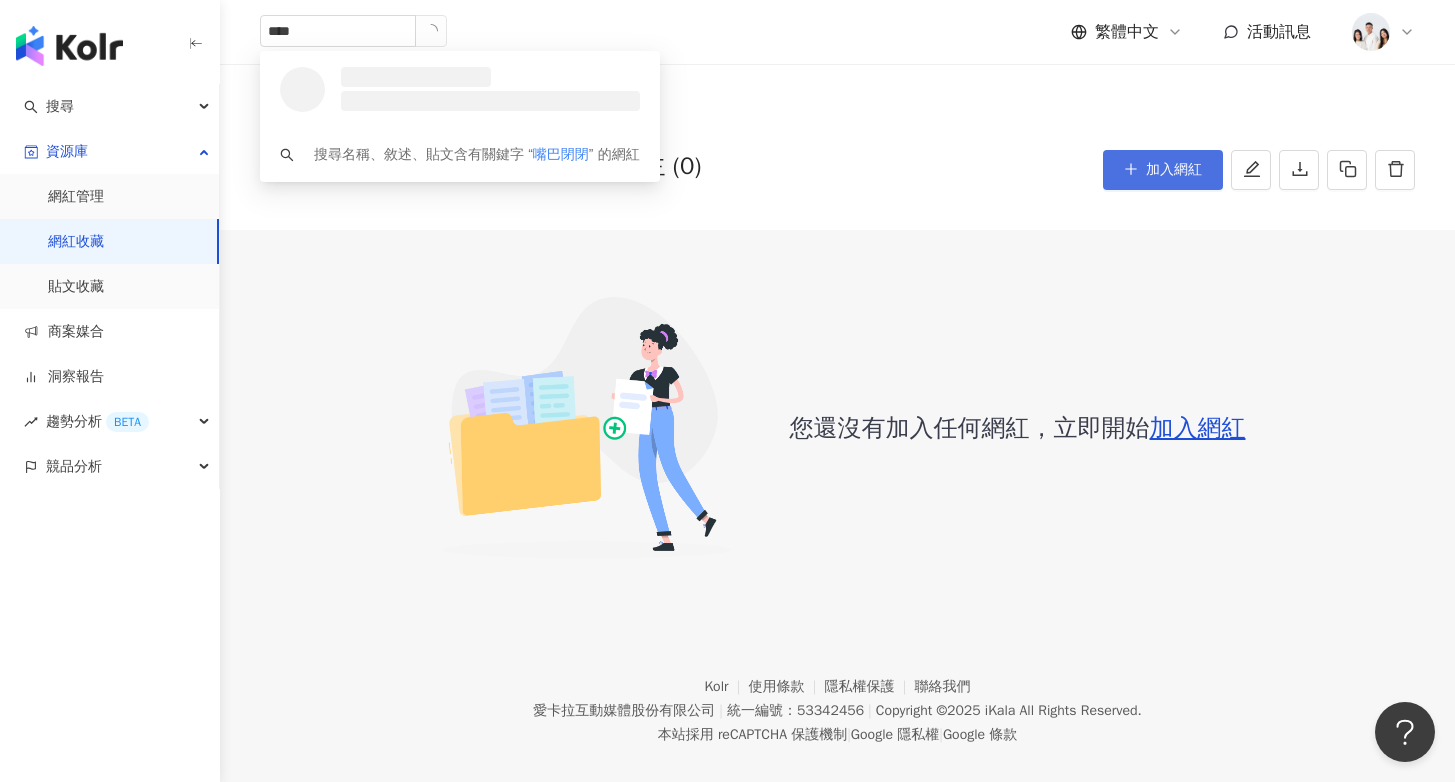 click on "加入網紅" at bounding box center (1163, 170) 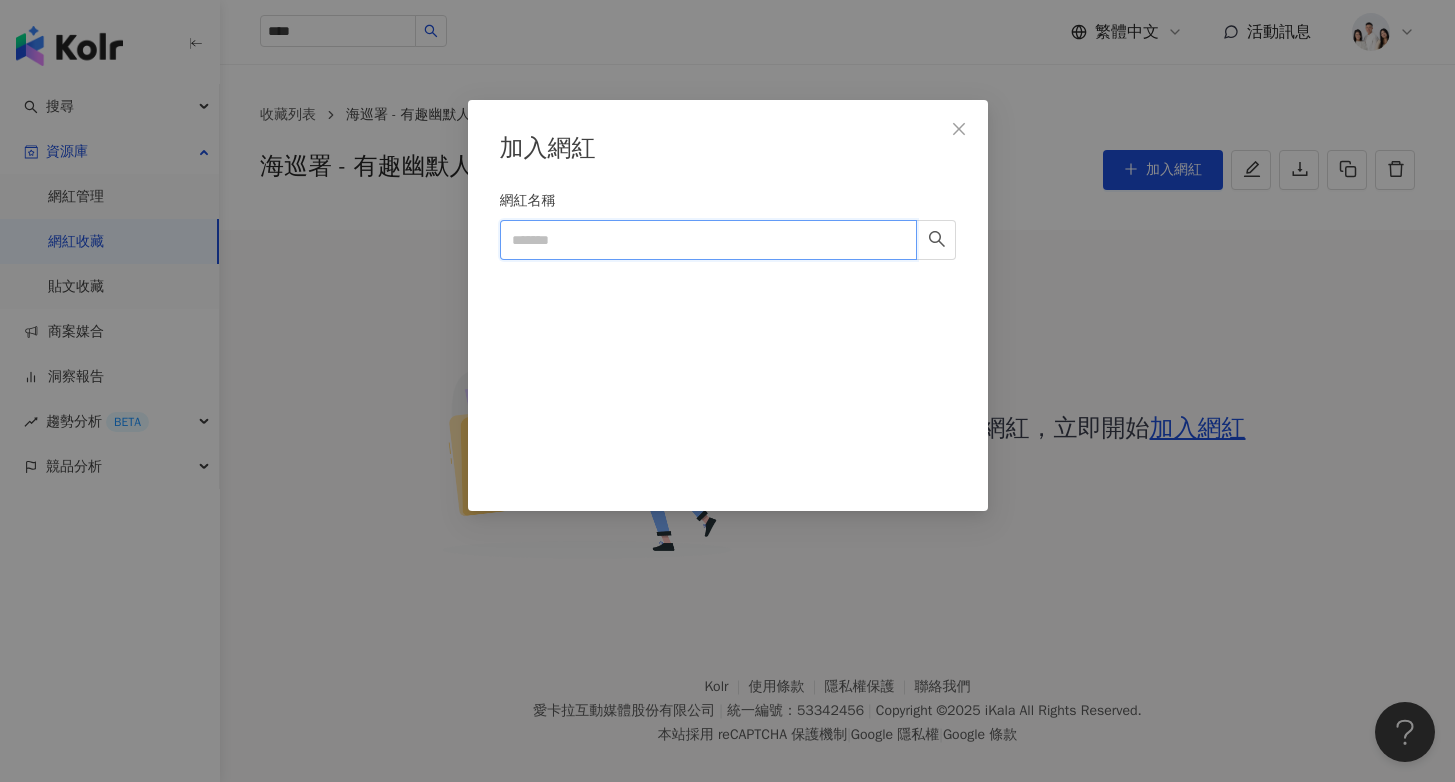 click on "網紅名稱" at bounding box center (708, 240) 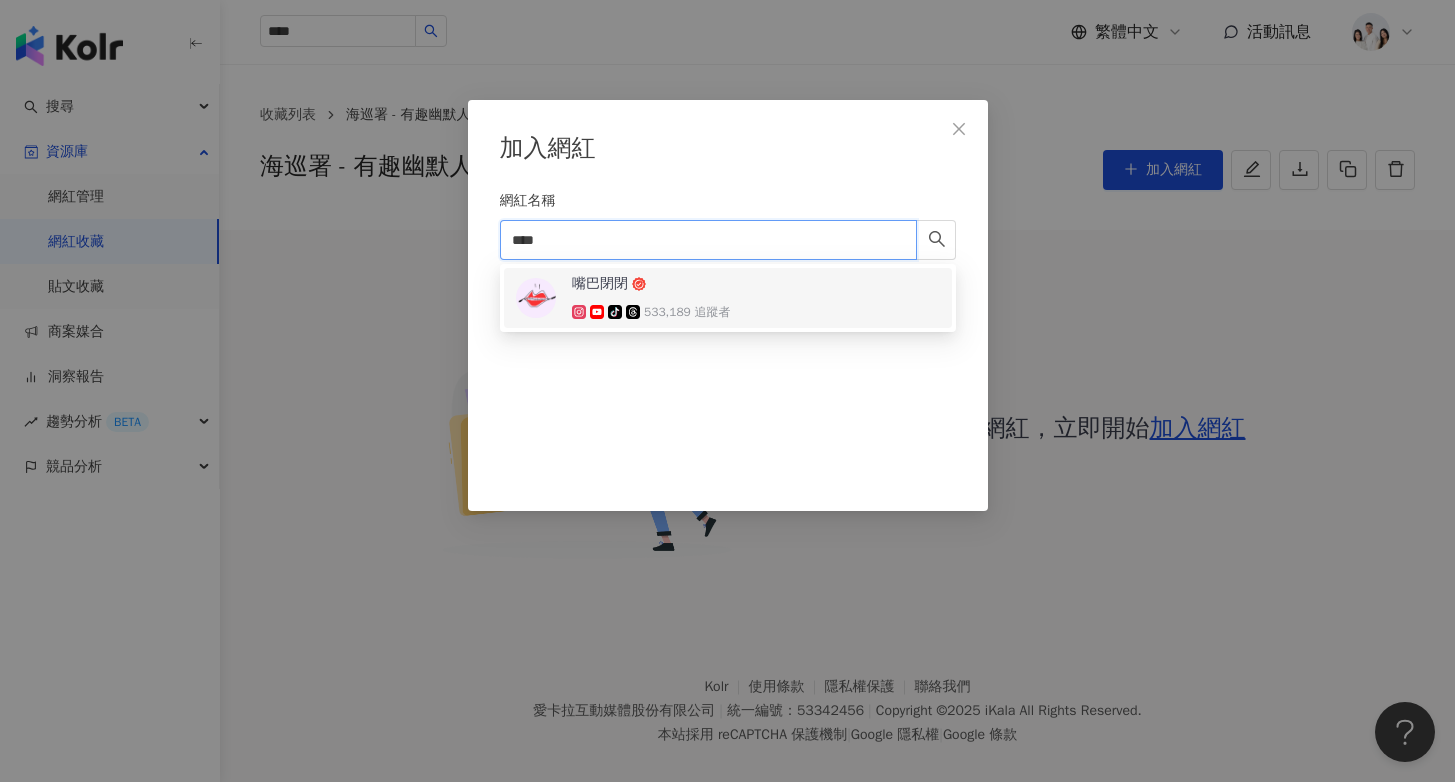click on "嘴巴閉閉 tiktok-icon 533,189   追蹤者" at bounding box center [651, 298] 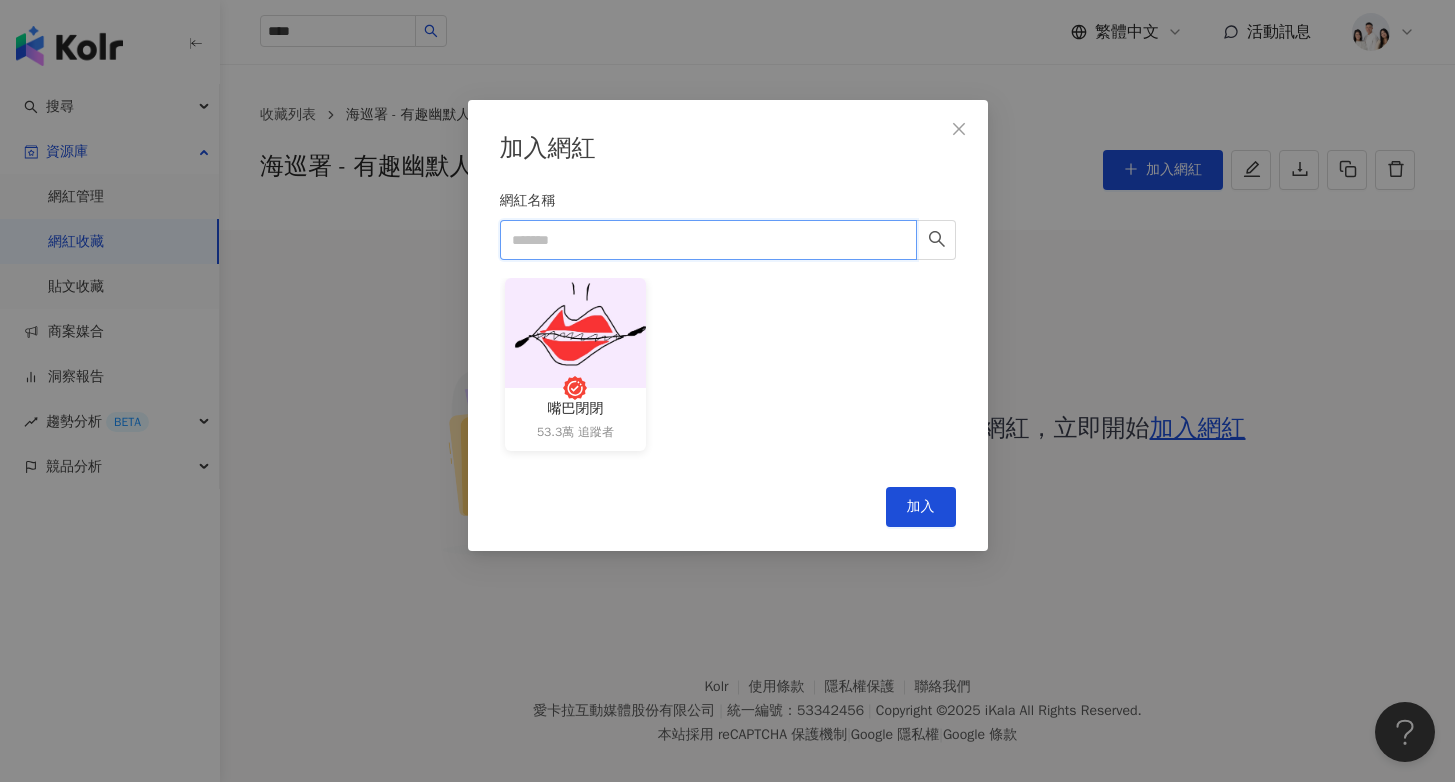click on "網紅名稱" at bounding box center [708, 240] 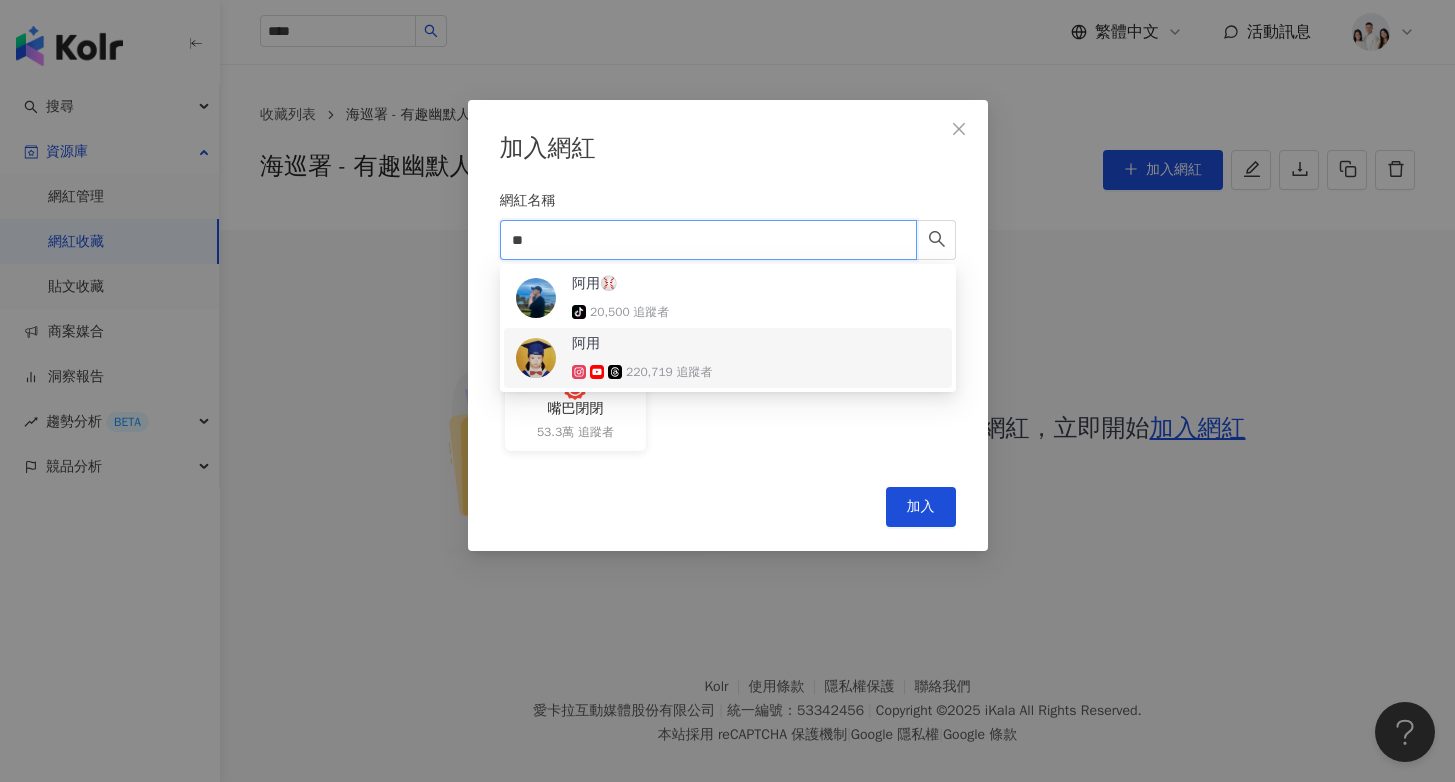 click on "阿用 220,719   追蹤者" at bounding box center [642, 358] 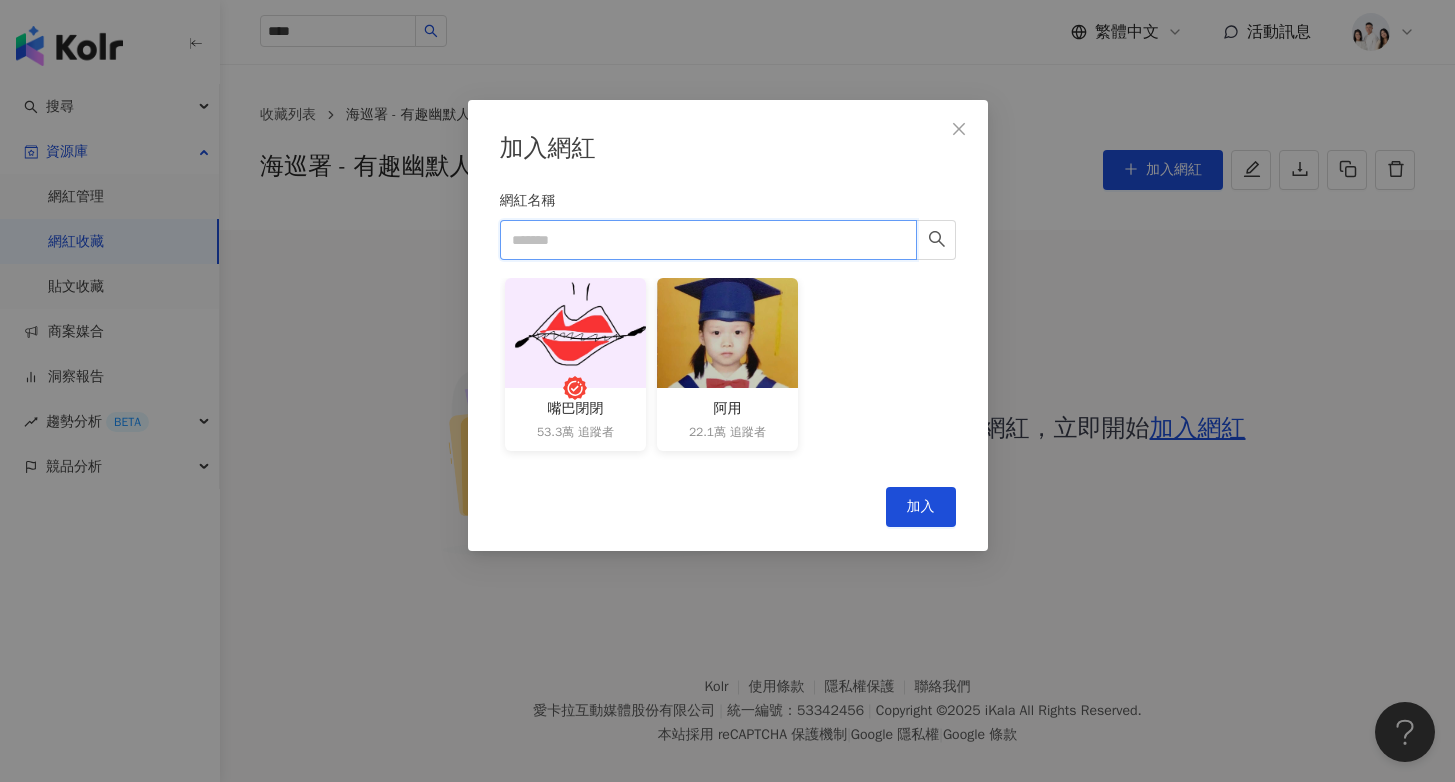 click on "網紅名稱" at bounding box center (708, 240) 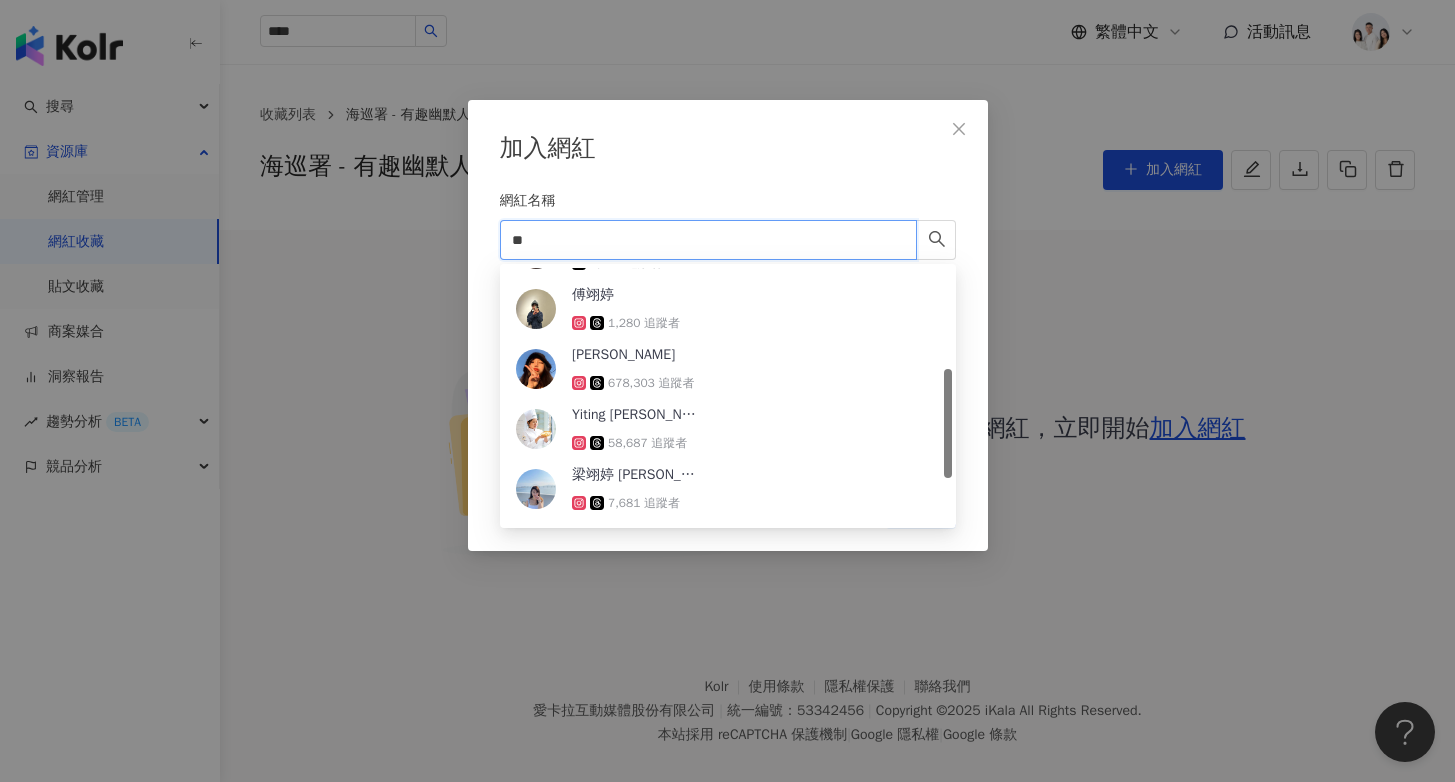 scroll, scrollTop: 237, scrollLeft: 0, axis: vertical 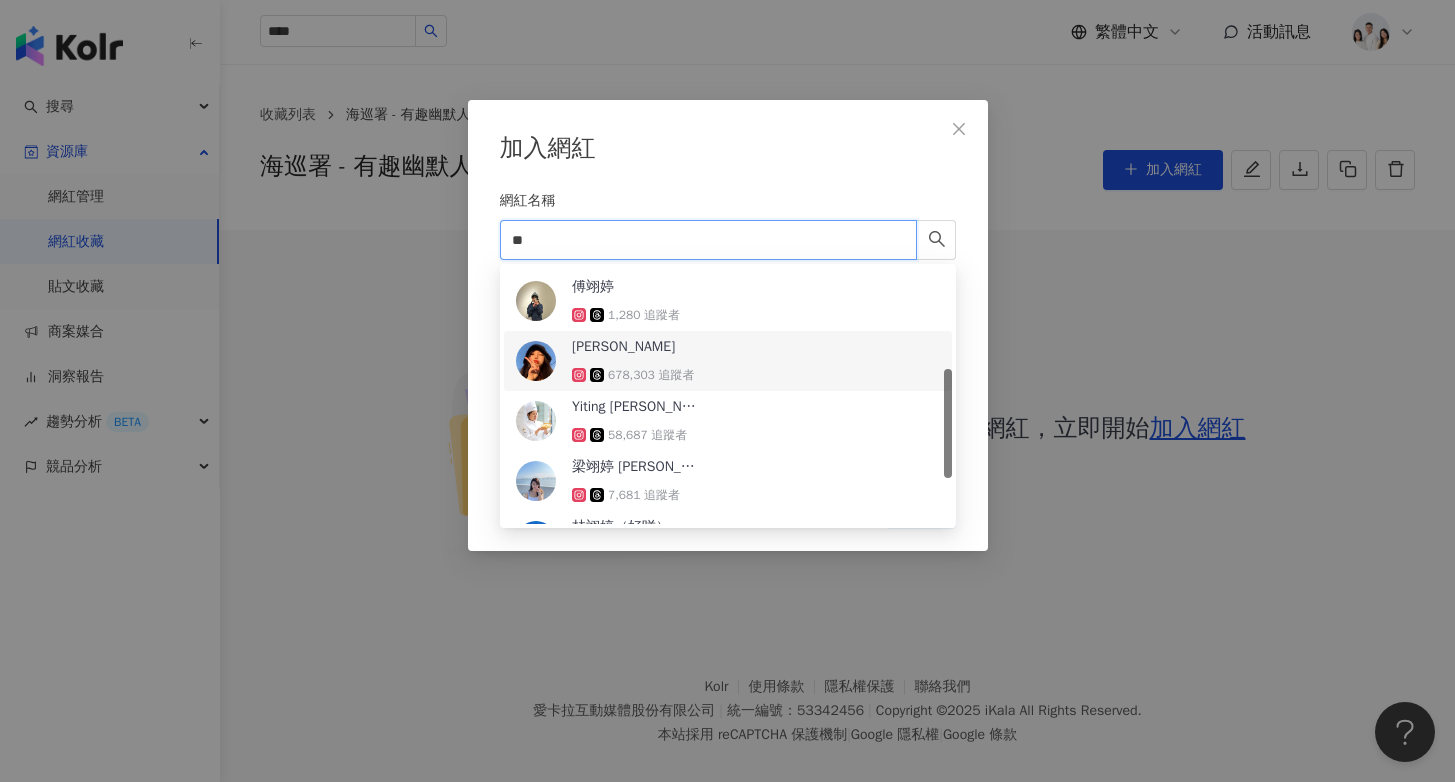 click on "翊 婷 678,303   追蹤者" at bounding box center [637, 361] 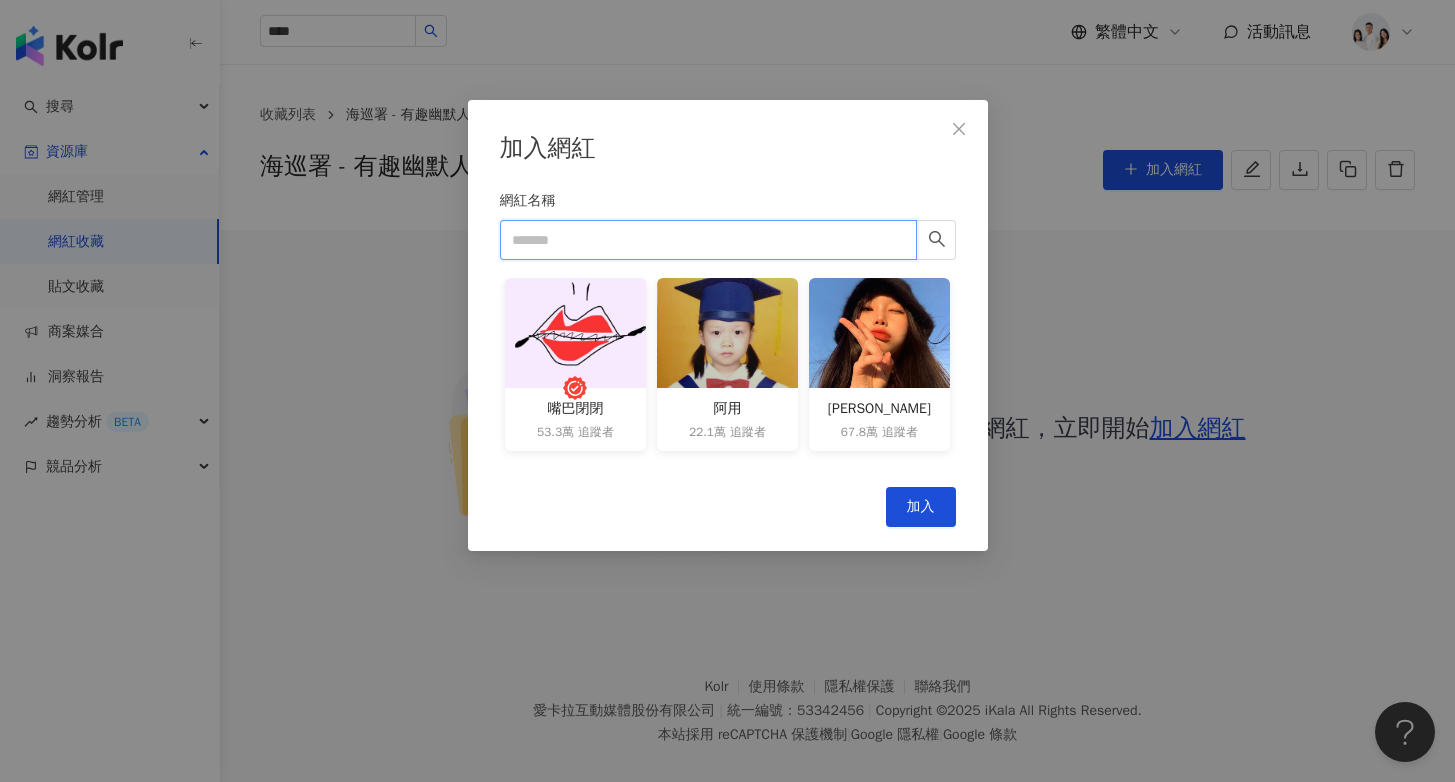 click on "網紅名稱" at bounding box center (708, 240) 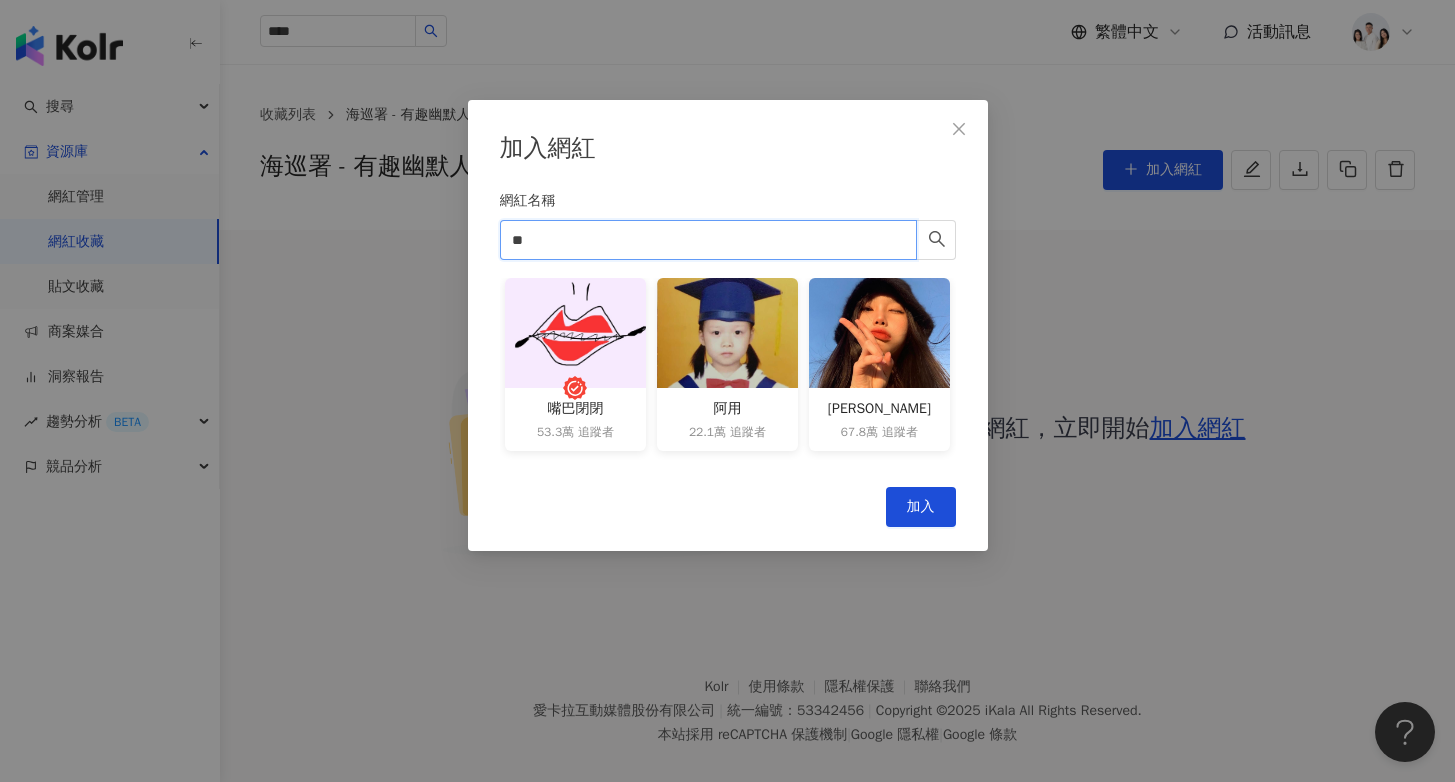 scroll, scrollTop: 0, scrollLeft: 0, axis: both 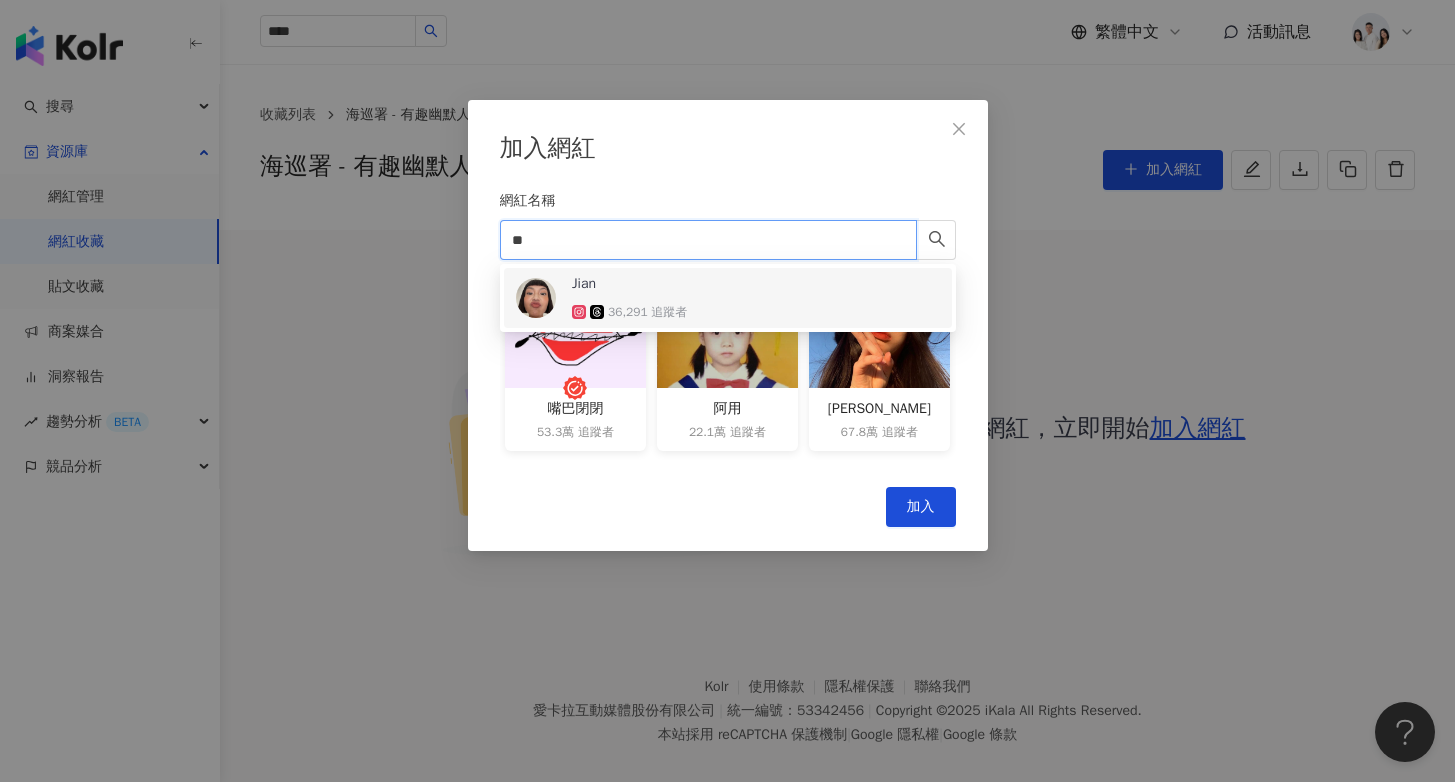 click on "Jian" at bounding box center (584, 284) 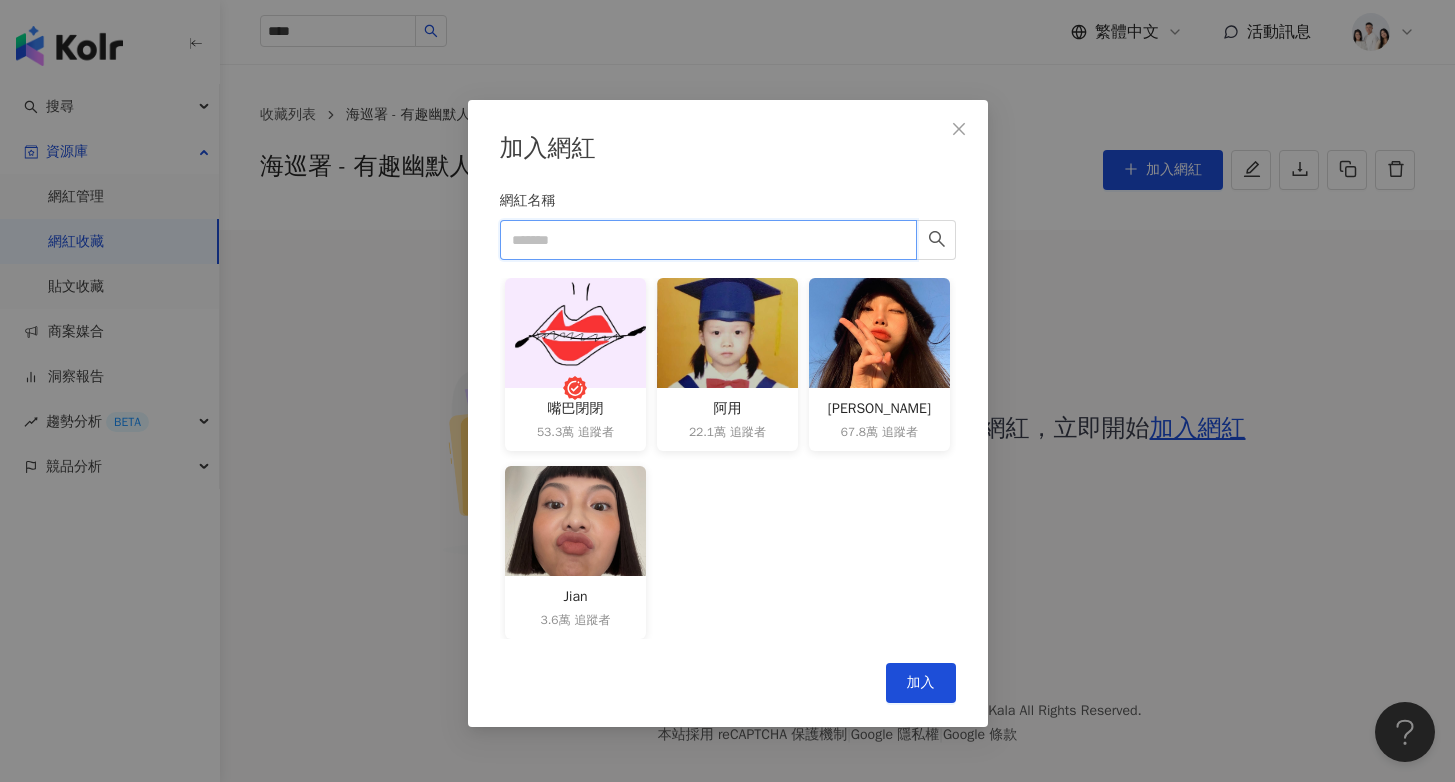 click on "網紅名稱" at bounding box center [708, 240] 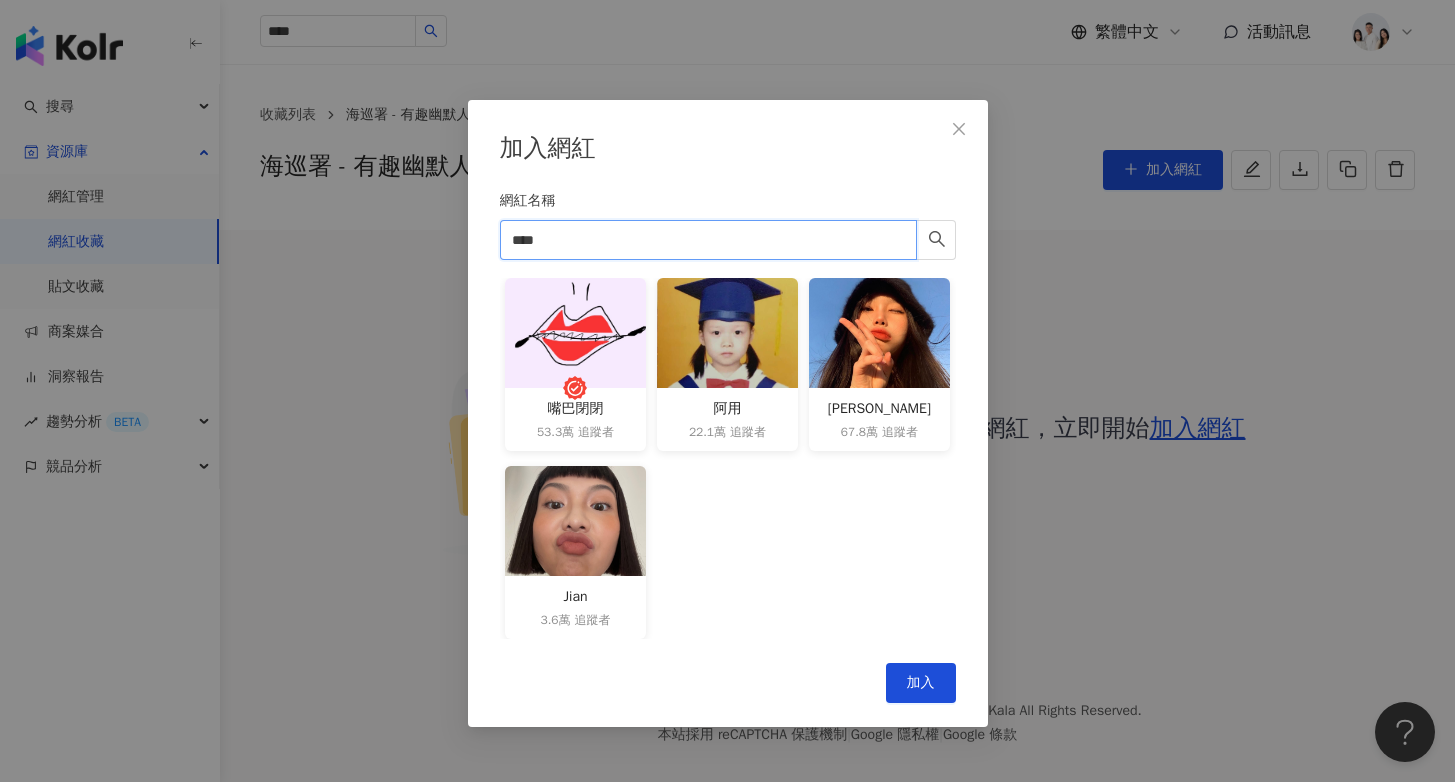 click on "****" at bounding box center [708, 240] 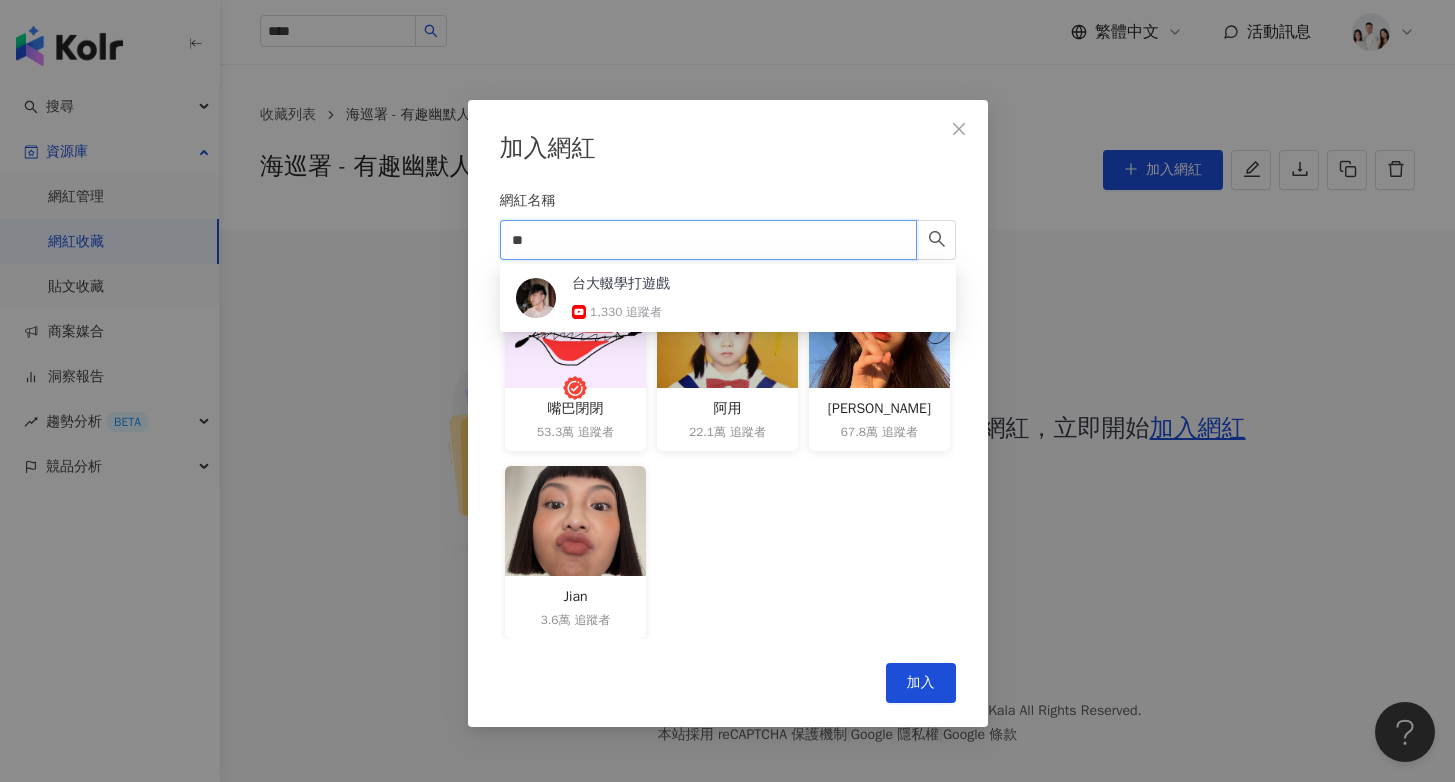 type on "*" 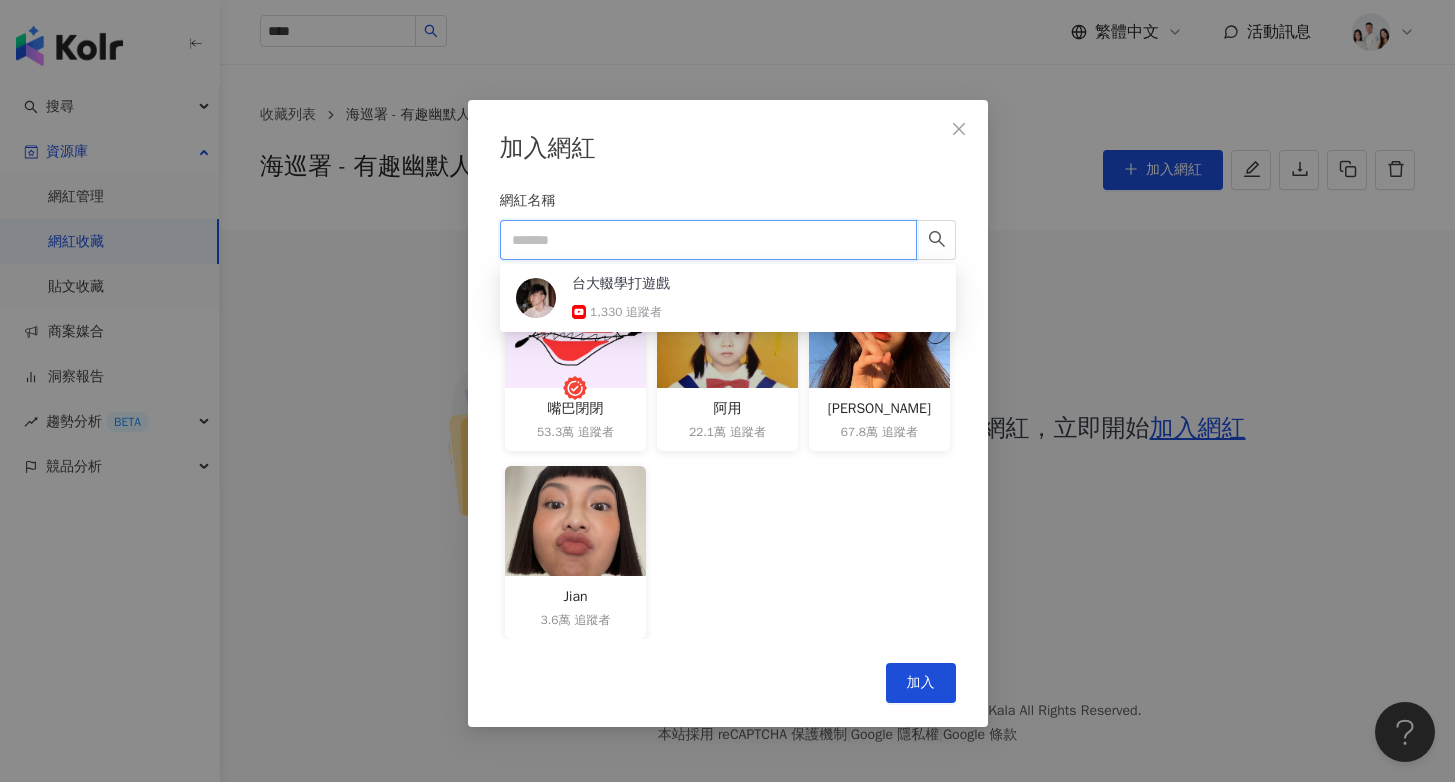 paste on "****" 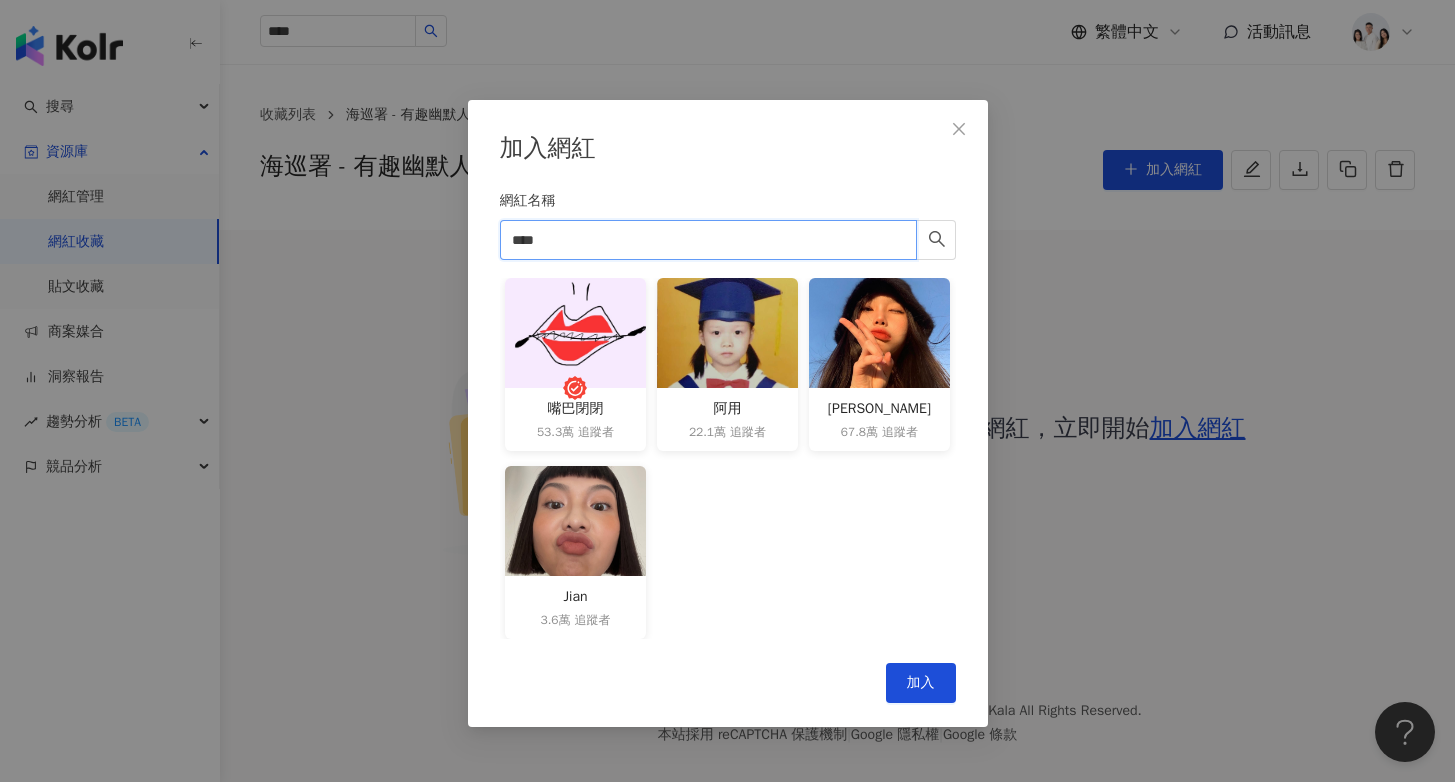 click on "****" at bounding box center [708, 240] 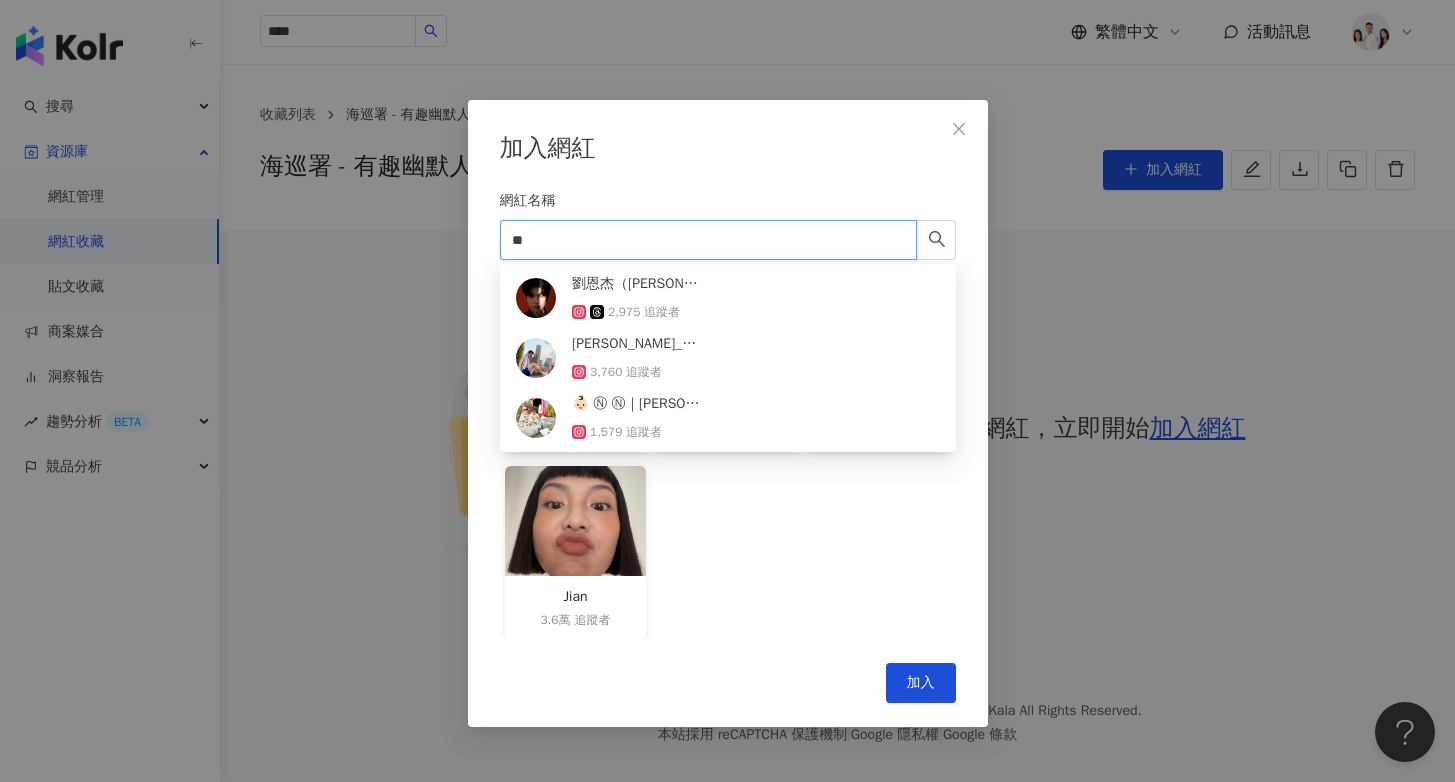 drag, startPoint x: 594, startPoint y: 244, endPoint x: 502, endPoint y: 231, distance: 92.91394 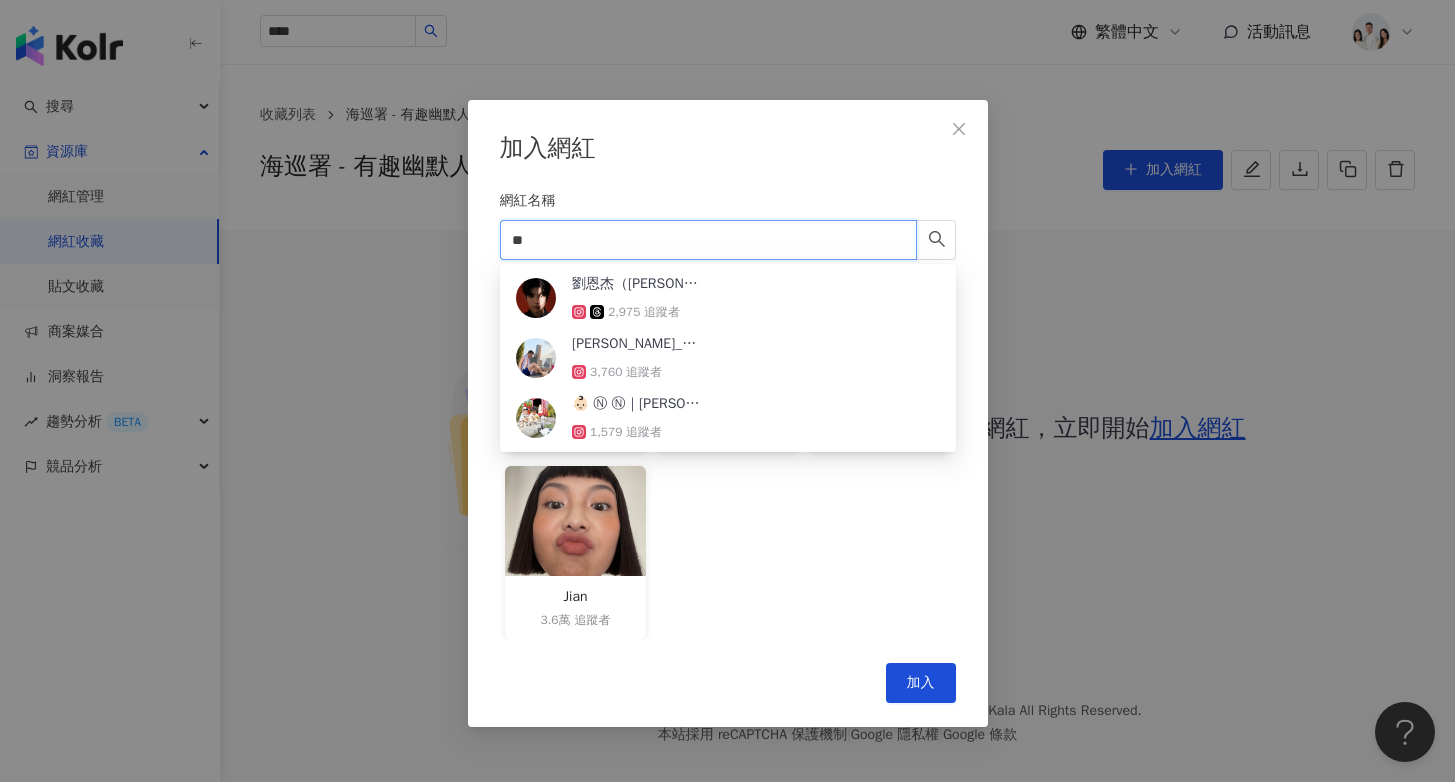 click on "**" at bounding box center [708, 240] 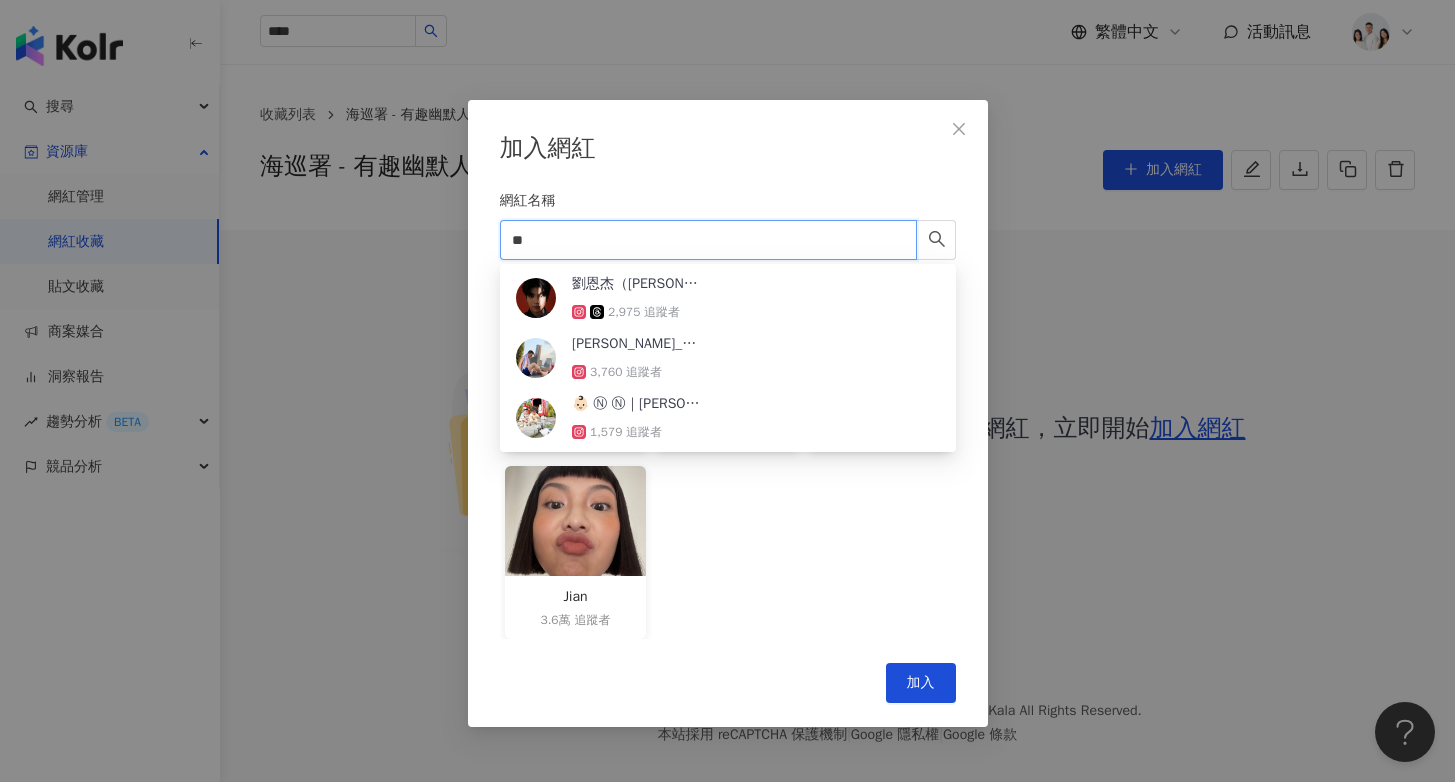 drag, startPoint x: 583, startPoint y: 236, endPoint x: 487, endPoint y: 238, distance: 96.02083 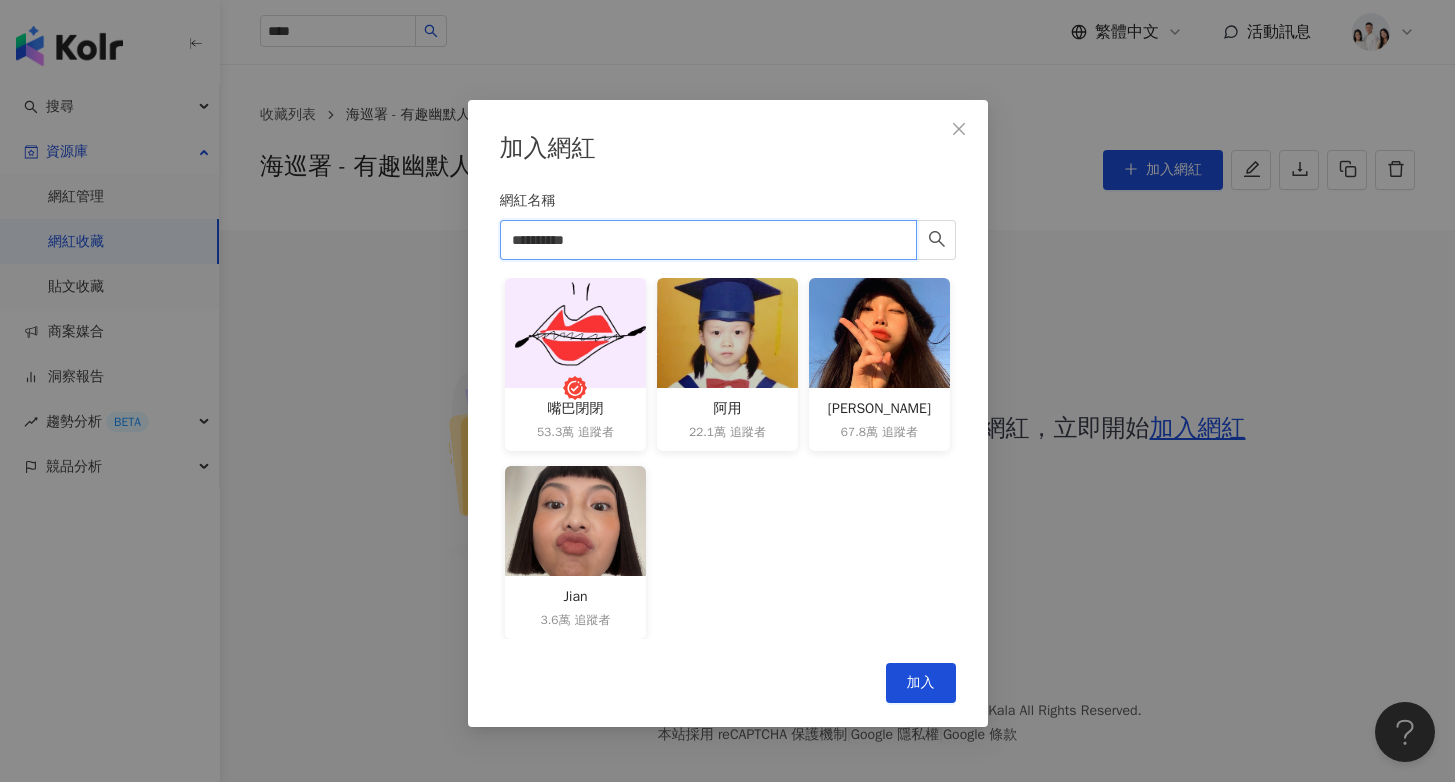 click on "**********" at bounding box center [708, 240] 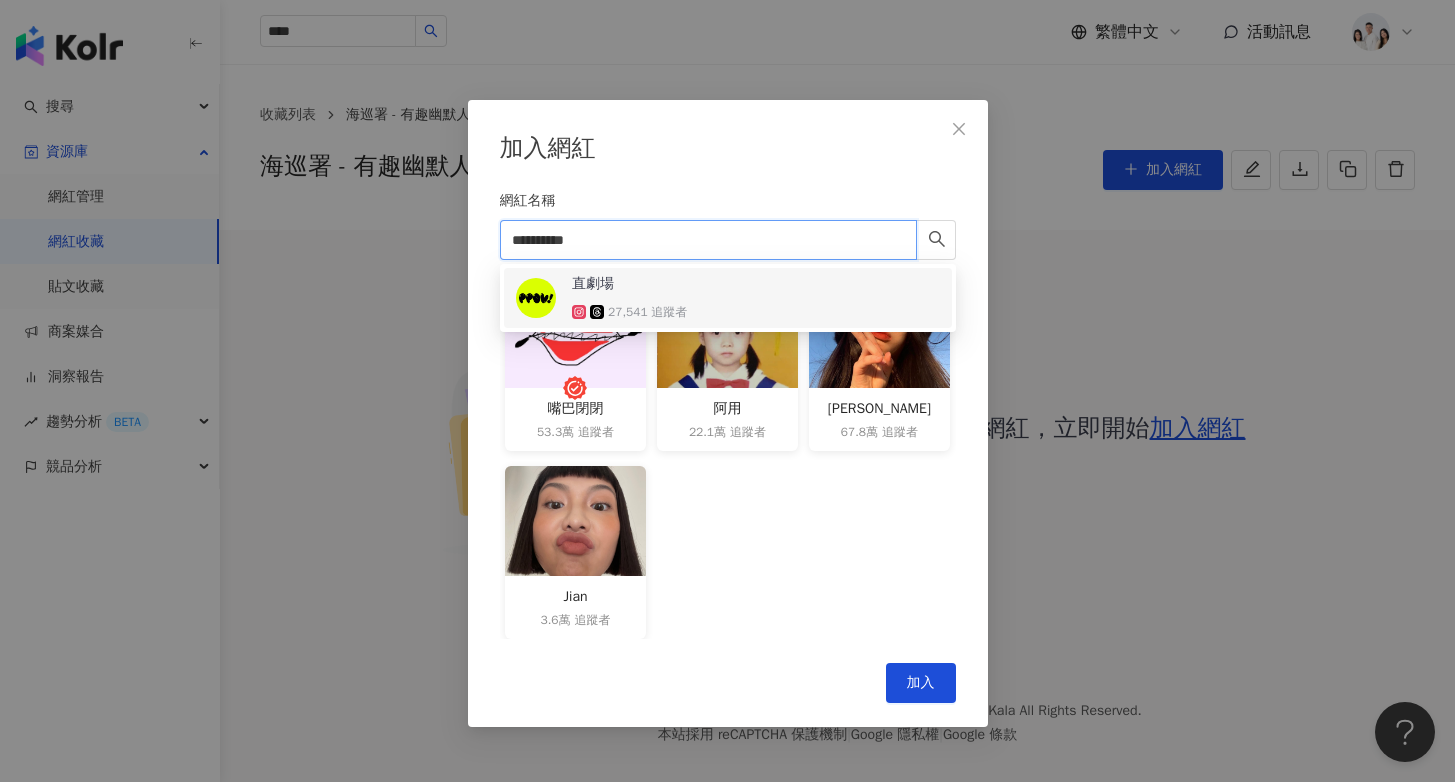 click on "直劇場 27,541   追蹤者" at bounding box center [728, 298] 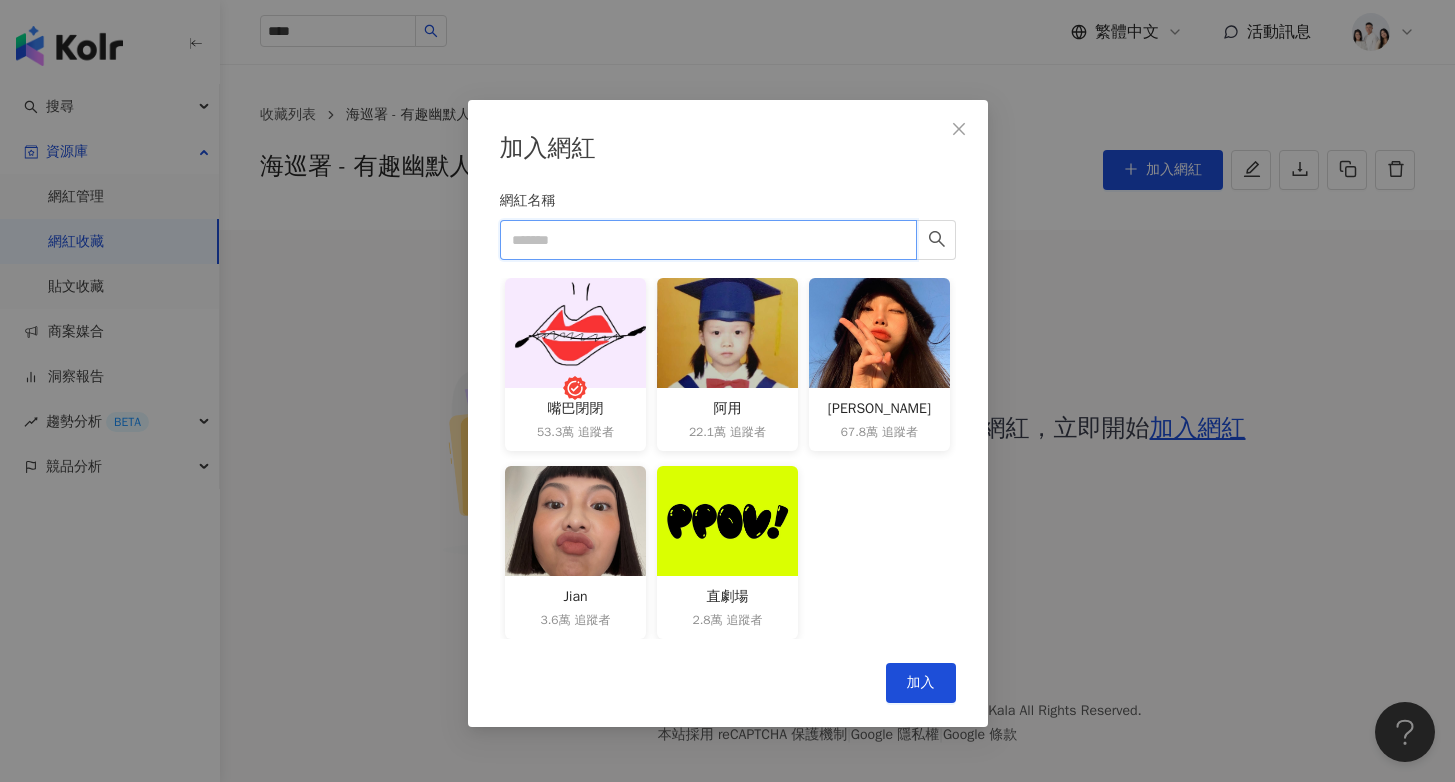click on "網紅名稱" at bounding box center [708, 240] 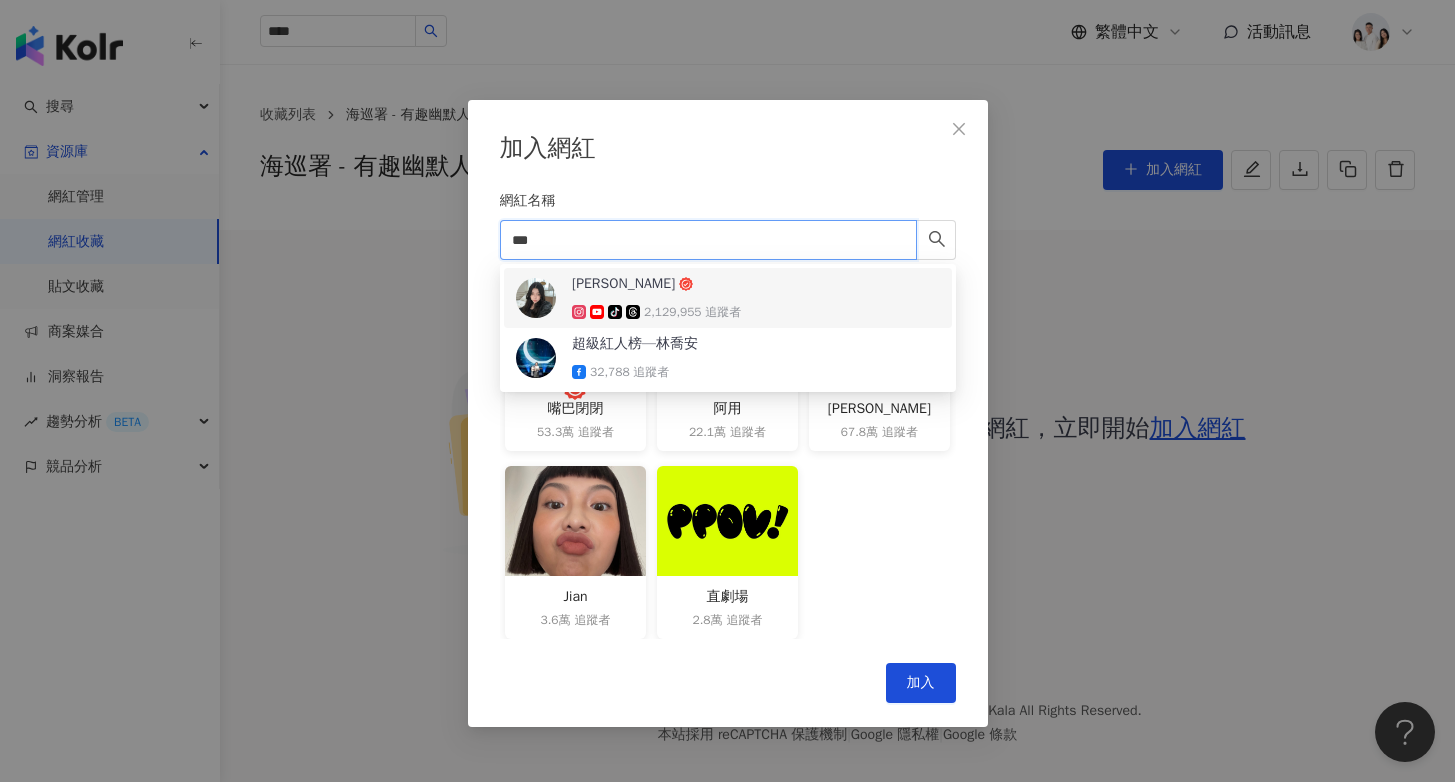click at bounding box center (536, 298) 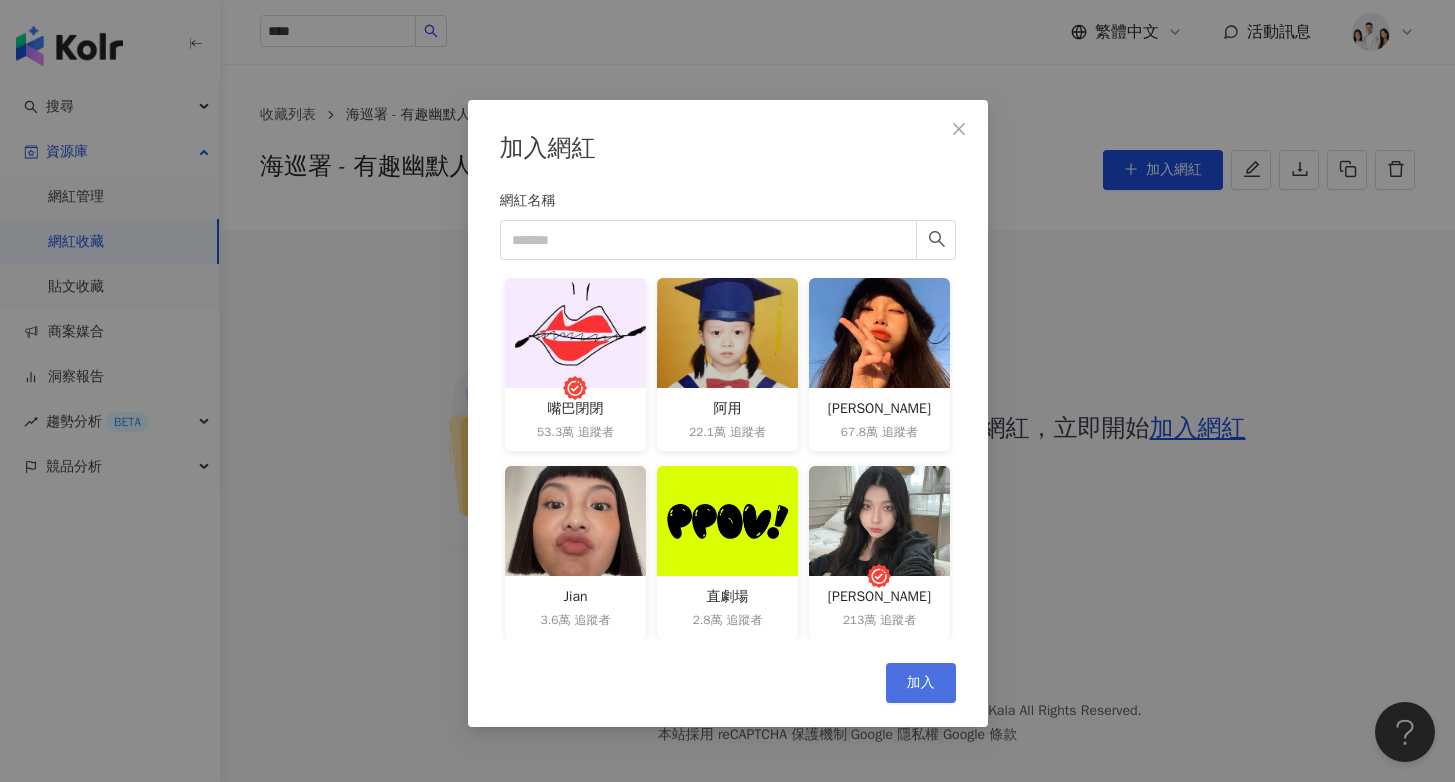 click on "加入" at bounding box center [921, 683] 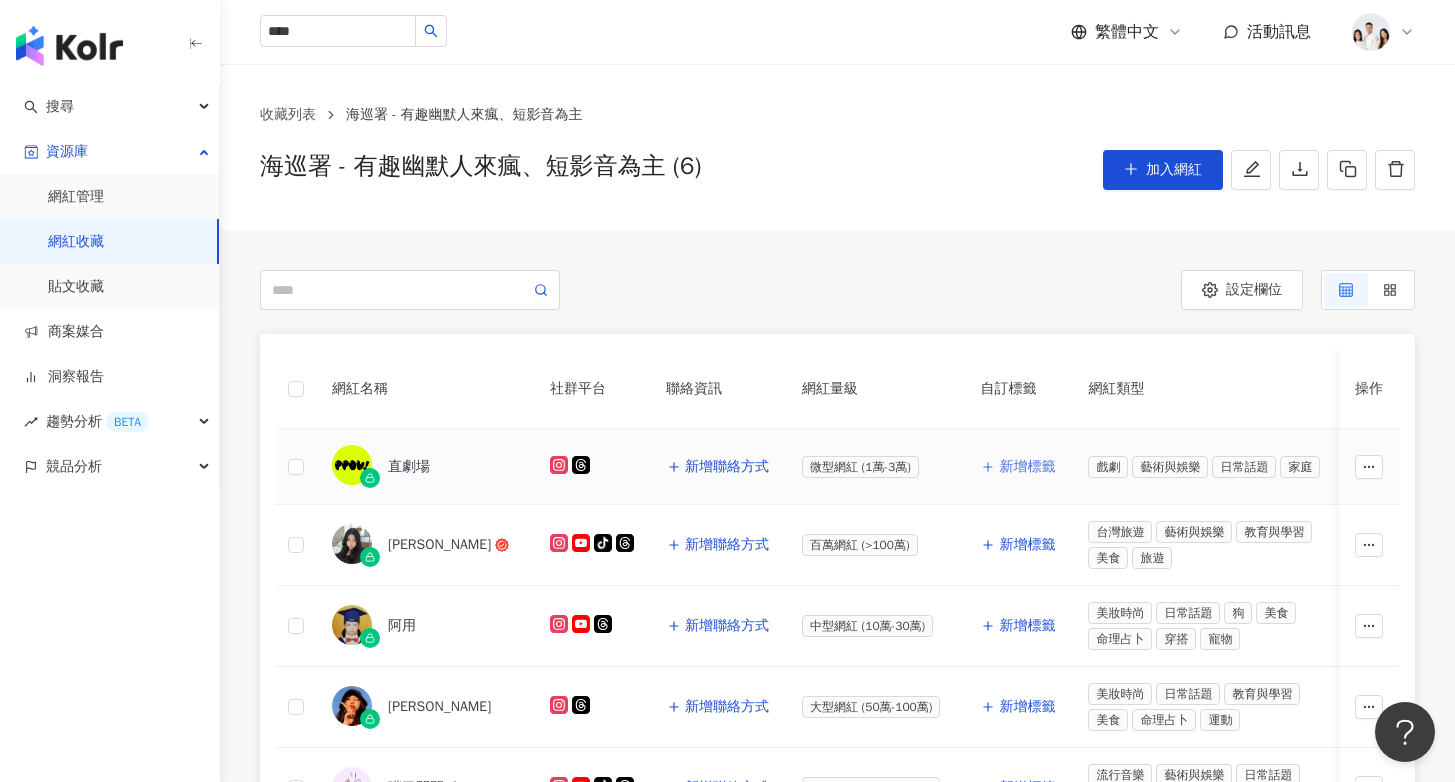 click on "新增標籤" at bounding box center (1018, 467) 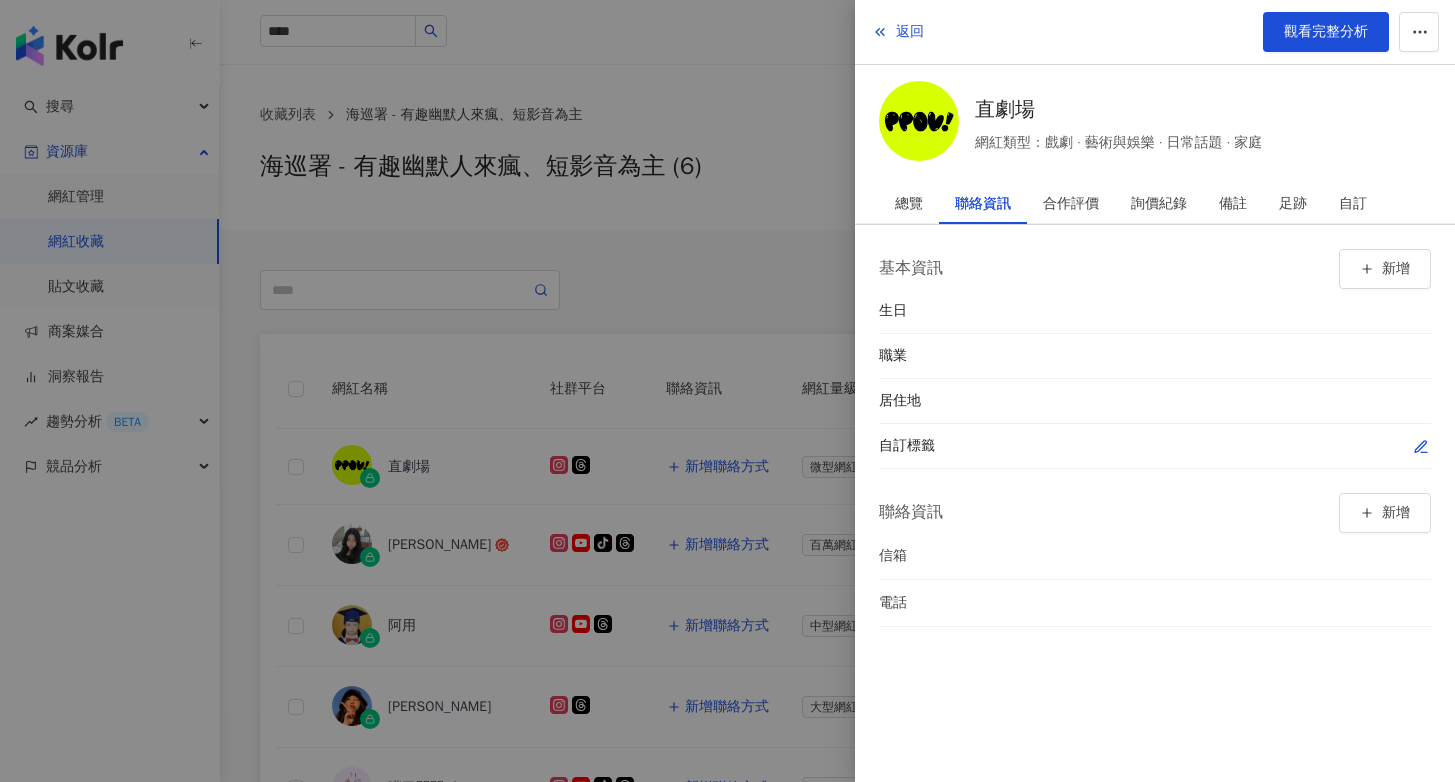 click 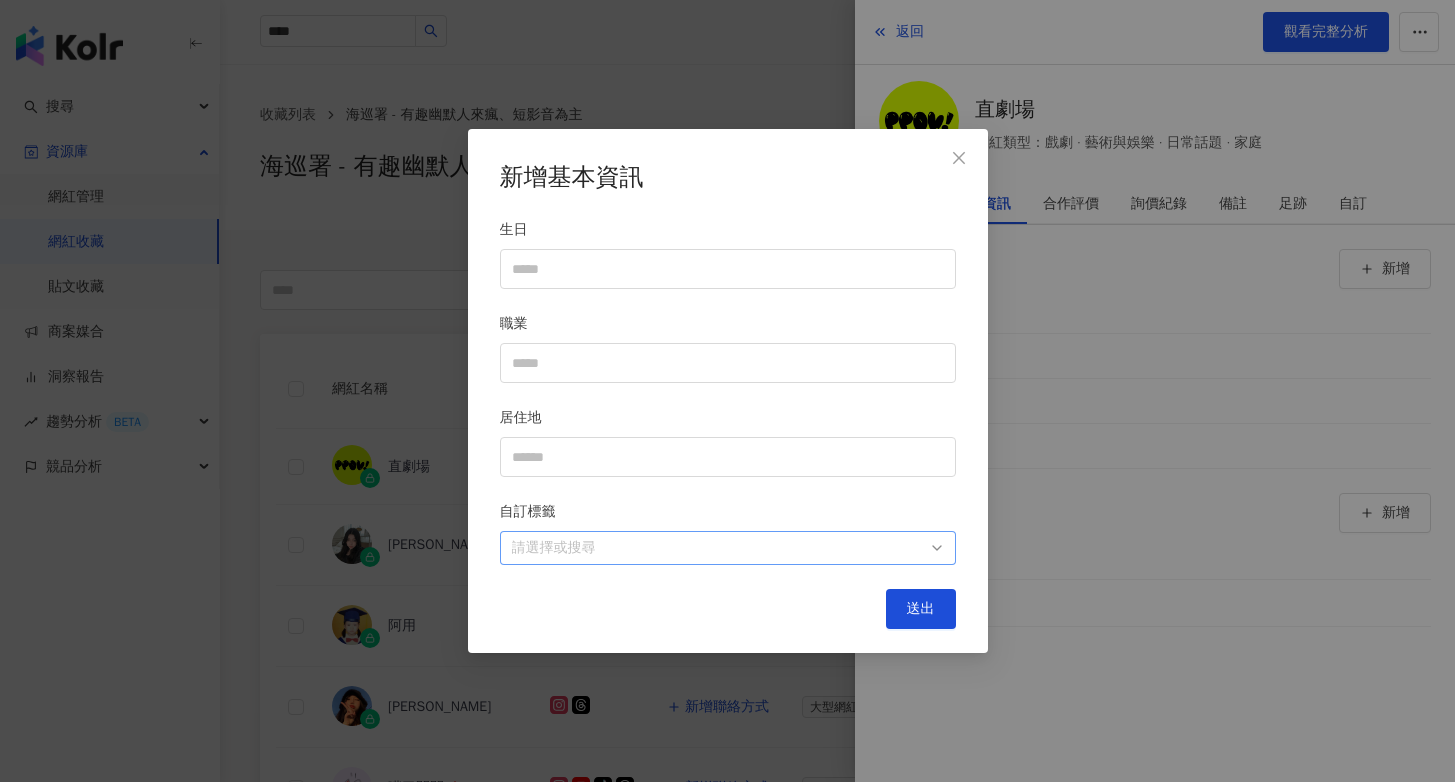click at bounding box center (717, 547) 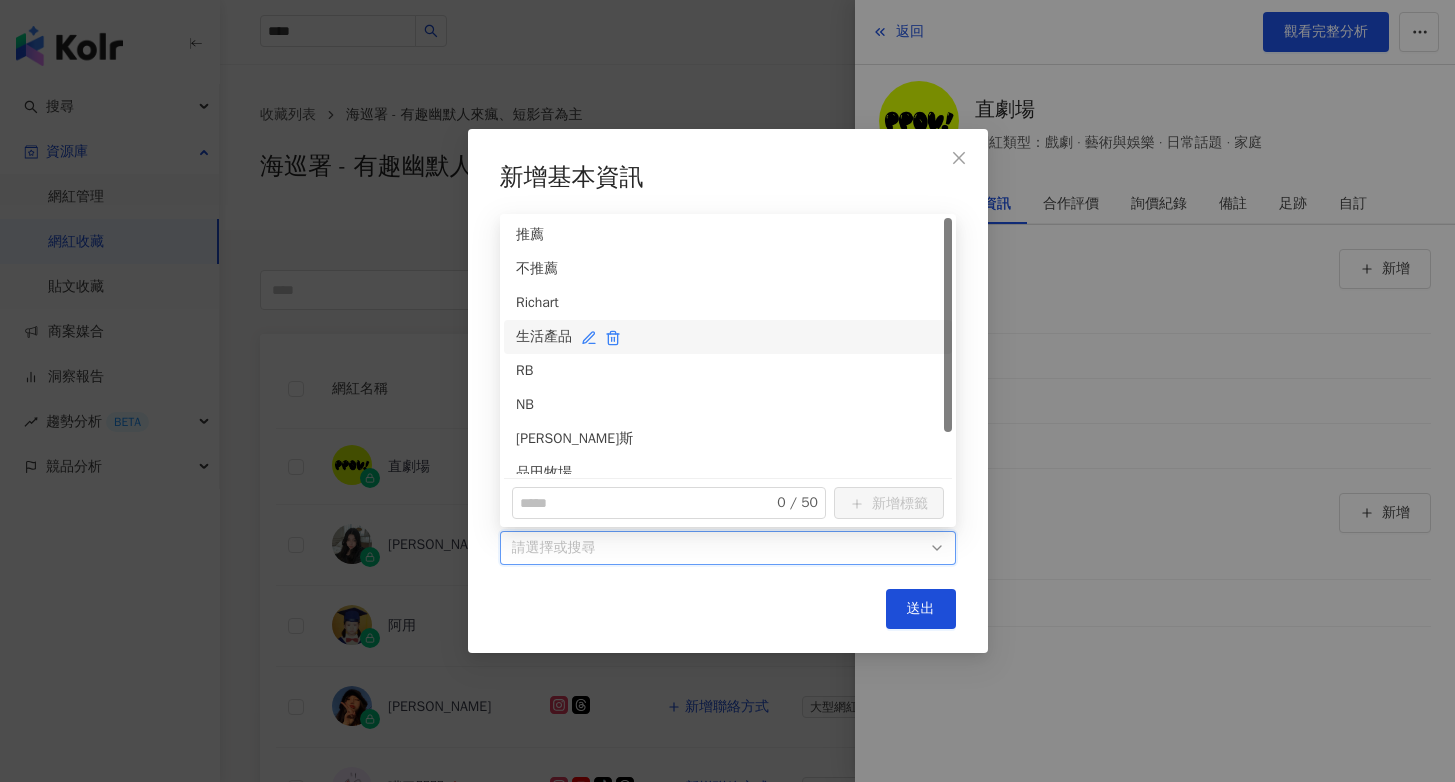 click on "生活產品" at bounding box center (728, 337) 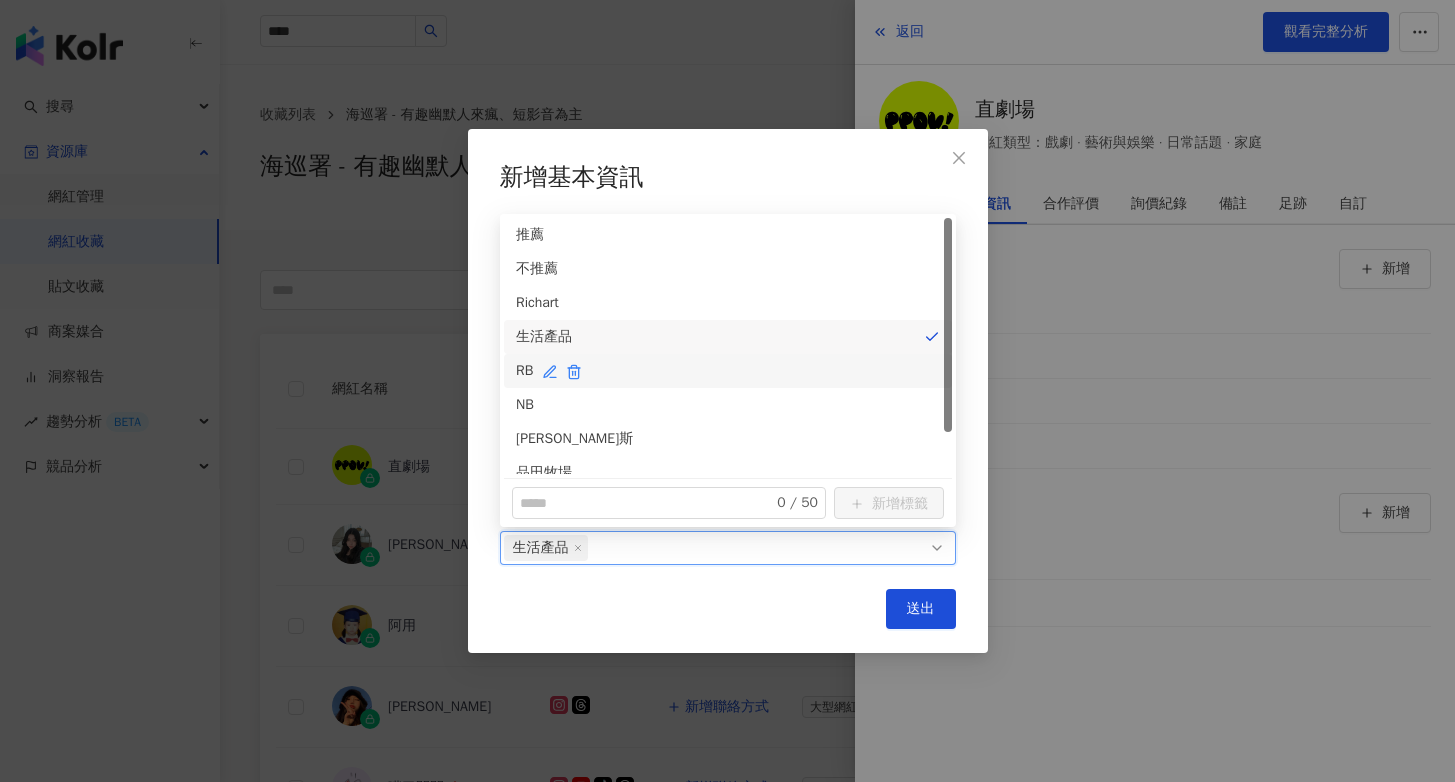 click on "RB" at bounding box center [728, 371] 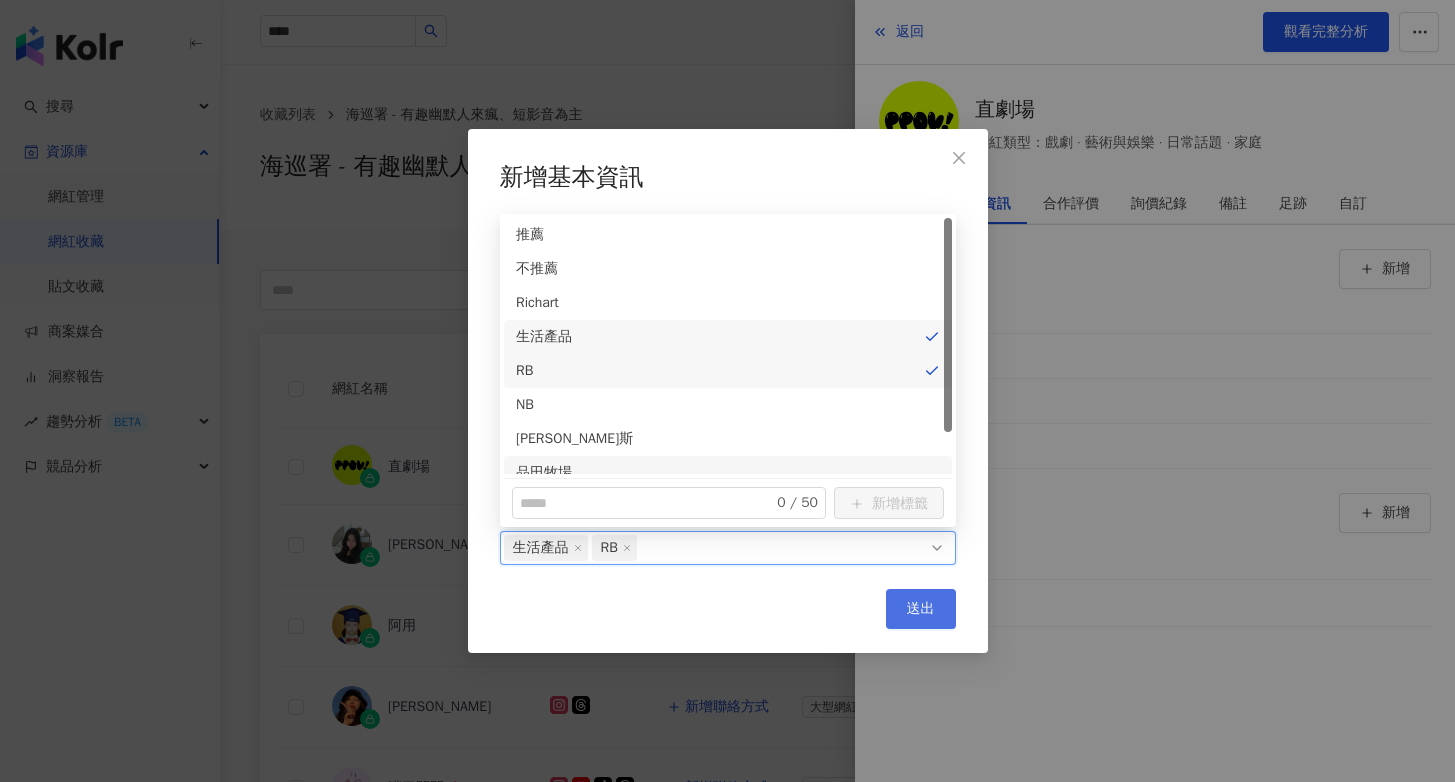 click on "送出" at bounding box center (921, 609) 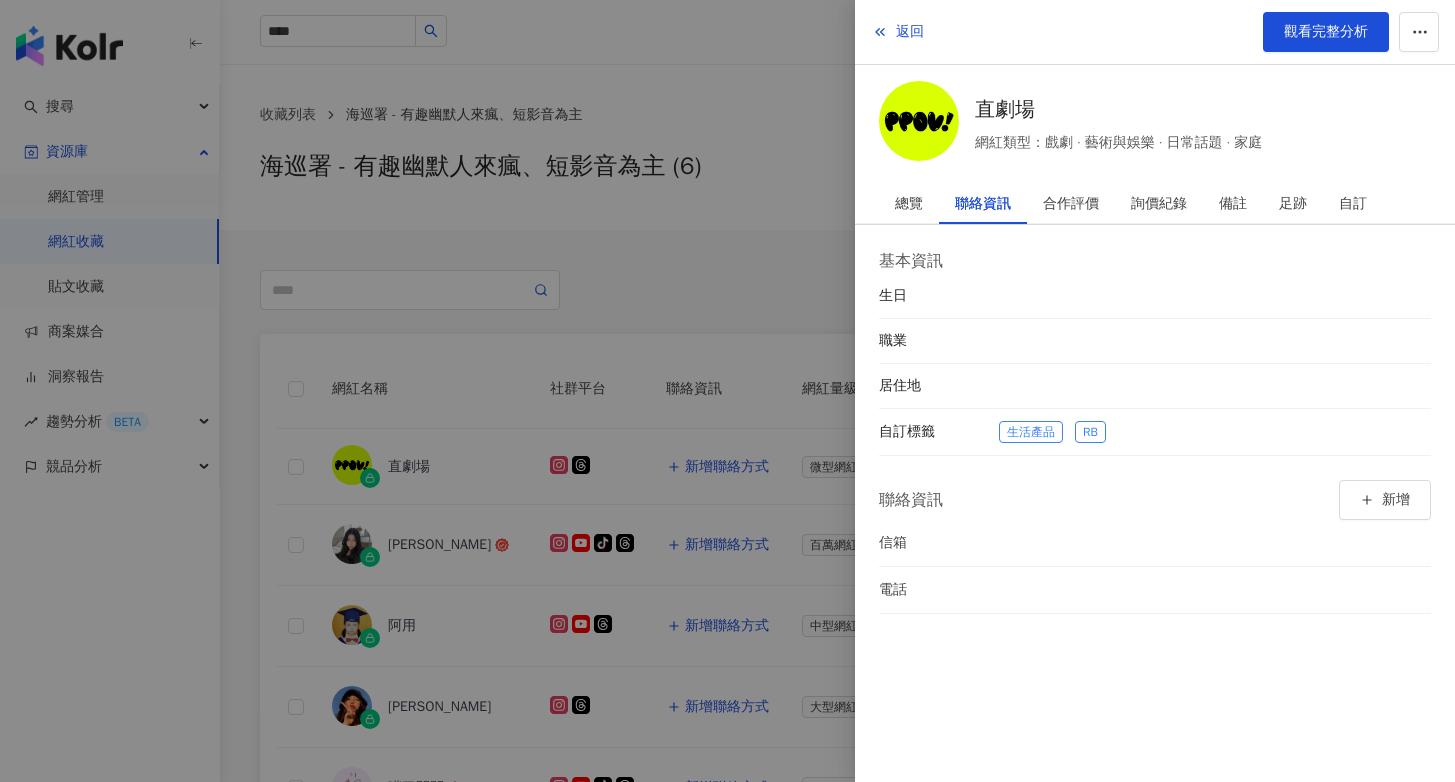 click at bounding box center [727, 391] 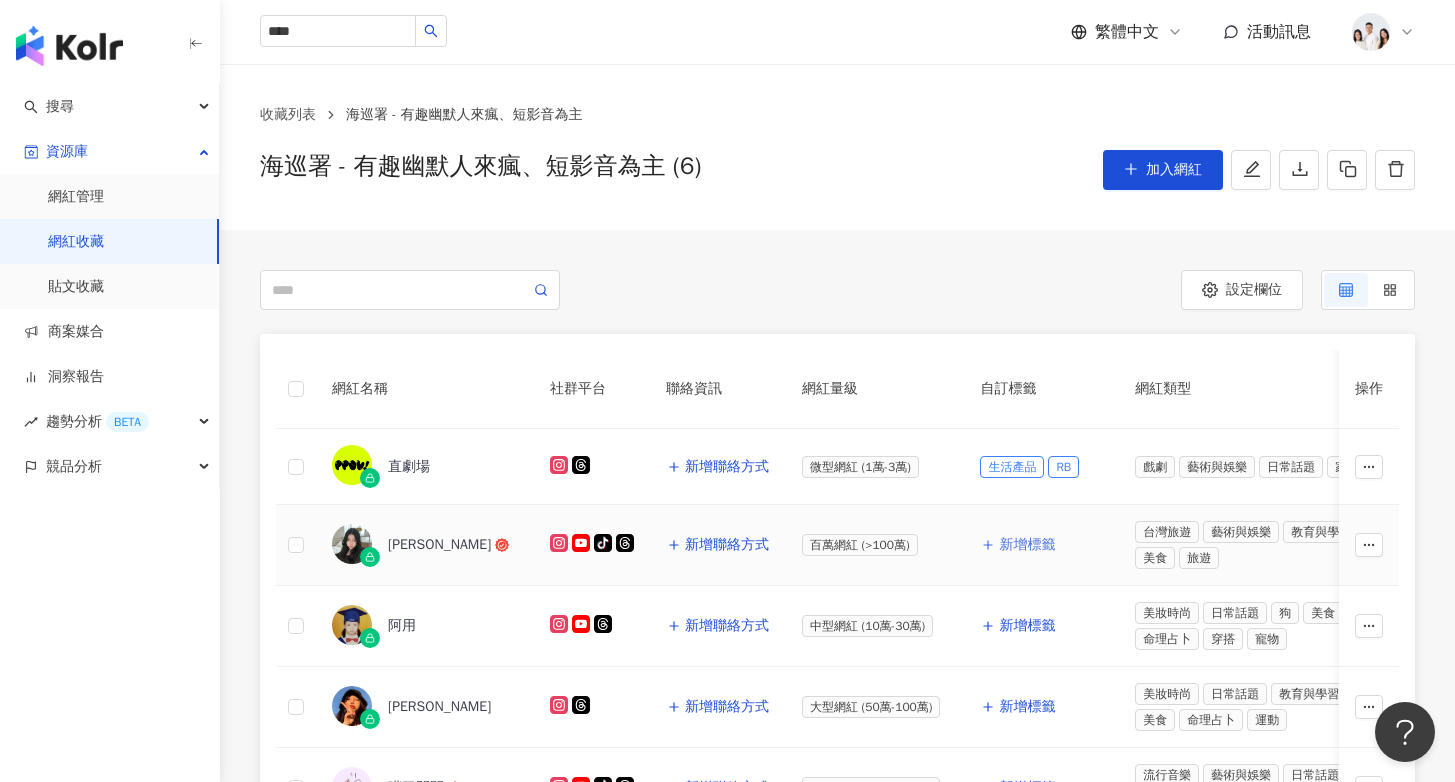 click on "新增標籤" at bounding box center (1027, 545) 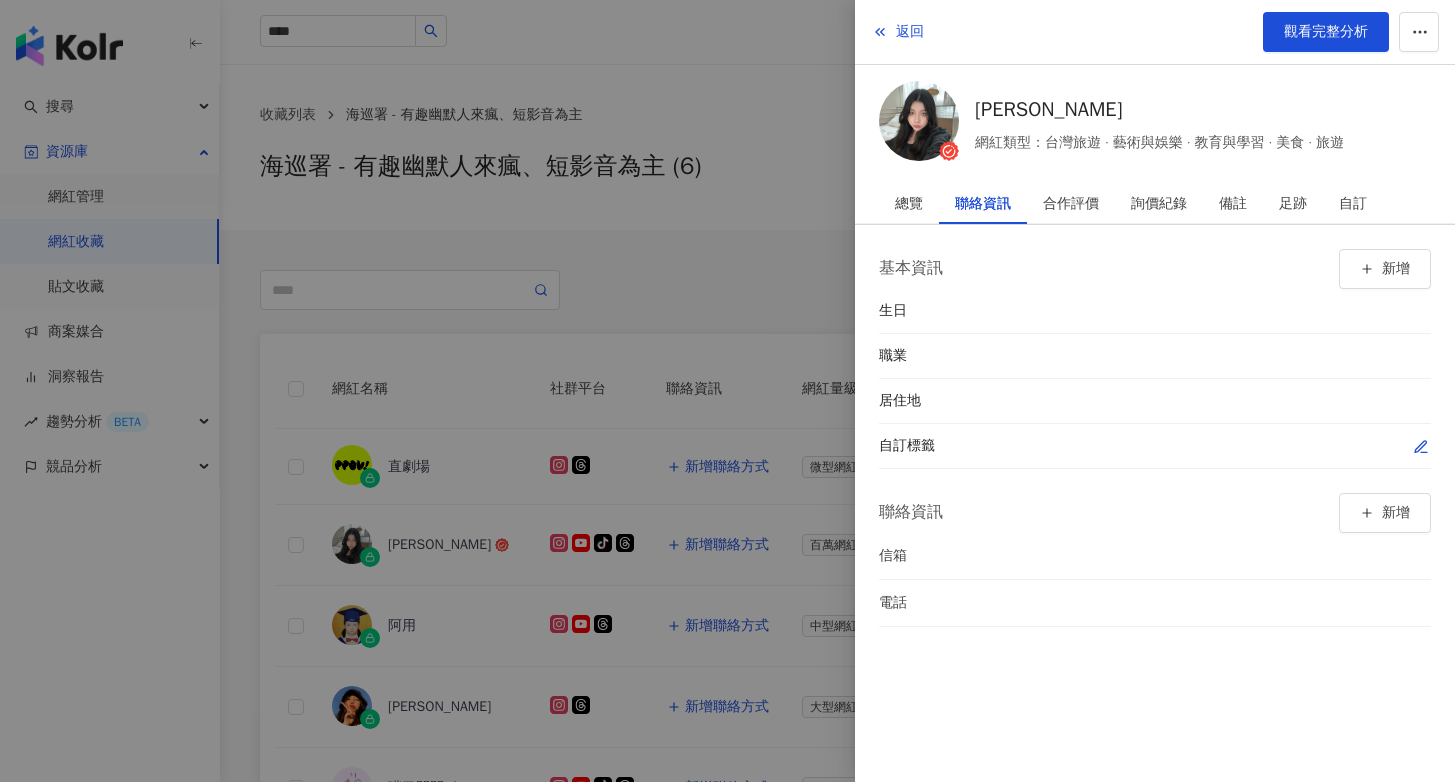 click on "自訂標籤" at bounding box center [1155, 446] 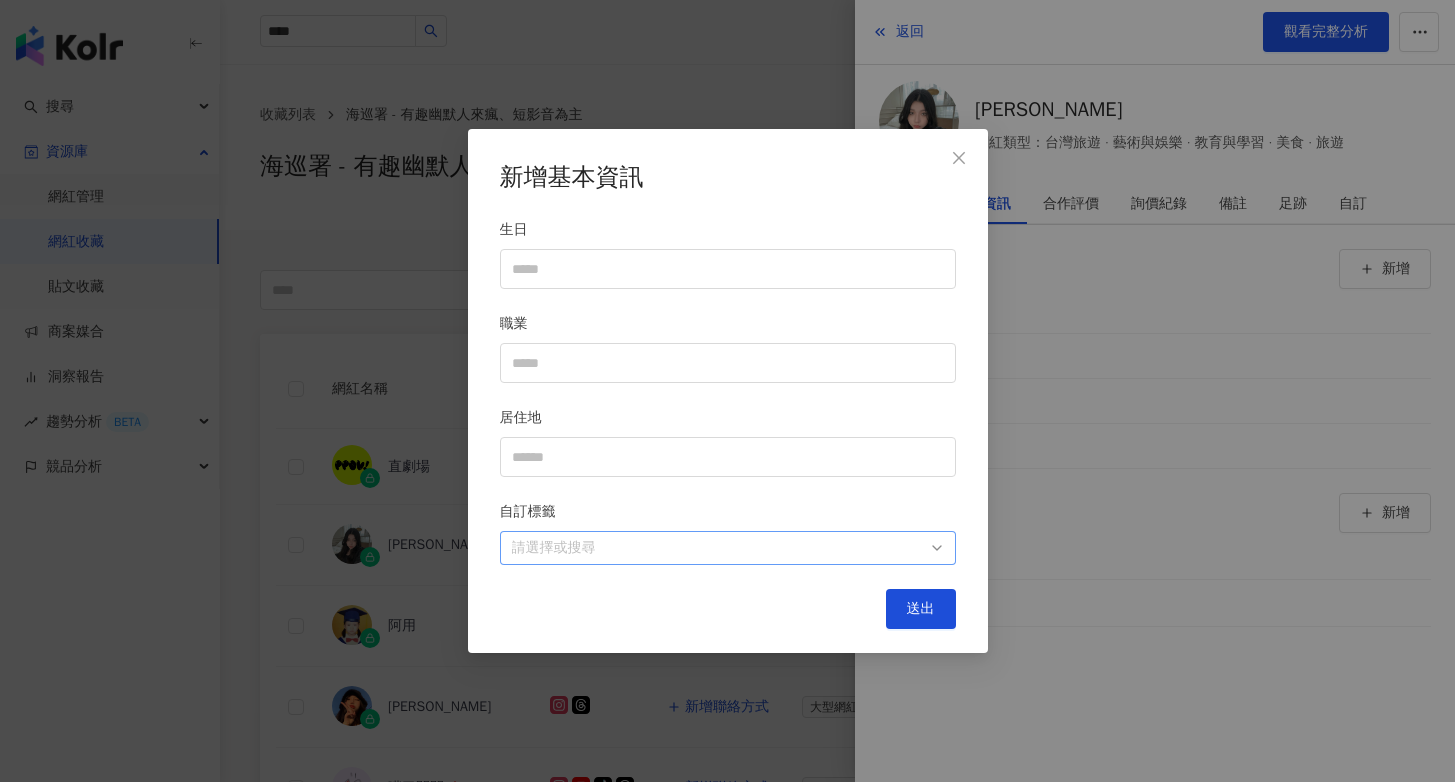 click at bounding box center (717, 547) 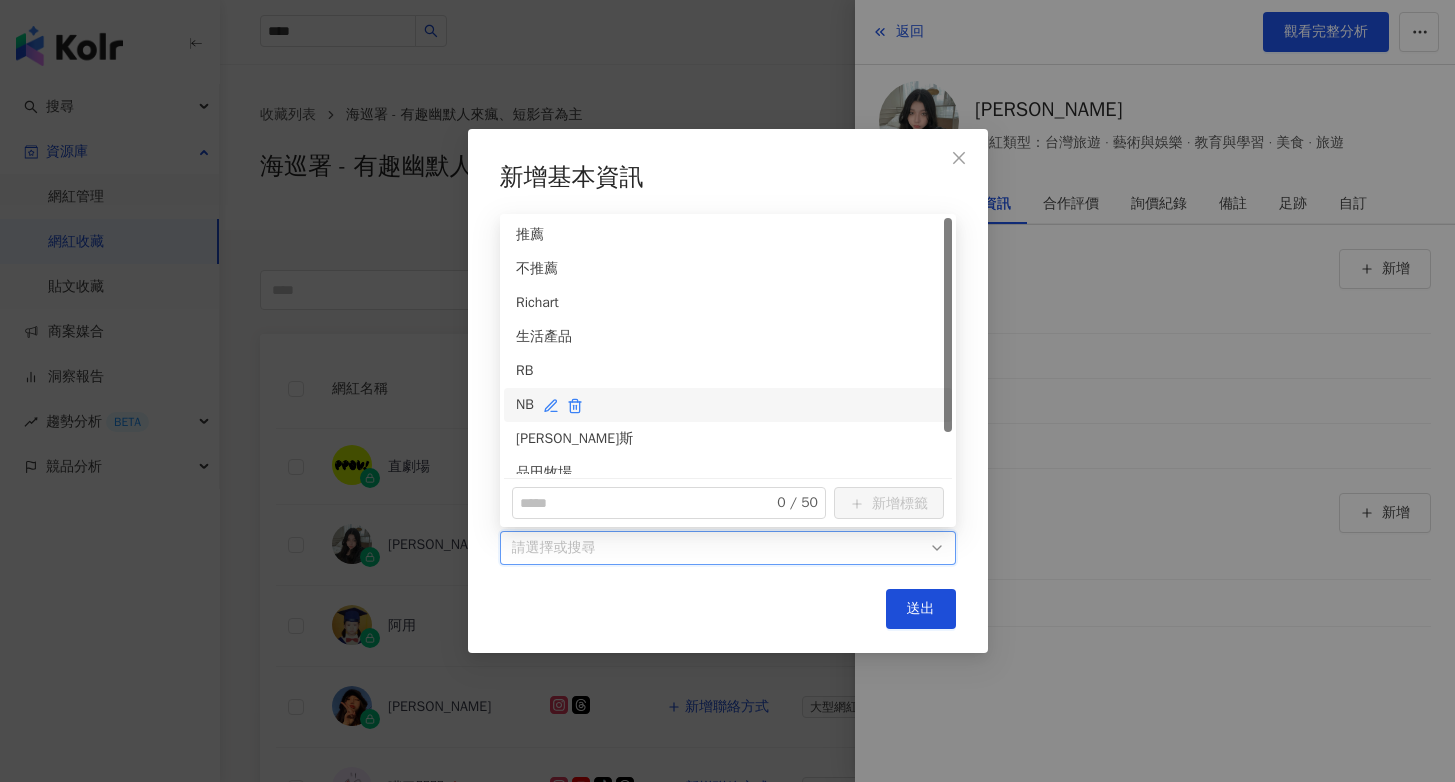click on "NB" at bounding box center (728, 405) 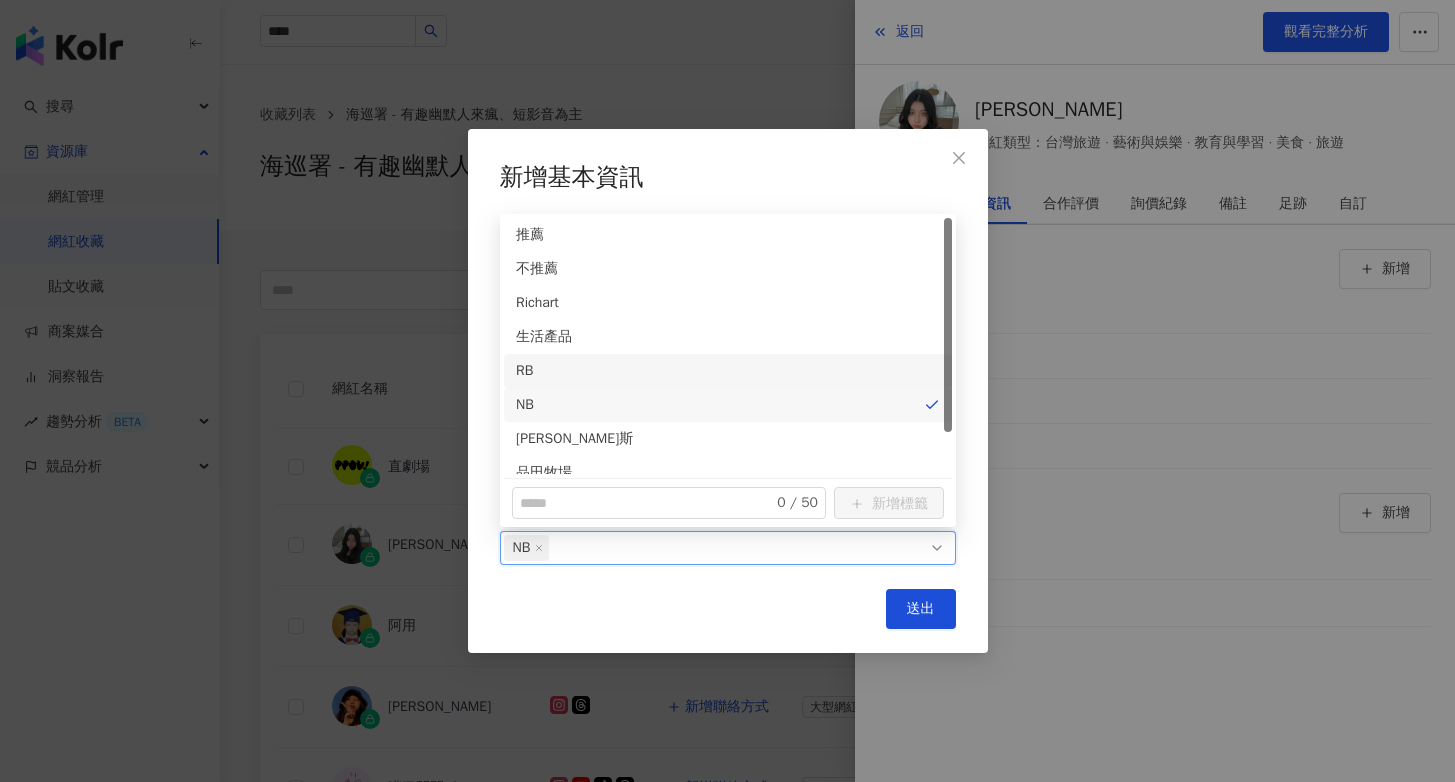 click on "RB" at bounding box center [728, 371] 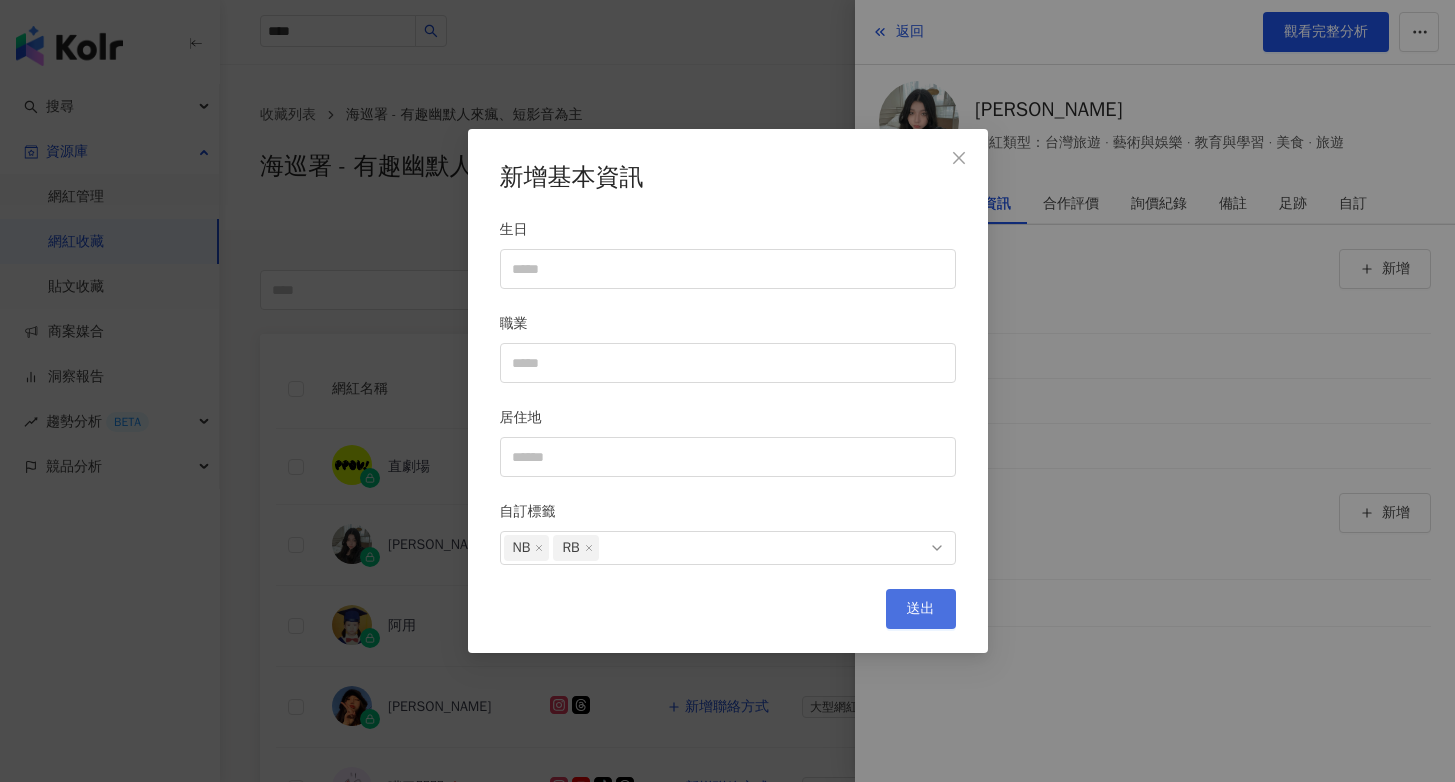 click on "送出" at bounding box center (921, 609) 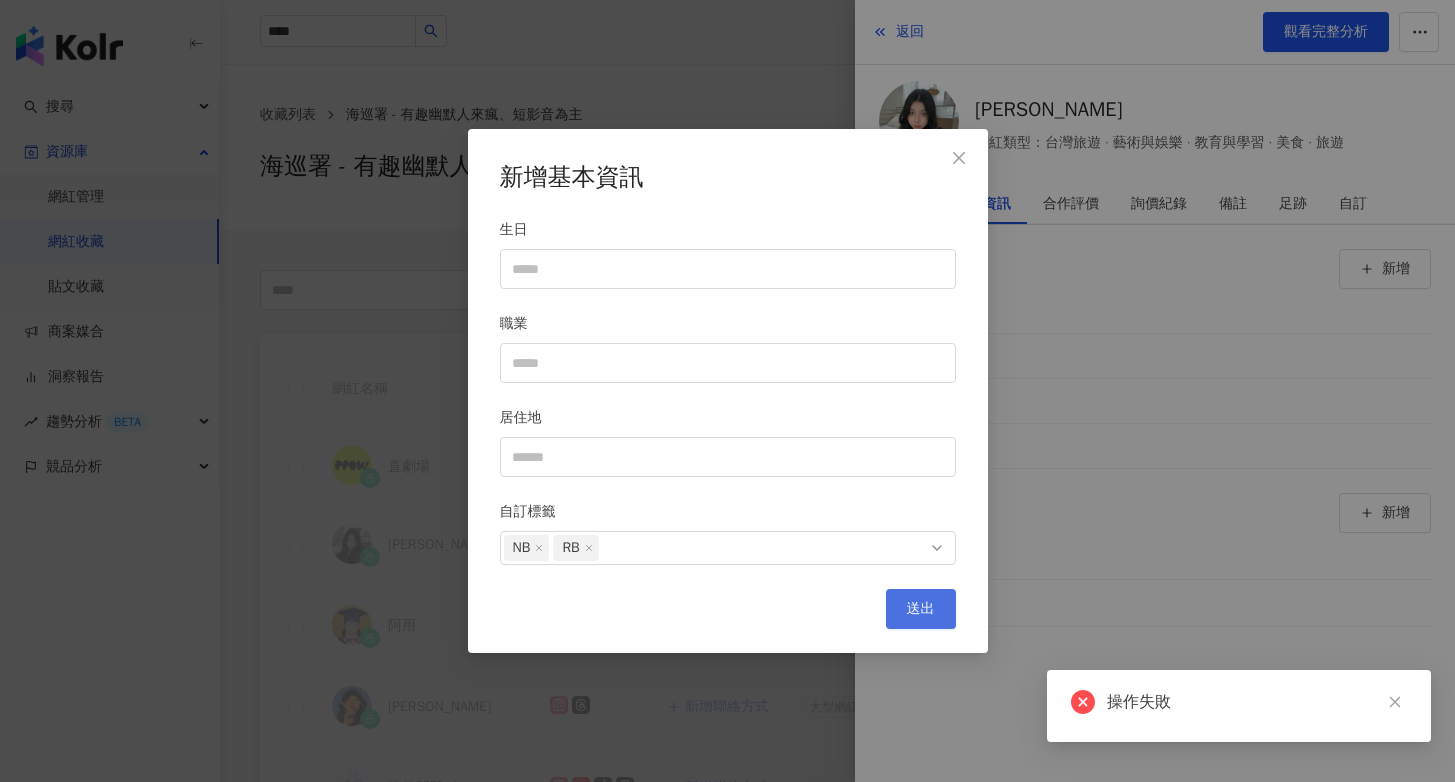 click on "送出" at bounding box center (921, 609) 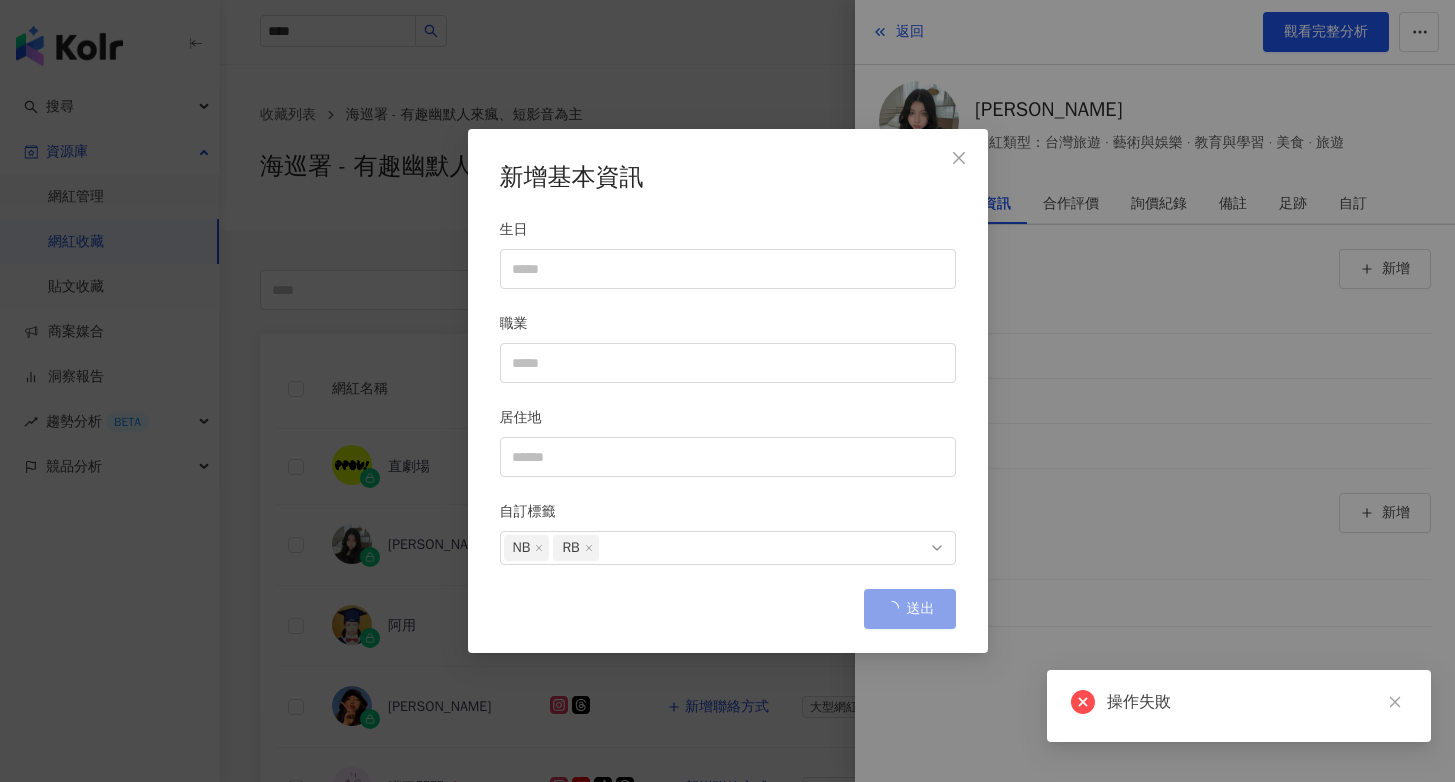 click on "送出" at bounding box center [921, 609] 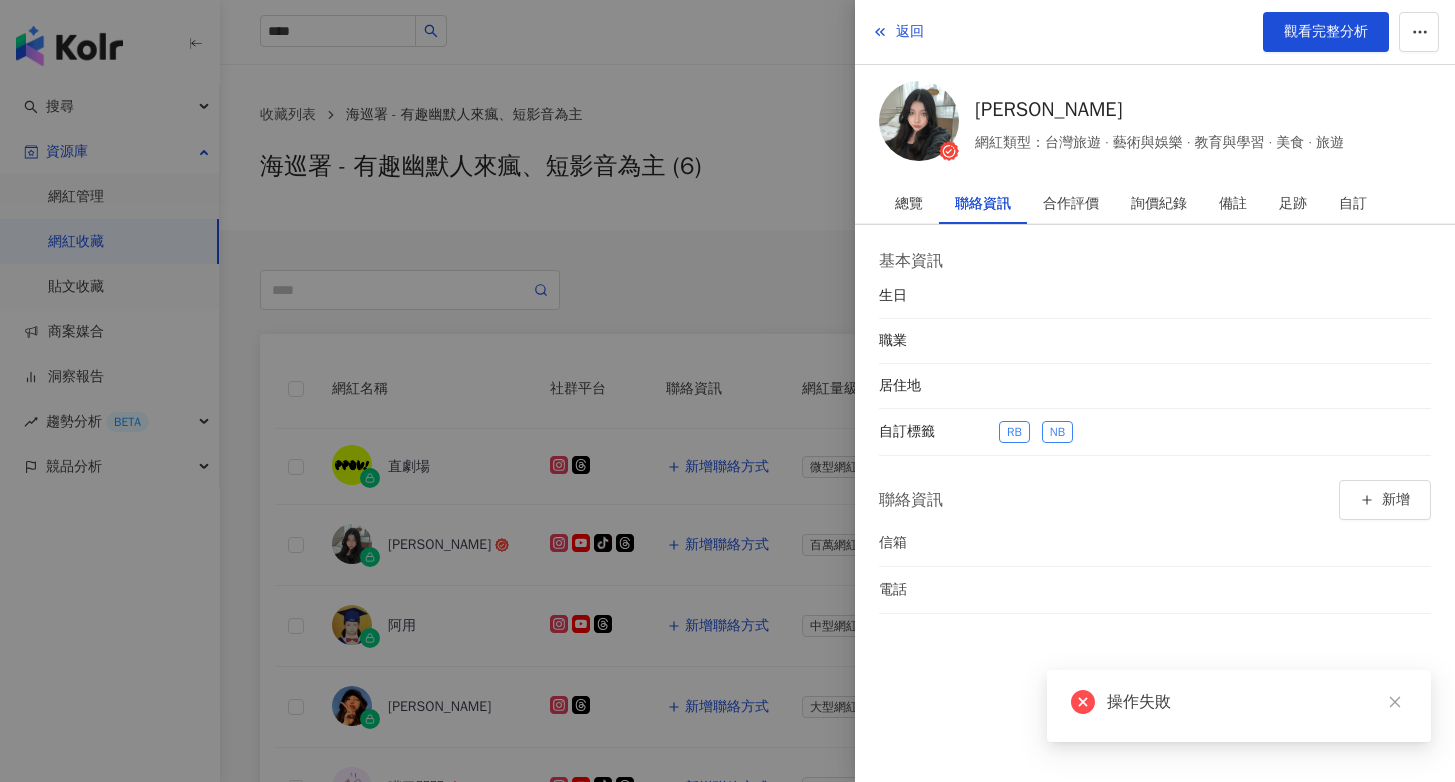 click at bounding box center [727, 391] 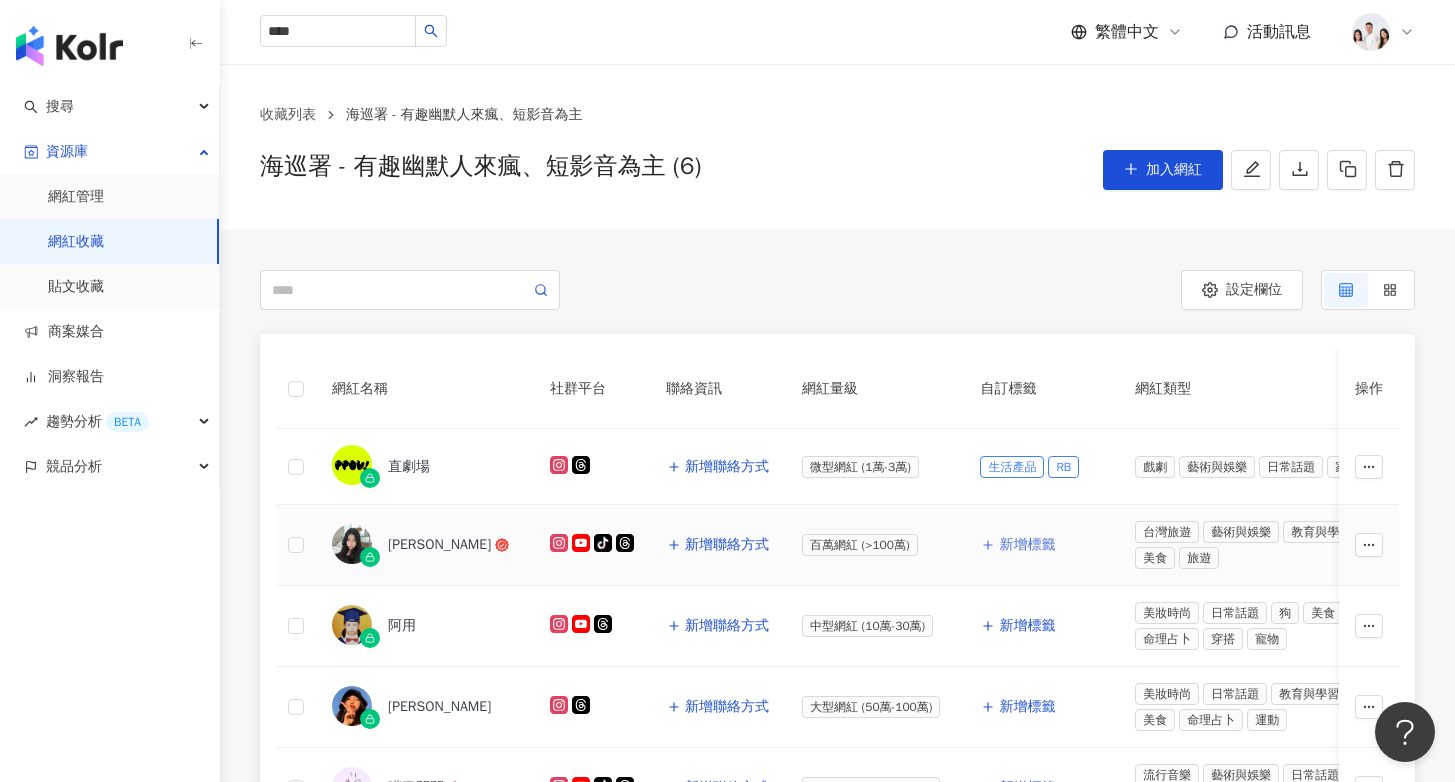 click on "新增標籤" at bounding box center [1027, 545] 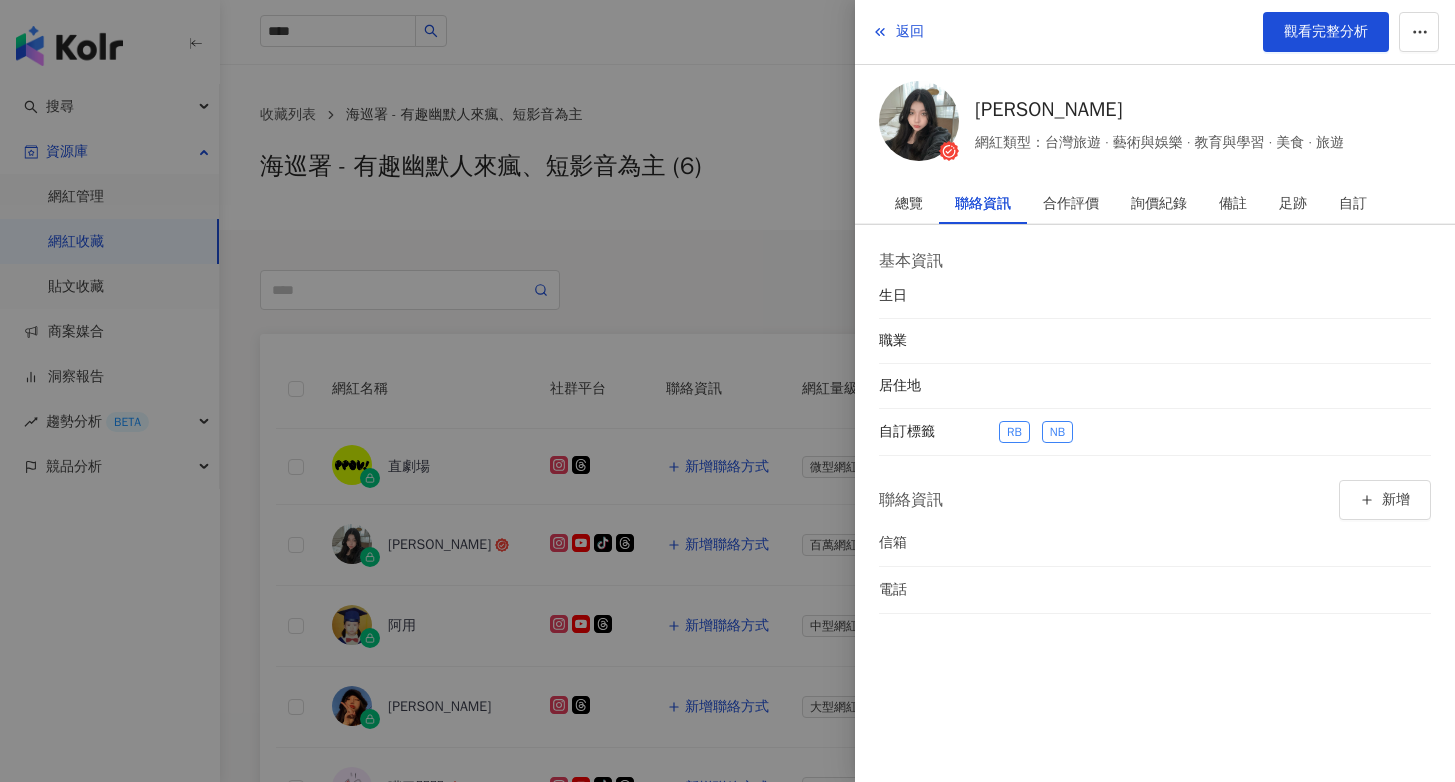 click at bounding box center [727, 391] 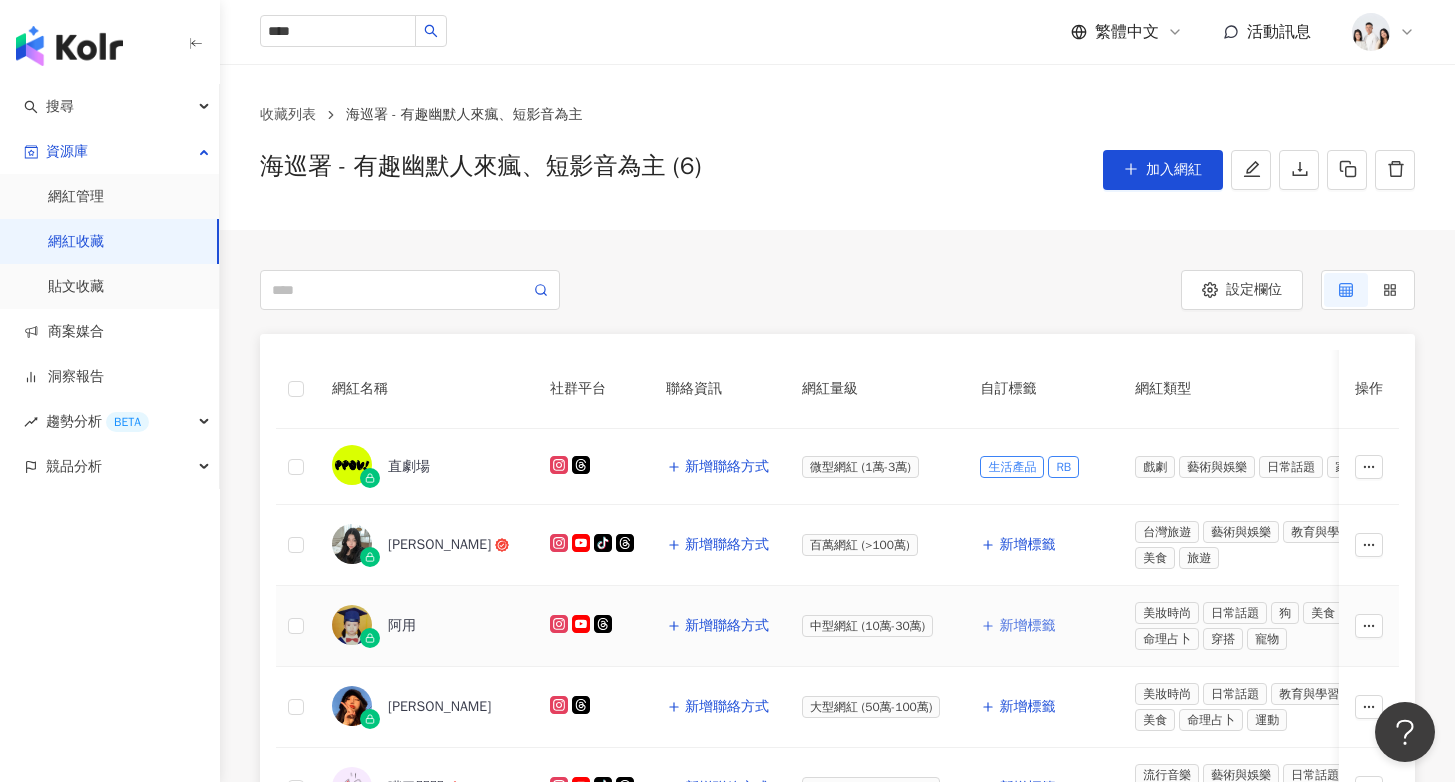 click on "新增標籤" at bounding box center (1027, 626) 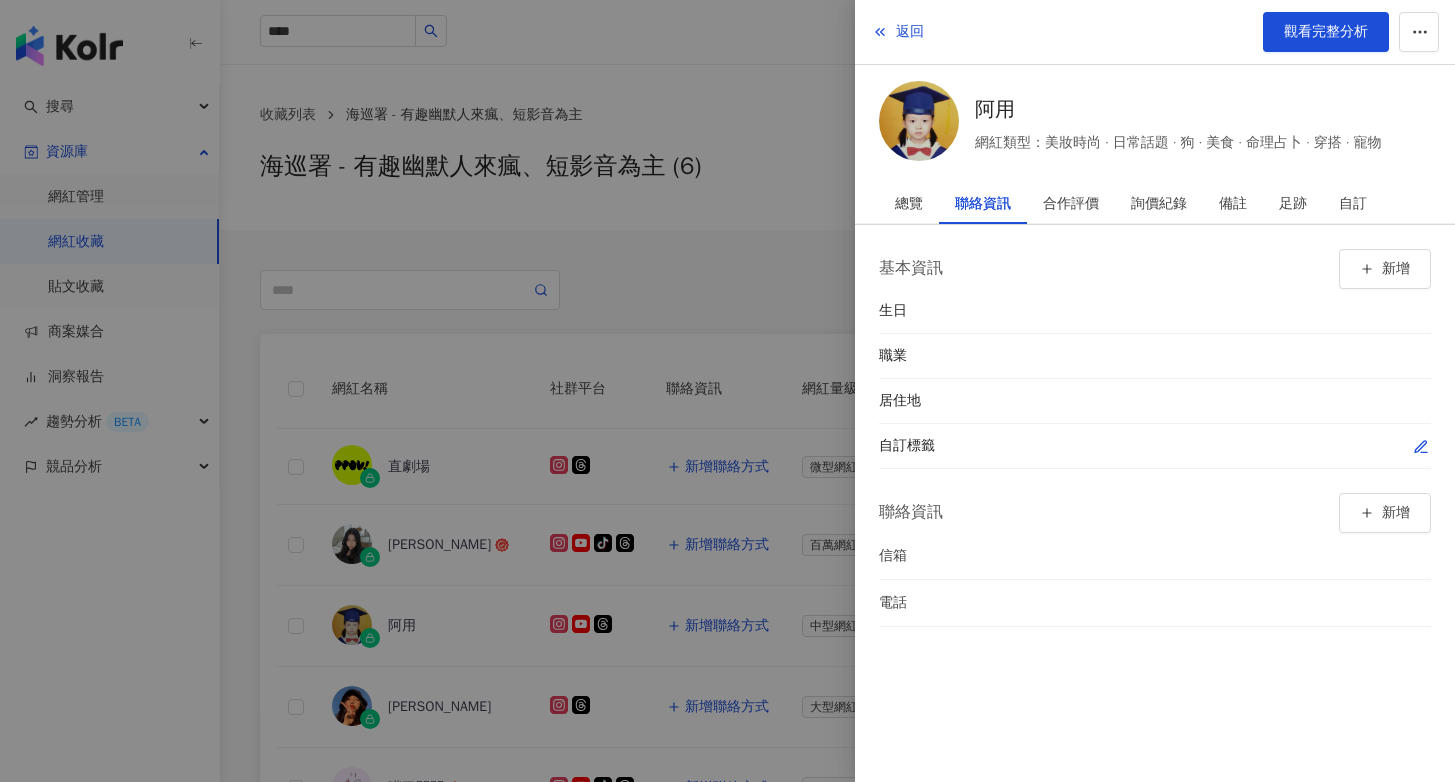 click on "自訂標籤" at bounding box center (1155, 446) 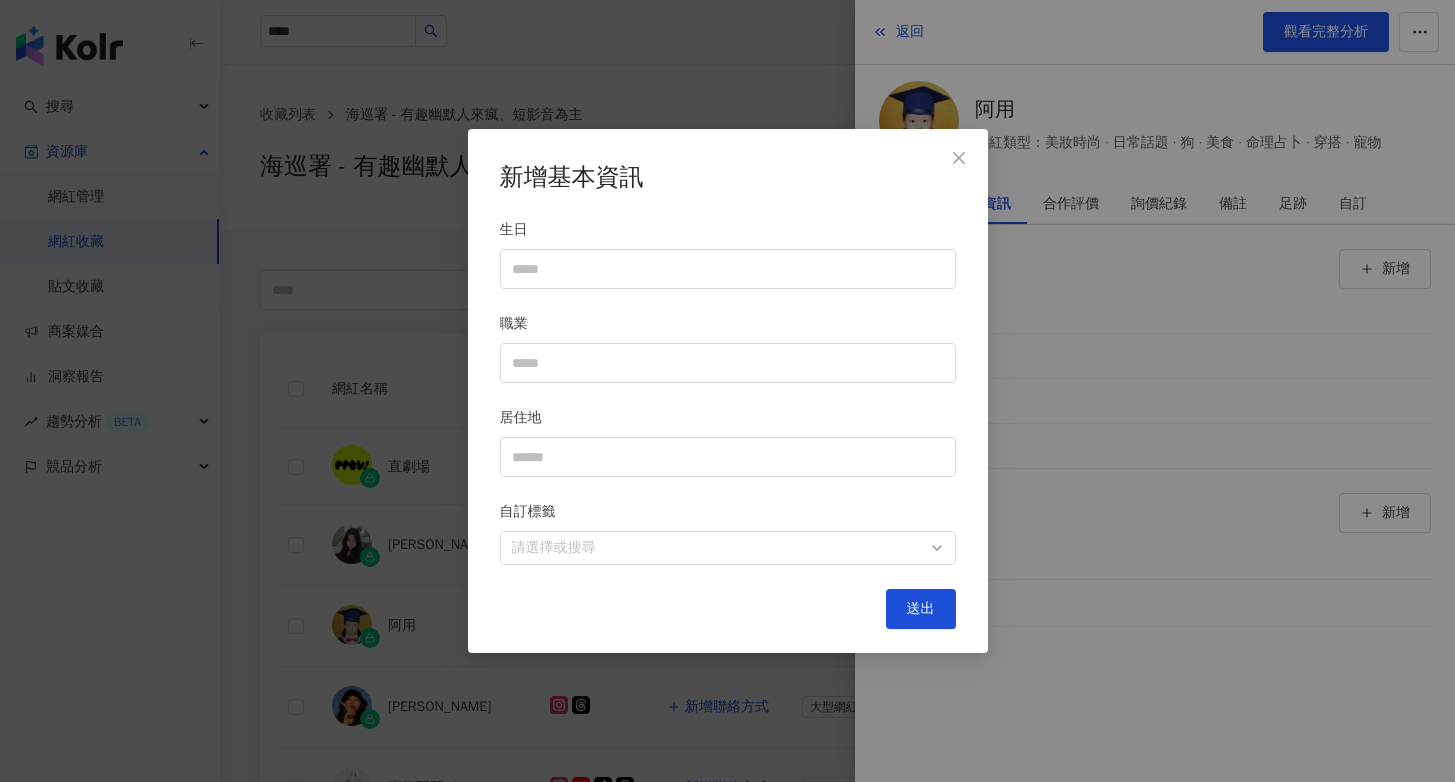 click on "新增基本資訊 生日 職業 居住地 自訂標籤   請選擇或搜尋 送出" at bounding box center [728, 391] 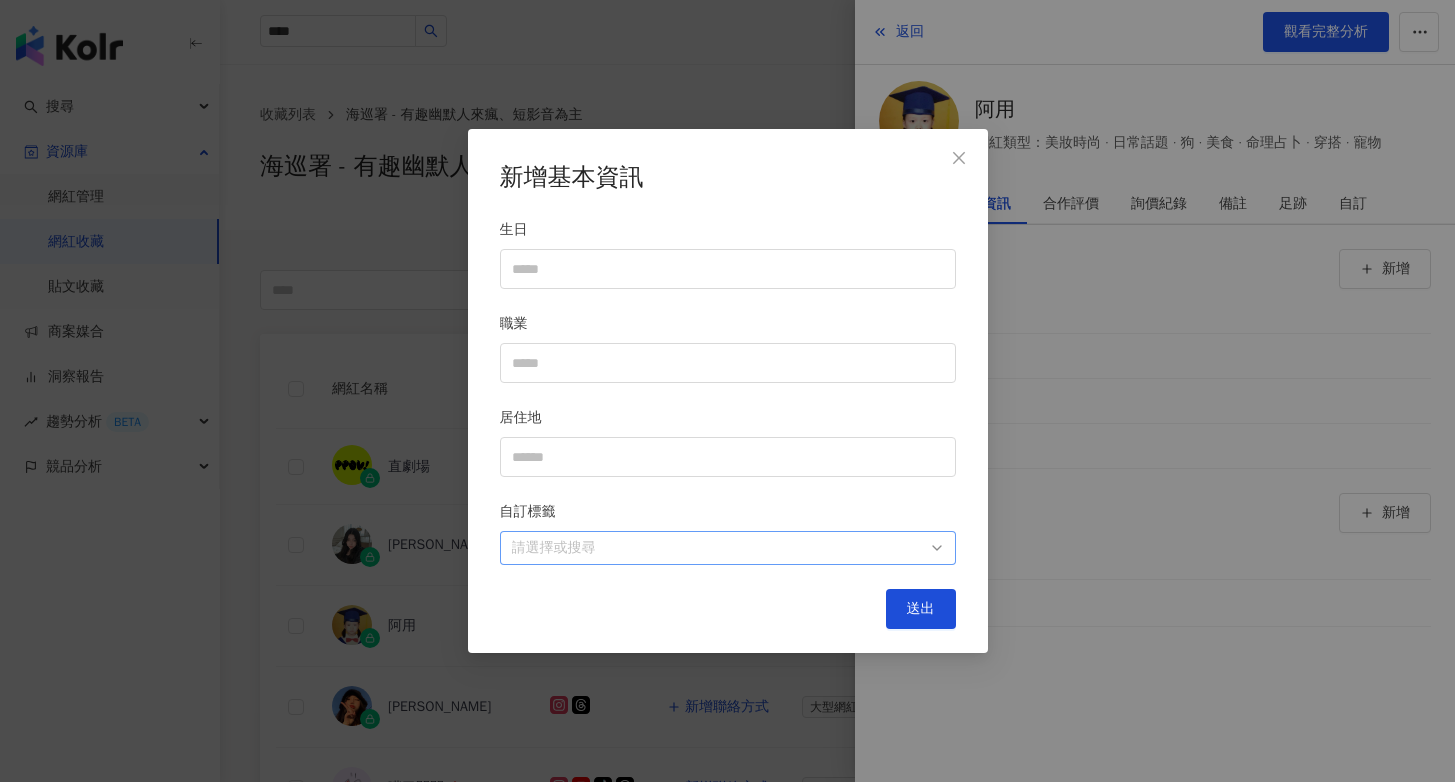 click at bounding box center (717, 547) 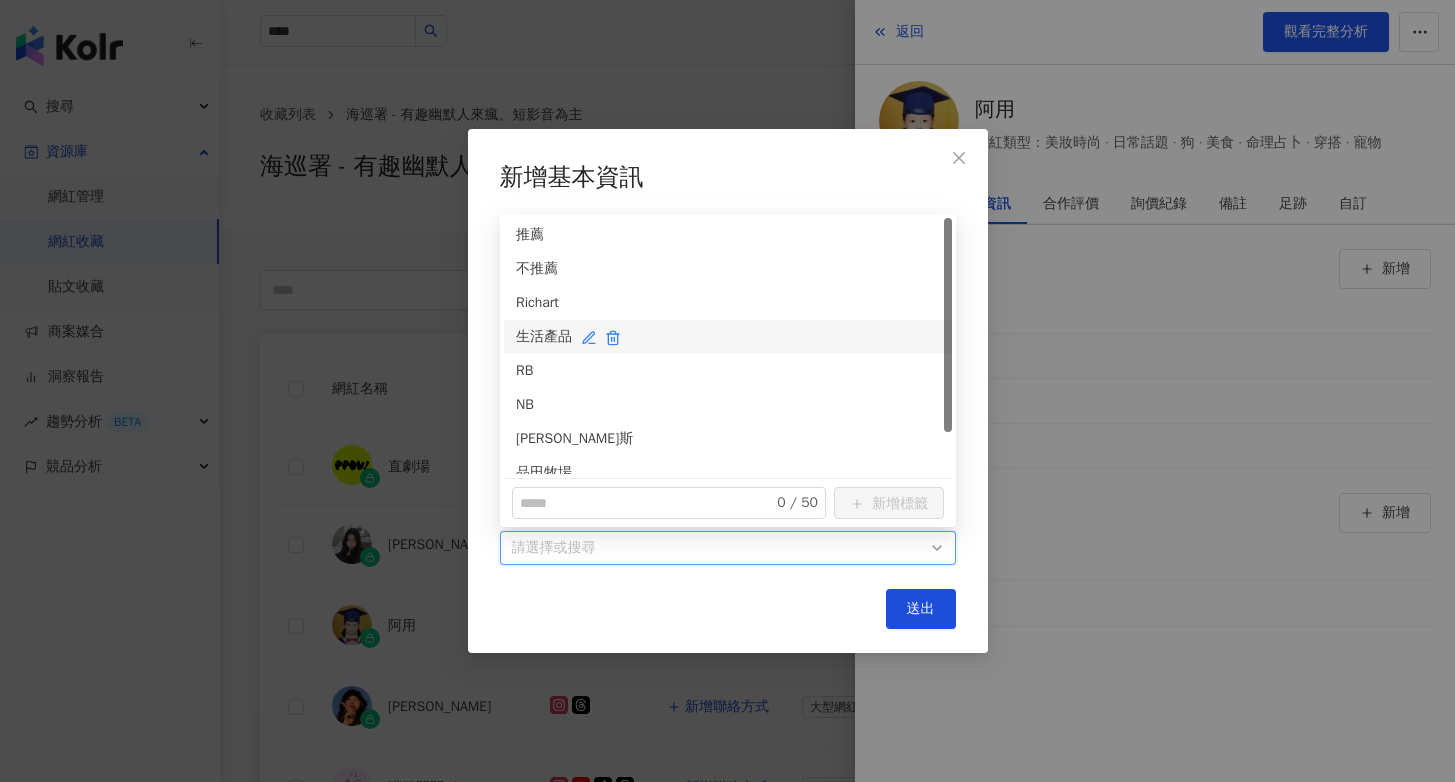 click on "生活產品" at bounding box center (728, 337) 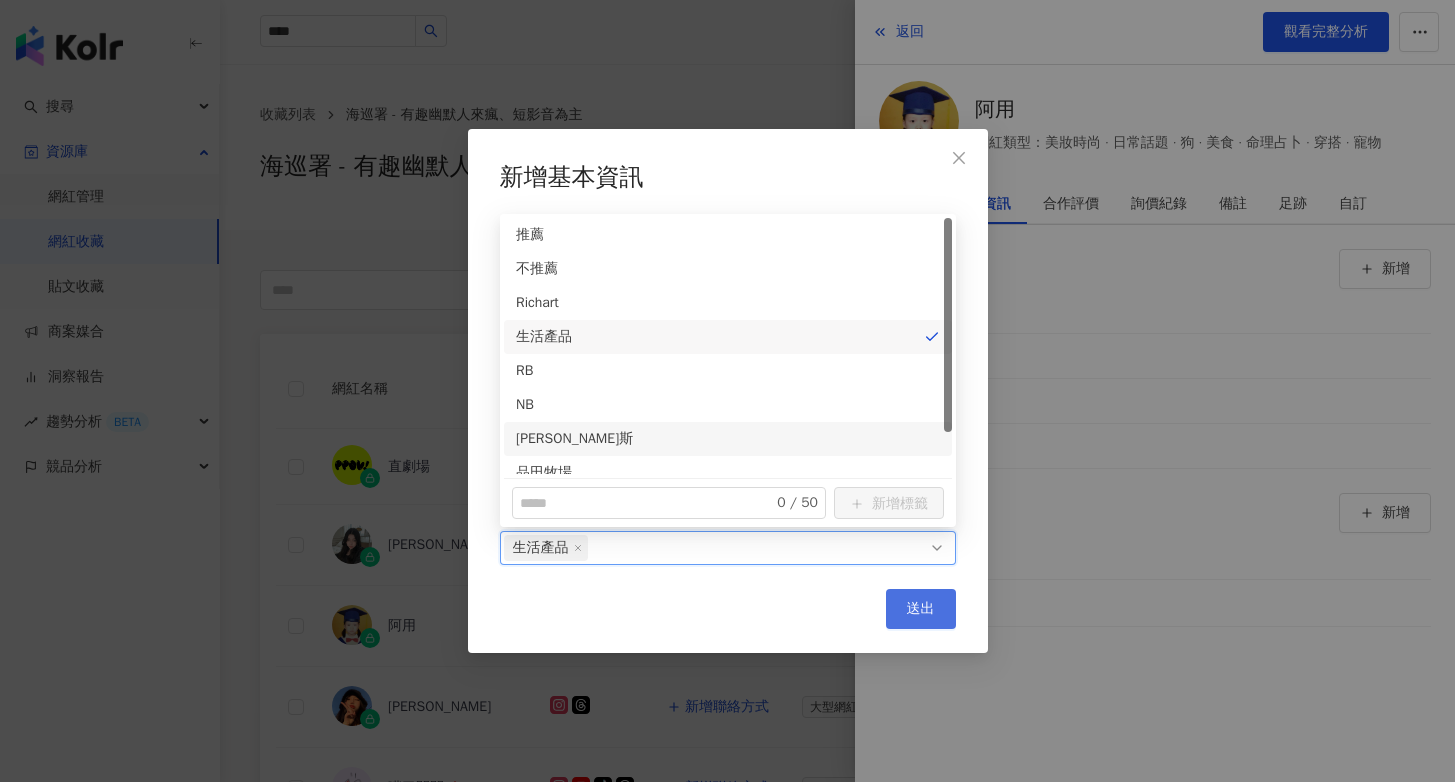 click on "送出" at bounding box center (921, 609) 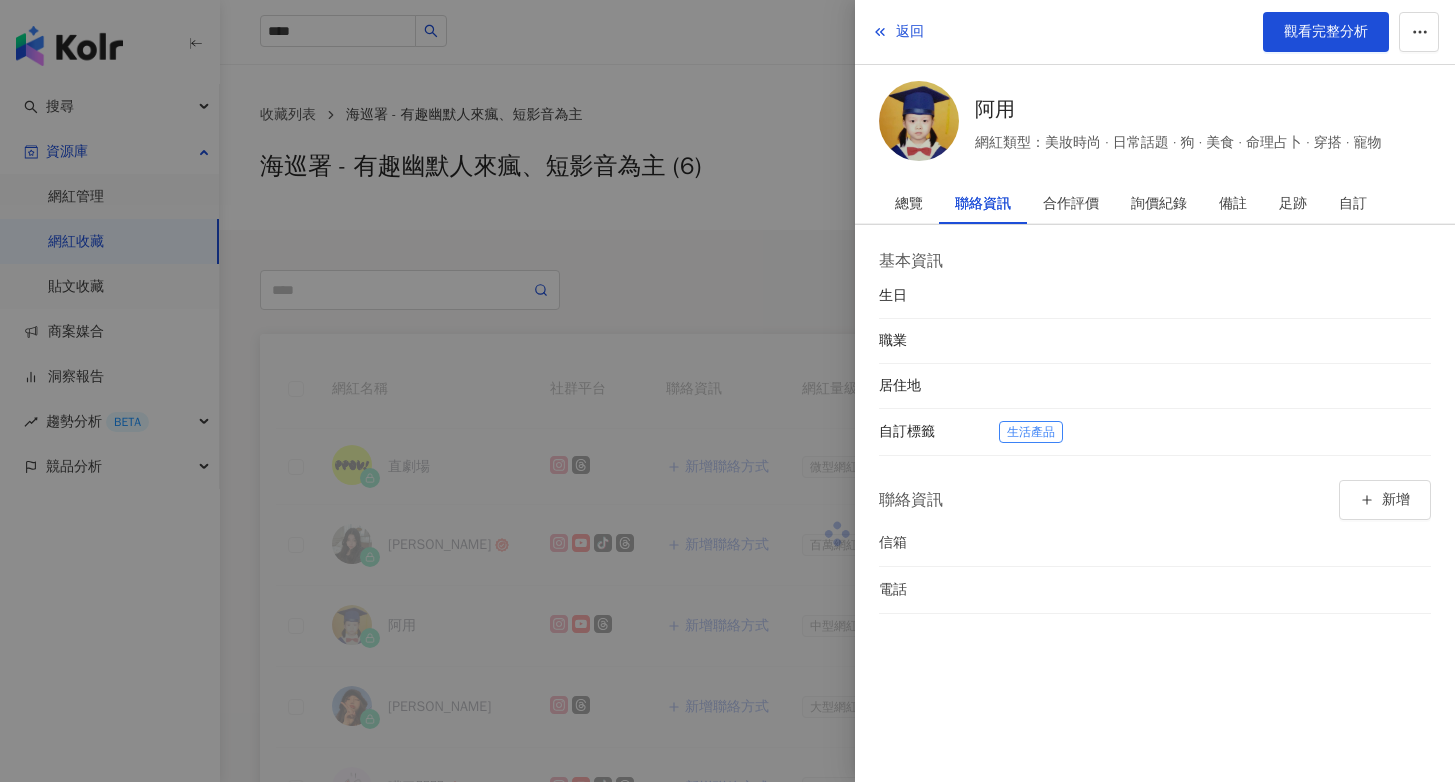 click at bounding box center (727, 391) 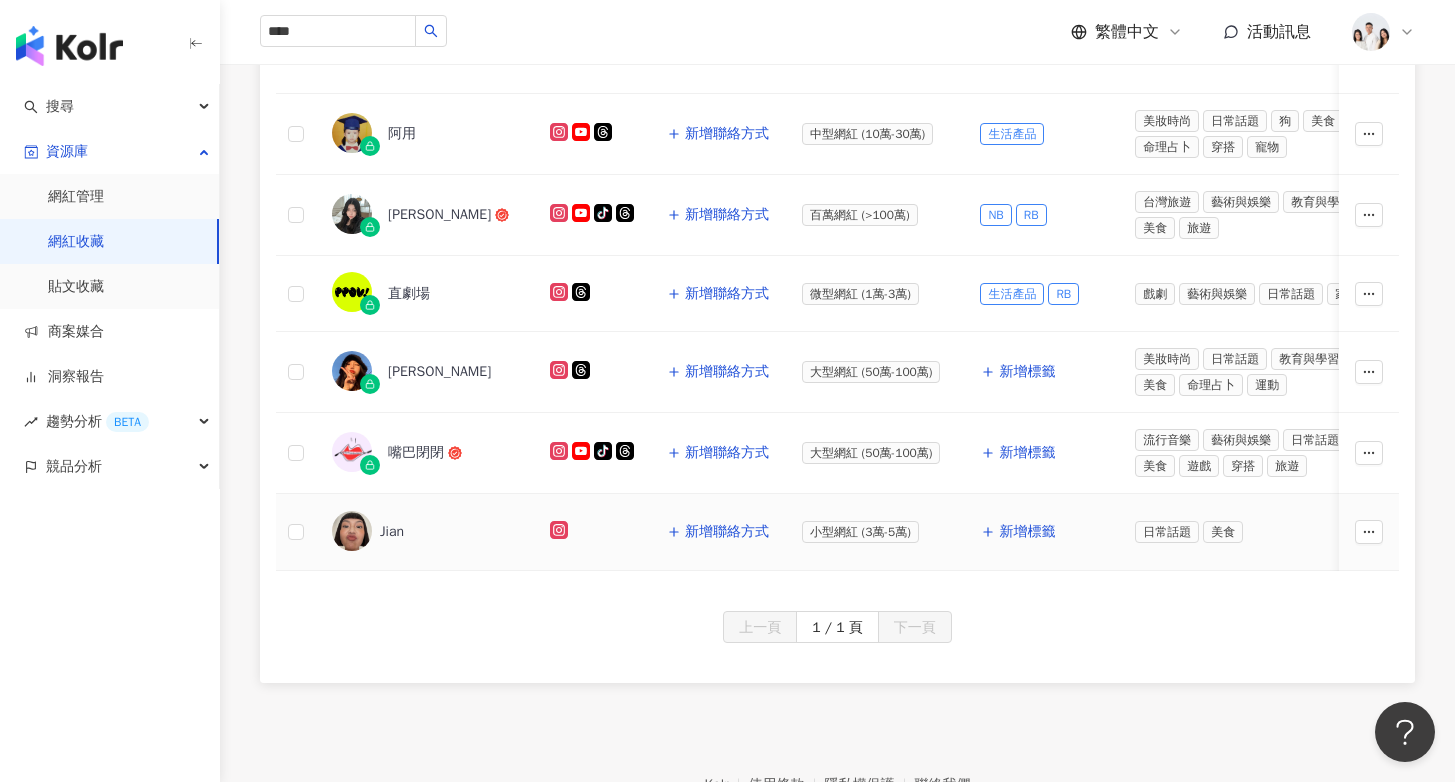 scroll, scrollTop: 336, scrollLeft: 0, axis: vertical 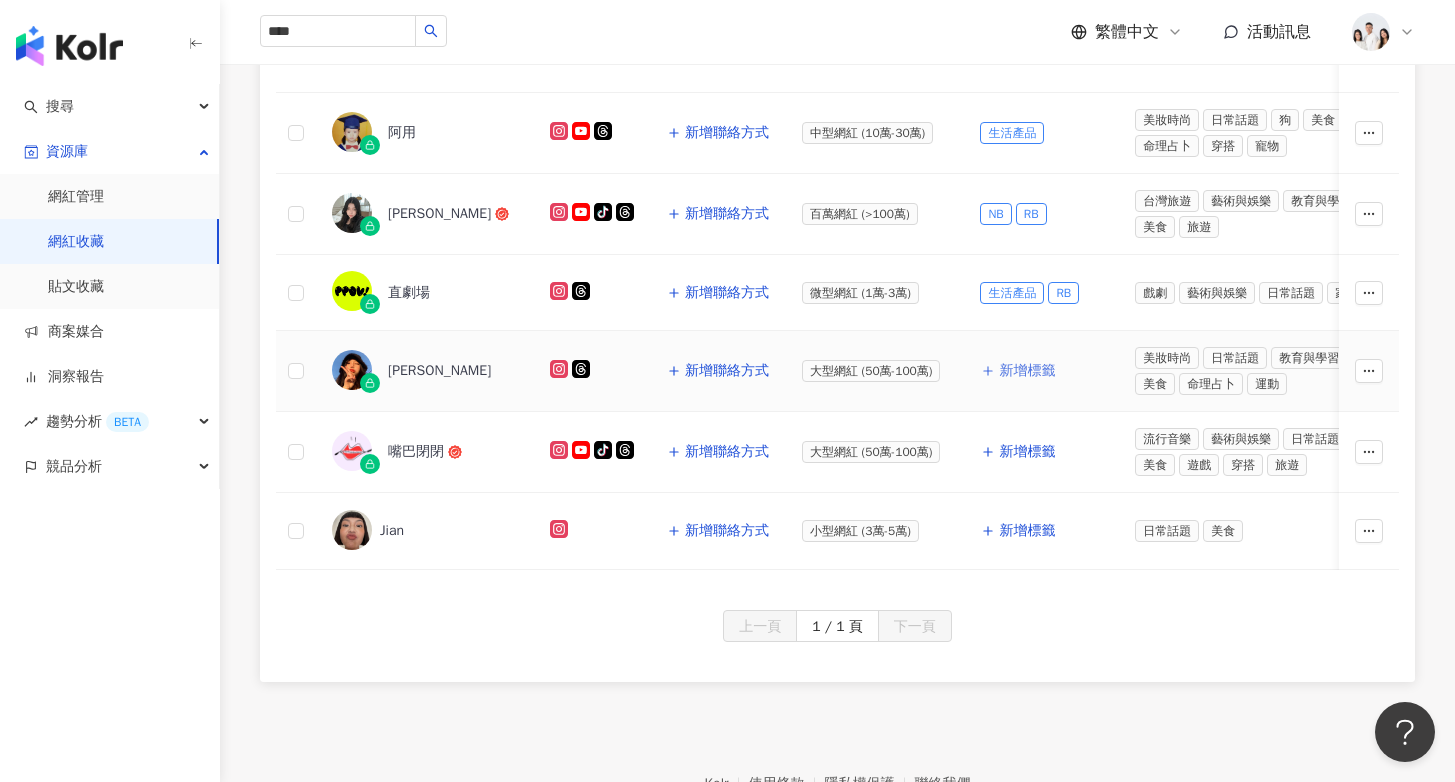 click on "新增標籤" at bounding box center (1027, 371) 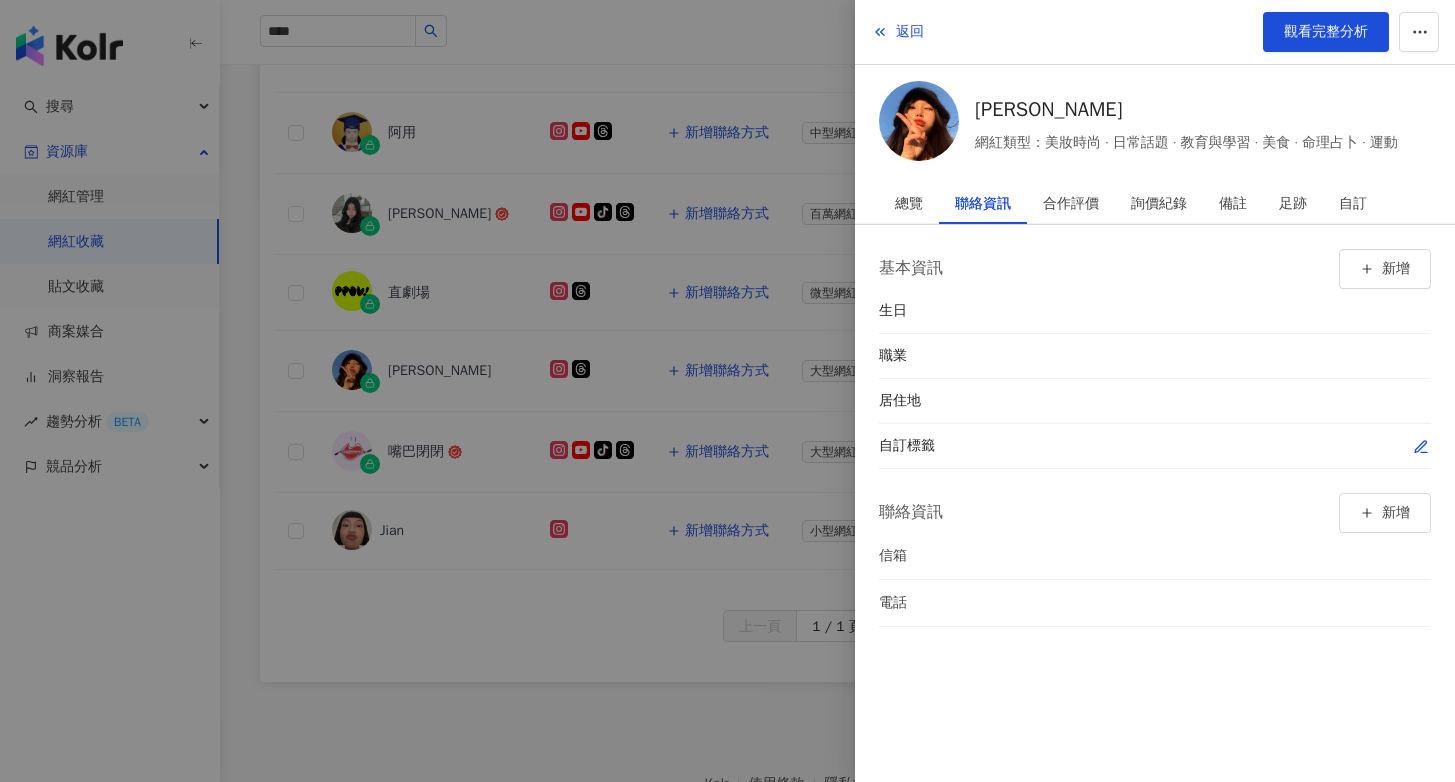 click 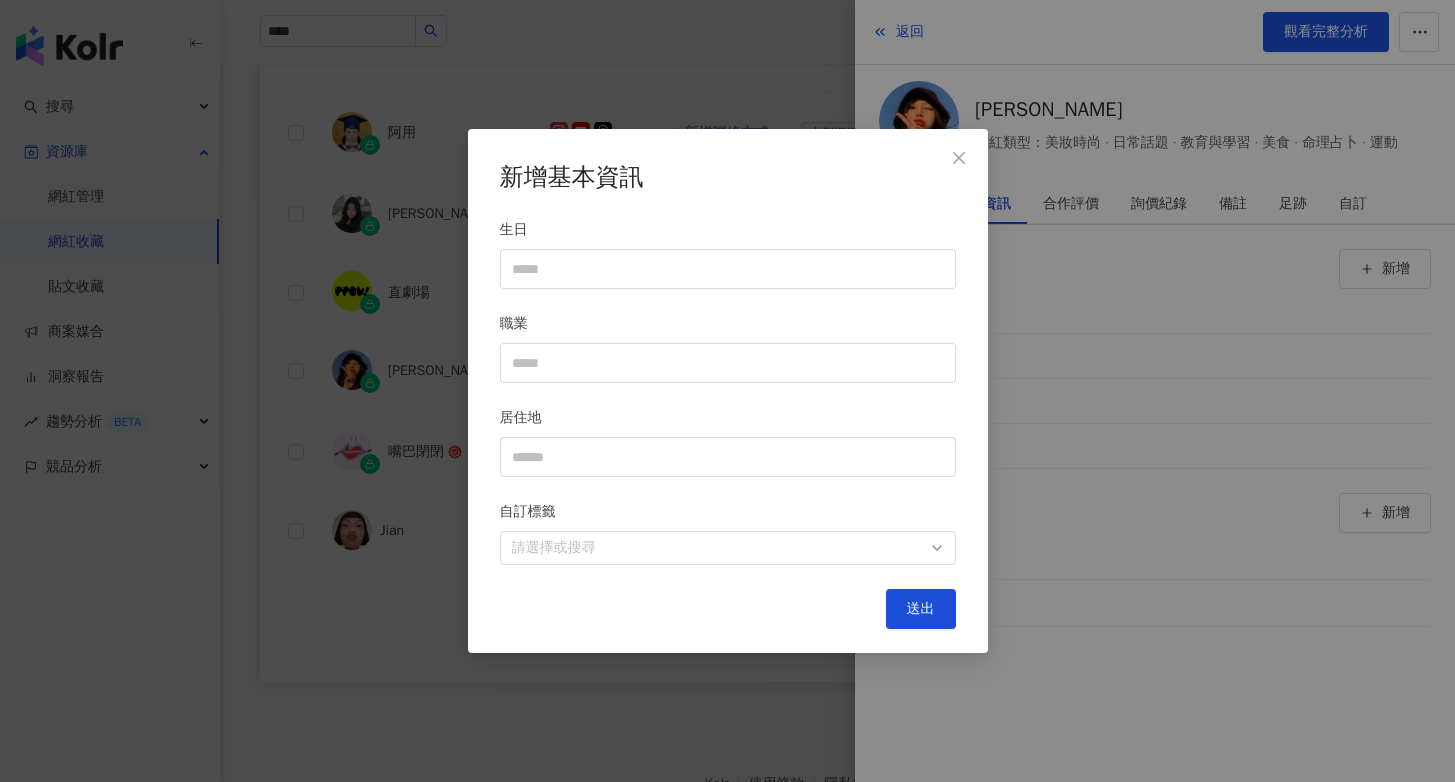 click on "新增基本資訊 生日 職業 居住地 自訂標籤   請選擇或搜尋 送出" at bounding box center (728, 391) 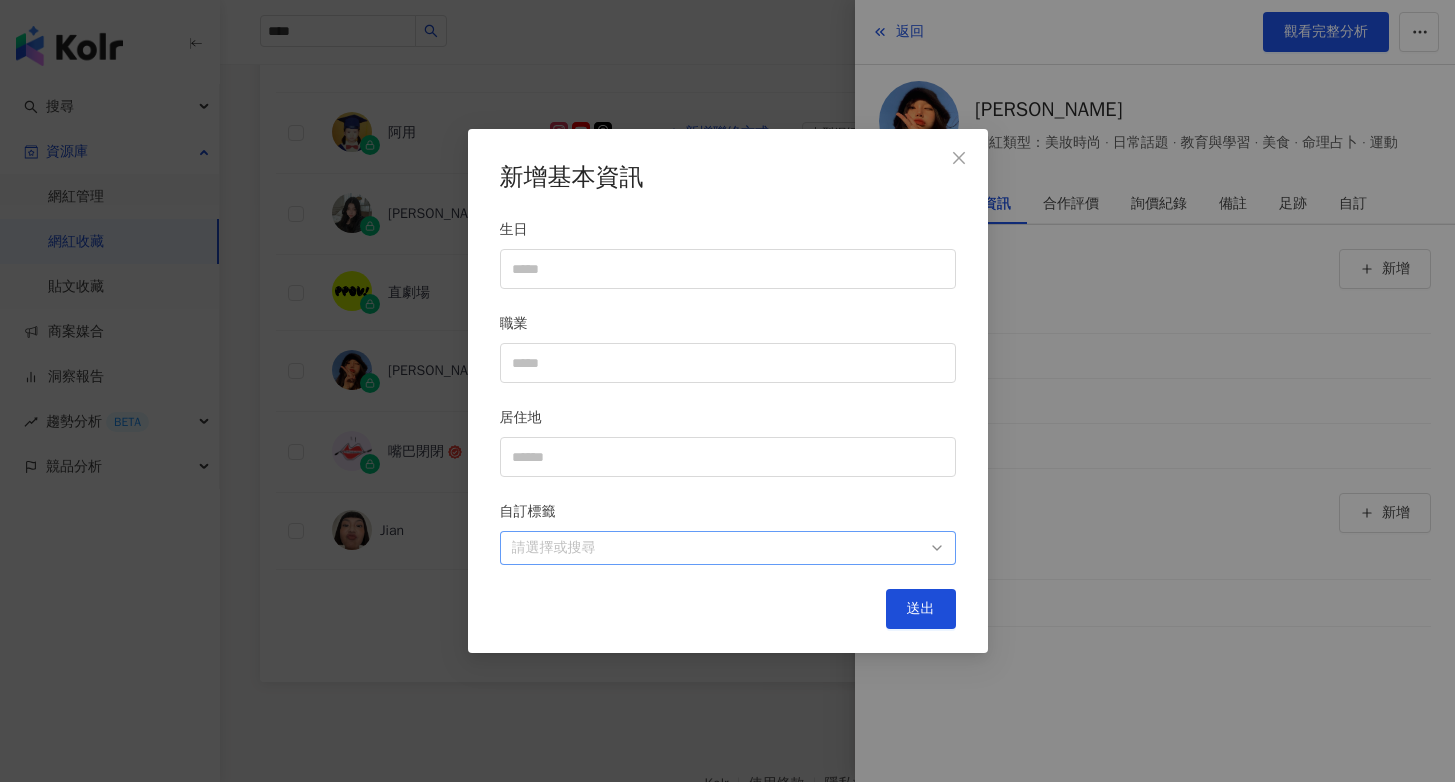 click at bounding box center [717, 547] 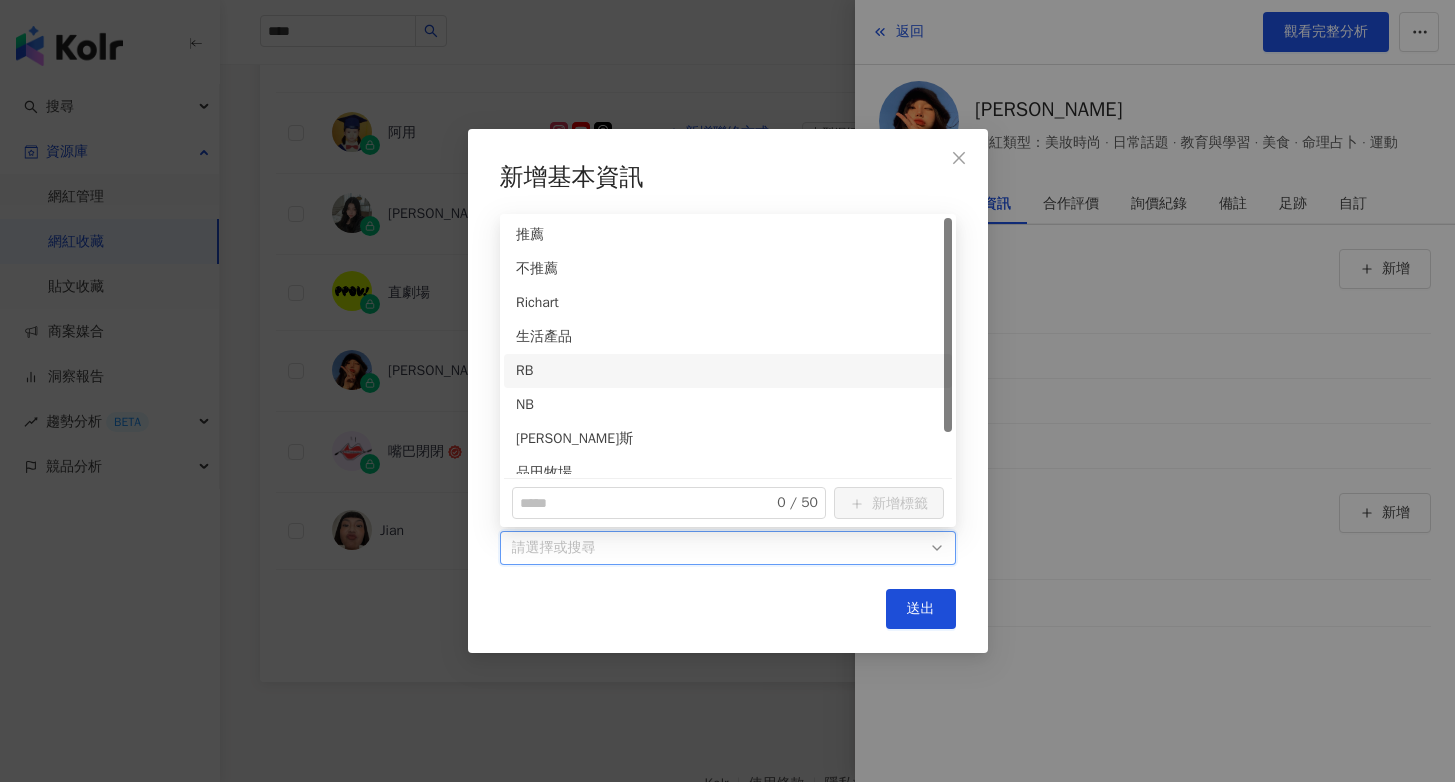 click on "RB" at bounding box center [728, 371] 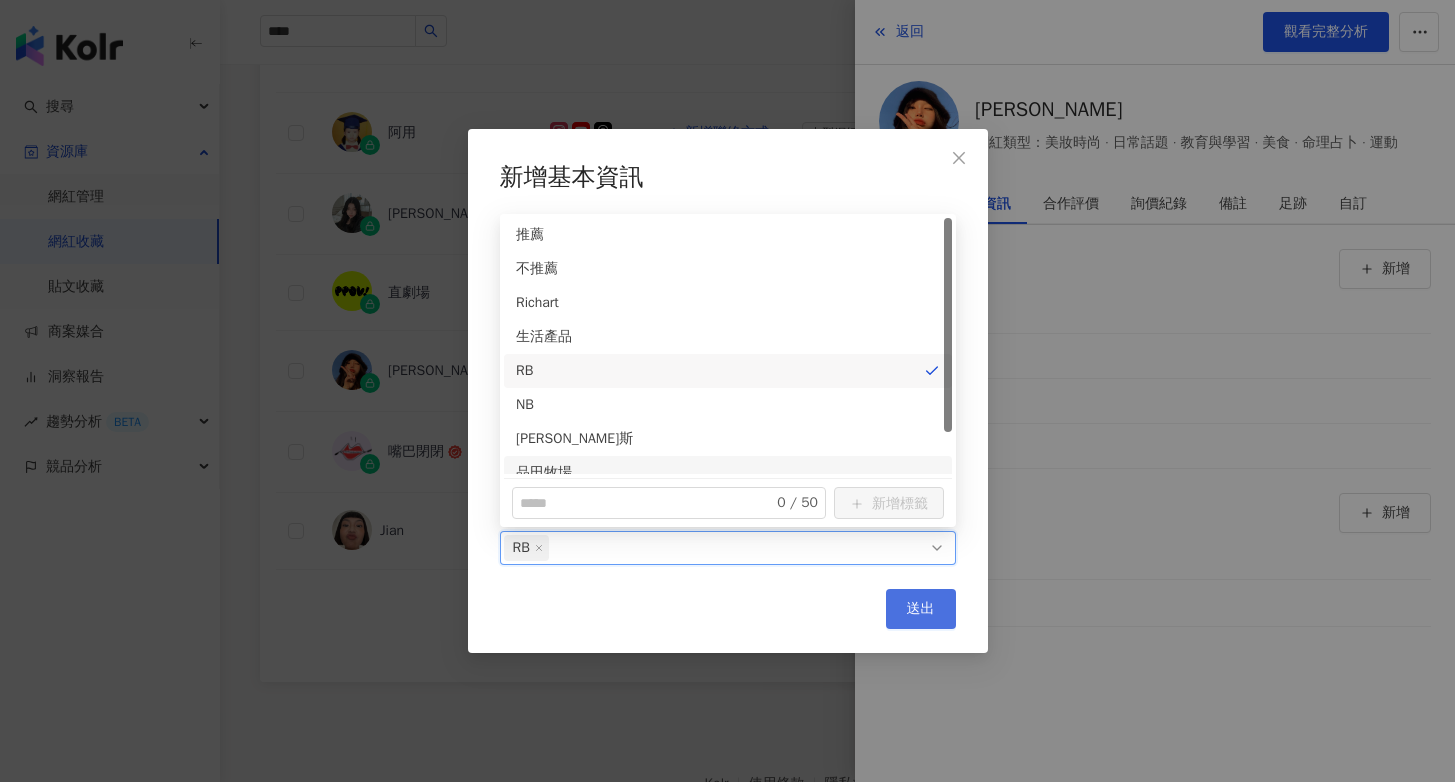 click on "送出" at bounding box center [921, 609] 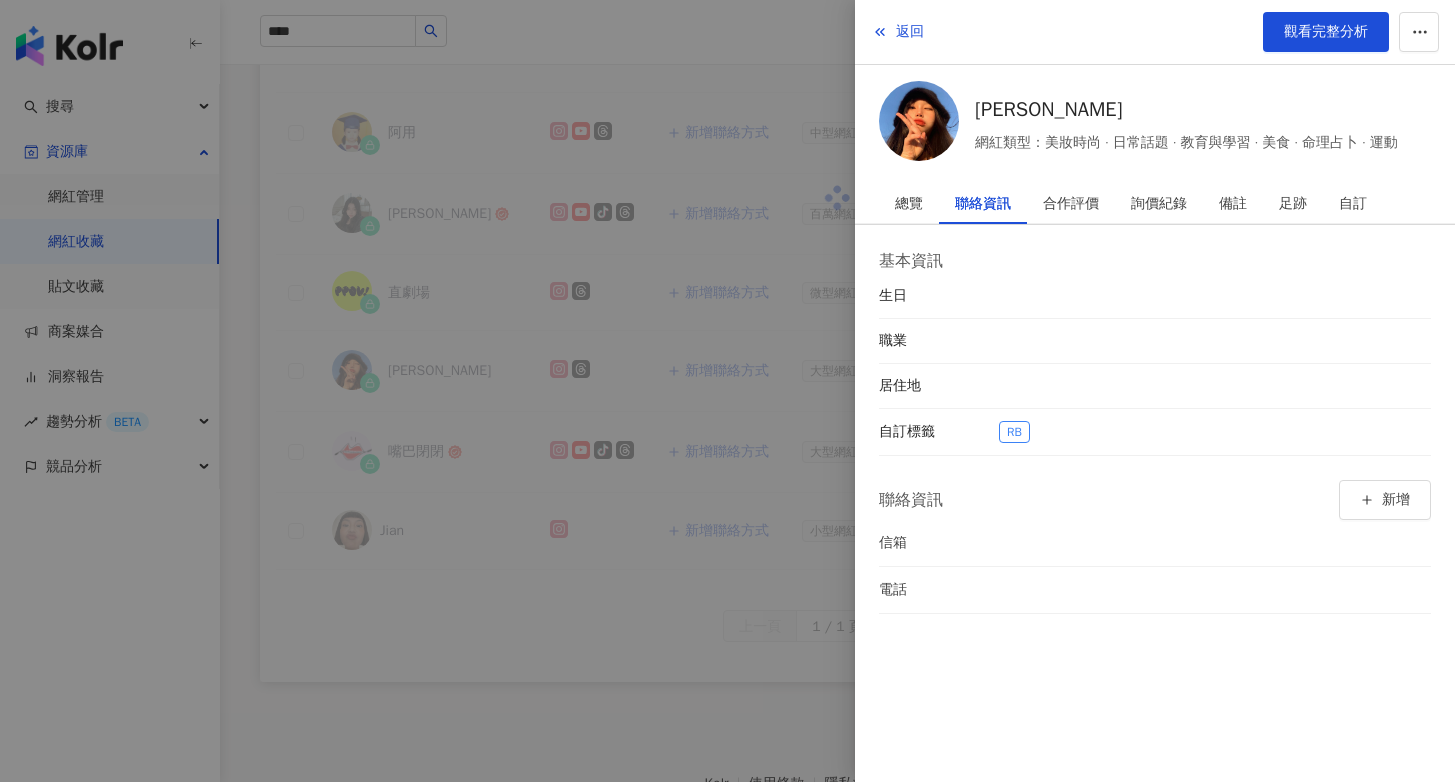 click at bounding box center [727, 391] 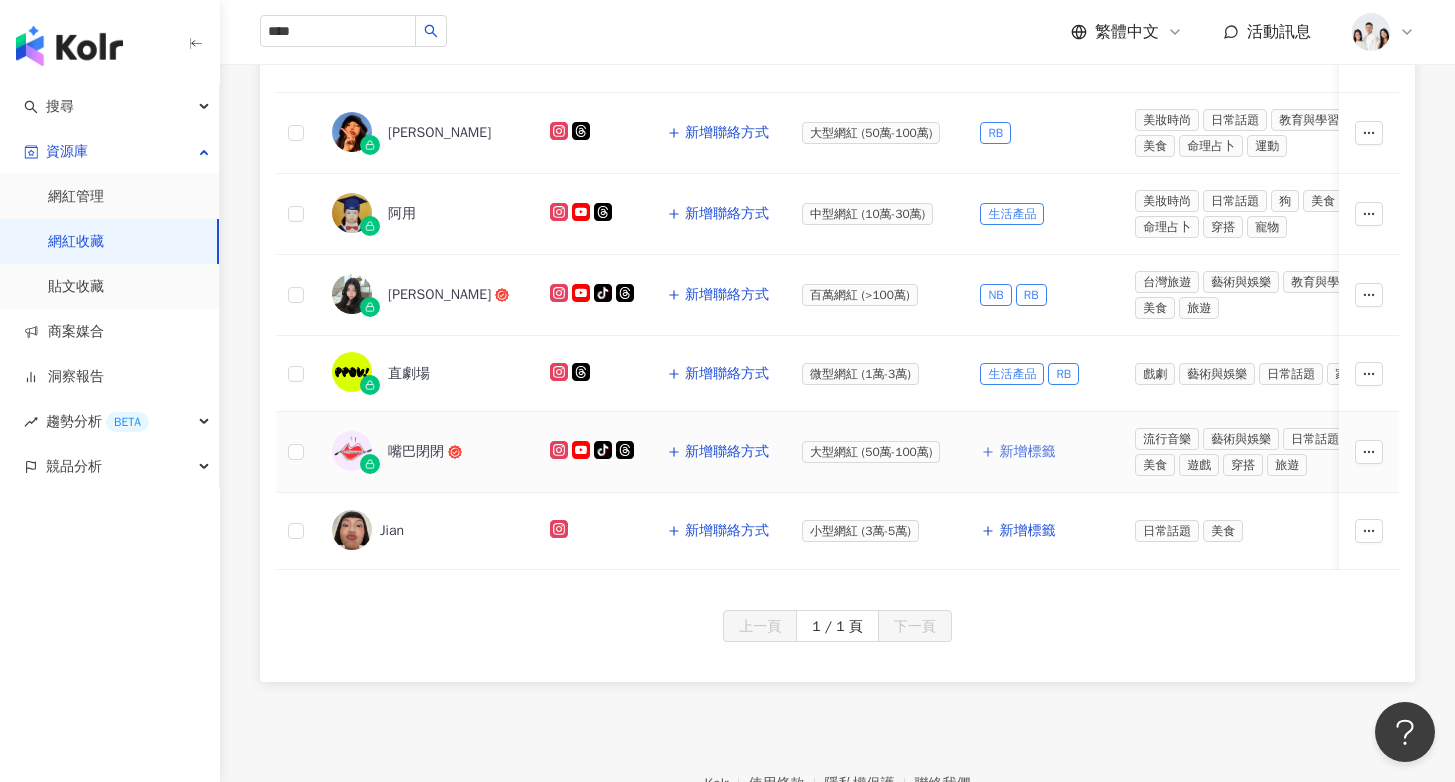 click on "新增標籤" at bounding box center [1018, 452] 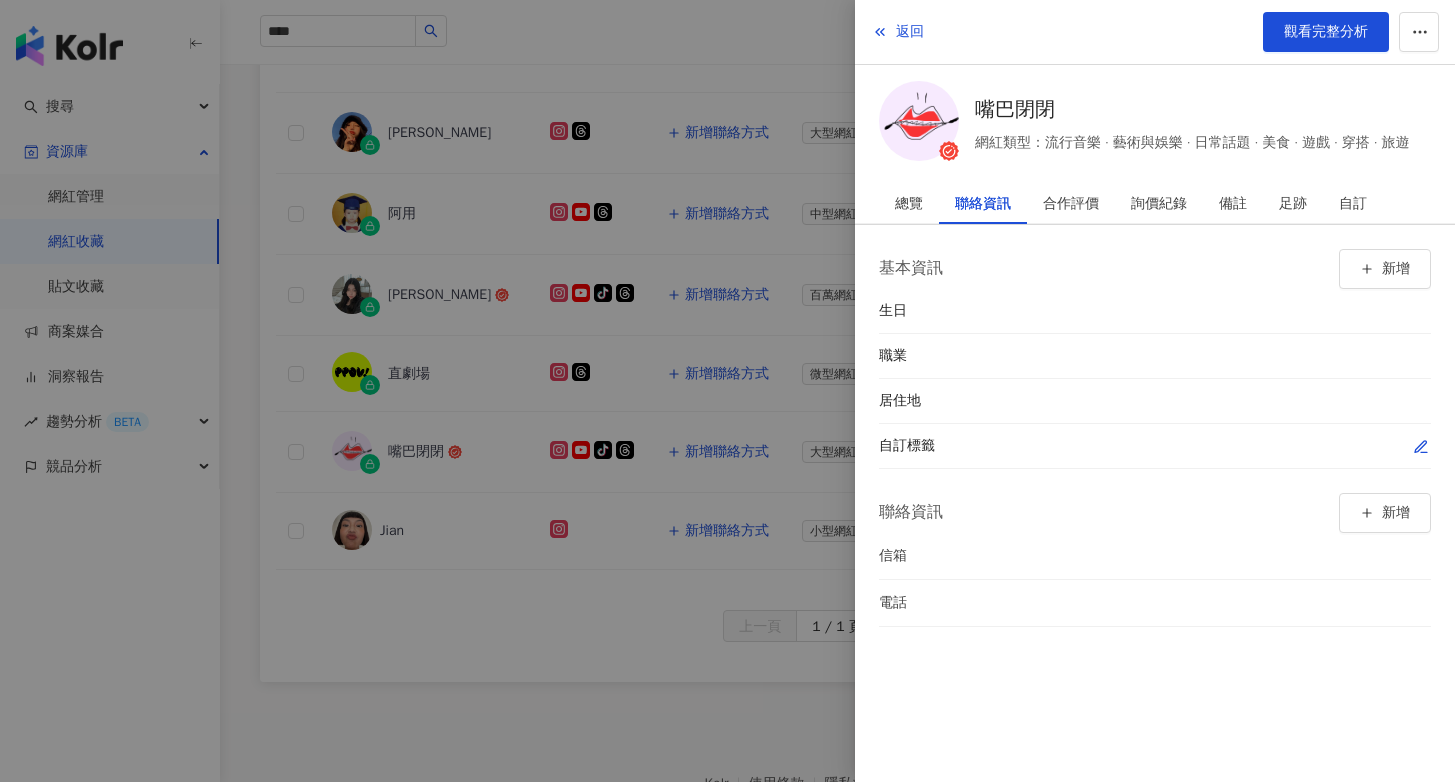 click 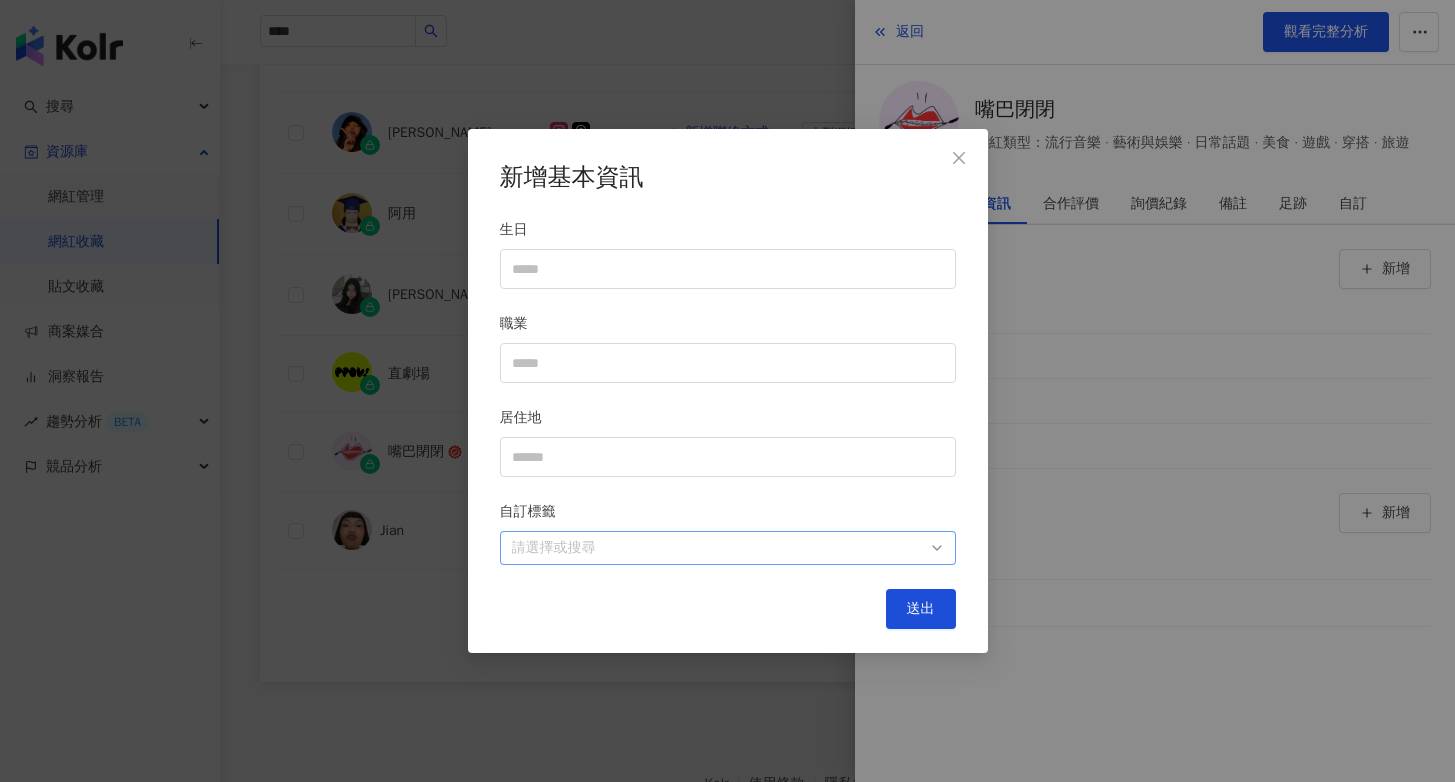 click at bounding box center (717, 547) 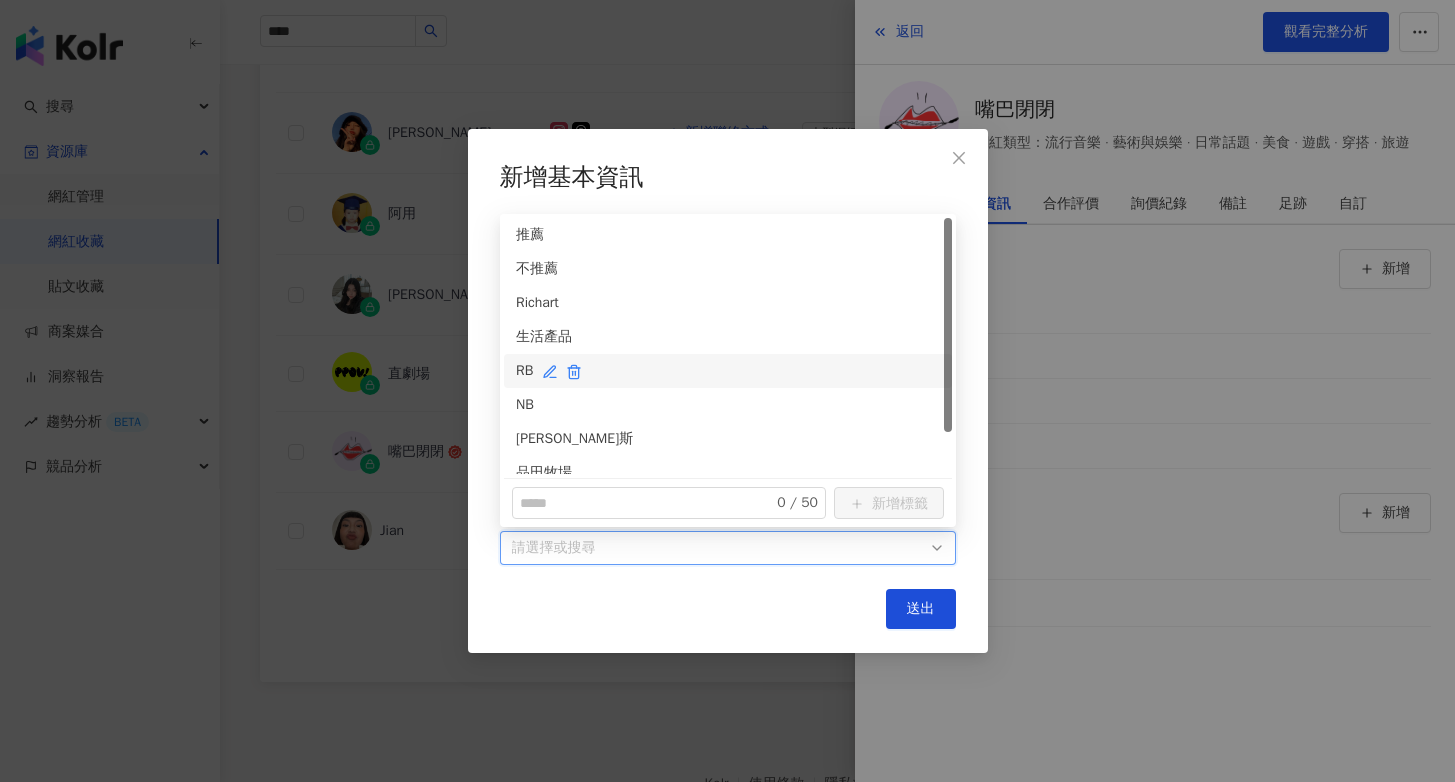 click on "RB" at bounding box center (728, 371) 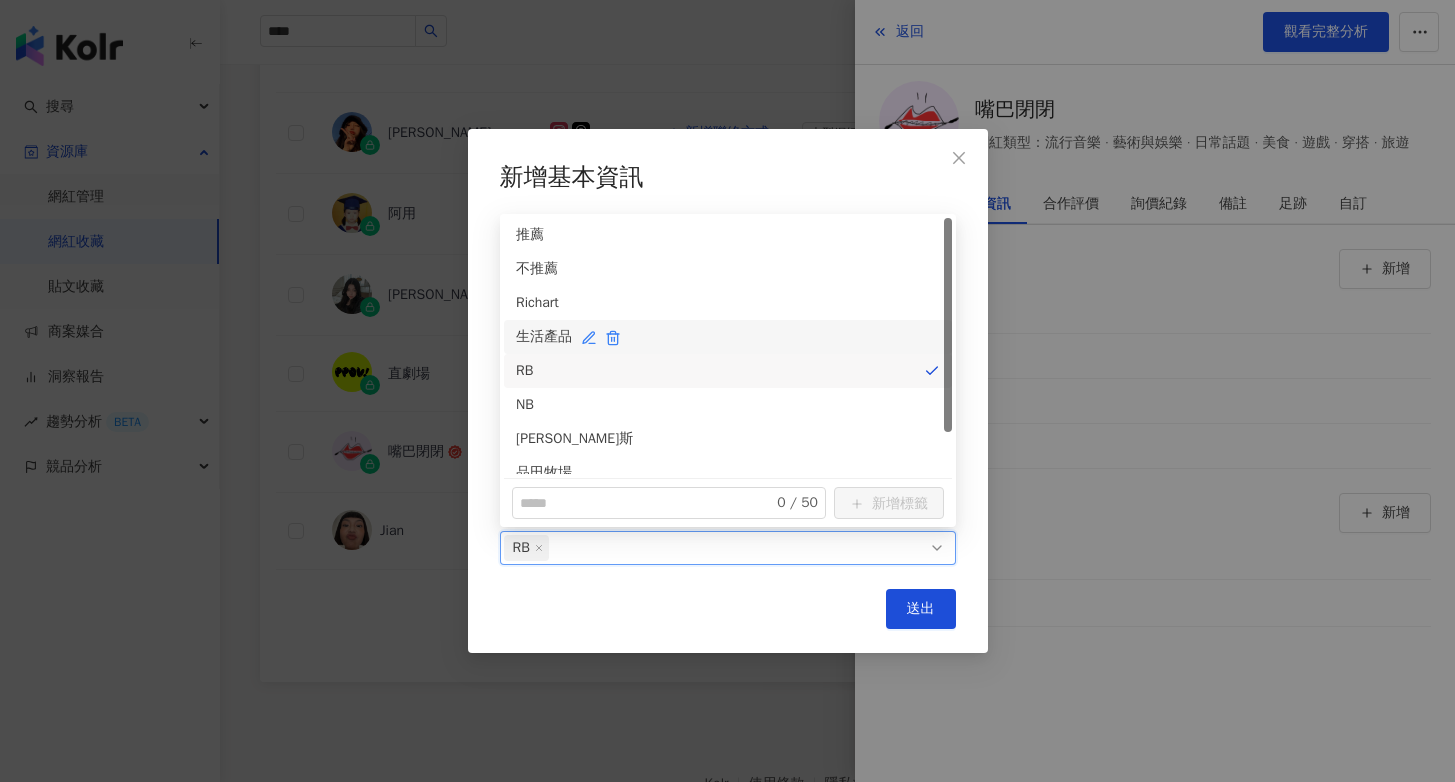 click on "生活產品" at bounding box center (728, 337) 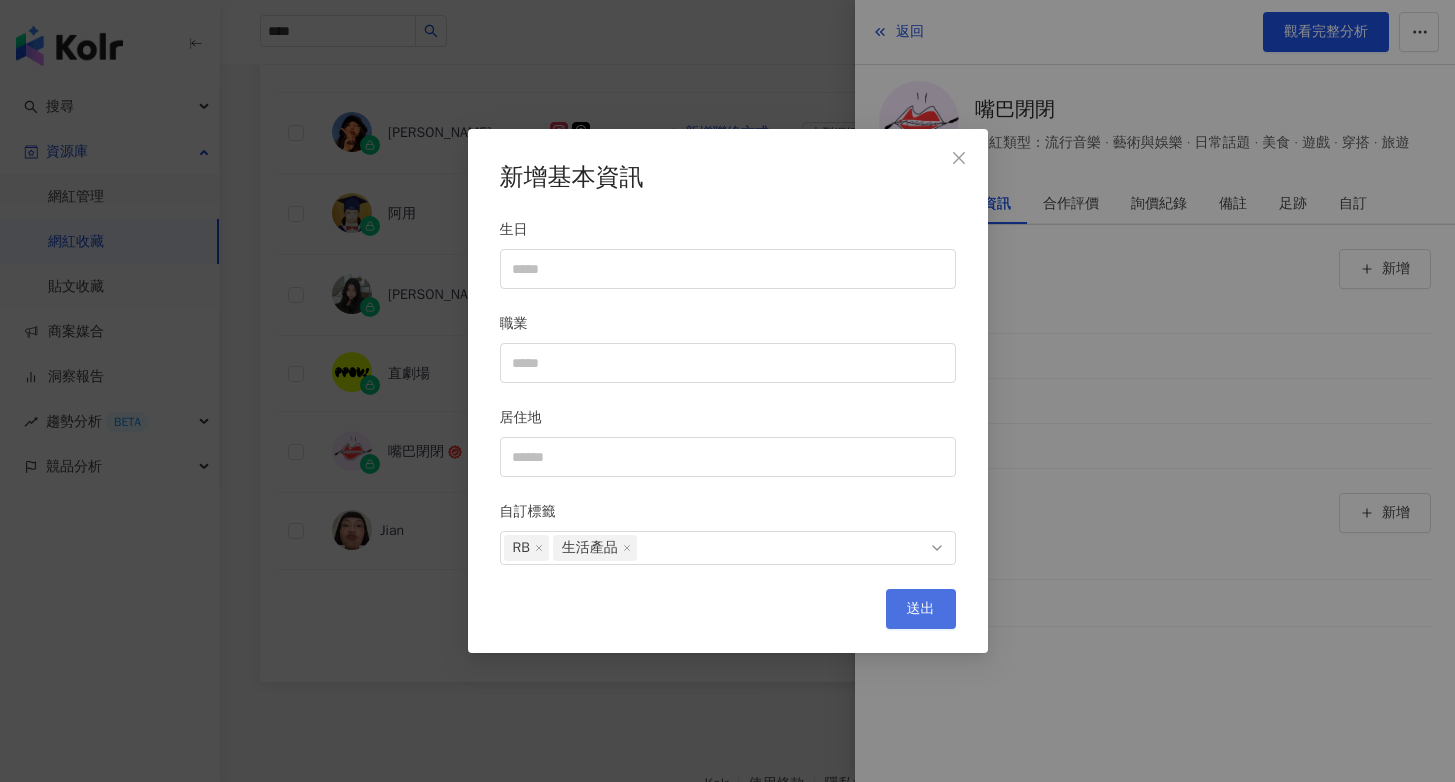 click on "送出" at bounding box center [921, 609] 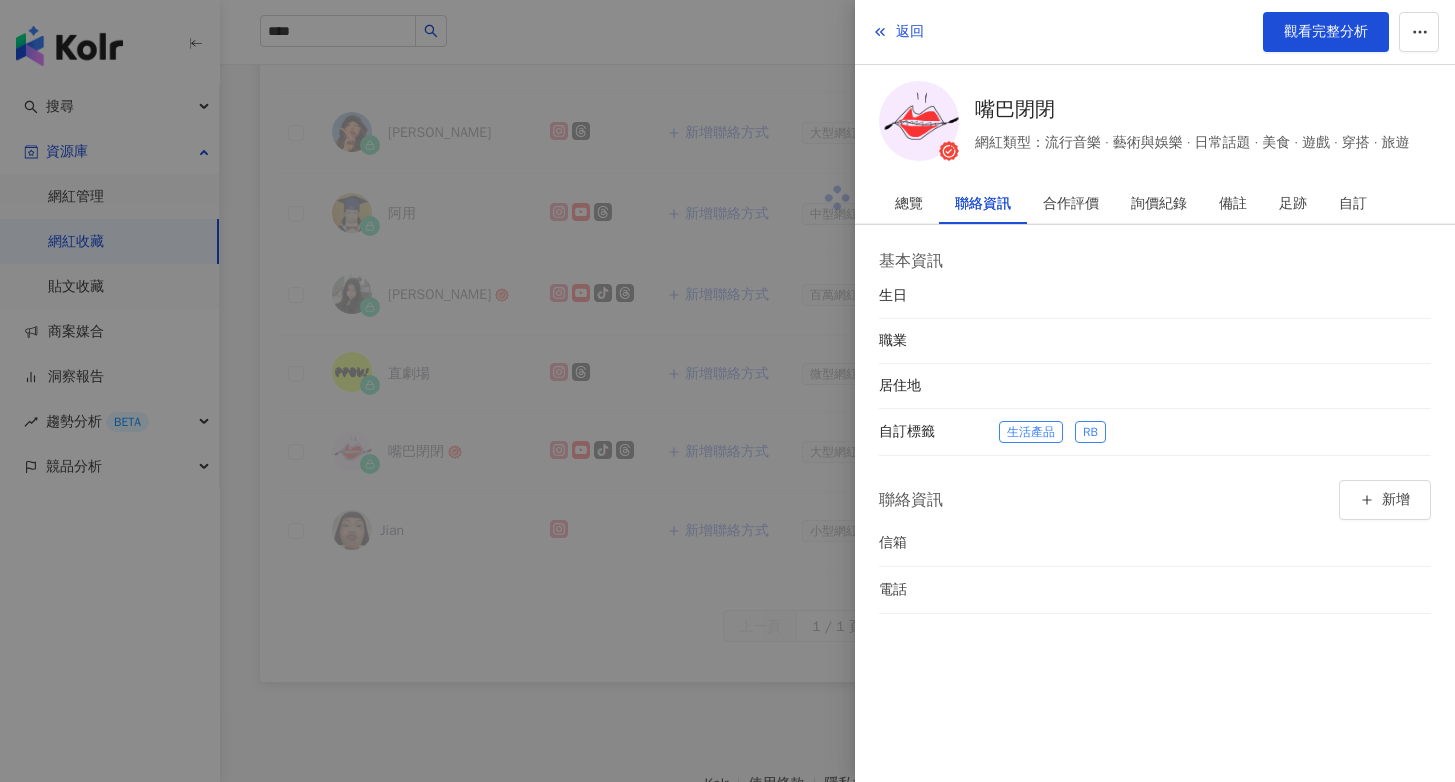 click at bounding box center [727, 391] 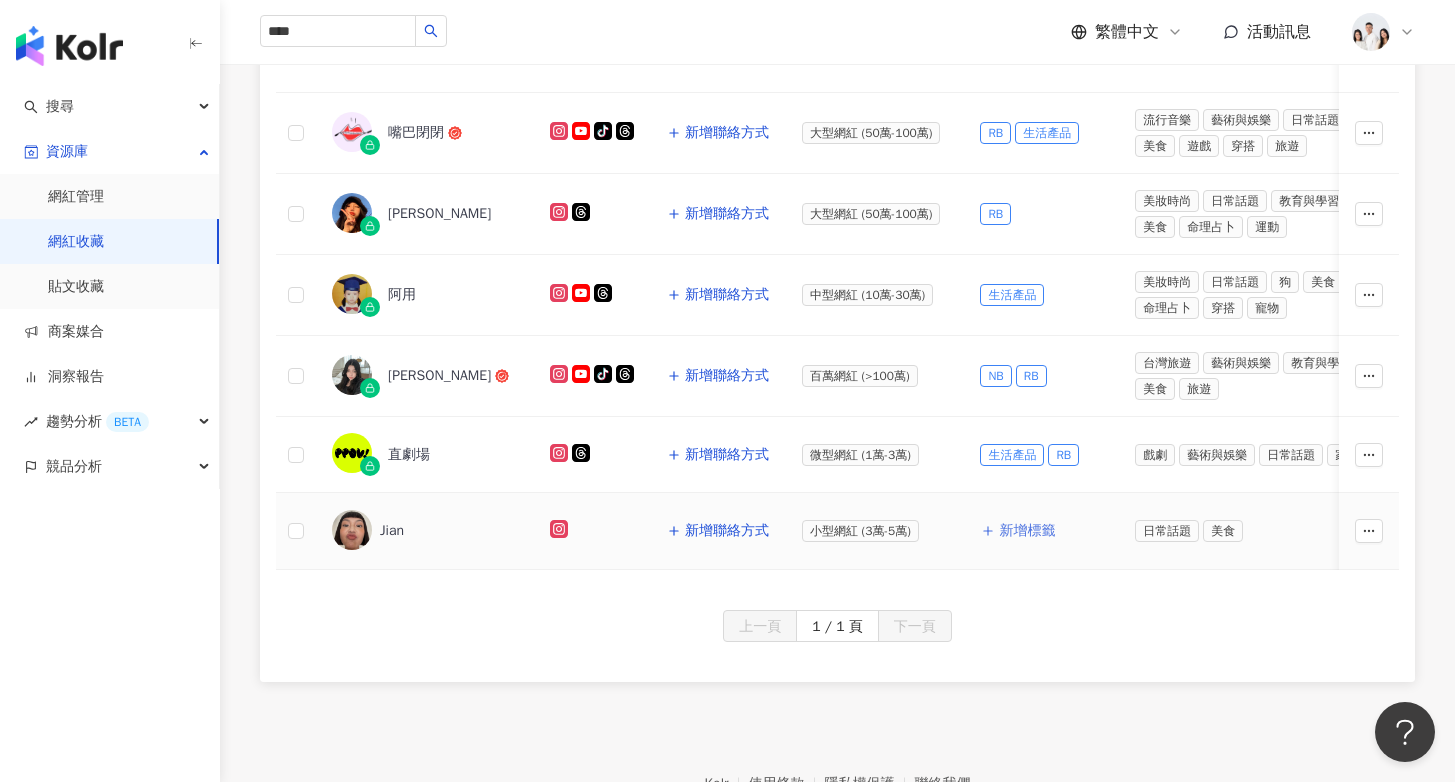 click on "新增標籤" at bounding box center [1027, 531] 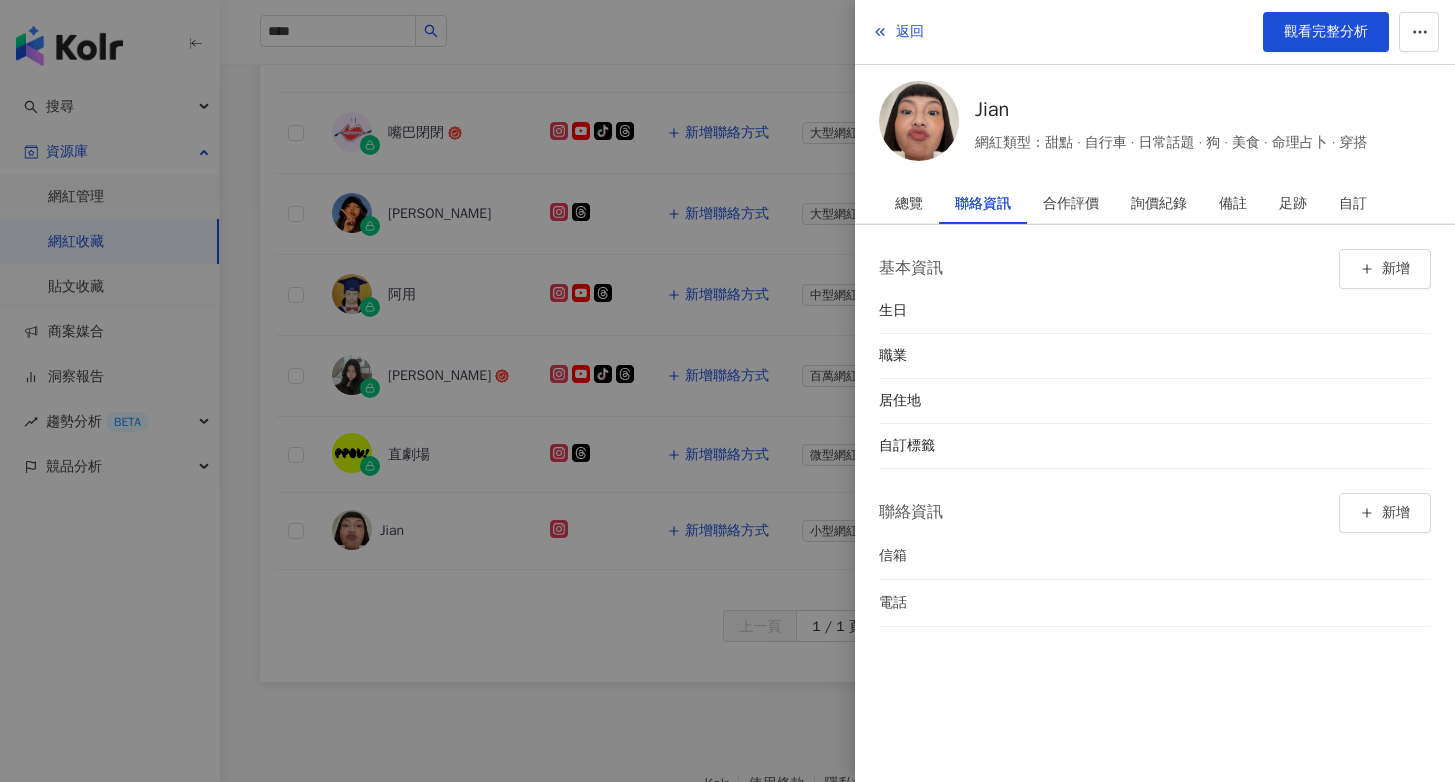 click at bounding box center (727, 391) 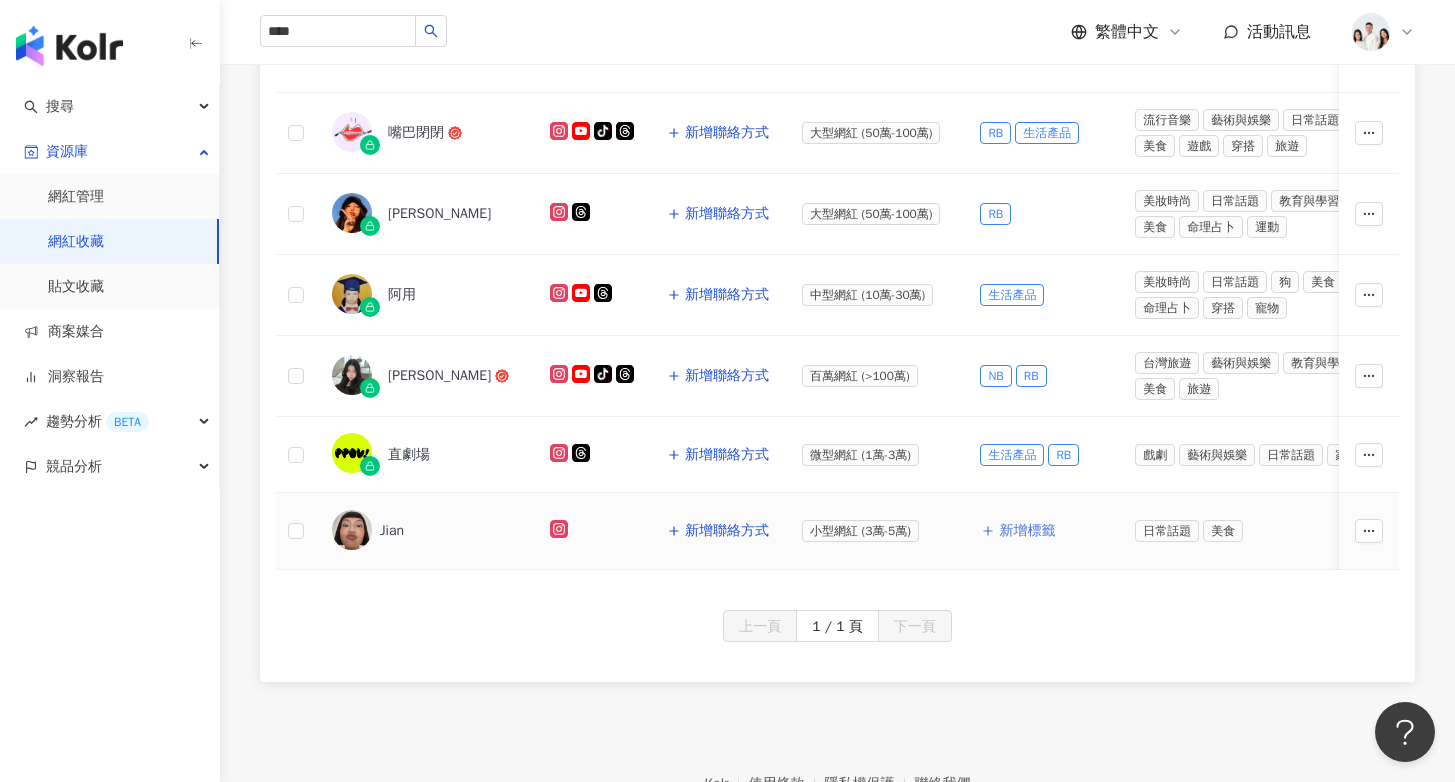 click on "新增標籤" at bounding box center (1027, 531) 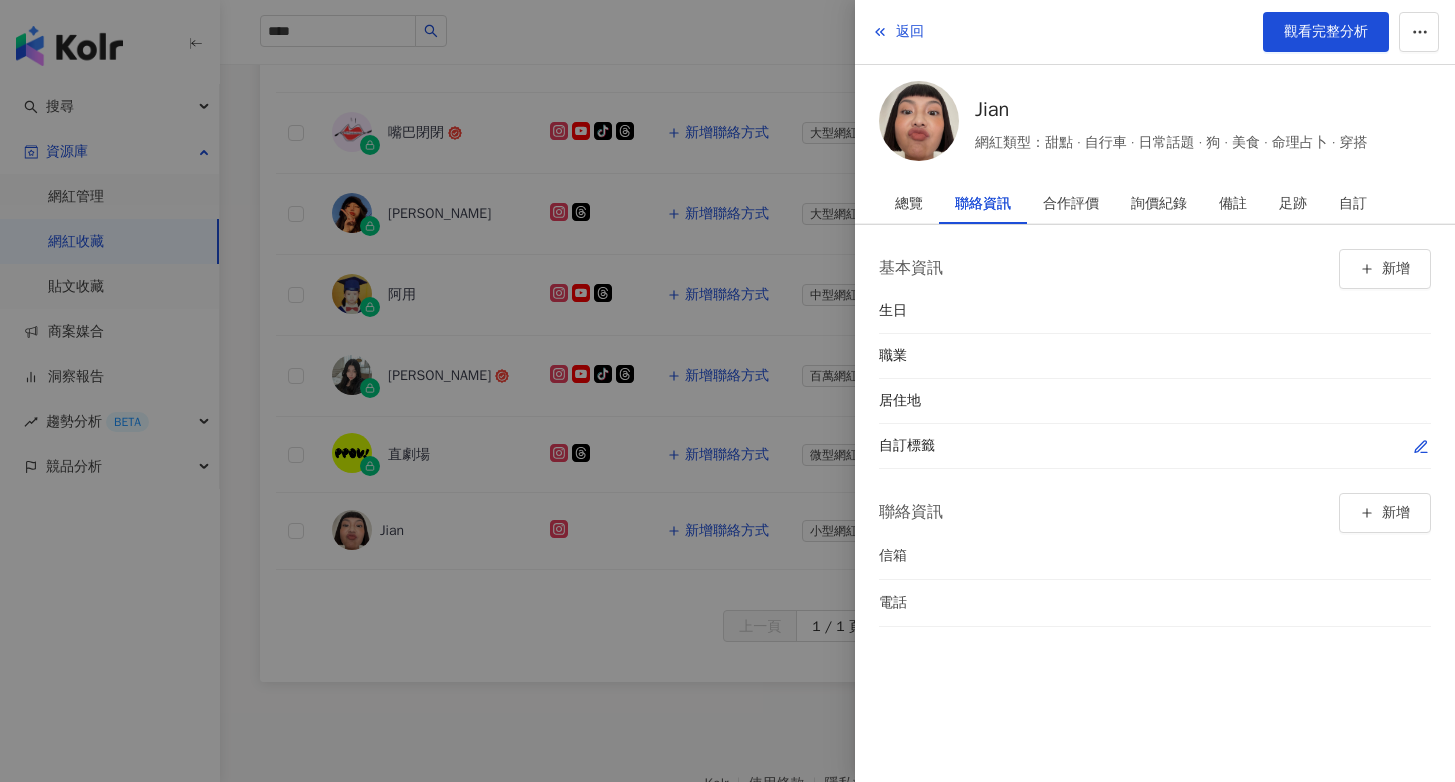 click 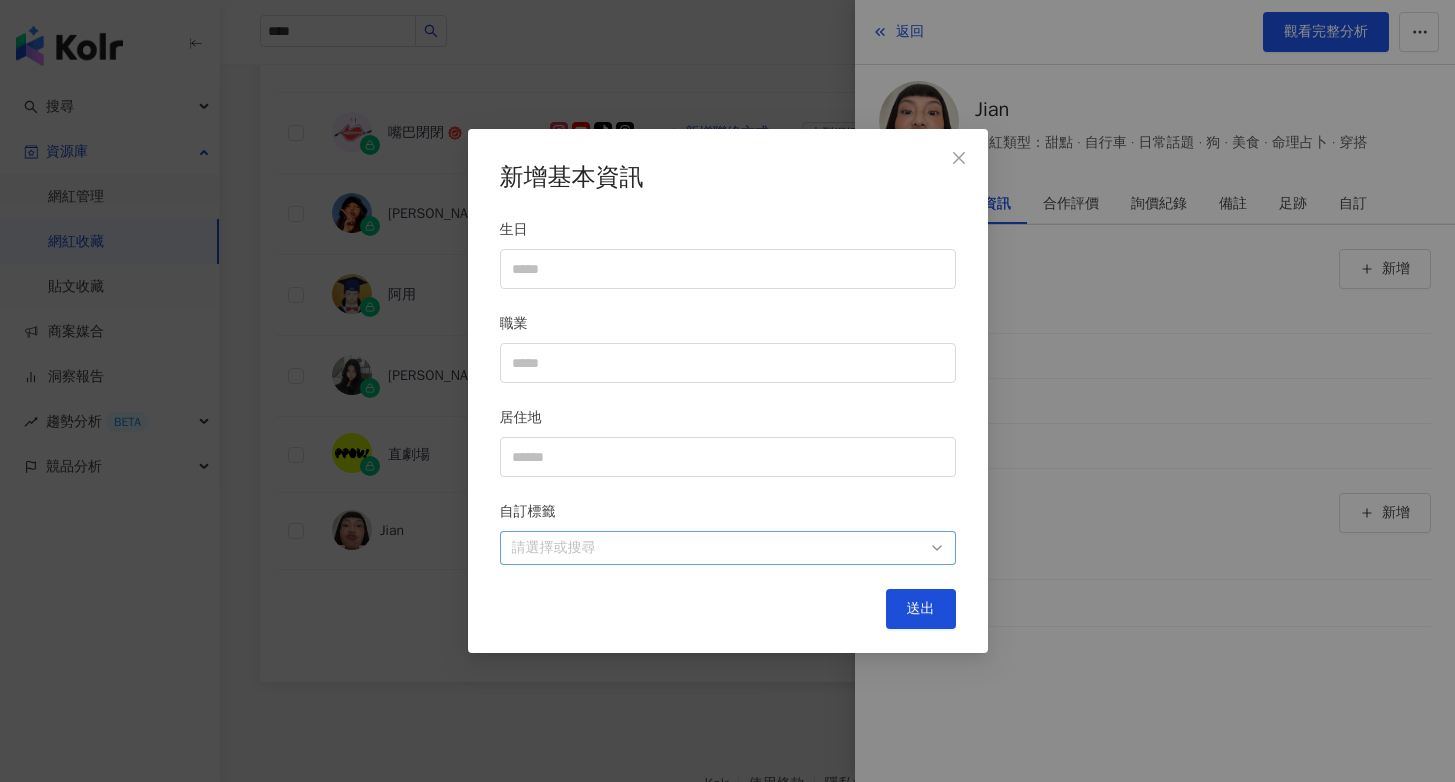 click at bounding box center [717, 547] 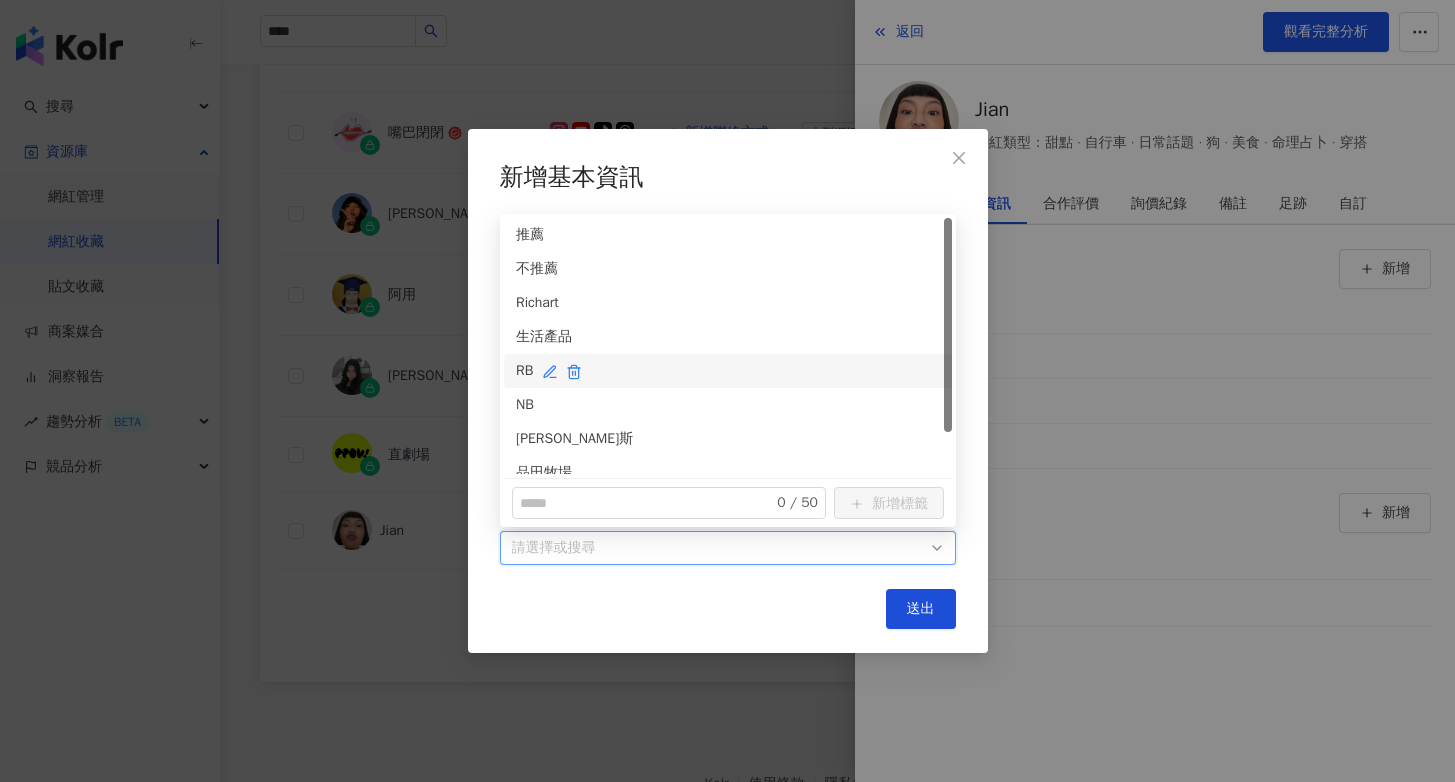 click on "RB" at bounding box center (728, 371) 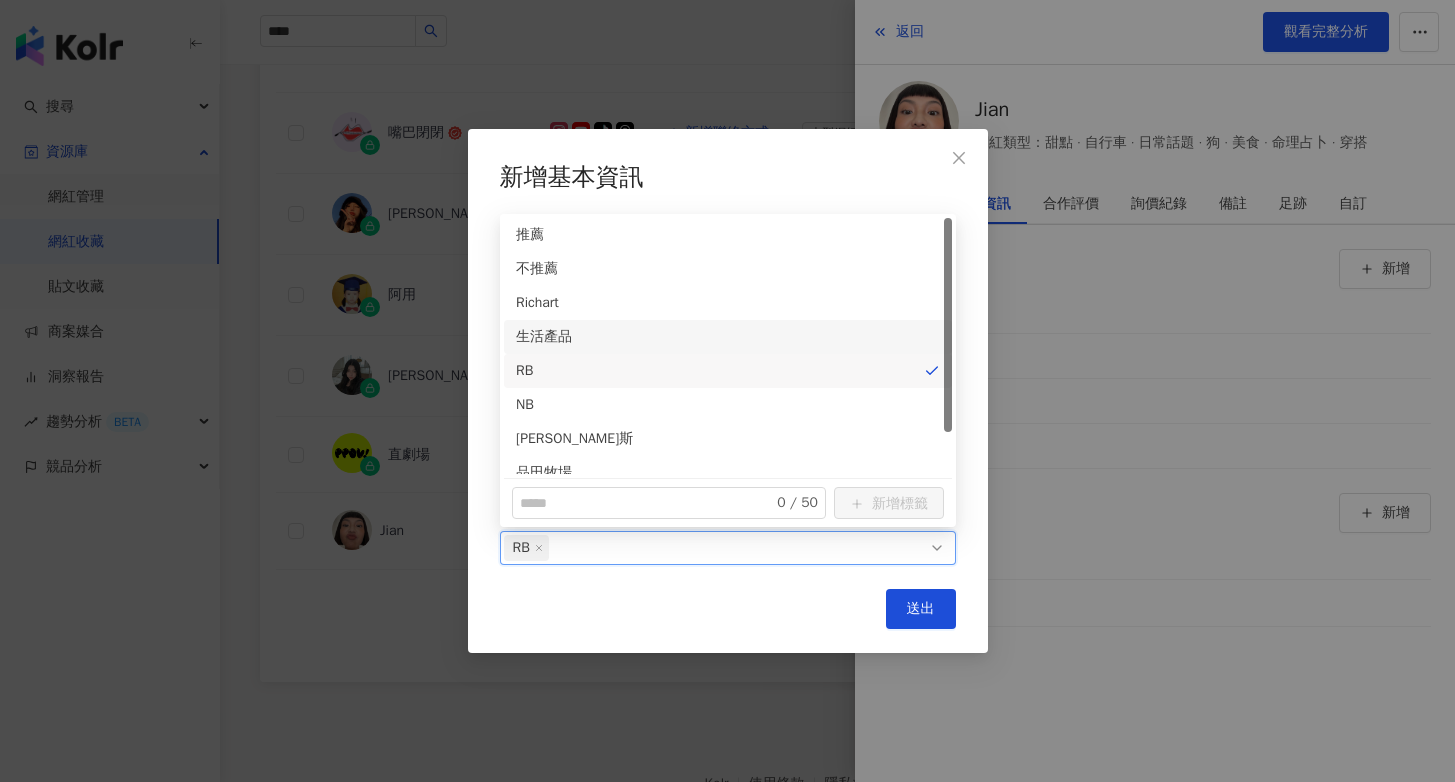 click on "生活產品" at bounding box center (728, 337) 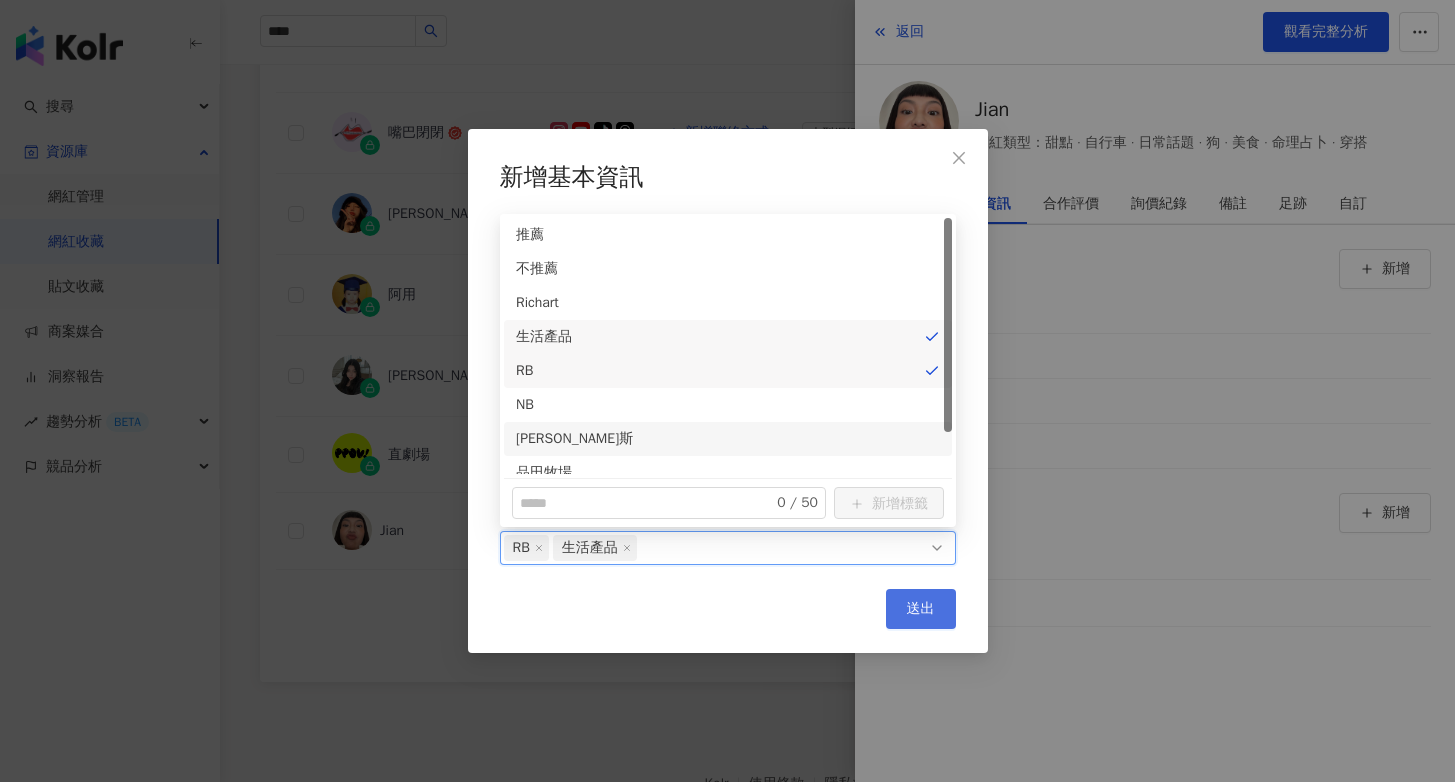 click on "送出" at bounding box center (921, 609) 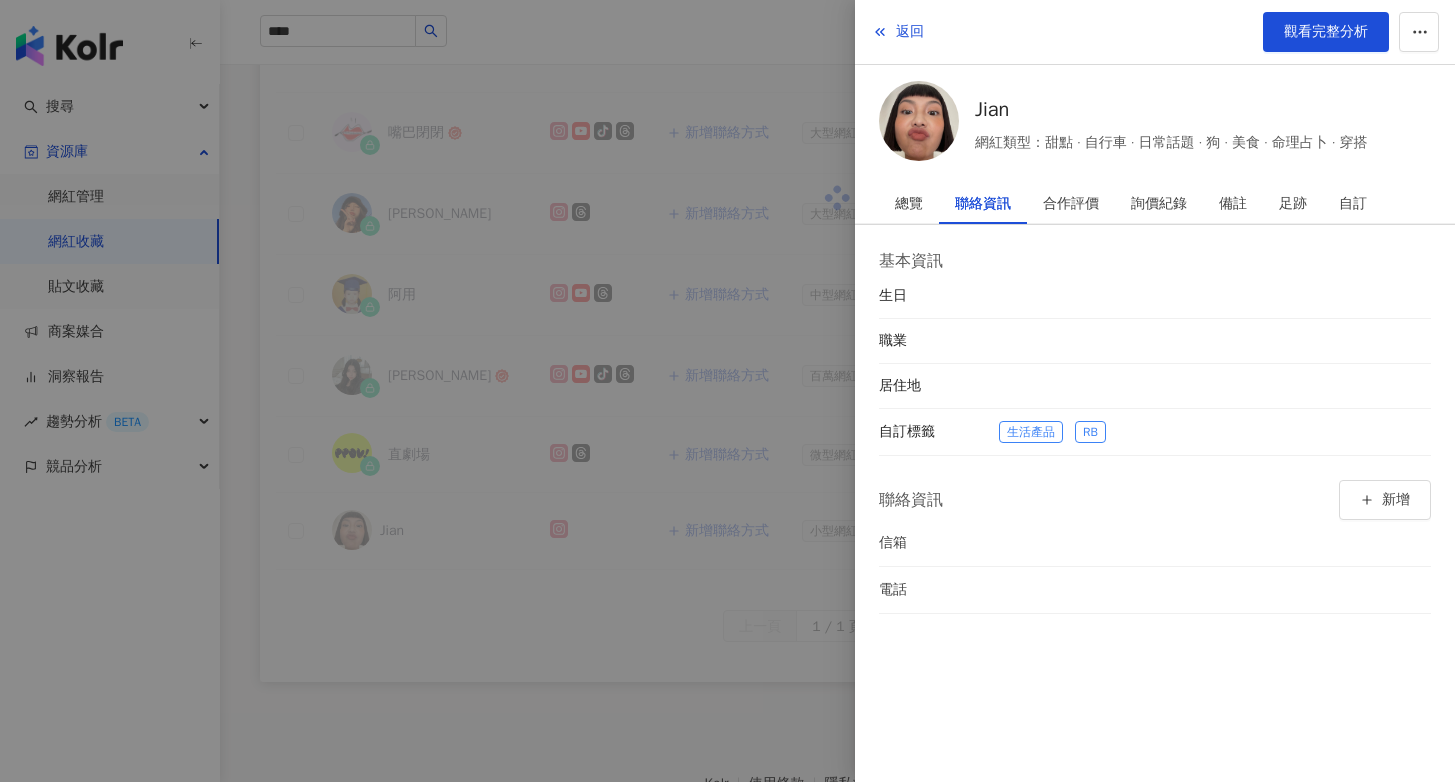click at bounding box center (727, 391) 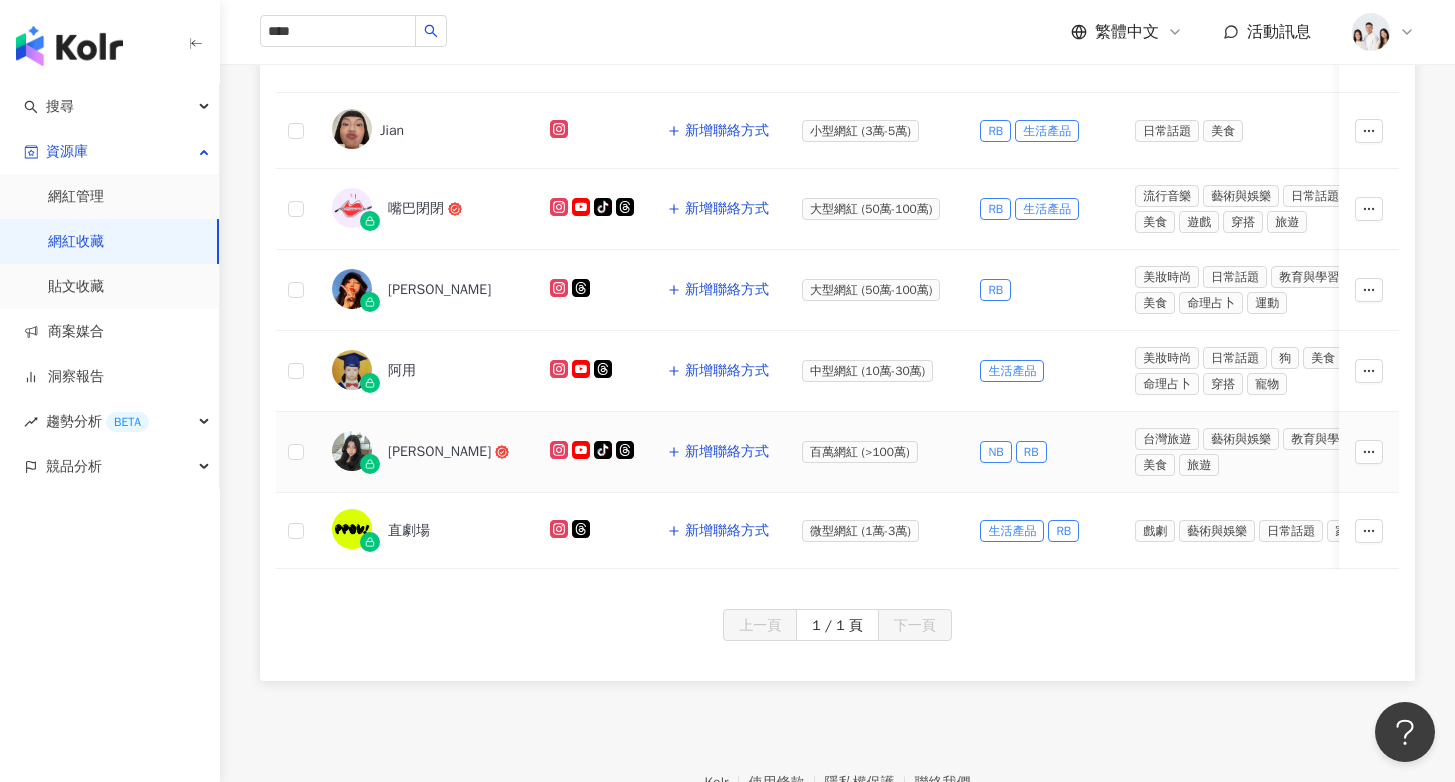 scroll, scrollTop: 0, scrollLeft: 0, axis: both 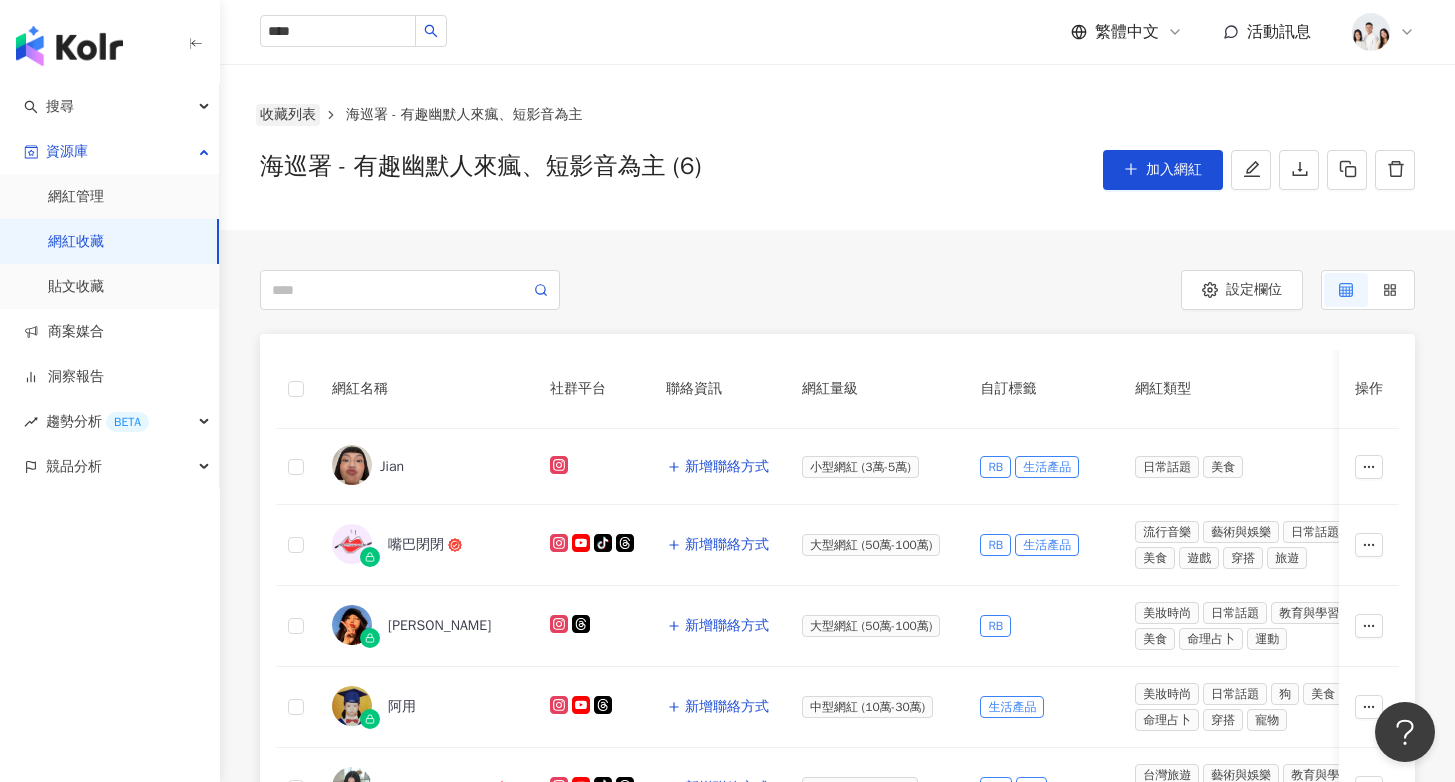 click on "收藏列表" at bounding box center [288, 115] 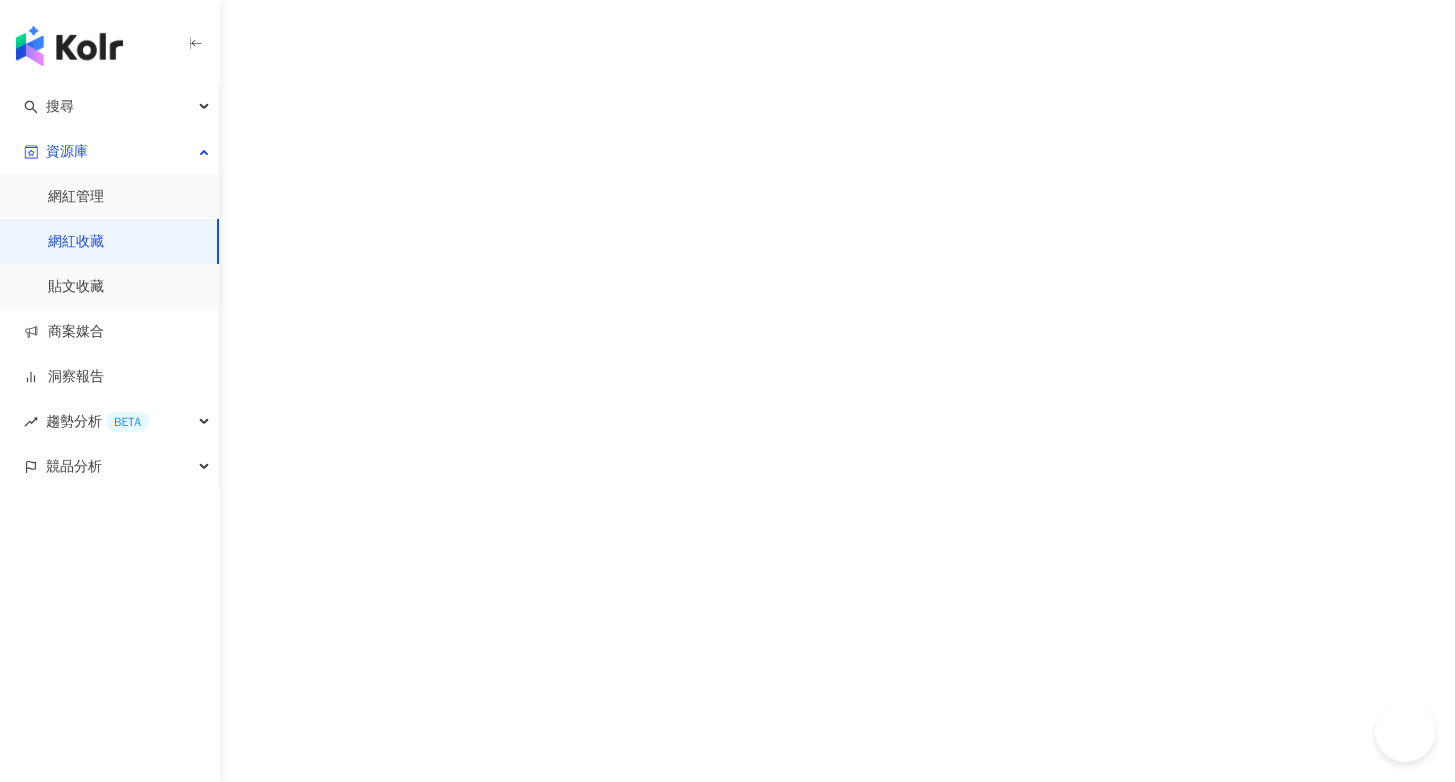 scroll, scrollTop: 0, scrollLeft: 0, axis: both 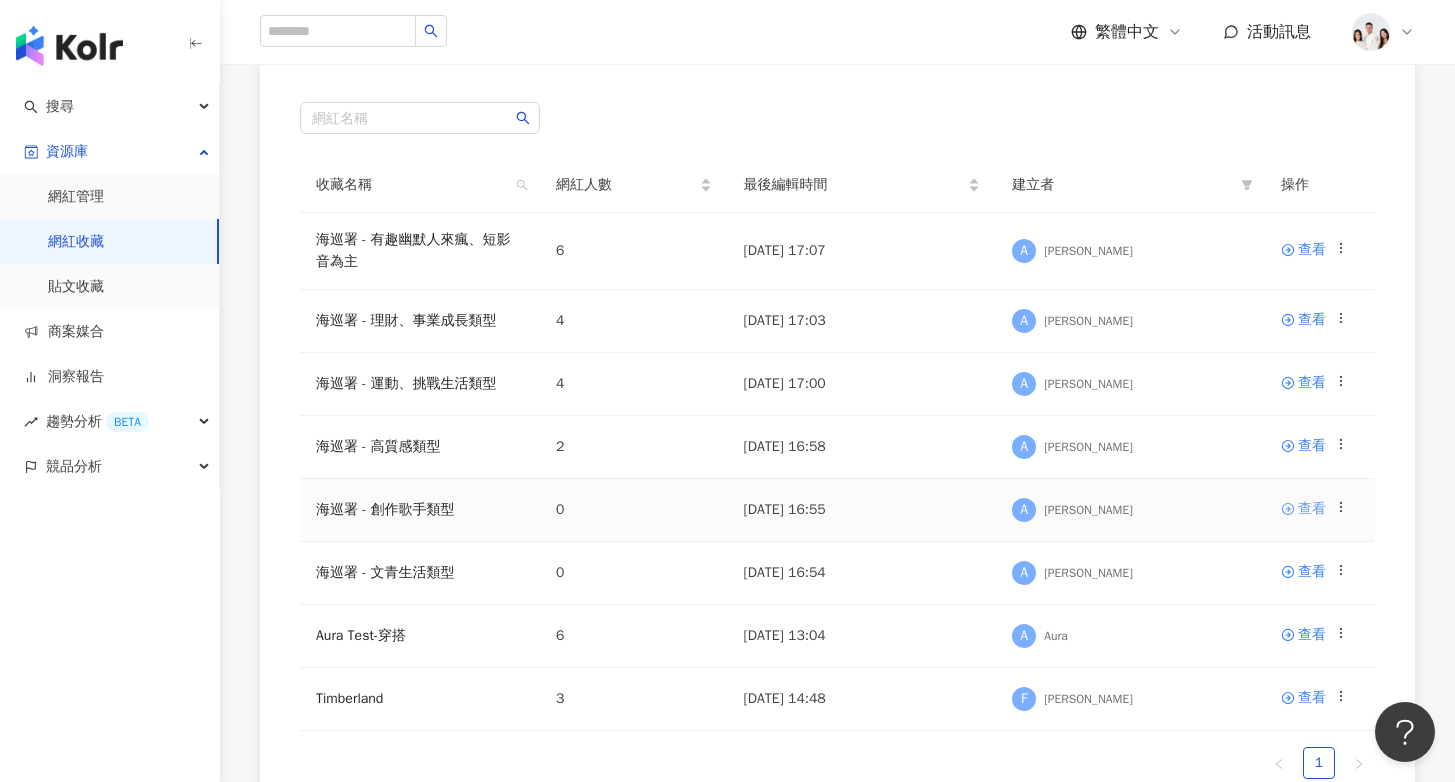 click on "查看" at bounding box center (1312, 509) 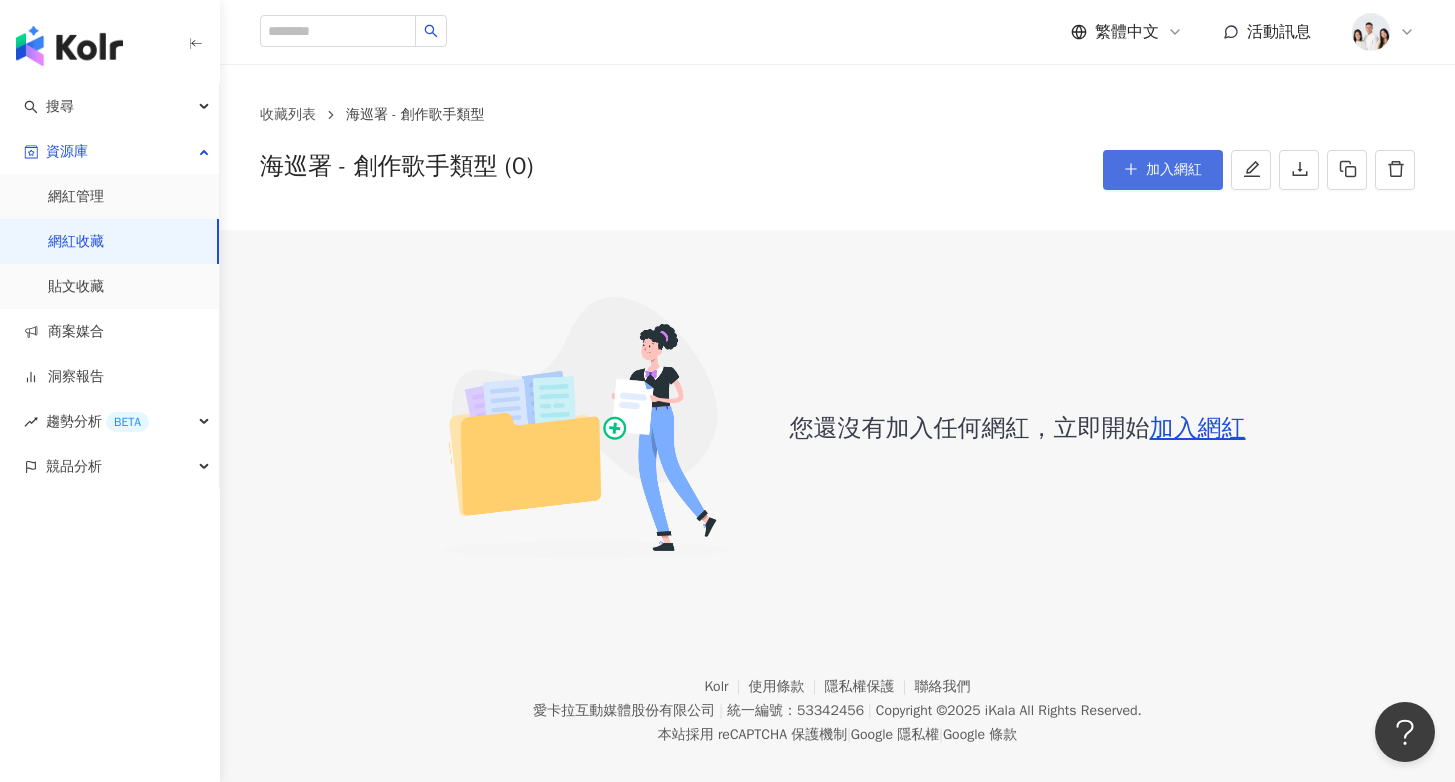 click on "加入網紅" at bounding box center (1163, 170) 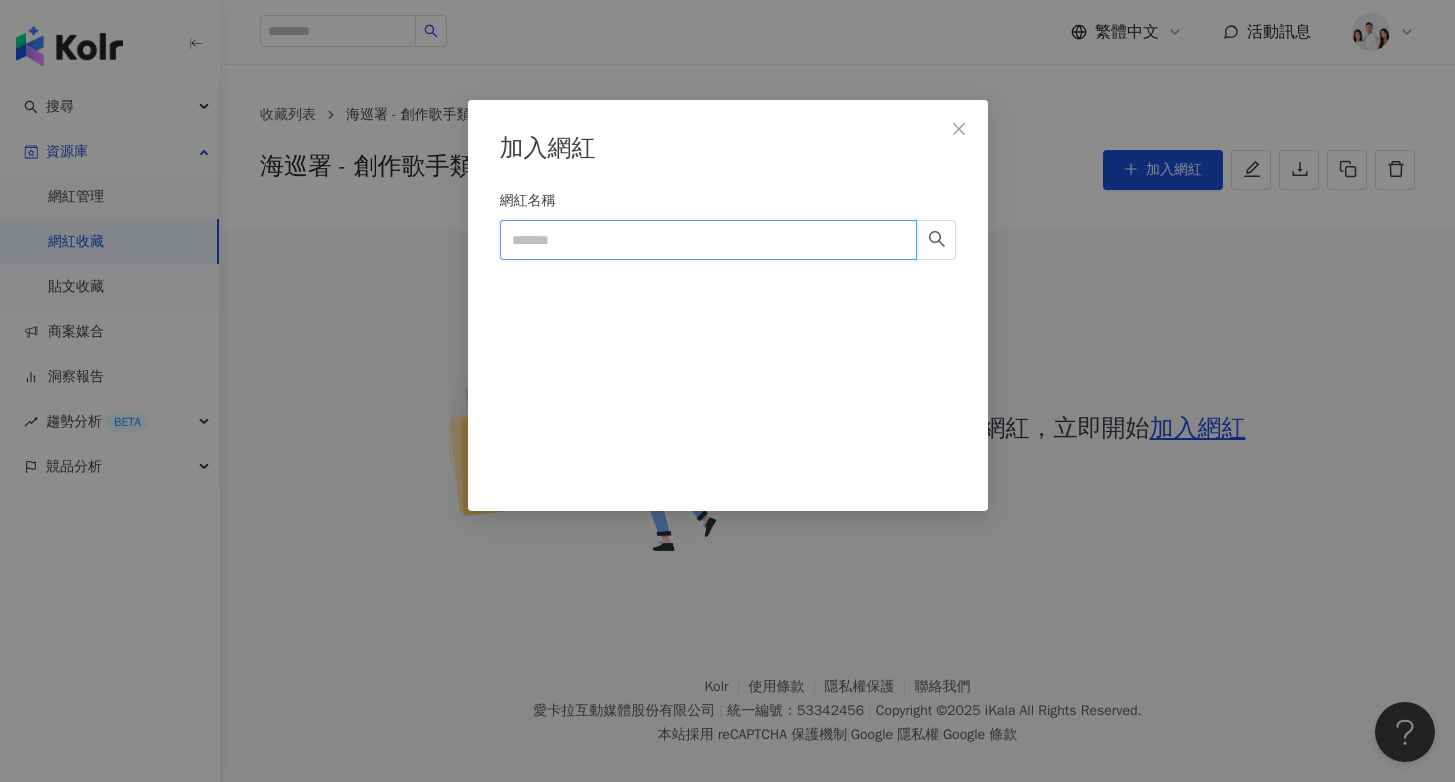 click on "網紅名稱" at bounding box center [708, 240] 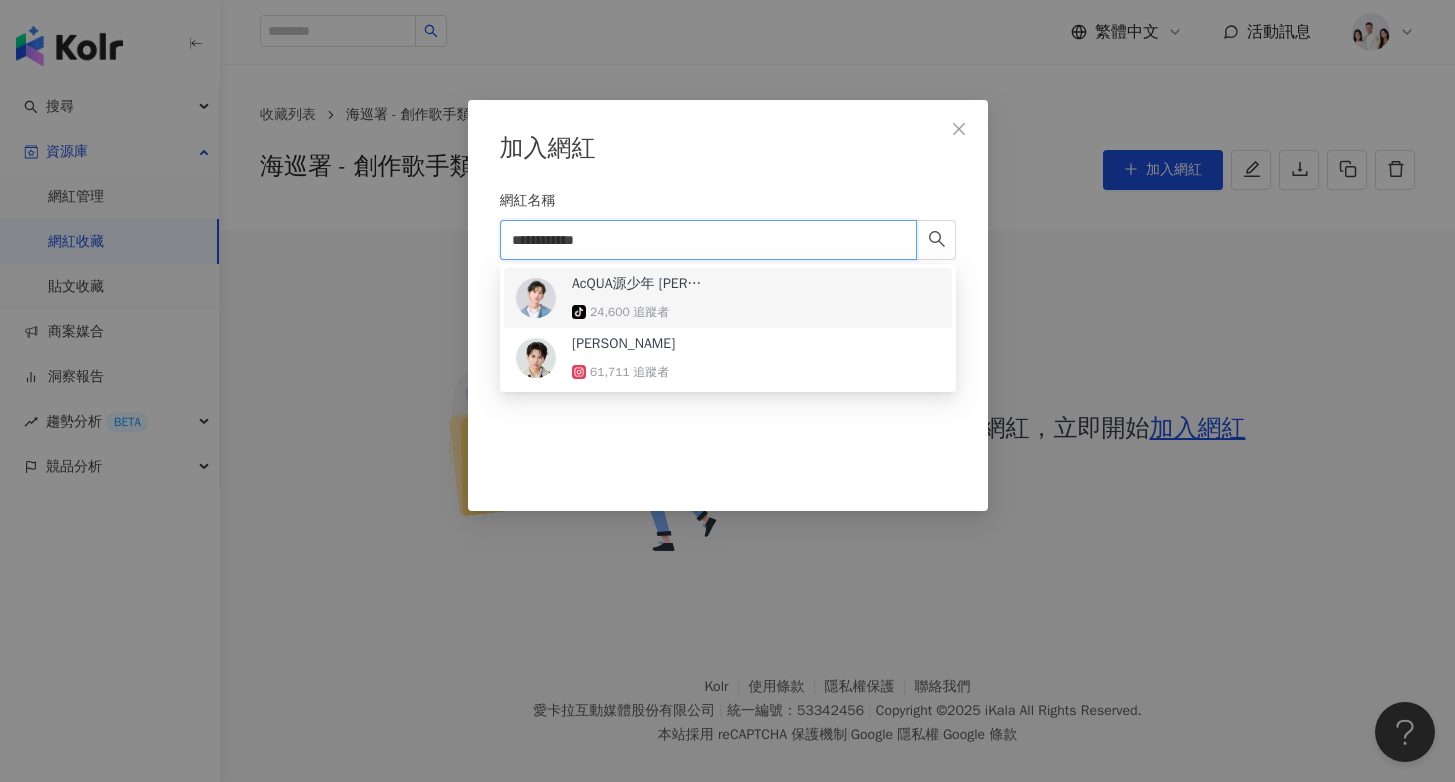 click on "24,600   追蹤者" at bounding box center (629, 312) 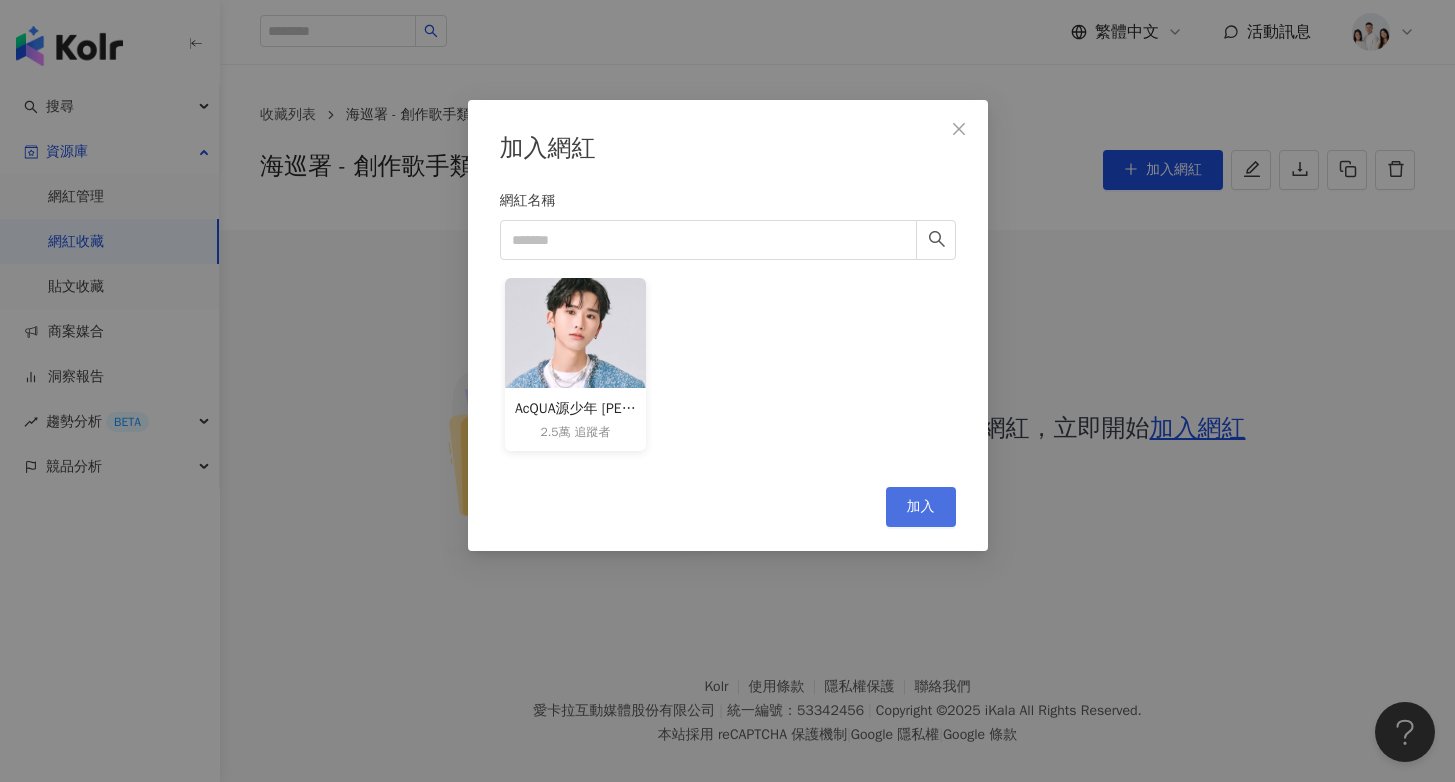 click on "加入" at bounding box center (921, 507) 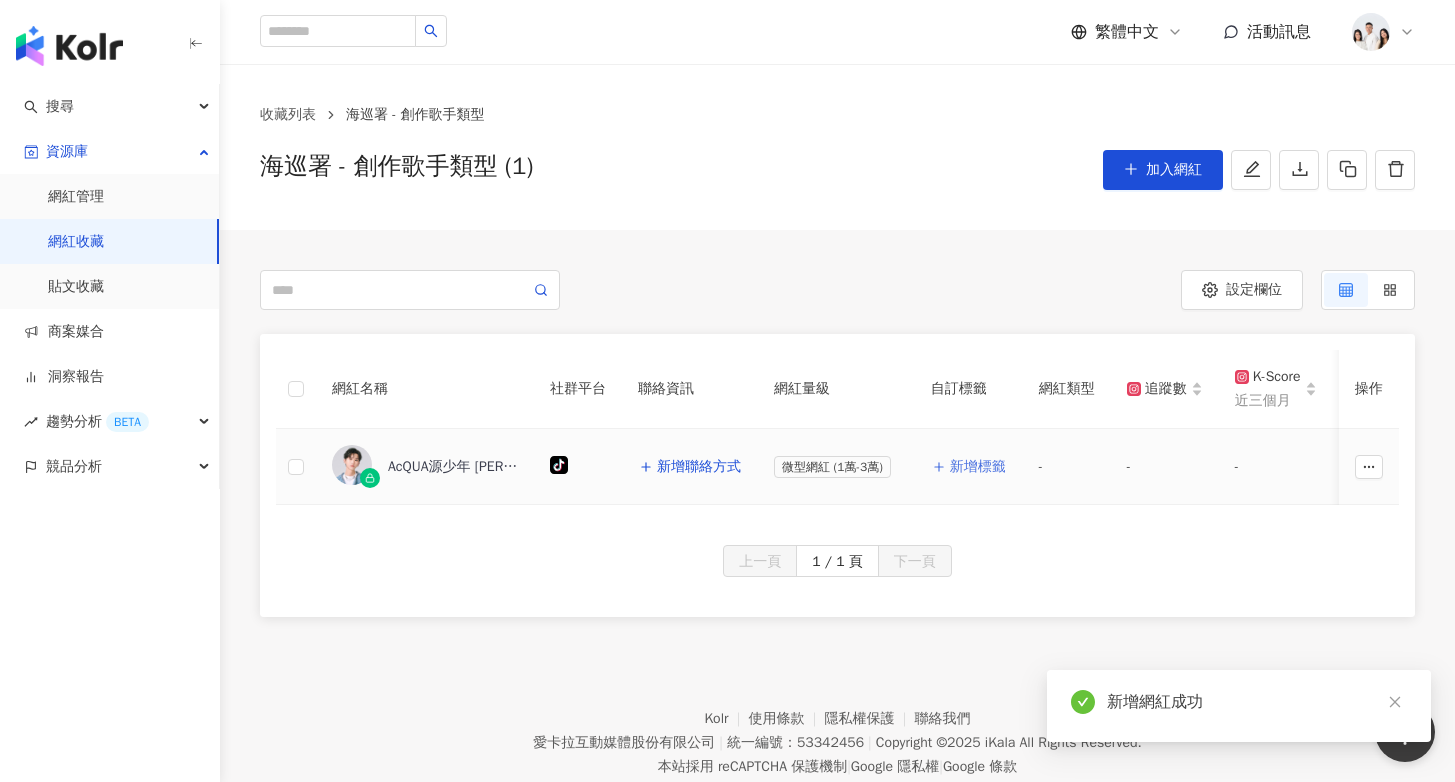click on "新增標籤" at bounding box center [978, 467] 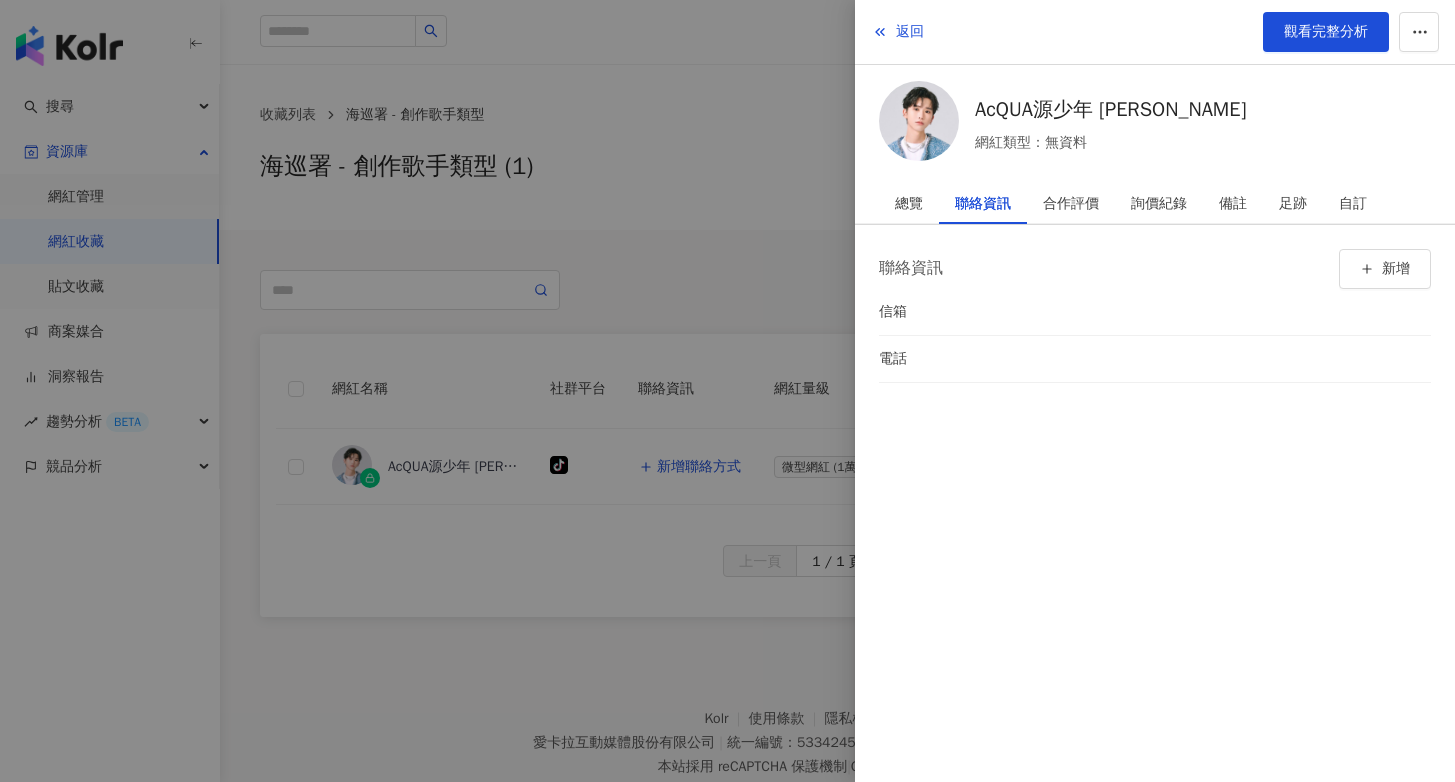 click at bounding box center [727, 391] 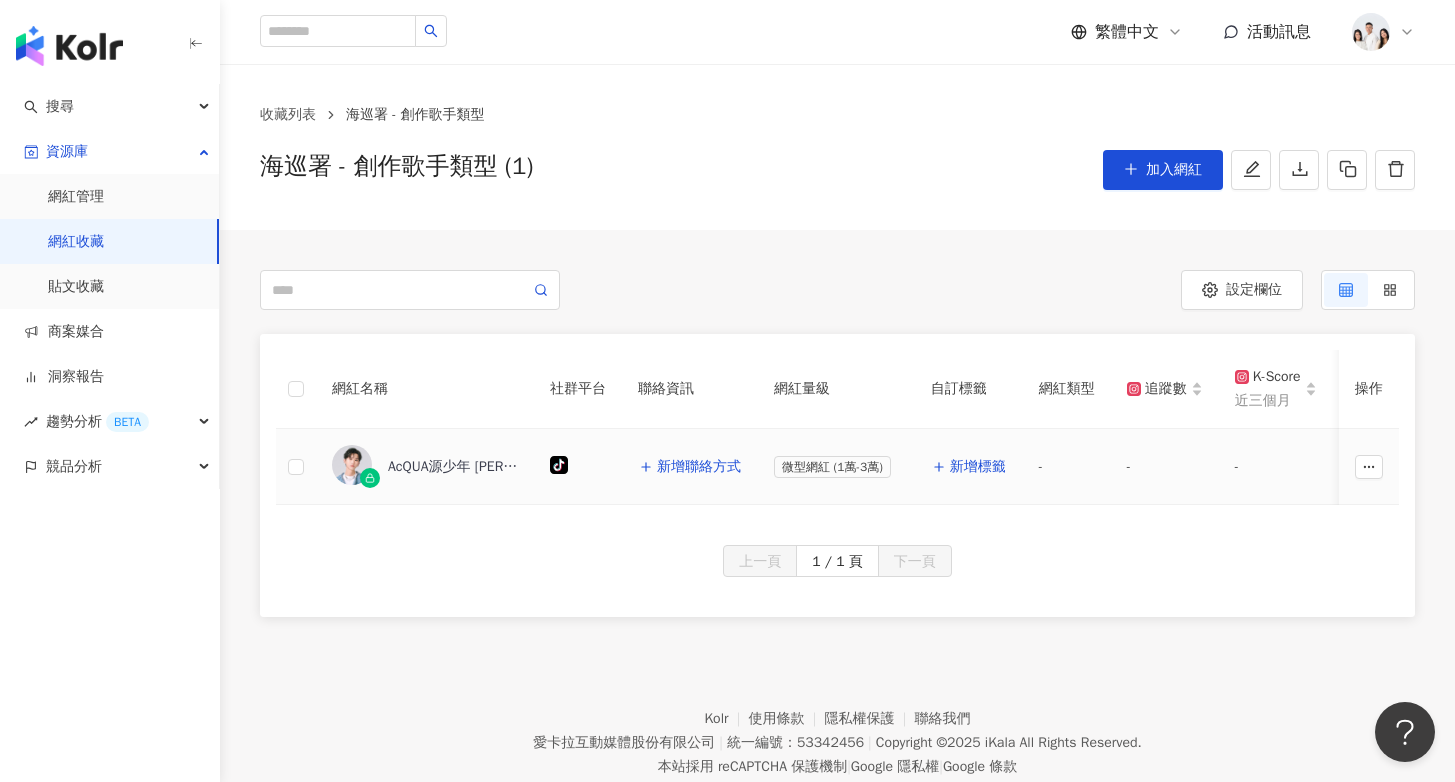 click at bounding box center (1369, 467) 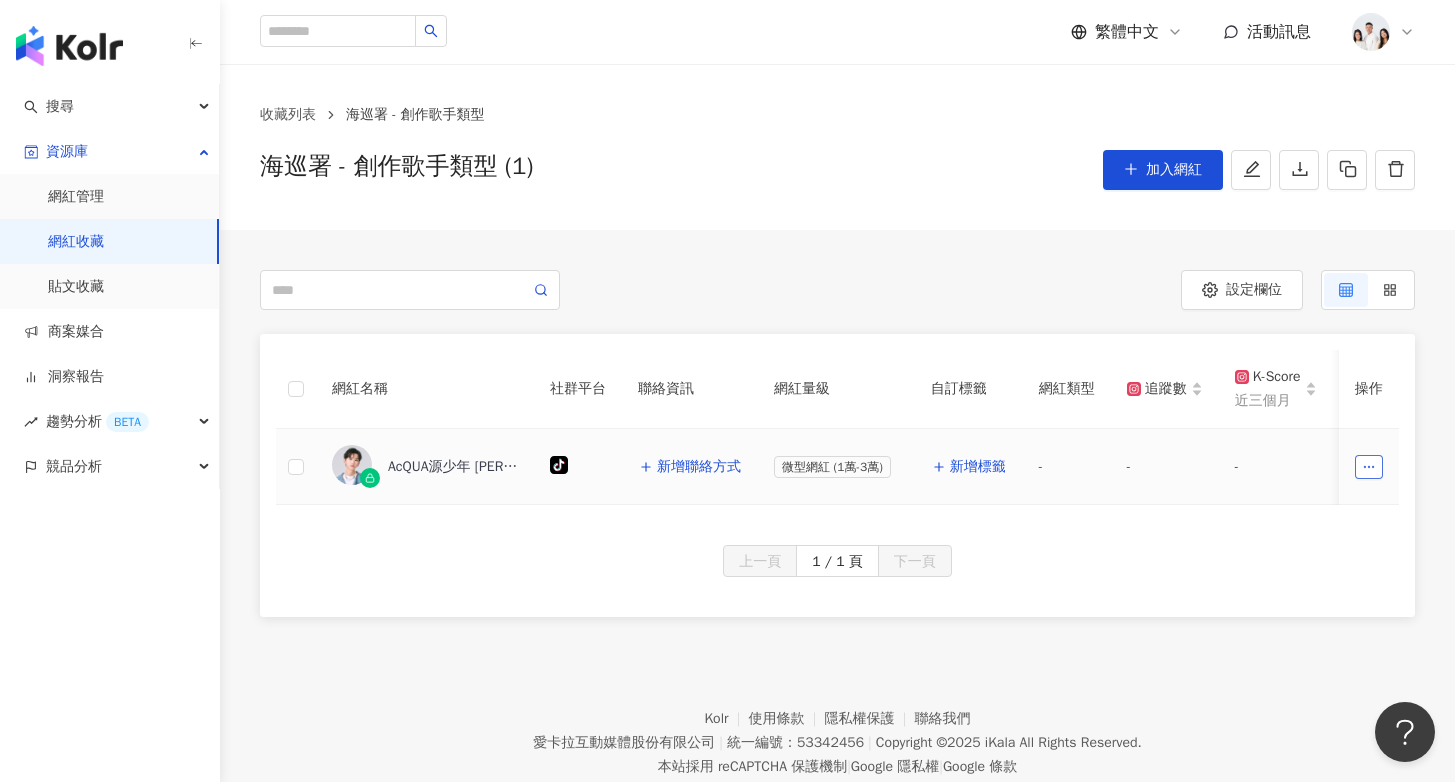 click 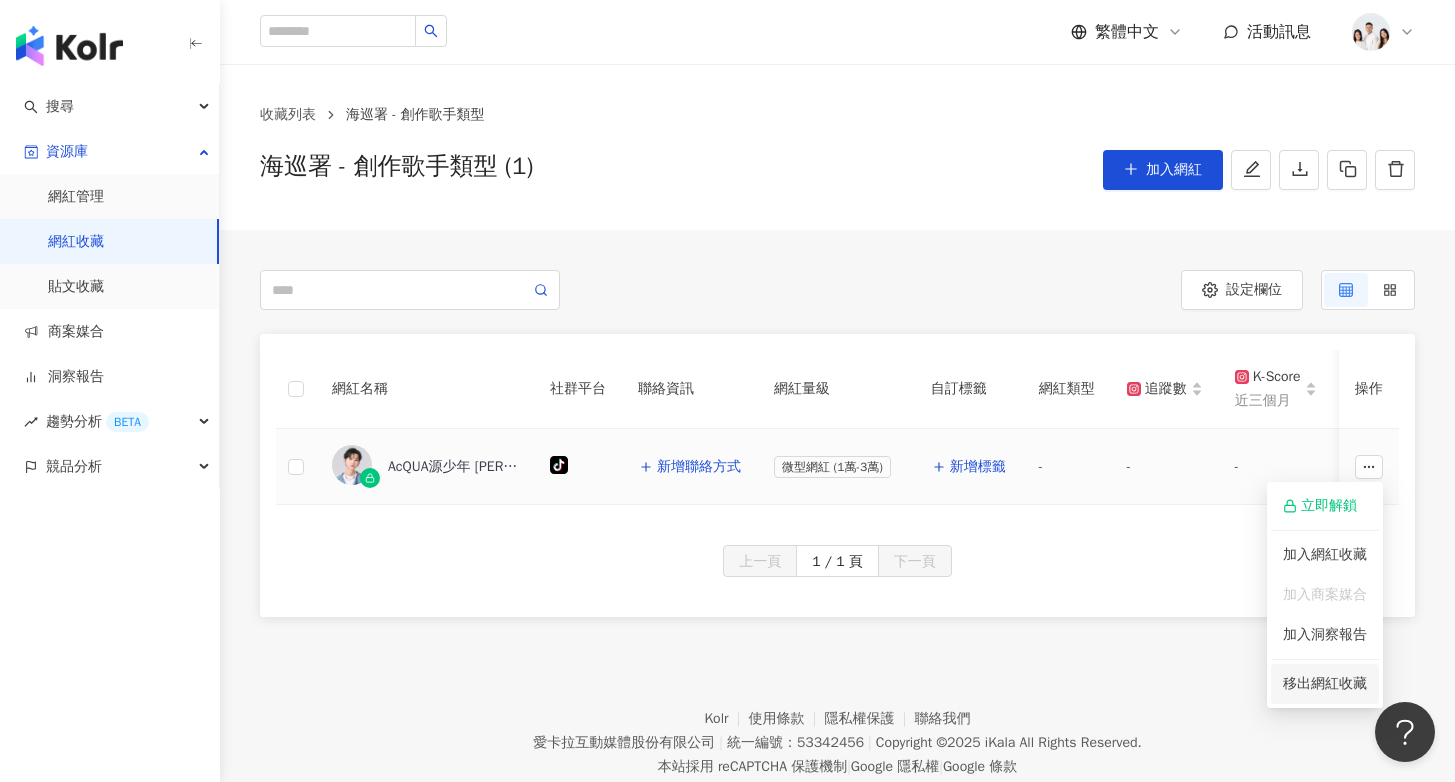click on "移出網紅收藏" at bounding box center [1325, 683] 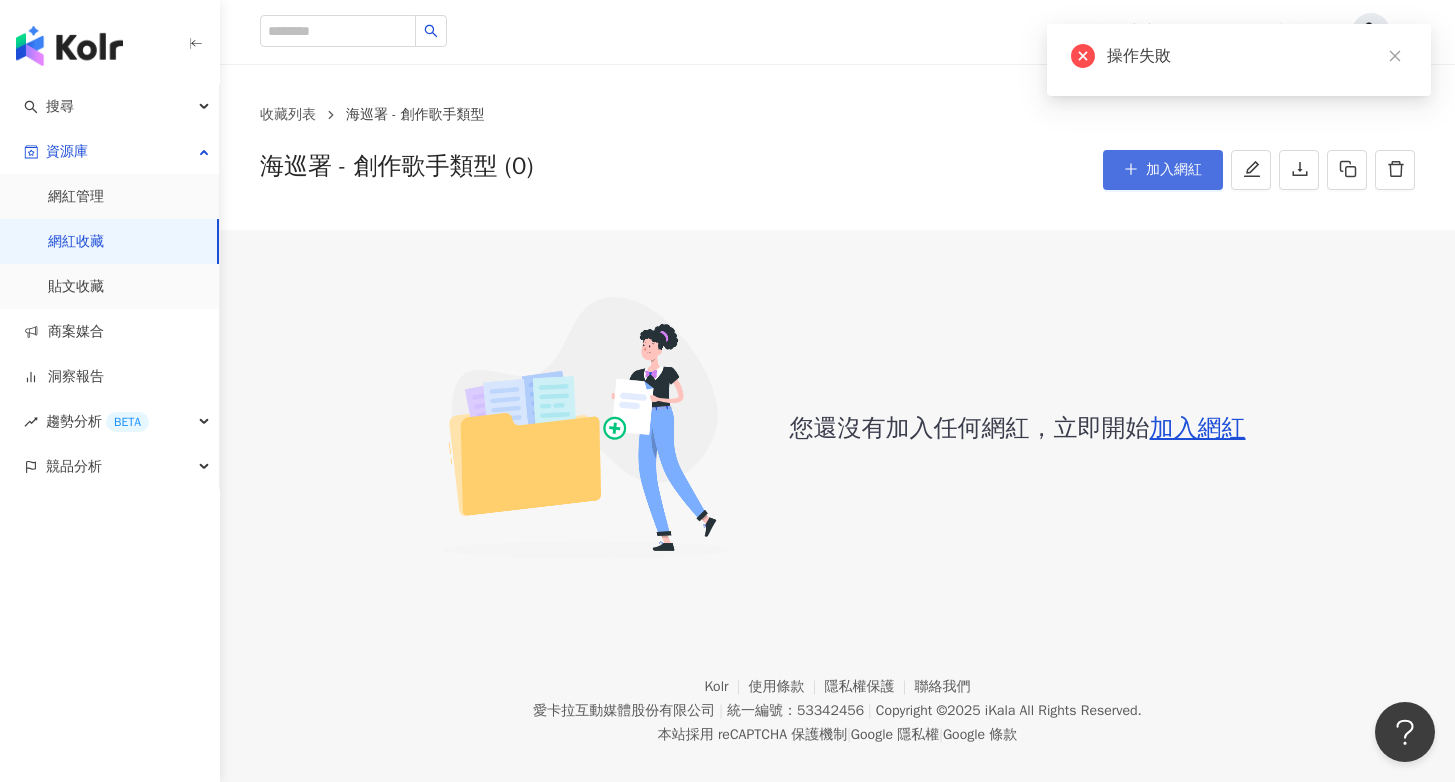 click 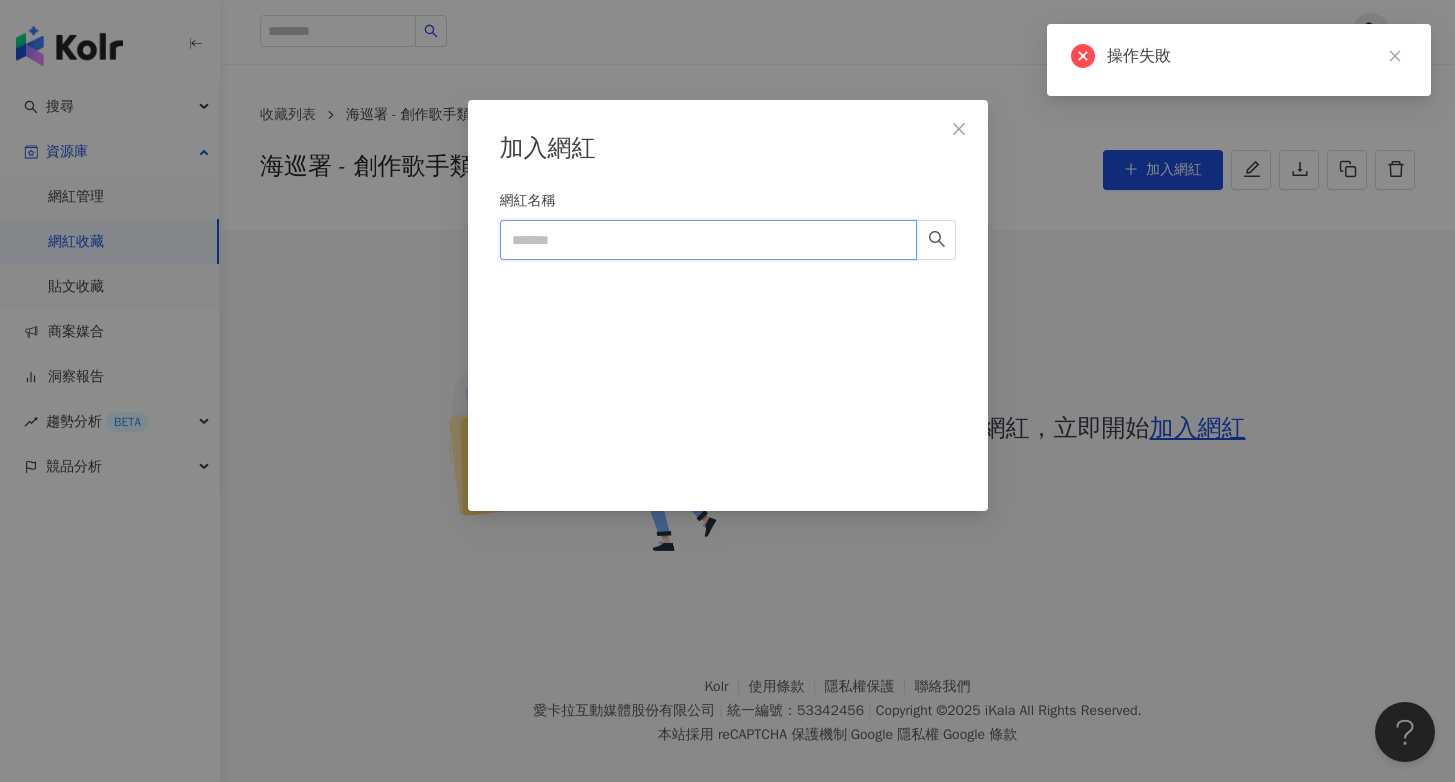 click on "網紅名稱" at bounding box center (708, 240) 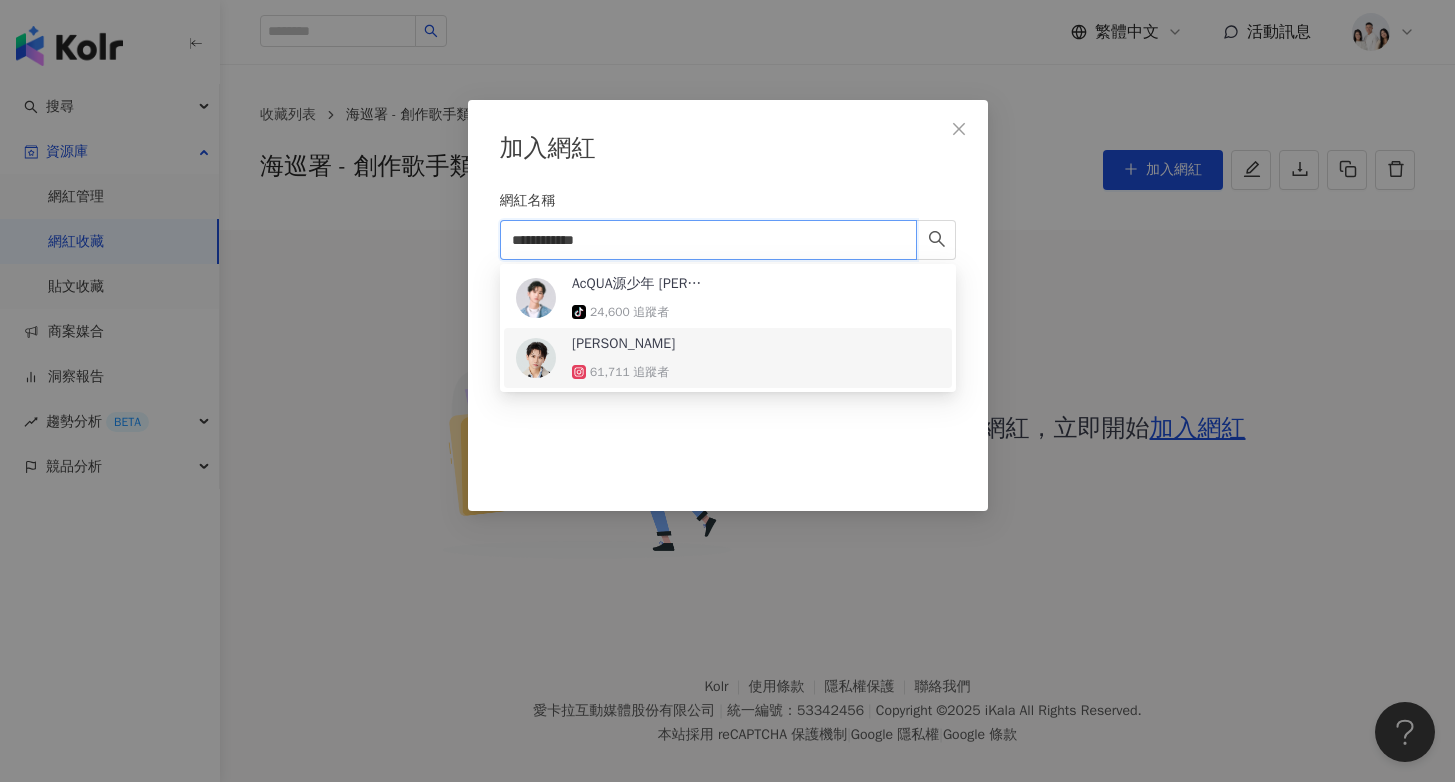 click on "61,711   追蹤者" at bounding box center [637, 372] 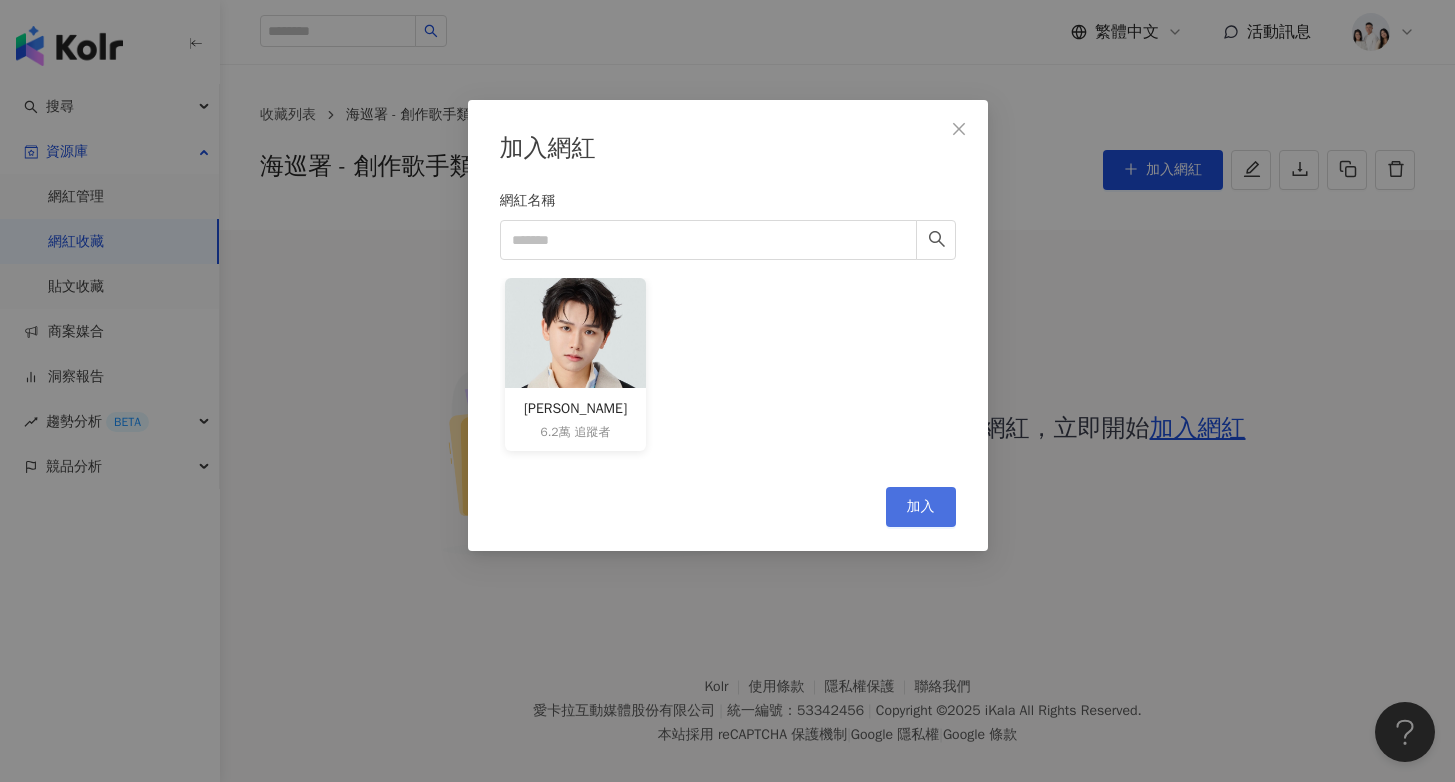 click on "加入" at bounding box center [921, 507] 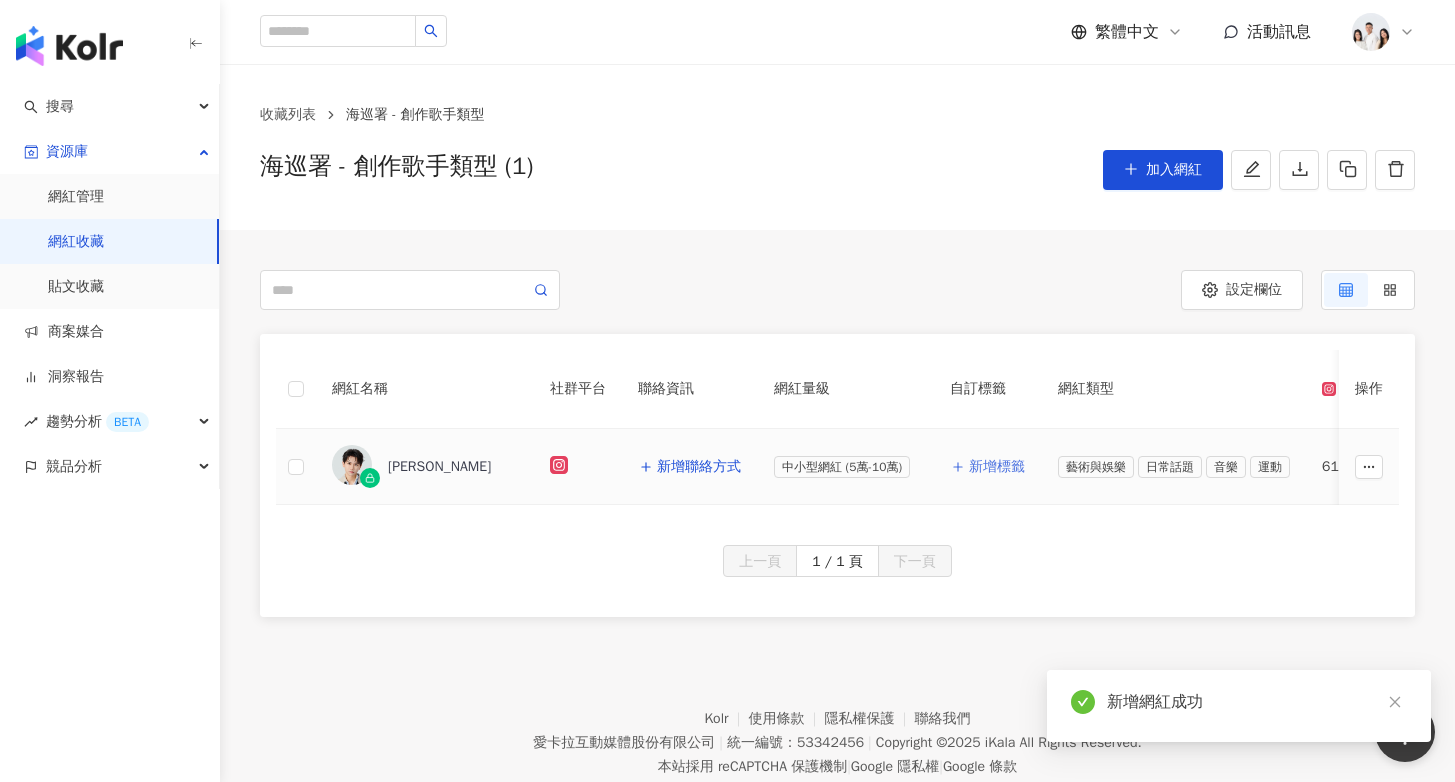 click on "新增標籤" at bounding box center [988, 467] 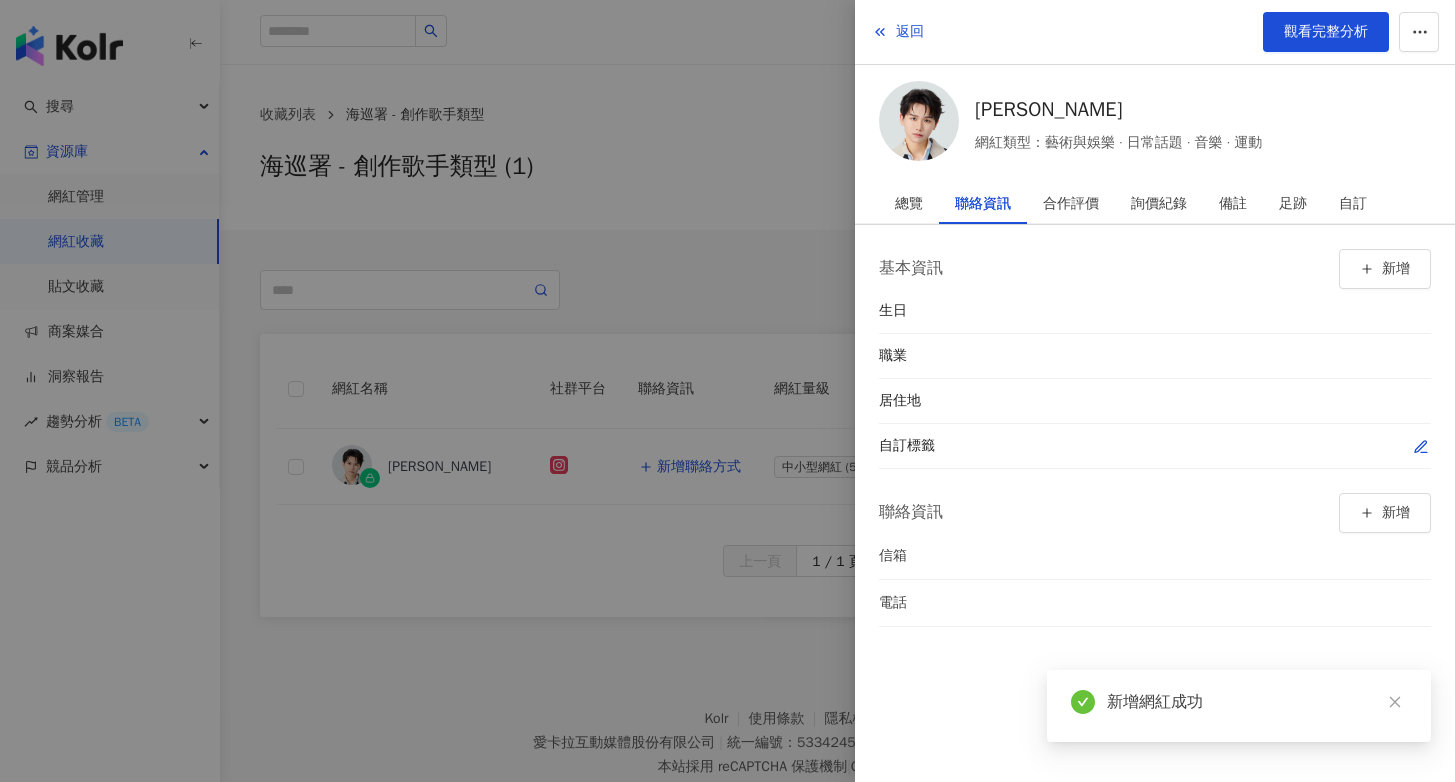 click 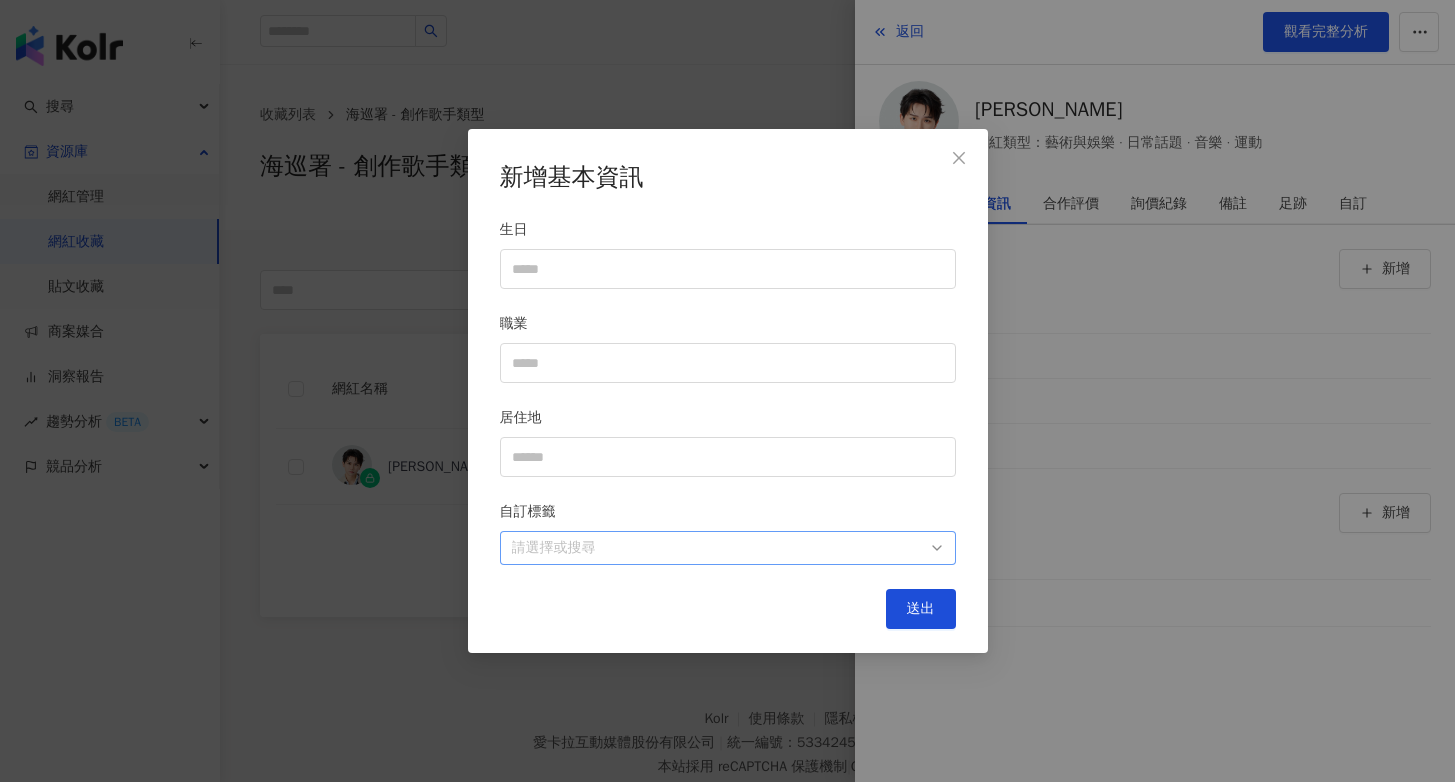 click on "請選擇或搜尋" at bounding box center [728, 548] 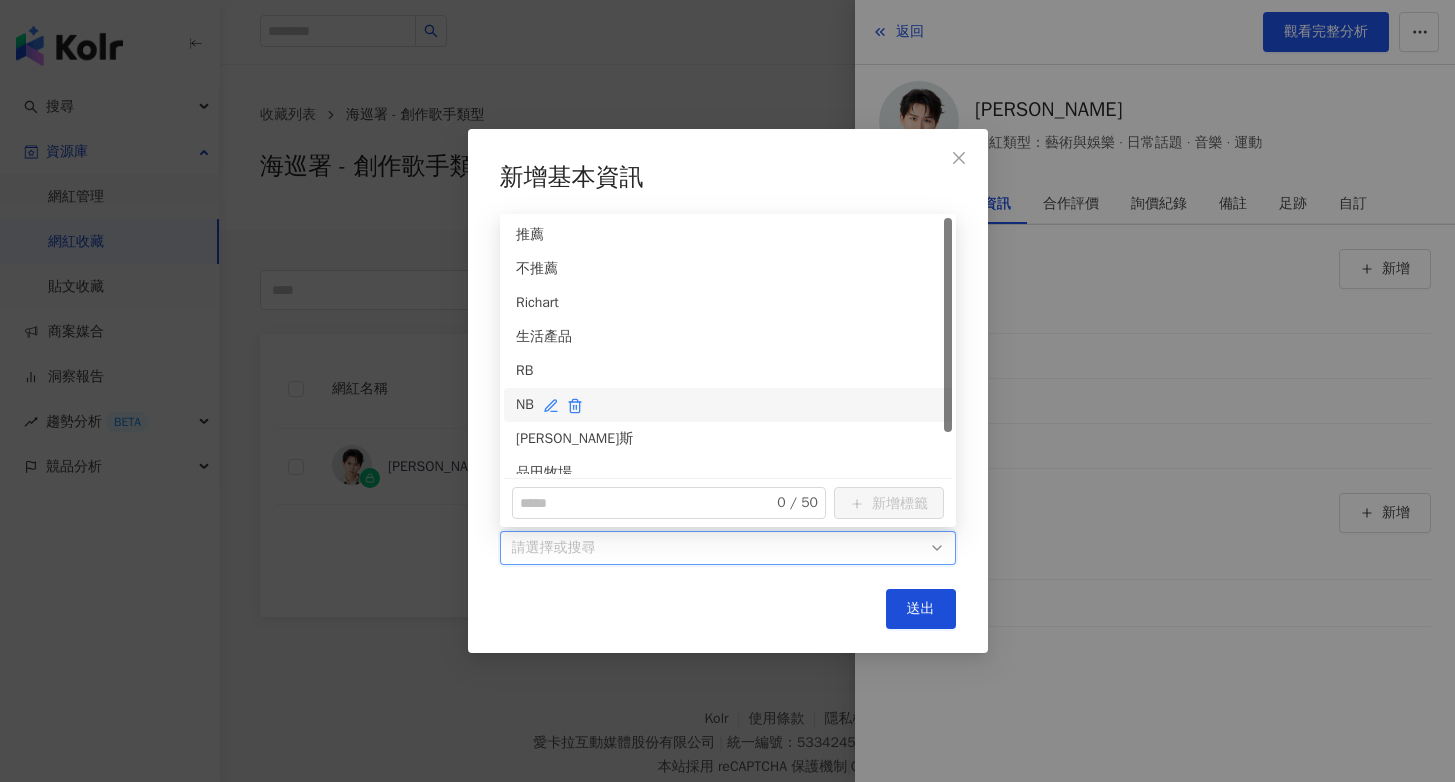 click on "NB" at bounding box center (728, 405) 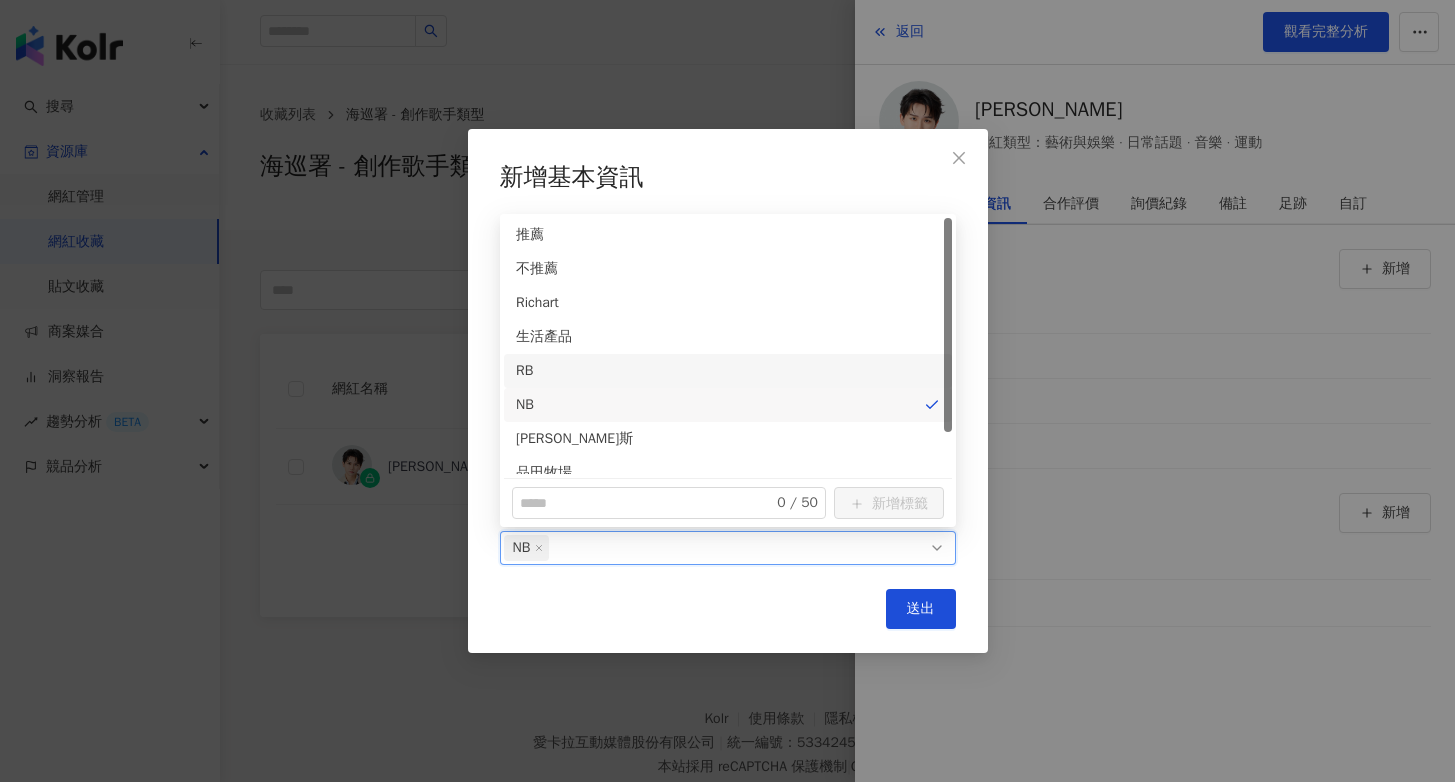click on "RB" at bounding box center [728, 371] 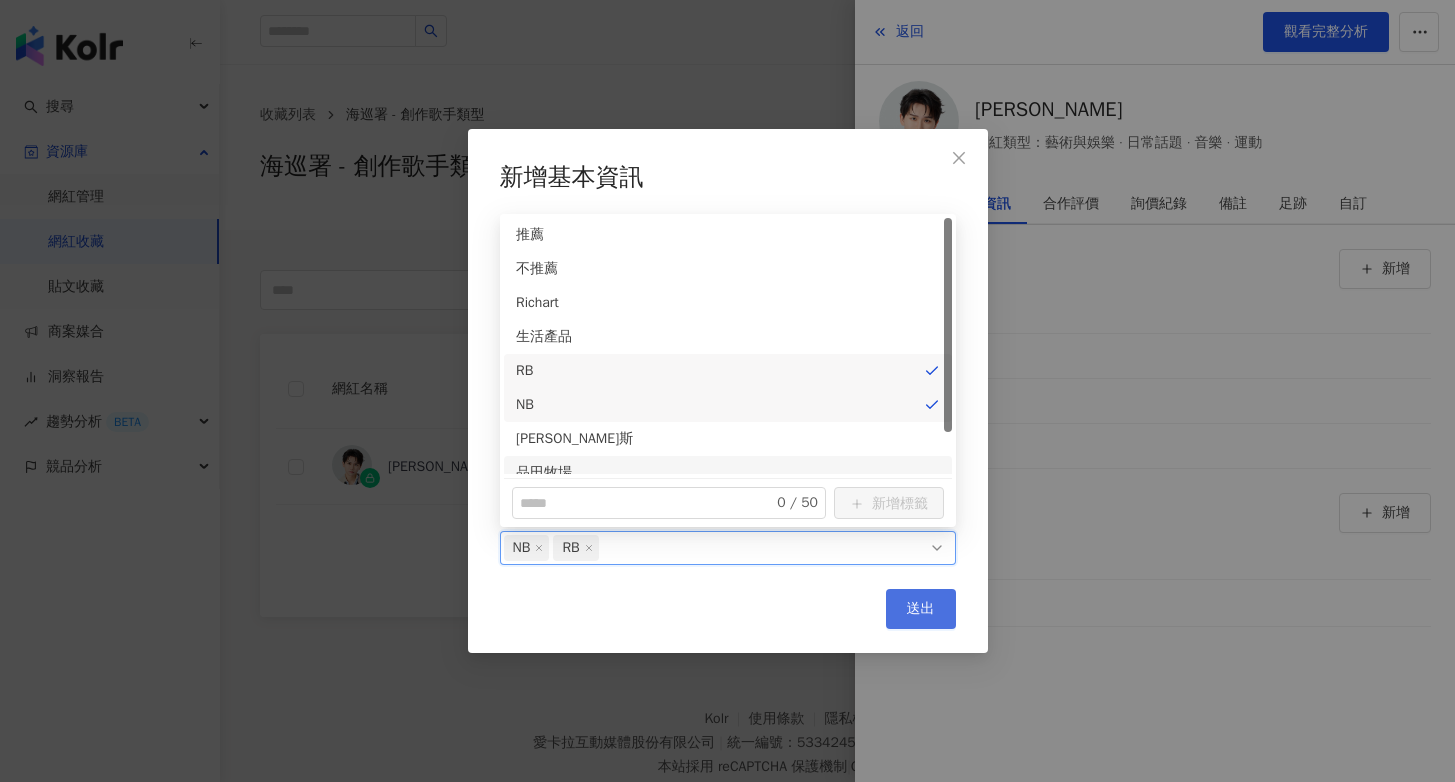 click on "送出" at bounding box center (921, 609) 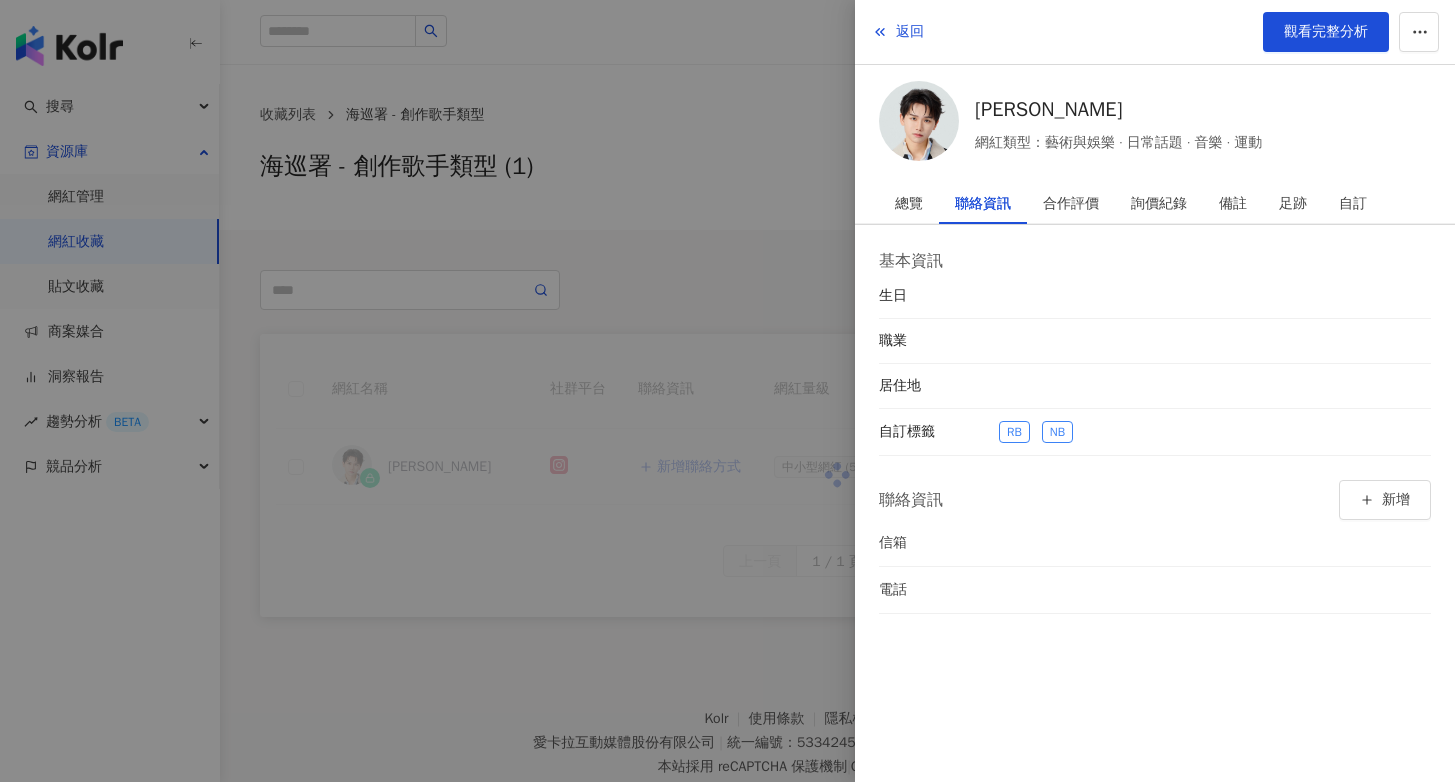 click at bounding box center [727, 391] 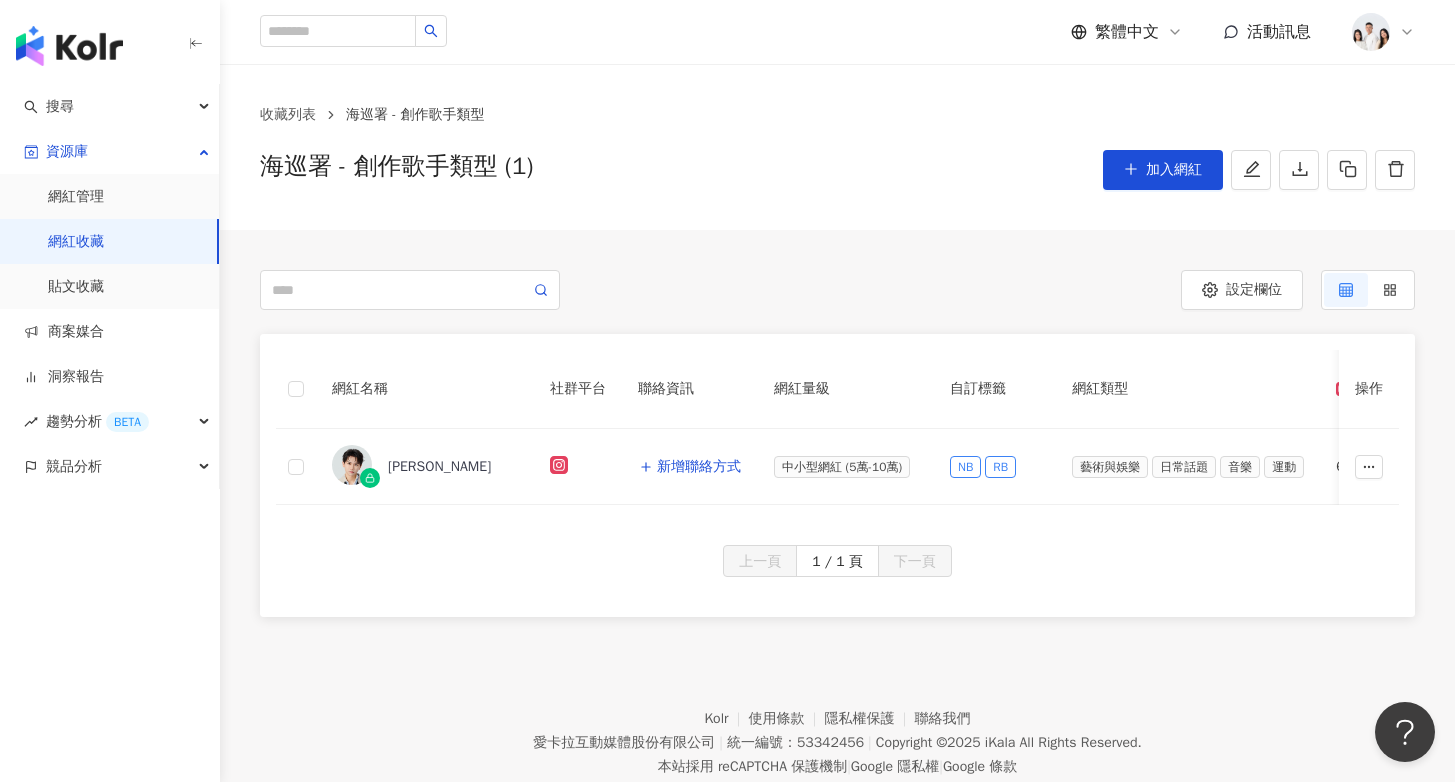 click on "收藏列表 海巡署 - 創作歌手類型 海巡署 - 創作歌手類型 (1) 加入網紅" at bounding box center [837, 147] 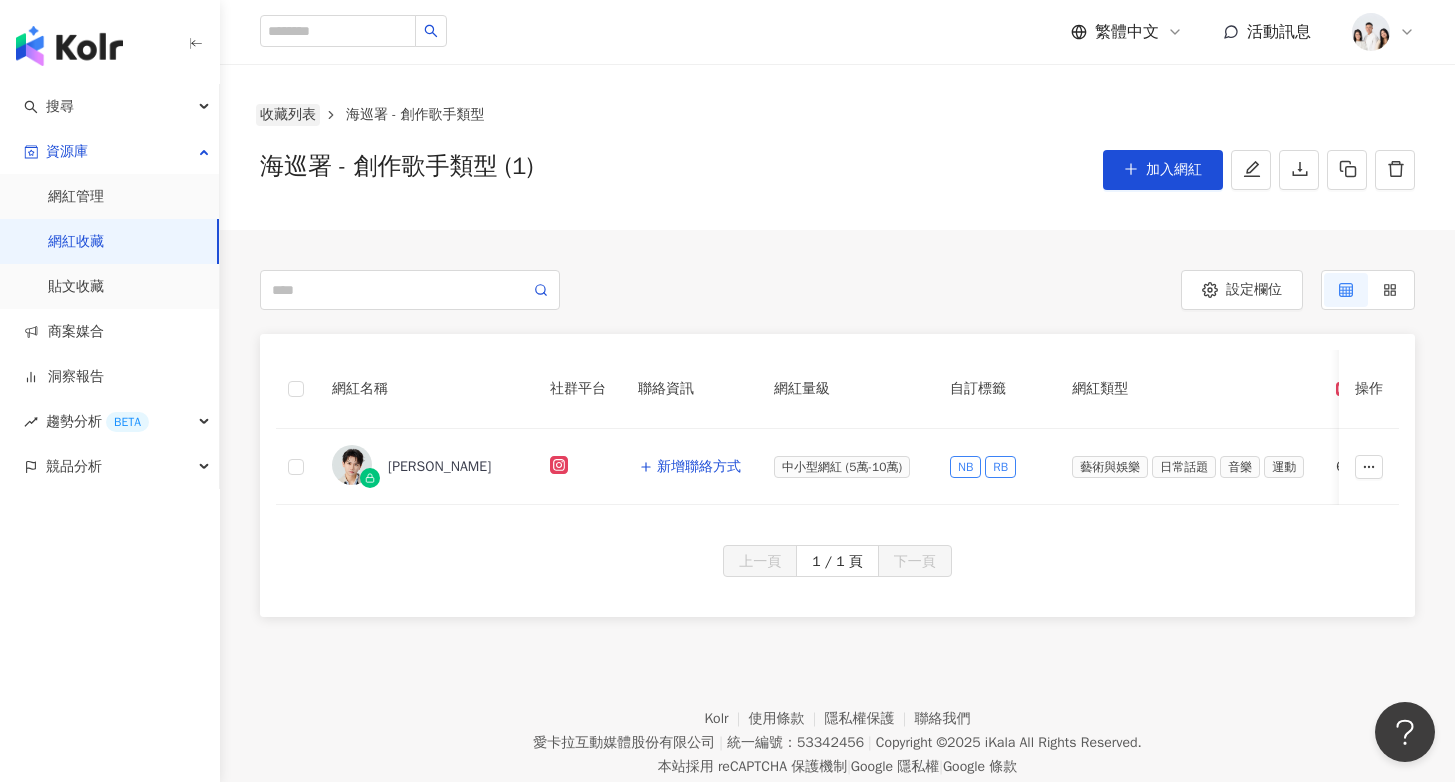 click on "收藏列表" at bounding box center [288, 115] 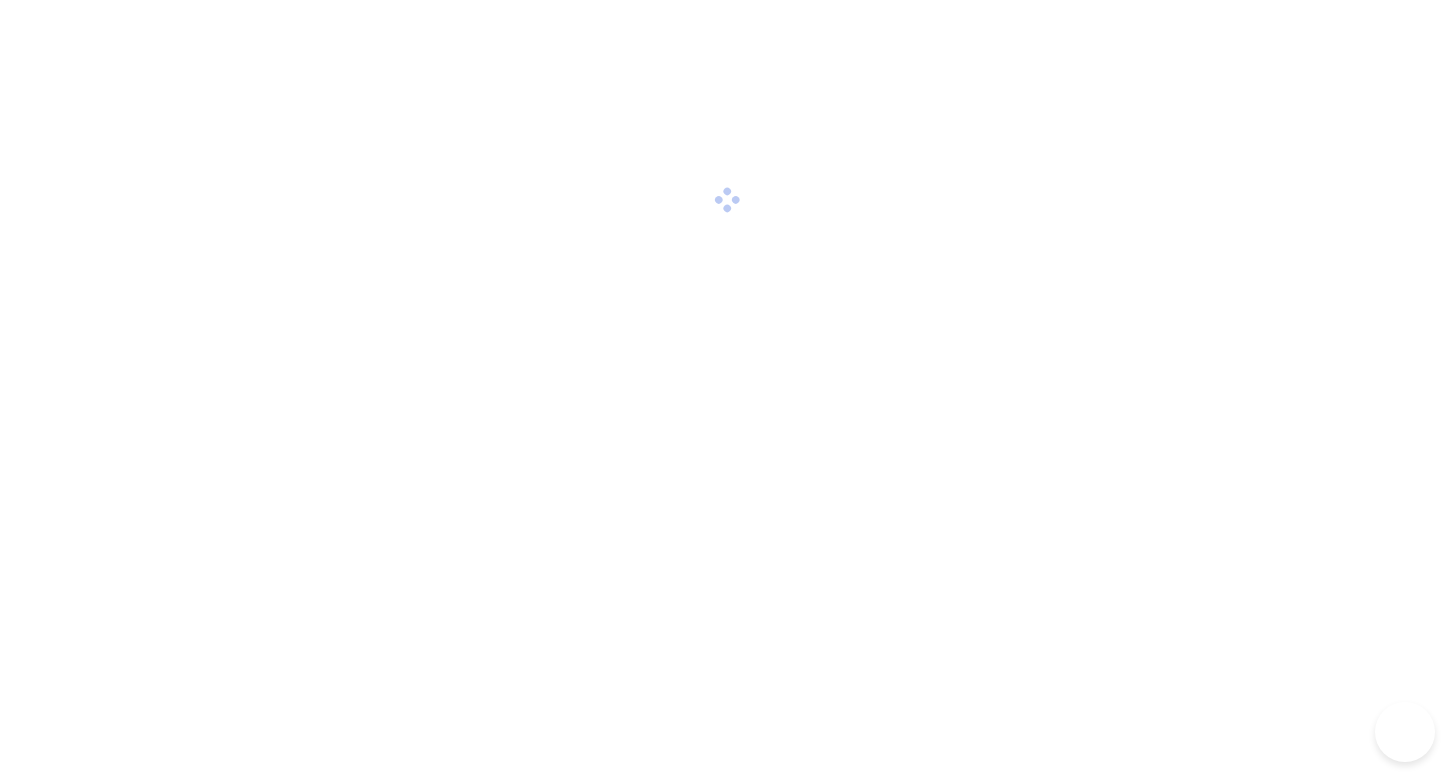 scroll, scrollTop: 0, scrollLeft: 0, axis: both 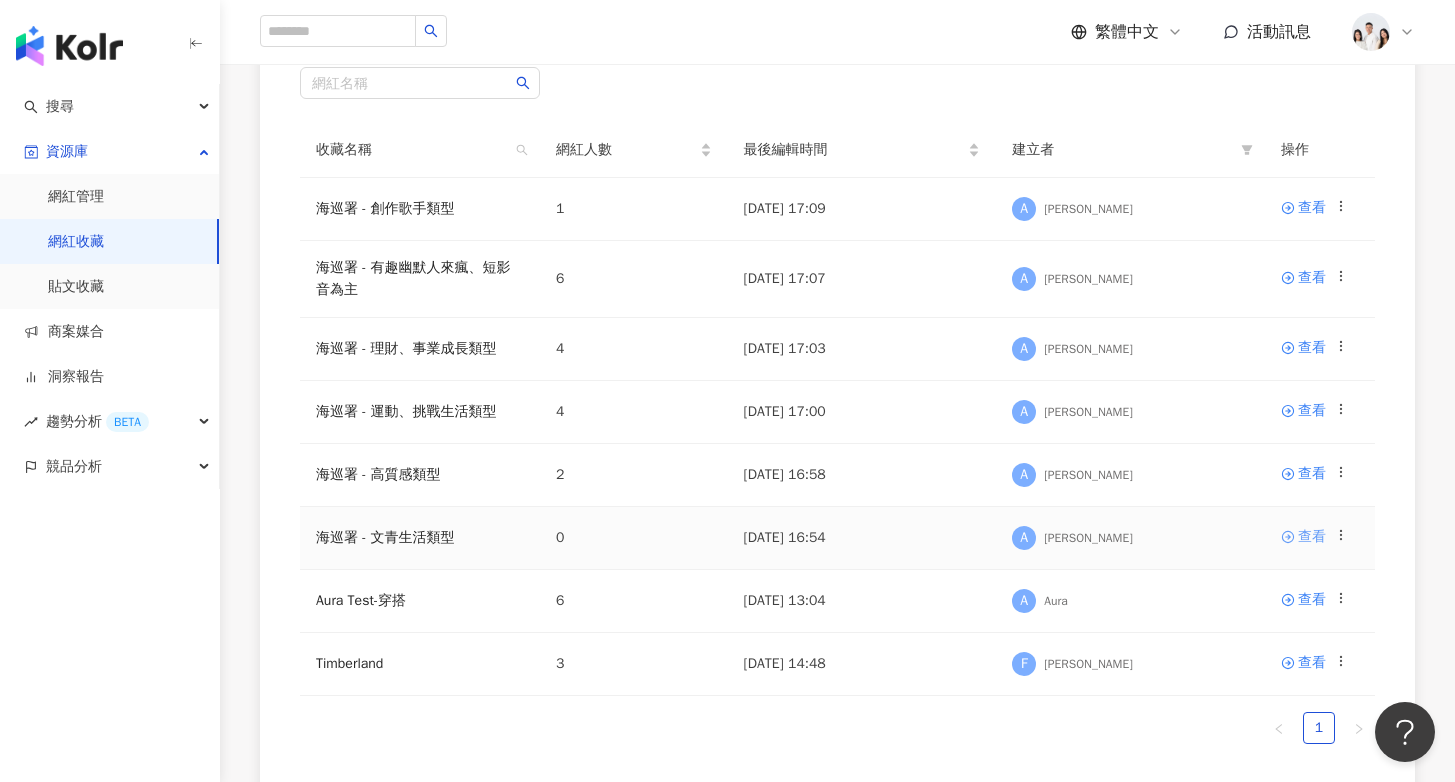 click on "查看" at bounding box center [1312, 537] 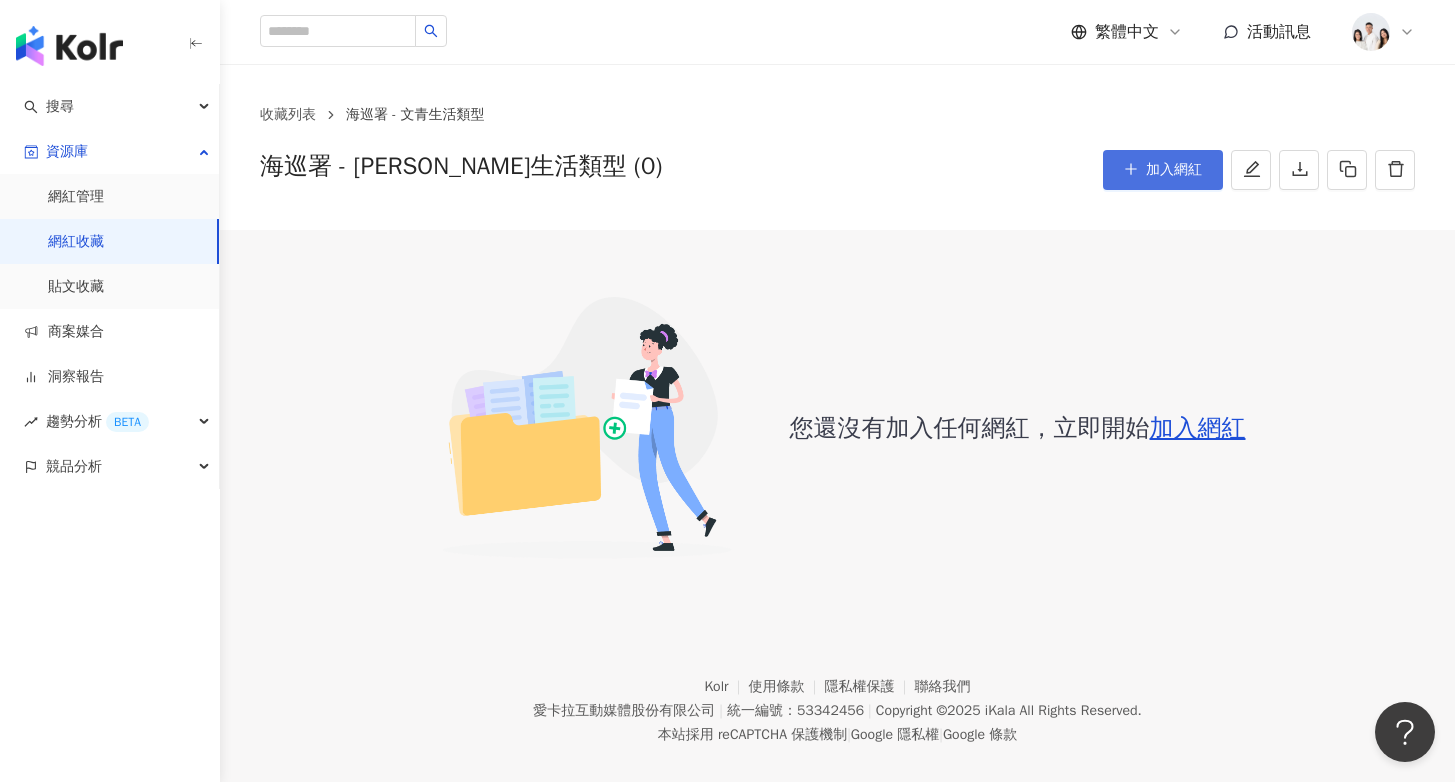 click on "加入網紅" at bounding box center (1174, 170) 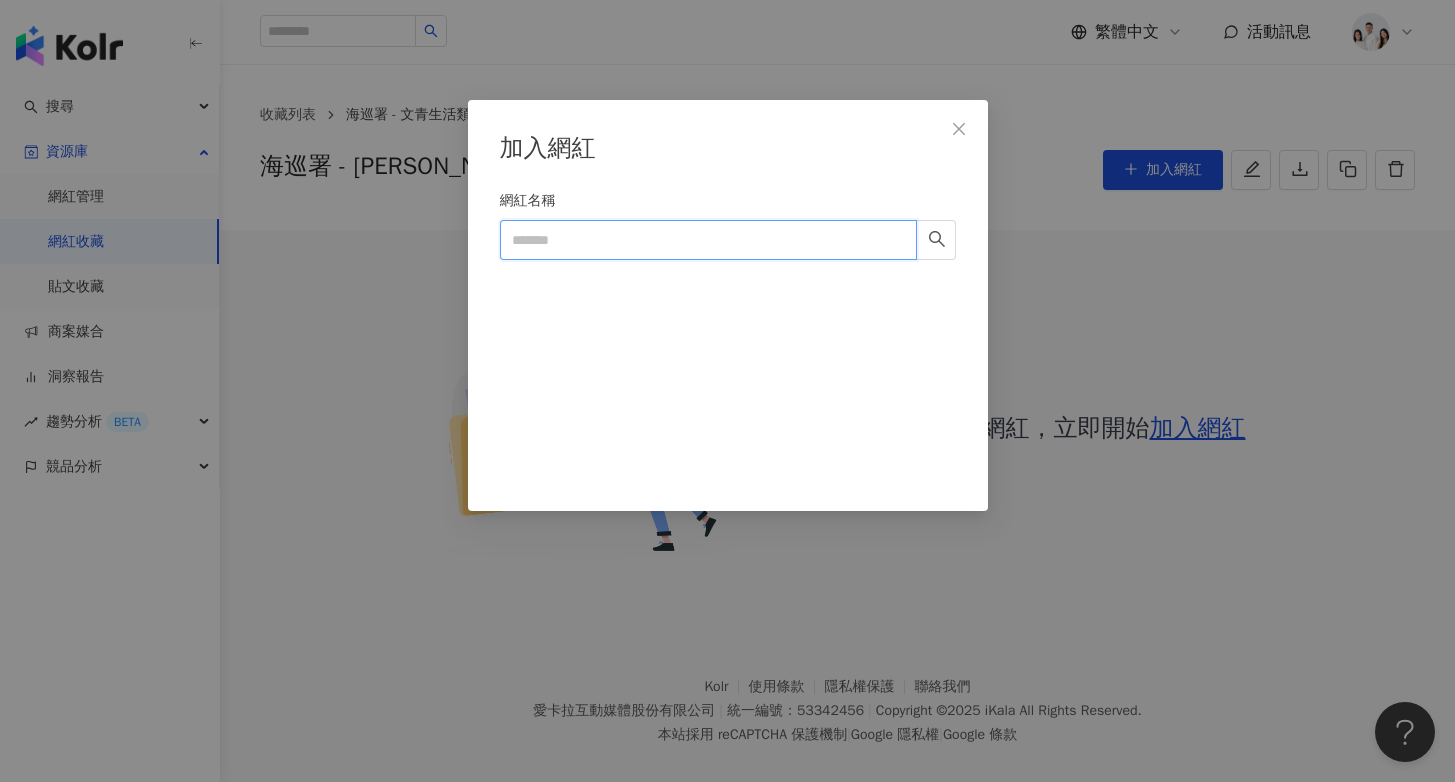 click on "網紅名稱" at bounding box center (708, 240) 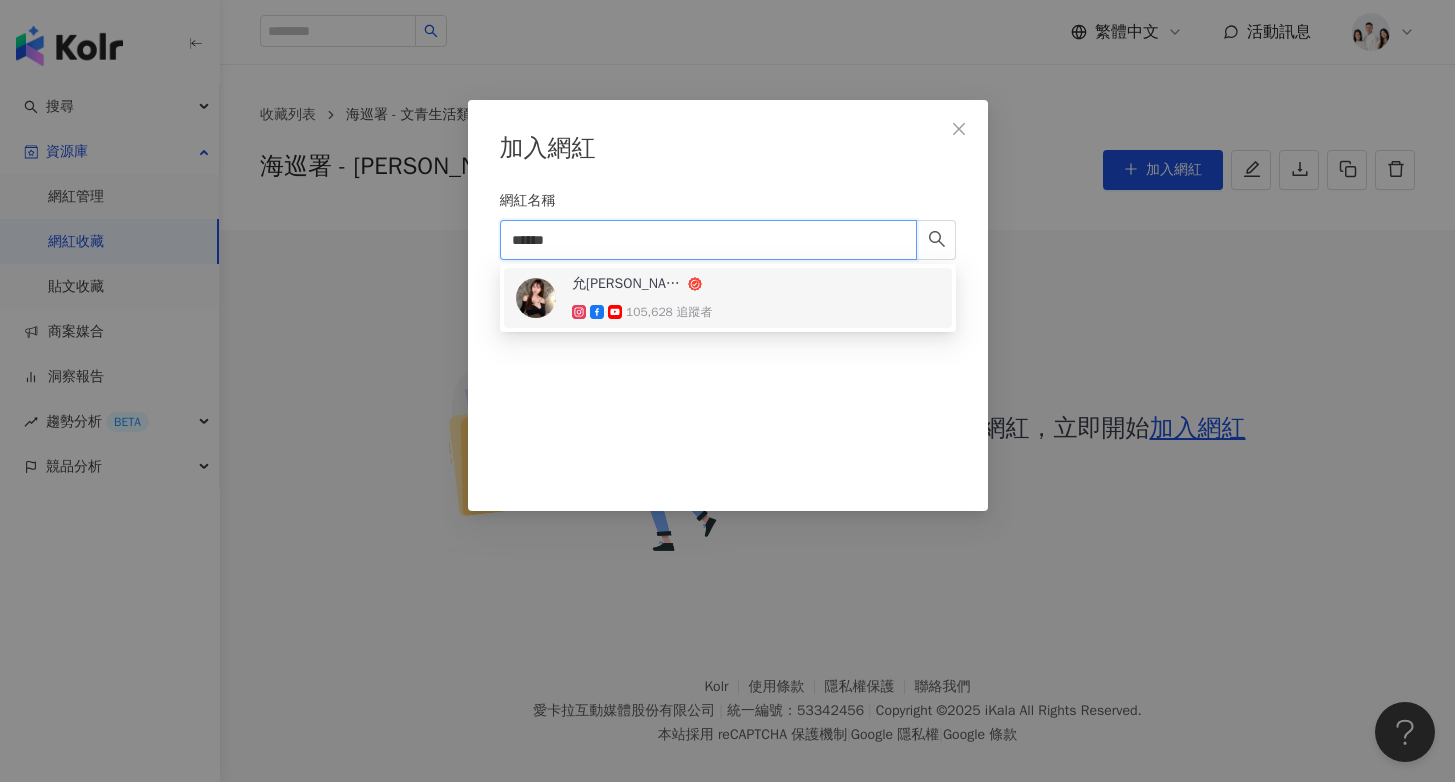 click on "允熊 Aya 105,628   追蹤者" at bounding box center [728, 298] 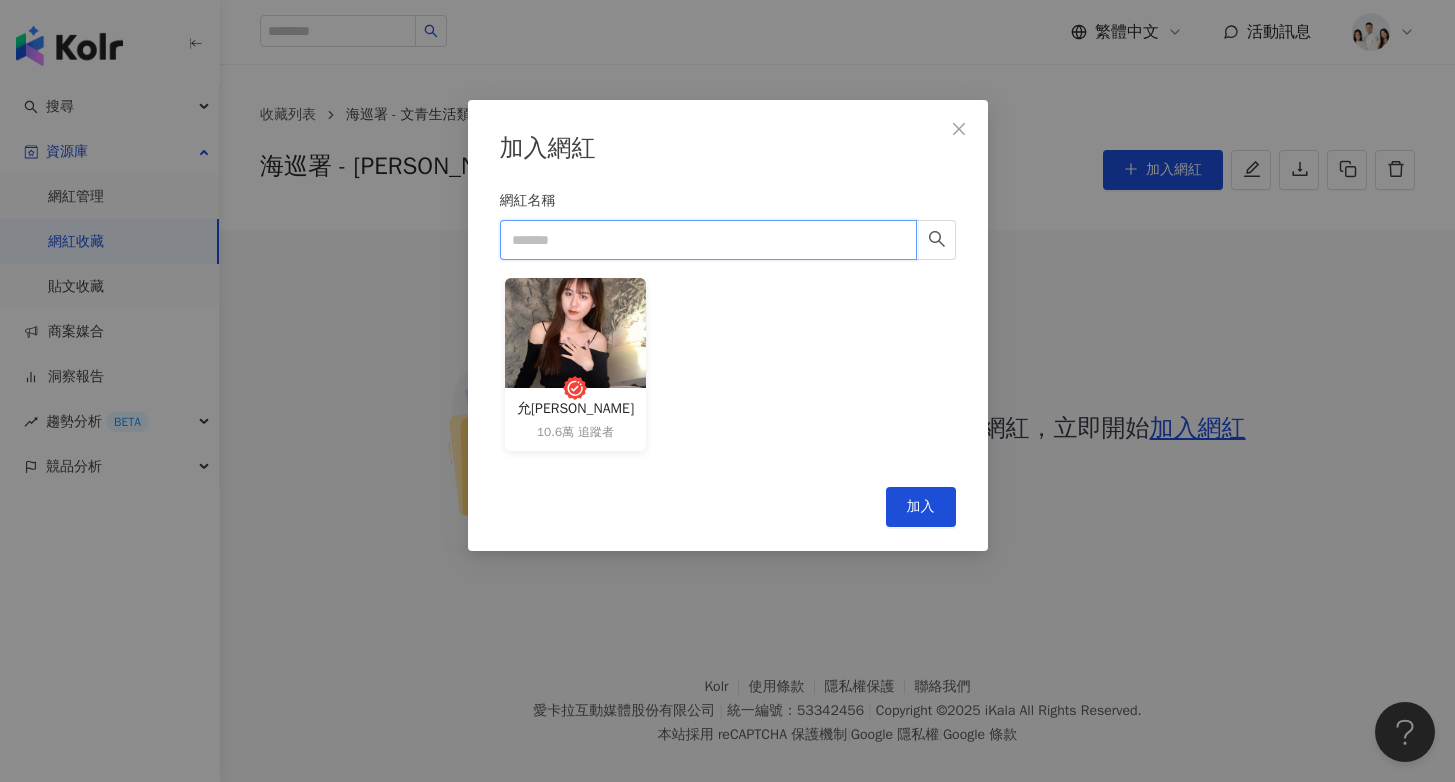 click on "網紅名稱" at bounding box center [708, 240] 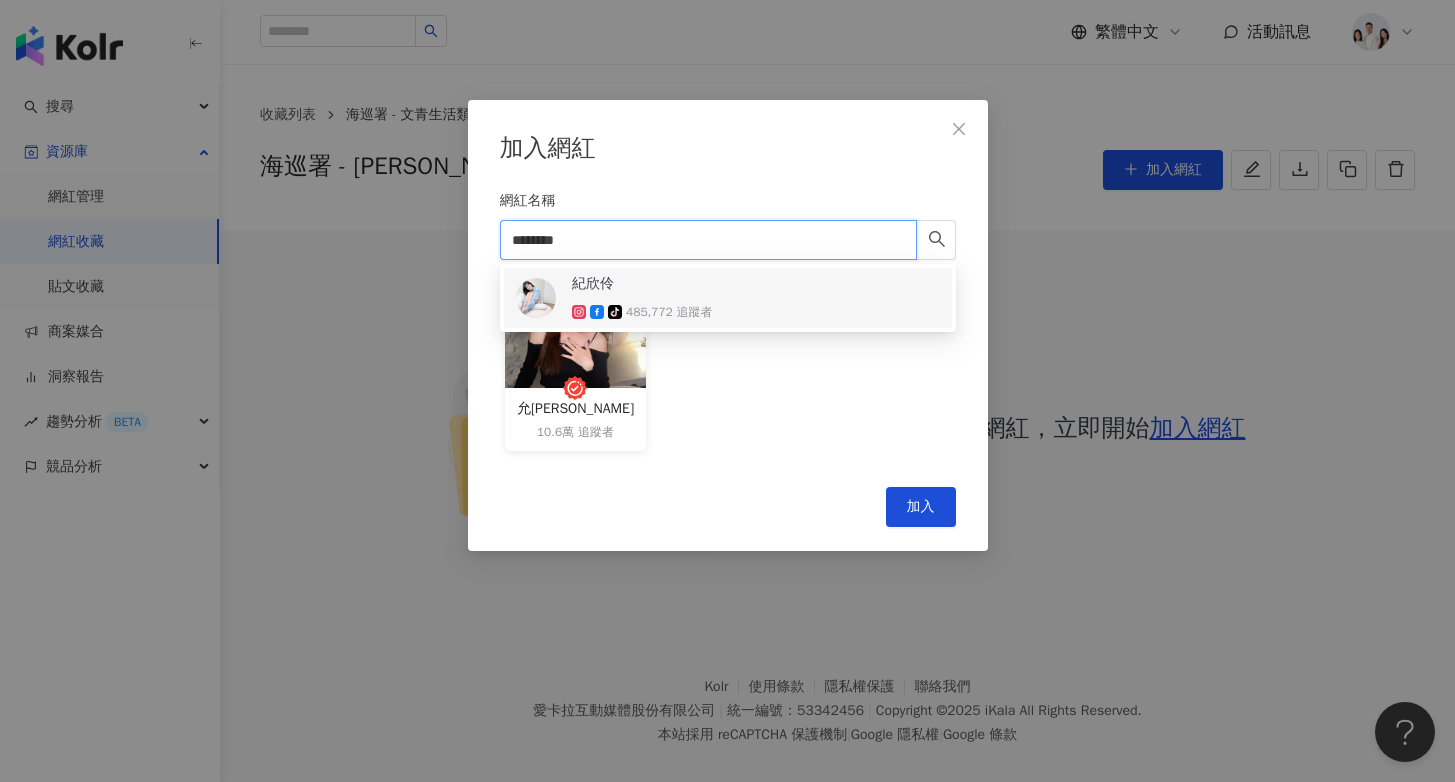 click on "紀欣伶 tiktok-icon 485,772   追蹤者" at bounding box center [728, 298] 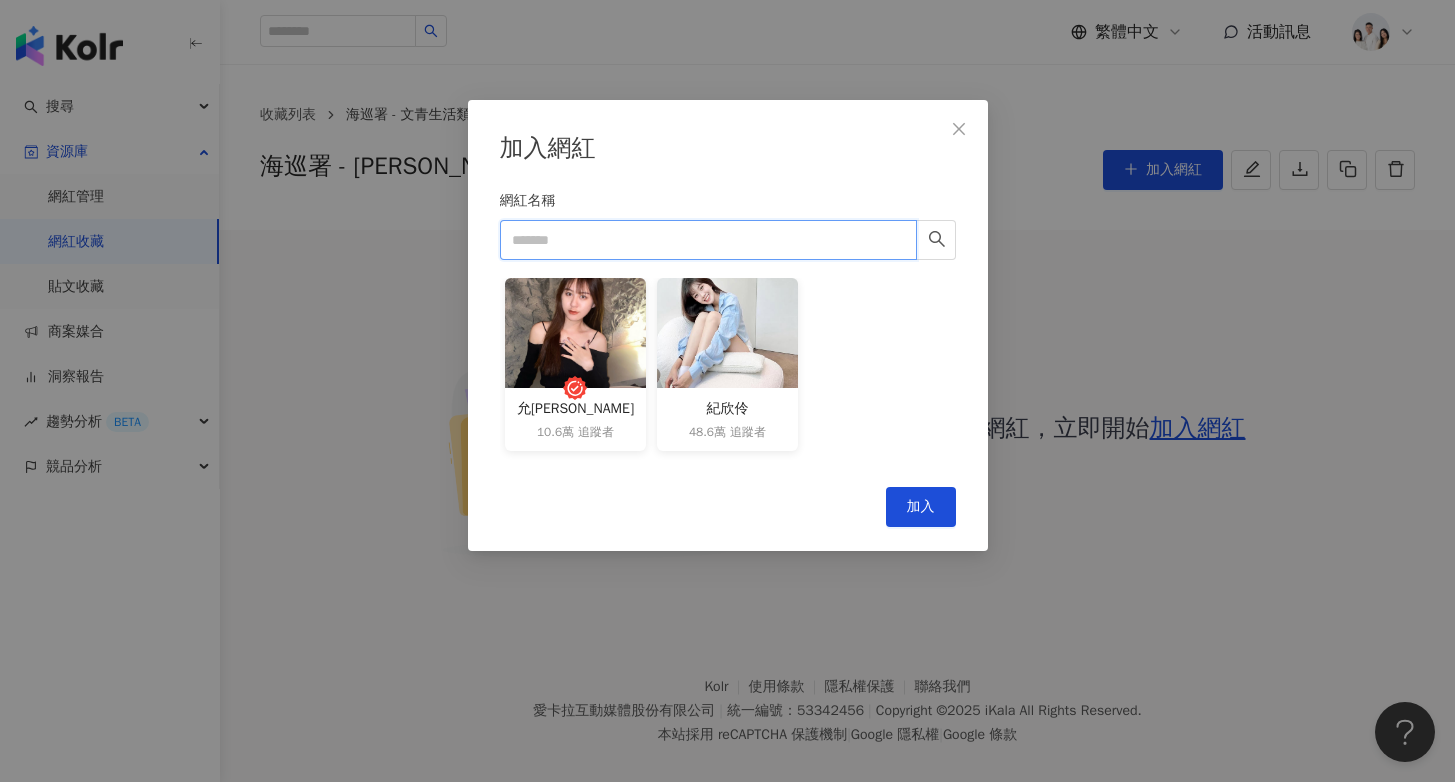 click on "網紅名稱" at bounding box center [708, 240] 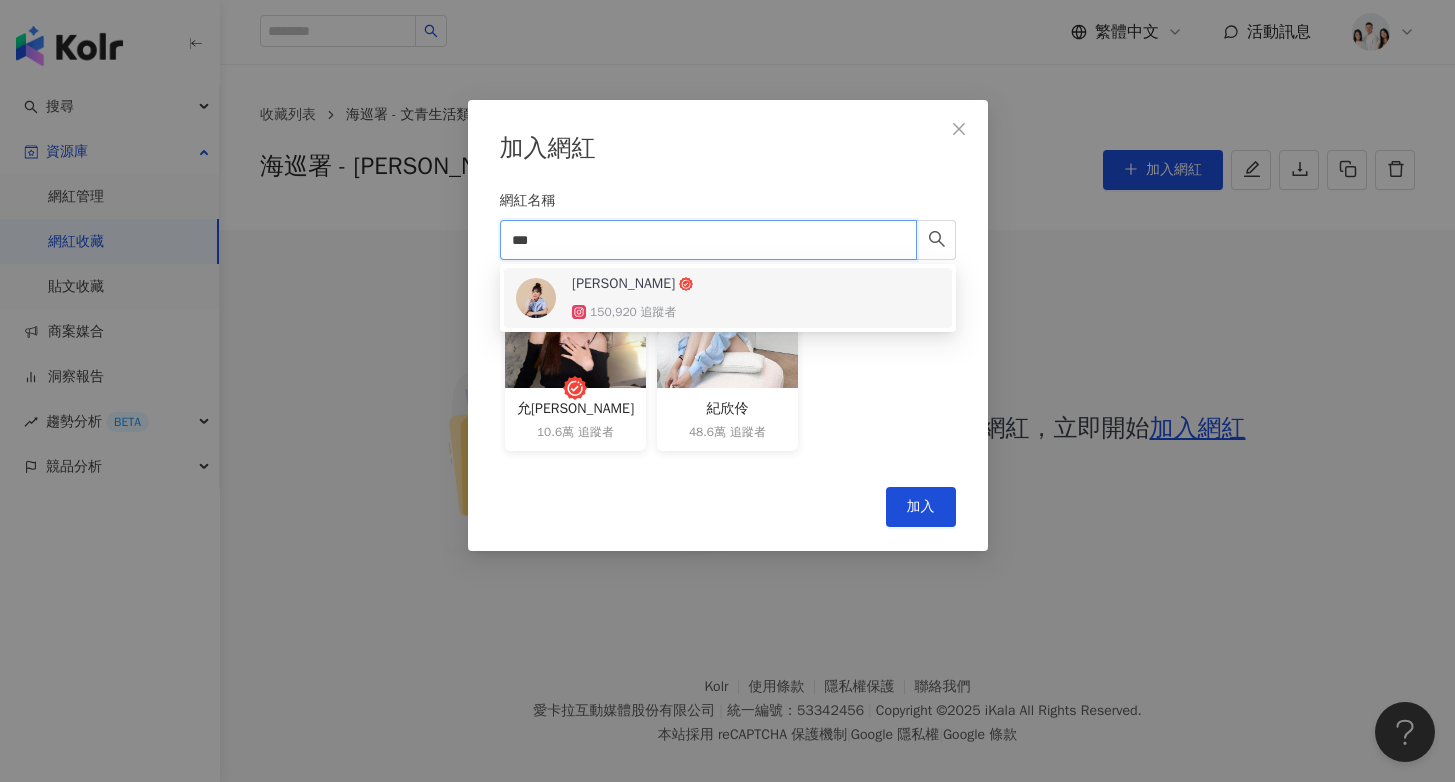 click on "[PERSON_NAME]" at bounding box center [623, 284] 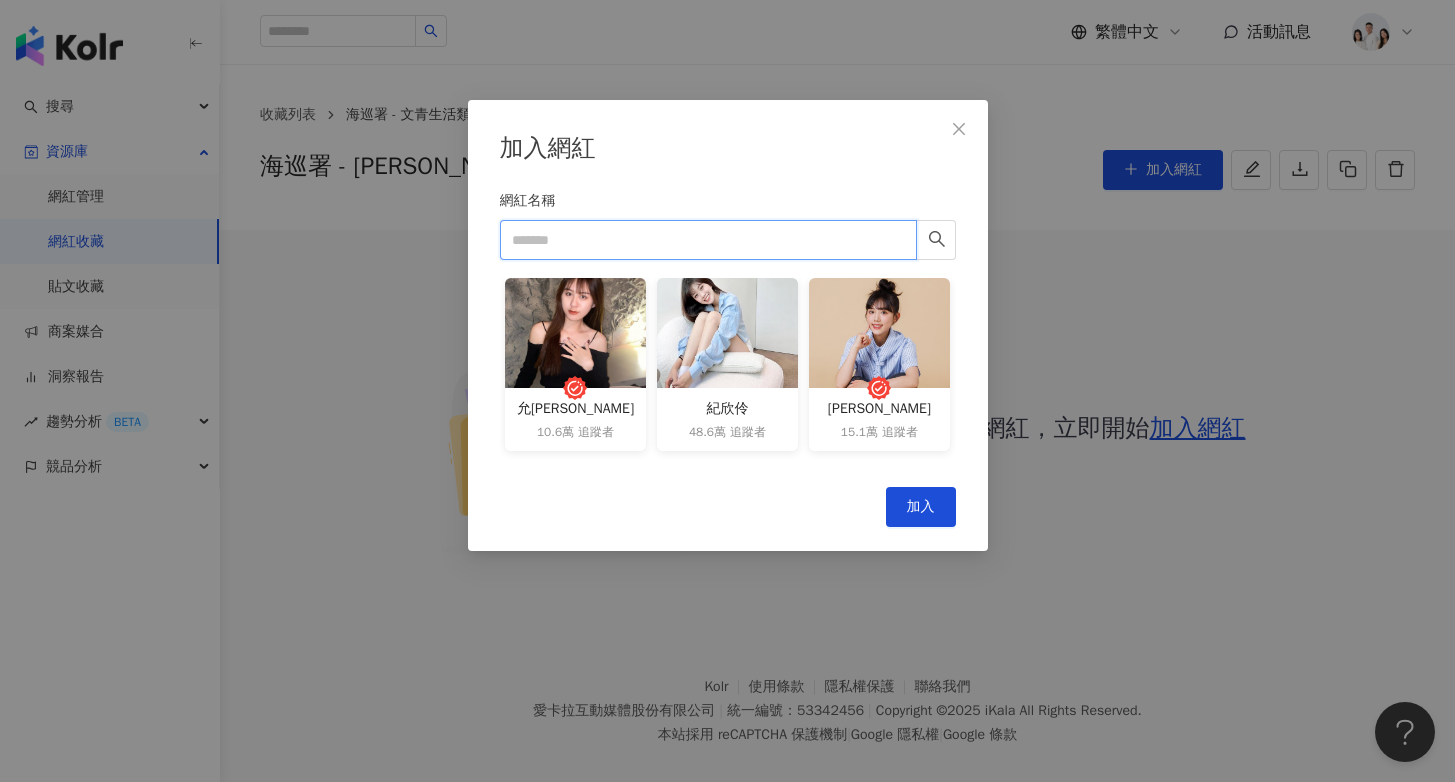 click on "網紅名稱" at bounding box center (708, 240) 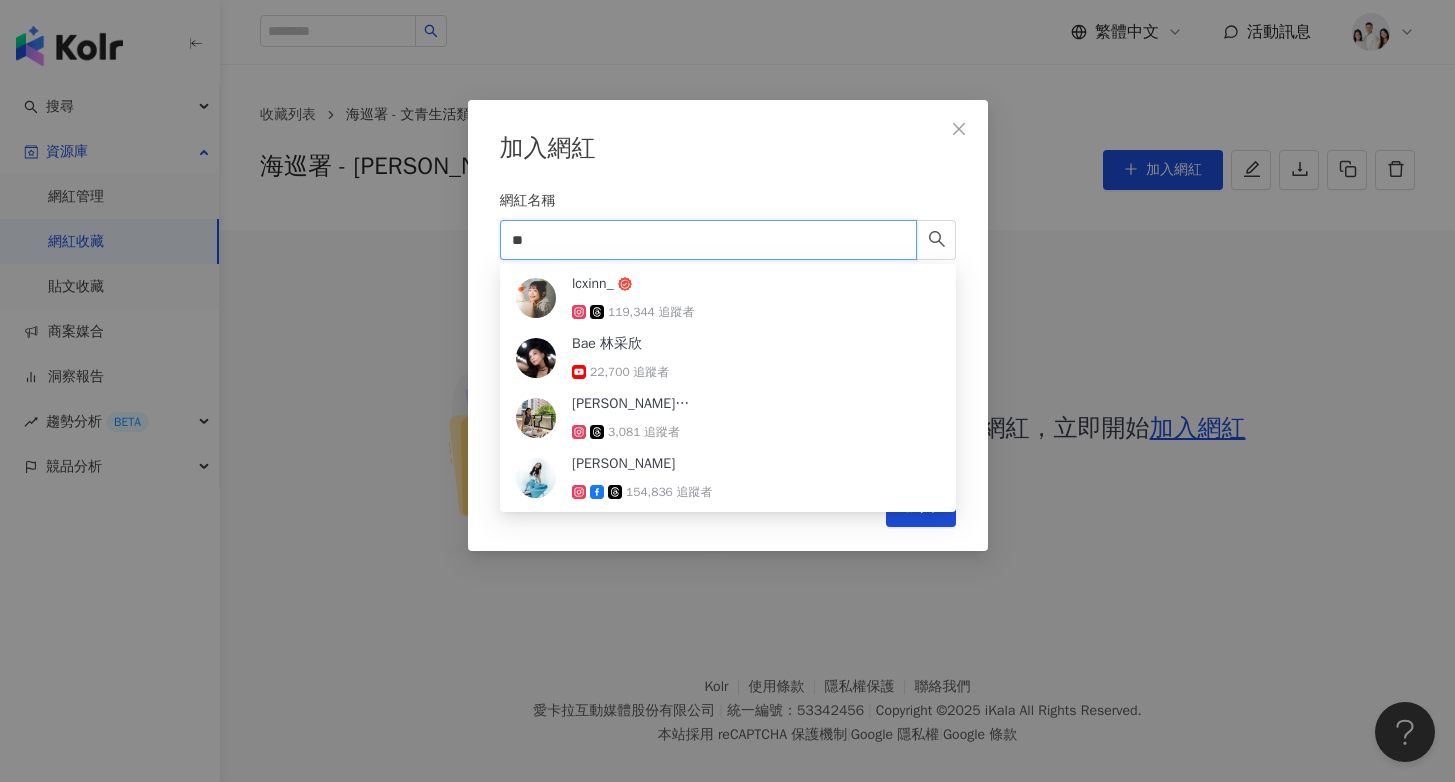 click on "lcxinn_" at bounding box center [593, 284] 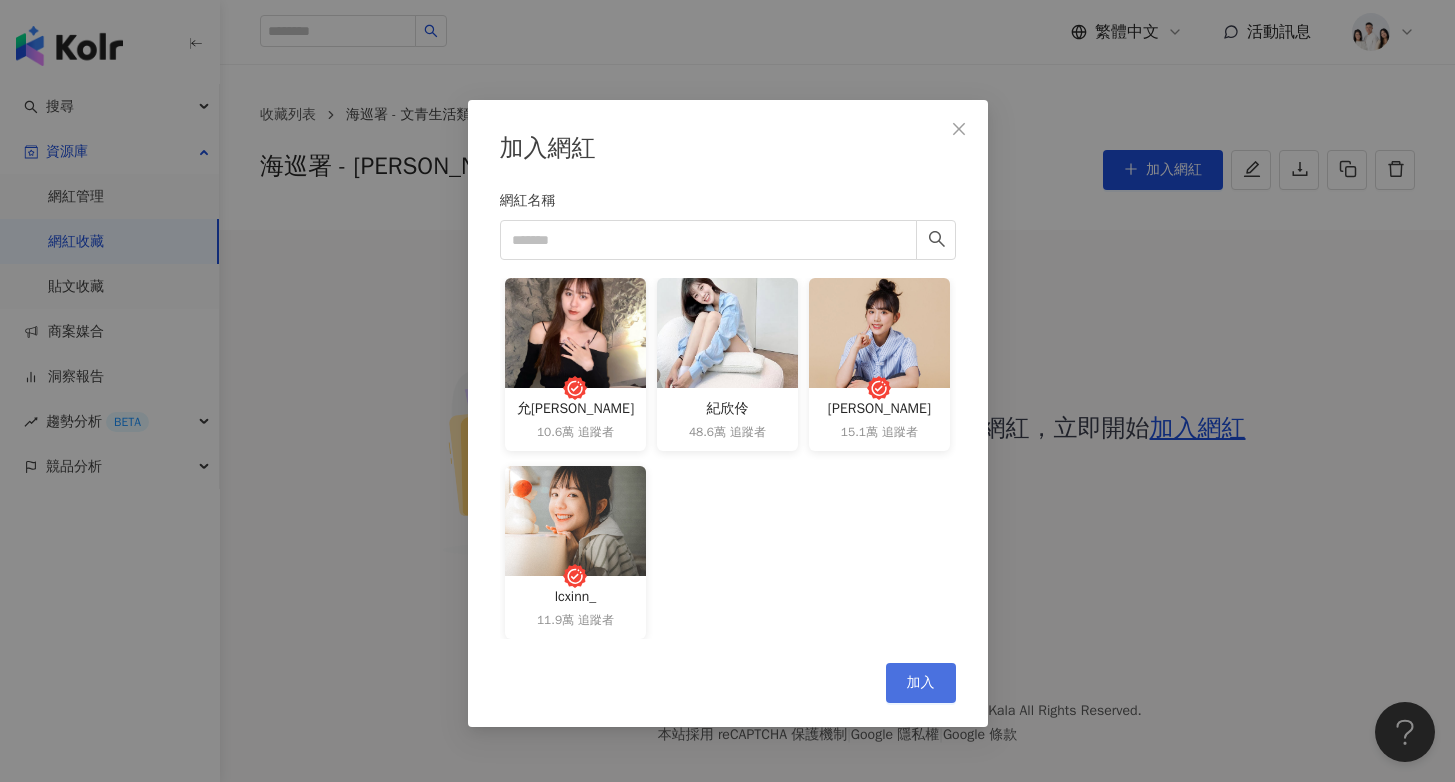 click on "加入" at bounding box center [921, 683] 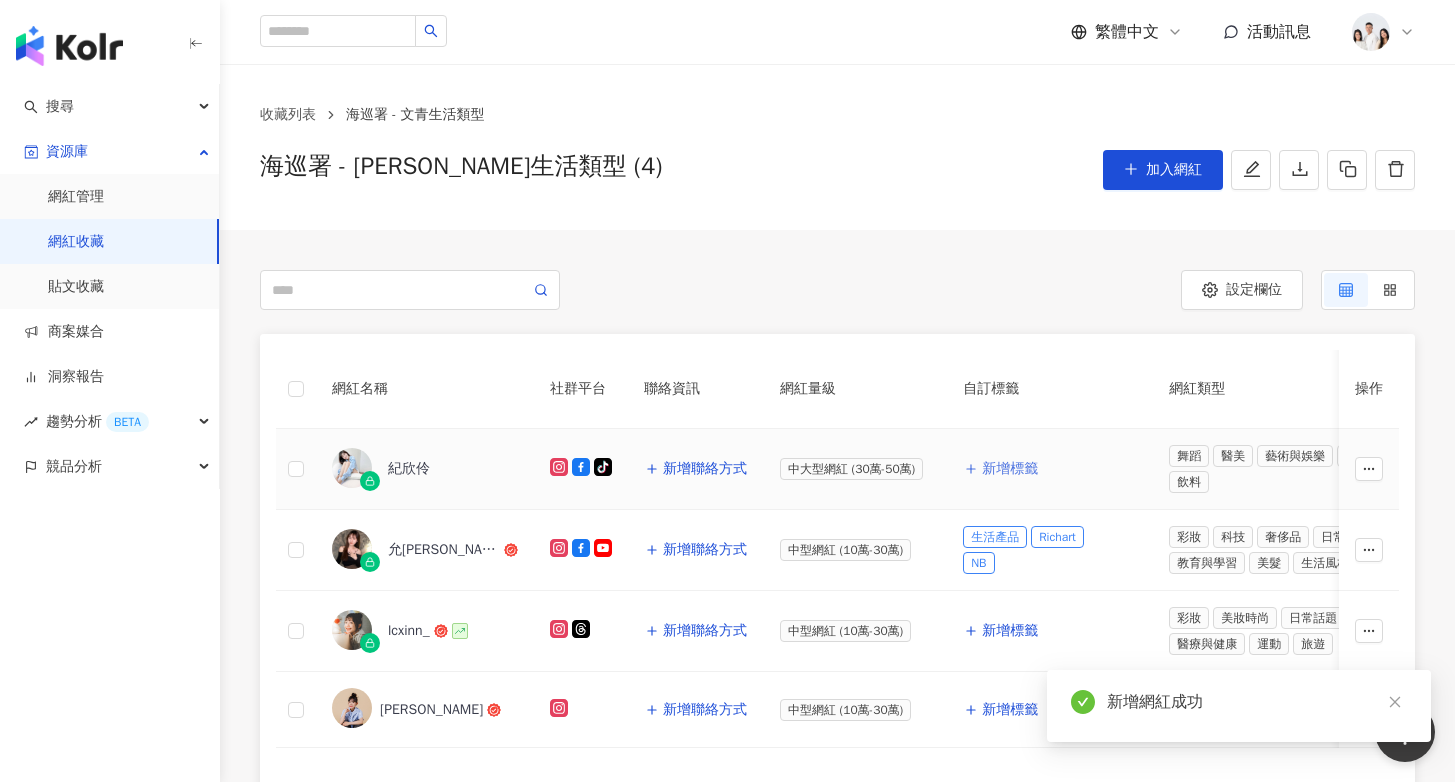 click on "新增標籤" at bounding box center [1010, 469] 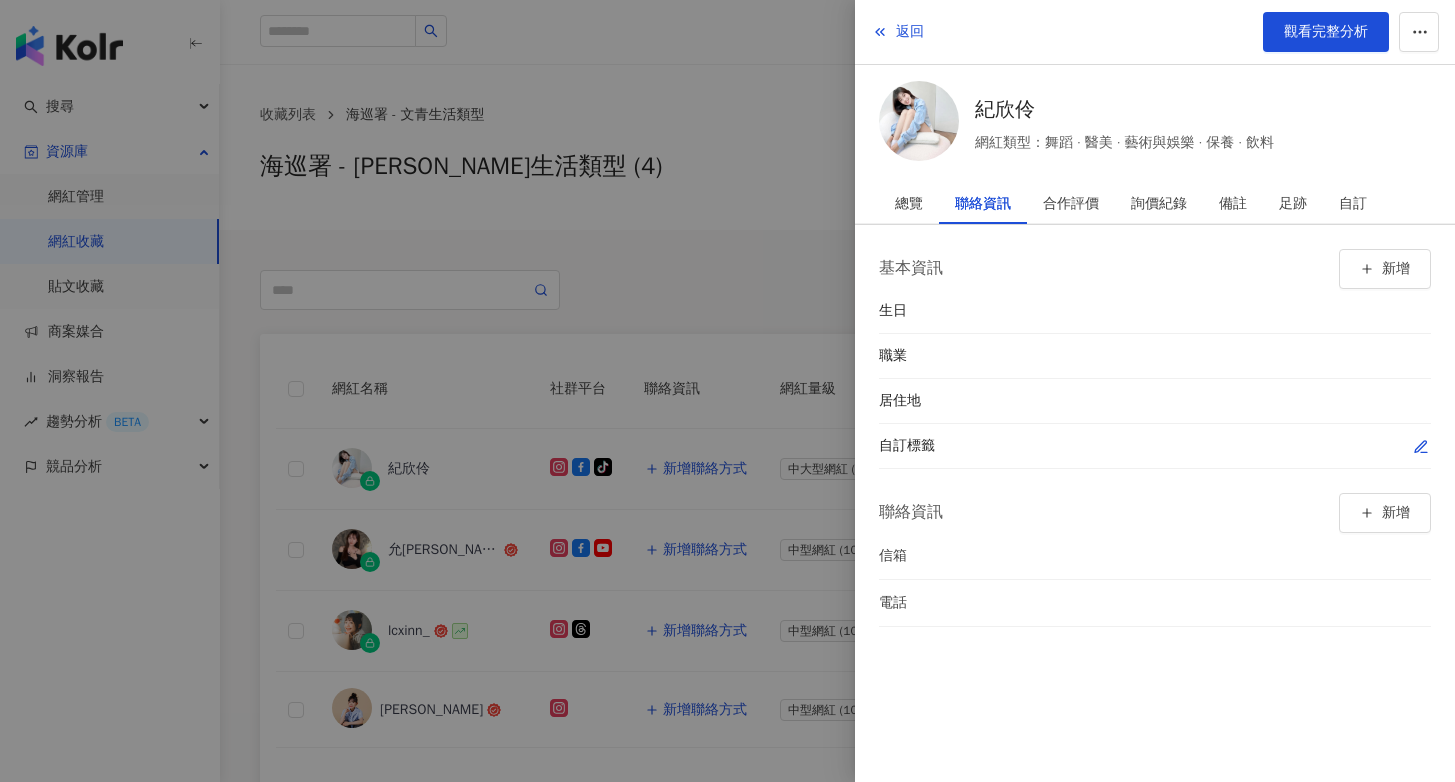 click 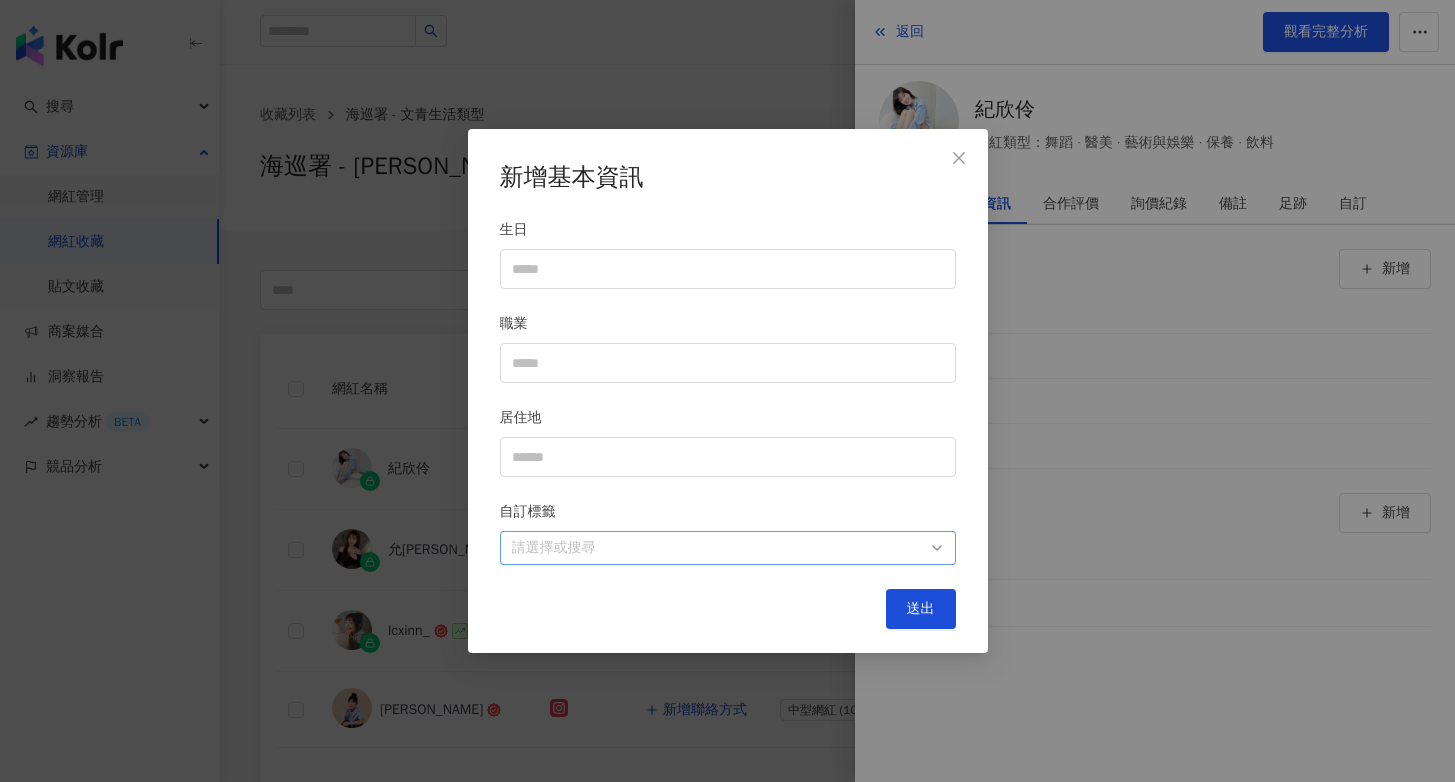 click at bounding box center (717, 547) 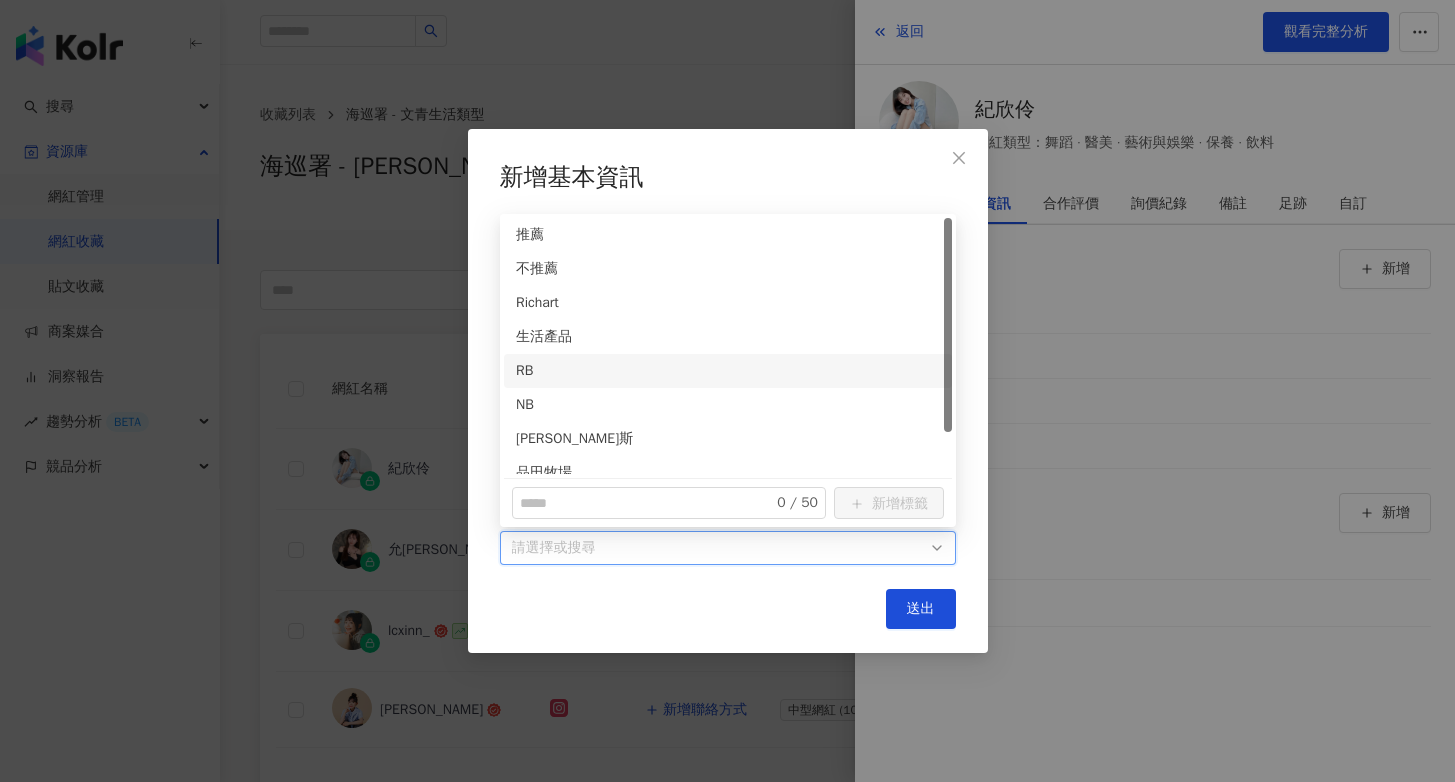 click on "RB" at bounding box center (728, 371) 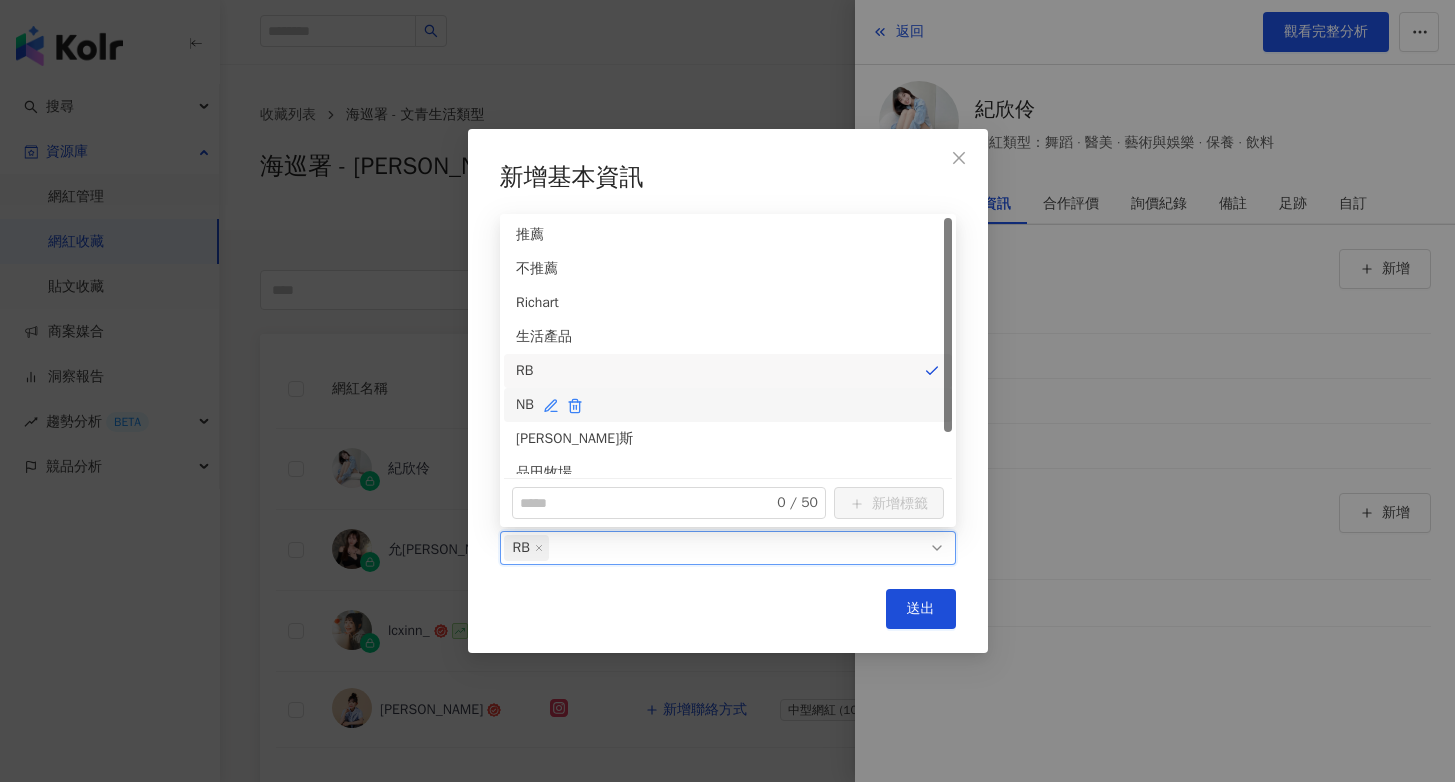 click on "NB" at bounding box center [728, 405] 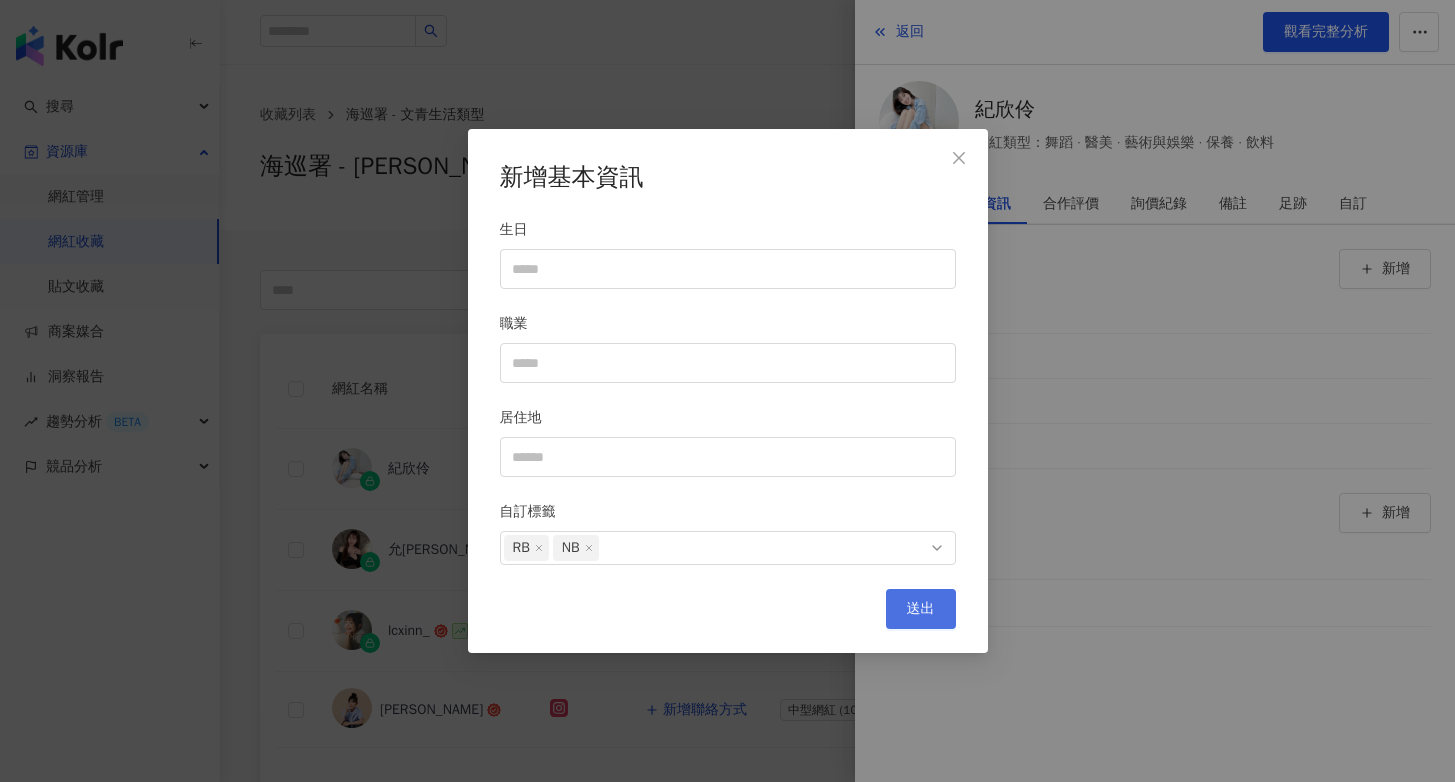 click on "送出" at bounding box center [921, 609] 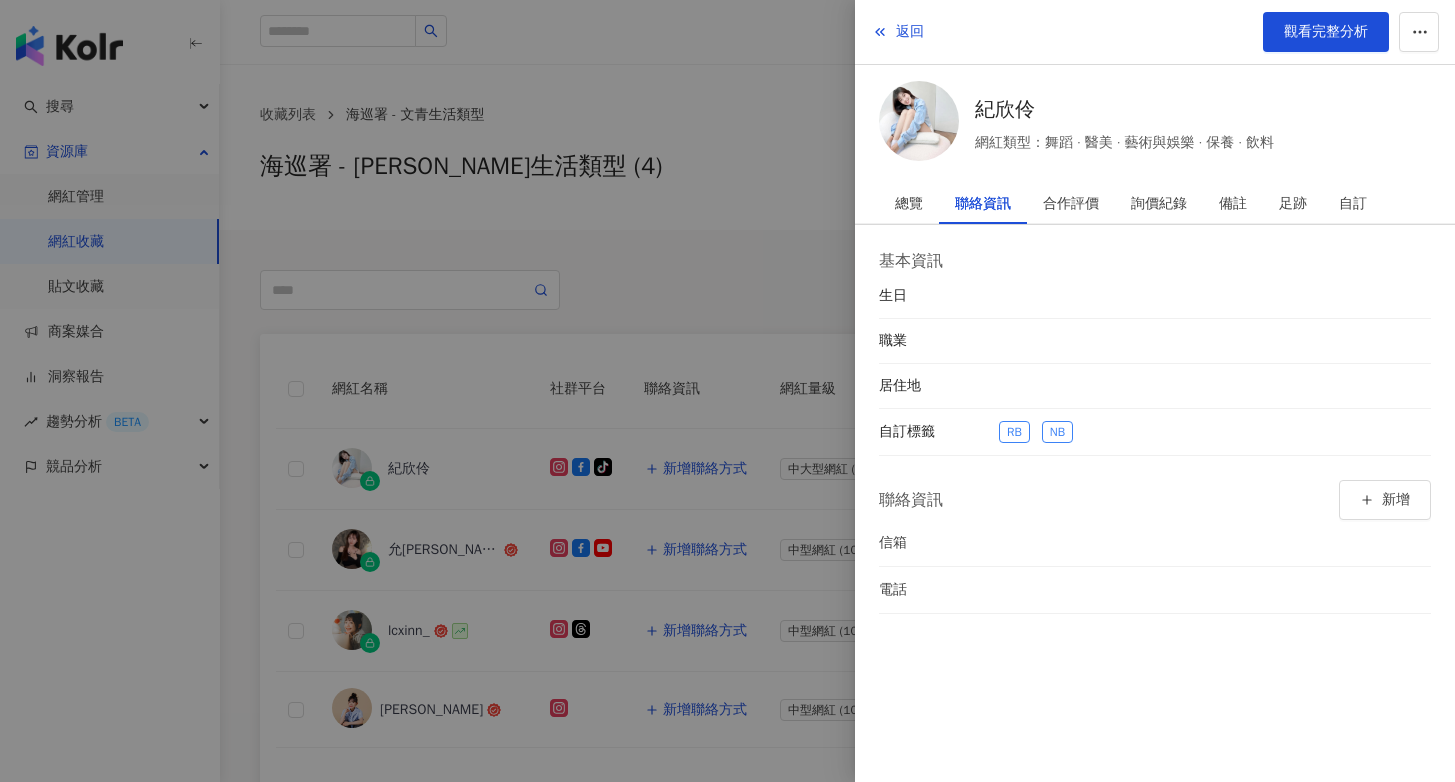 click at bounding box center [727, 391] 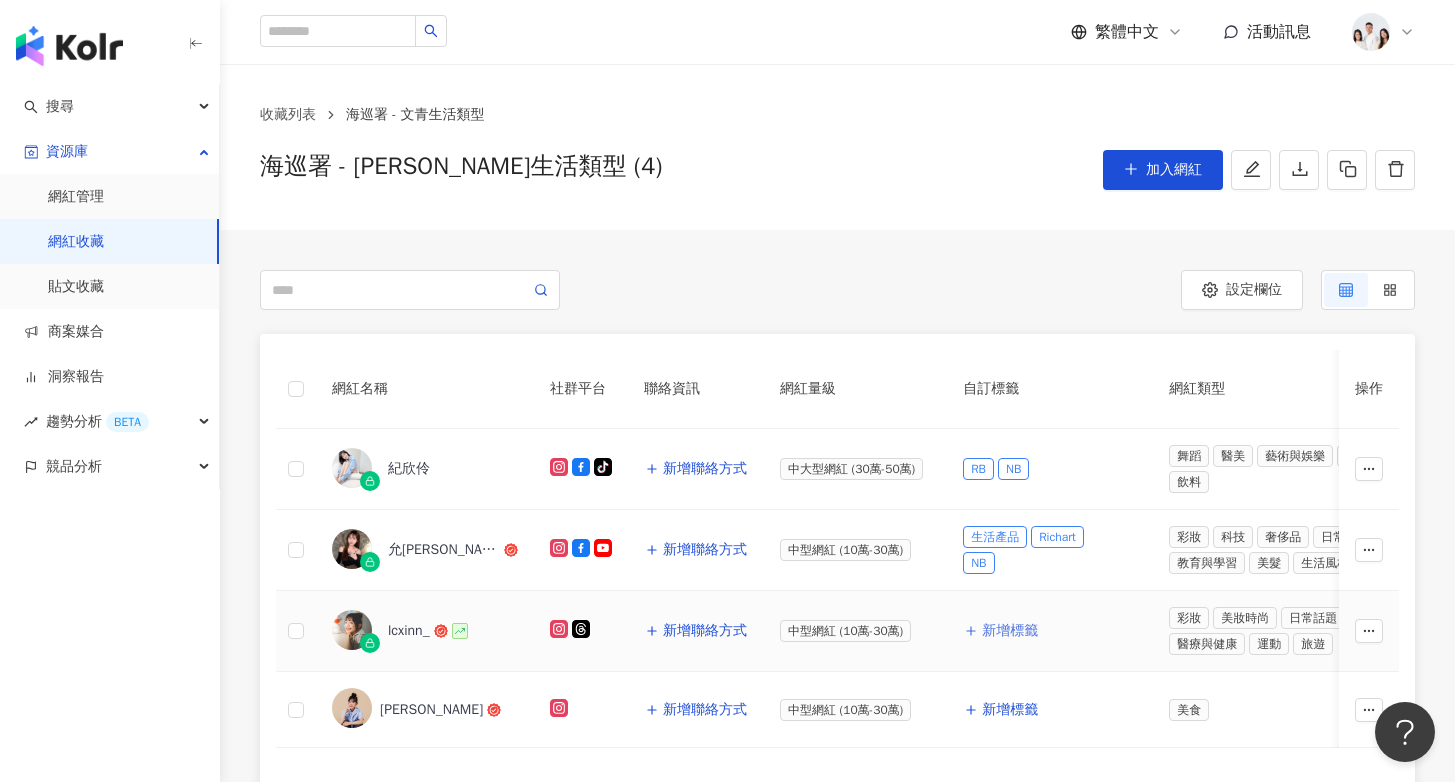 click on "新增標籤" at bounding box center (1010, 631) 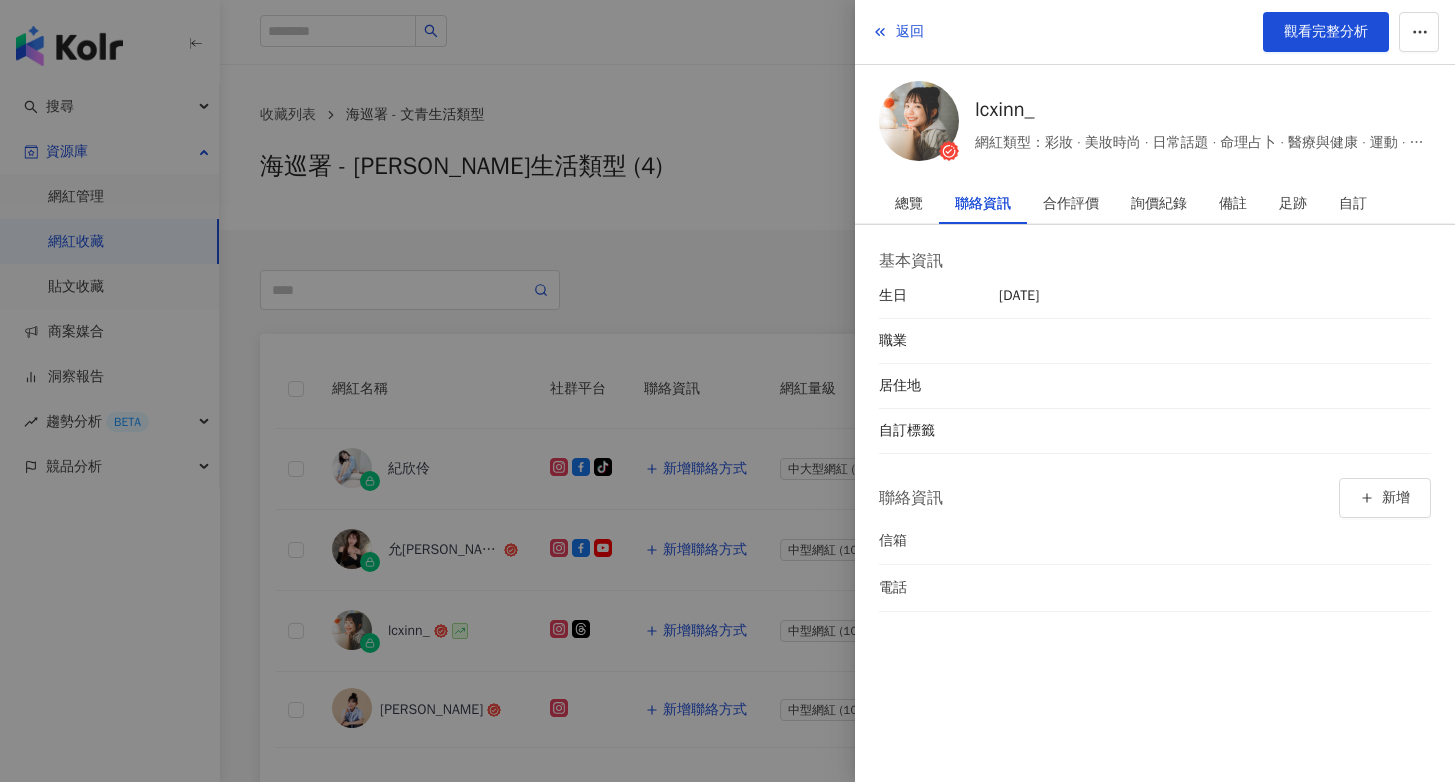 click at bounding box center (727, 391) 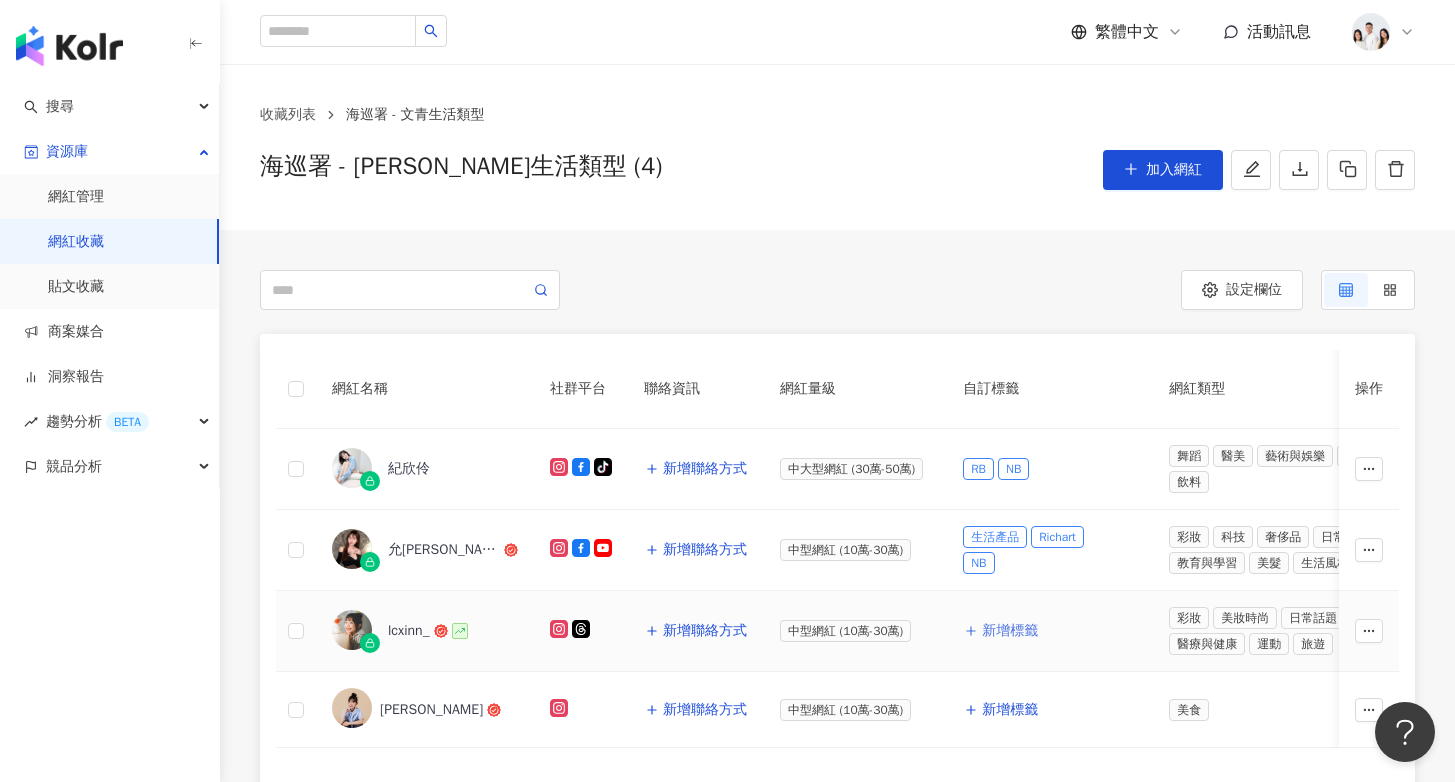 click on "新增標籤" at bounding box center [1010, 631] 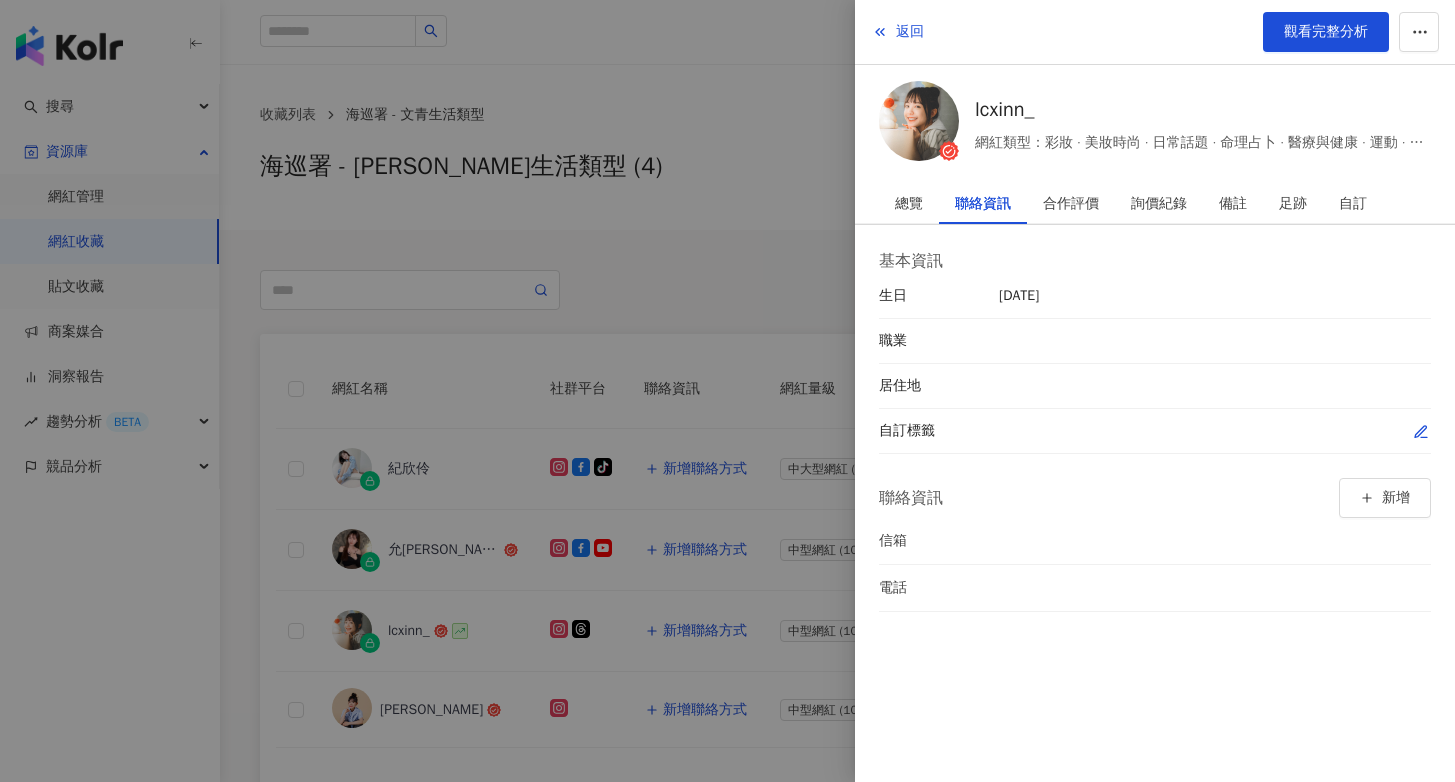 click at bounding box center [1215, 431] 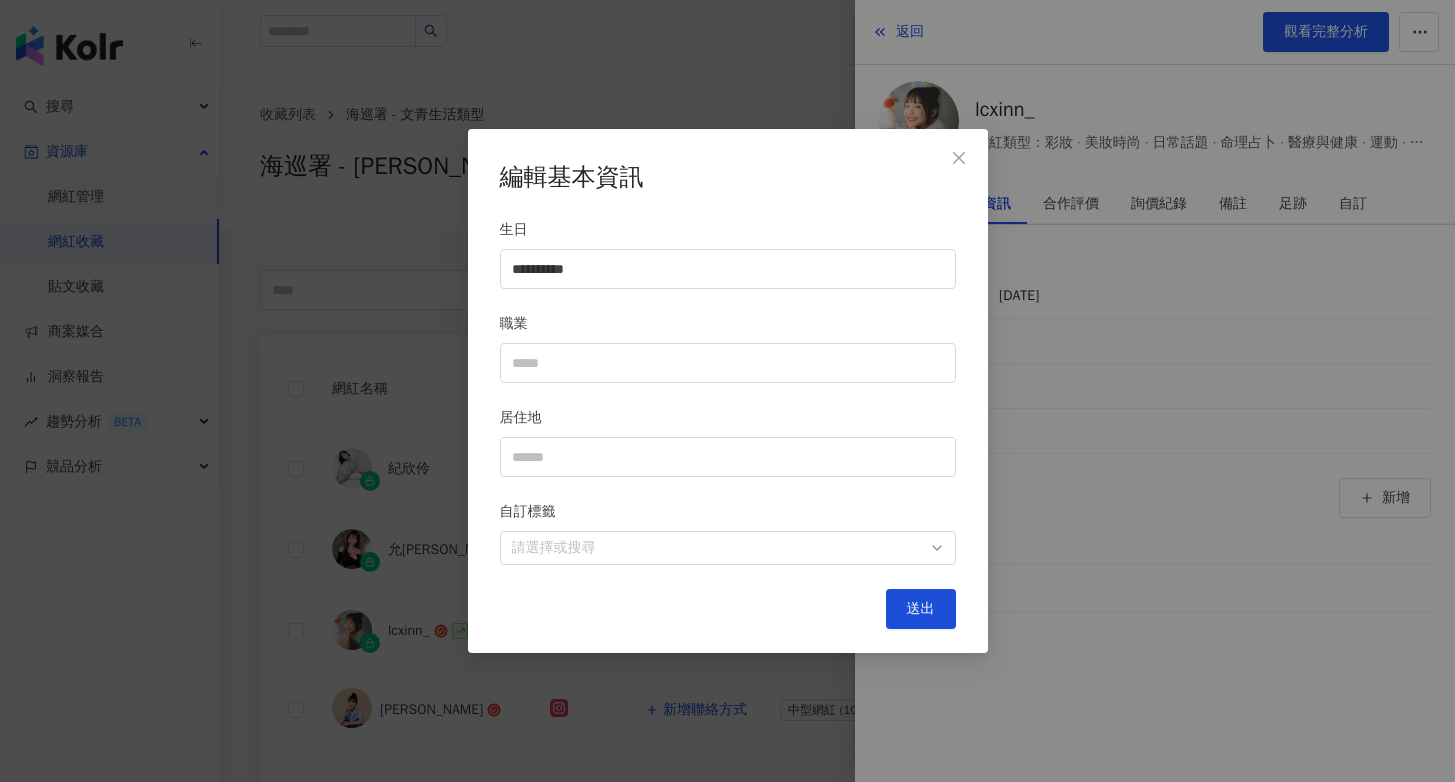 click on "**********" at bounding box center (728, 391) 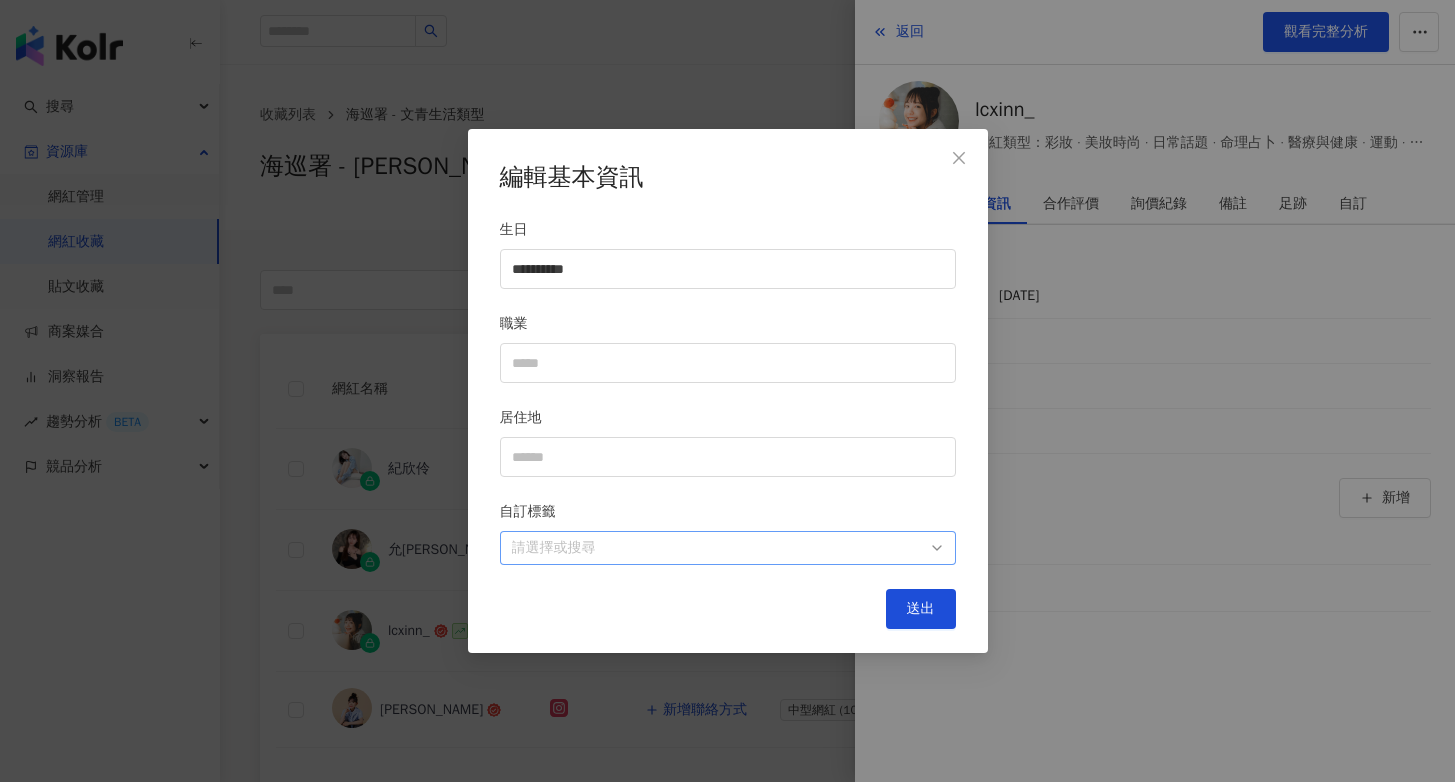 click at bounding box center [717, 547] 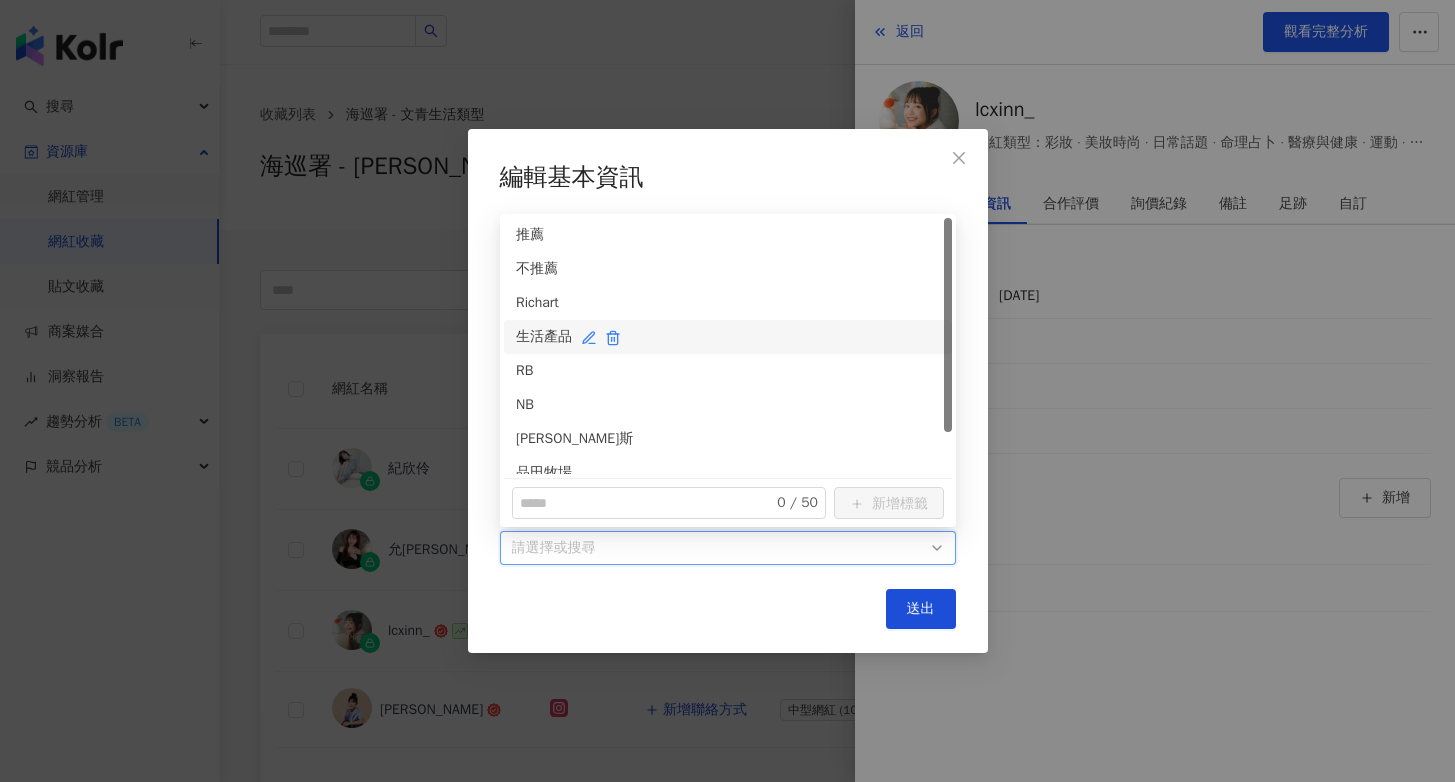 click on "生活產品" at bounding box center [728, 337] 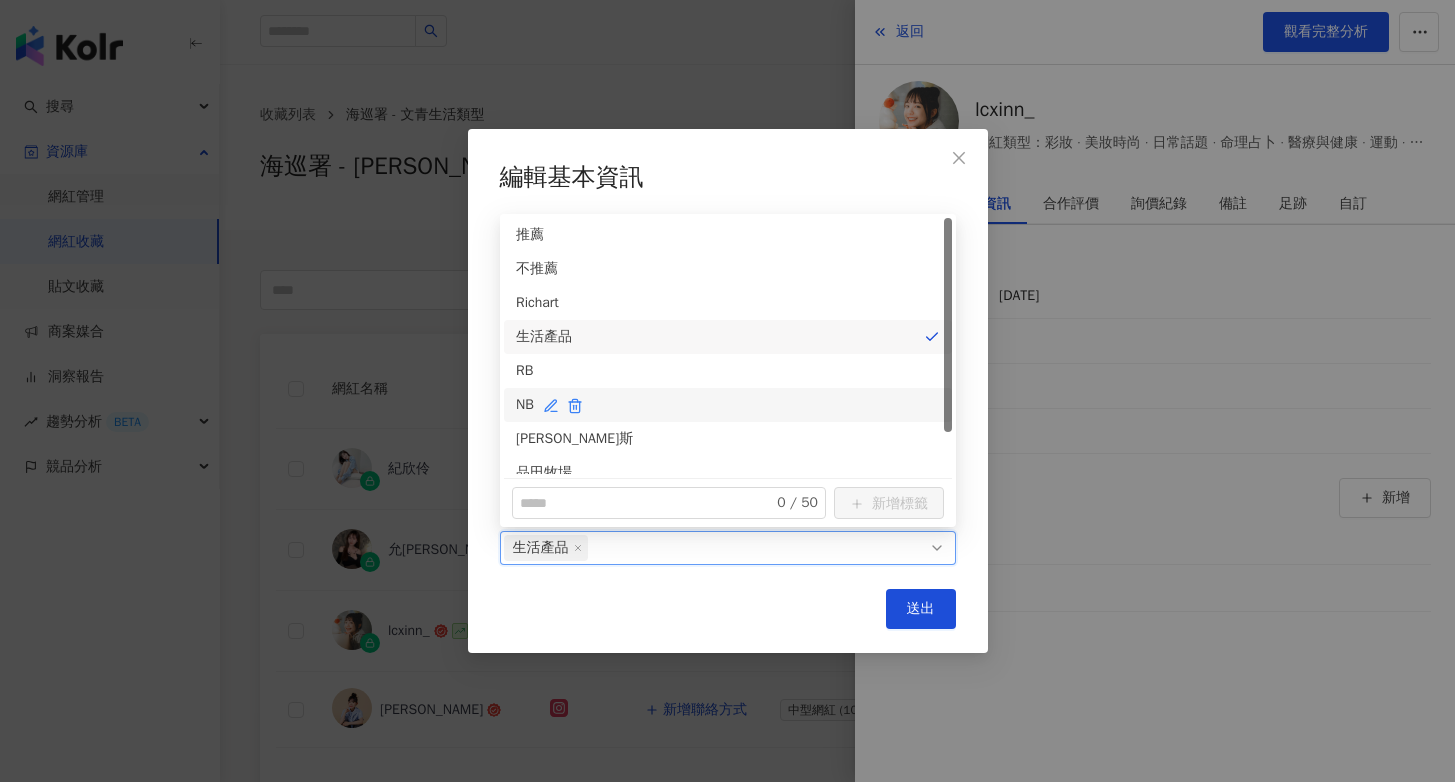 click on "NB" at bounding box center [728, 405] 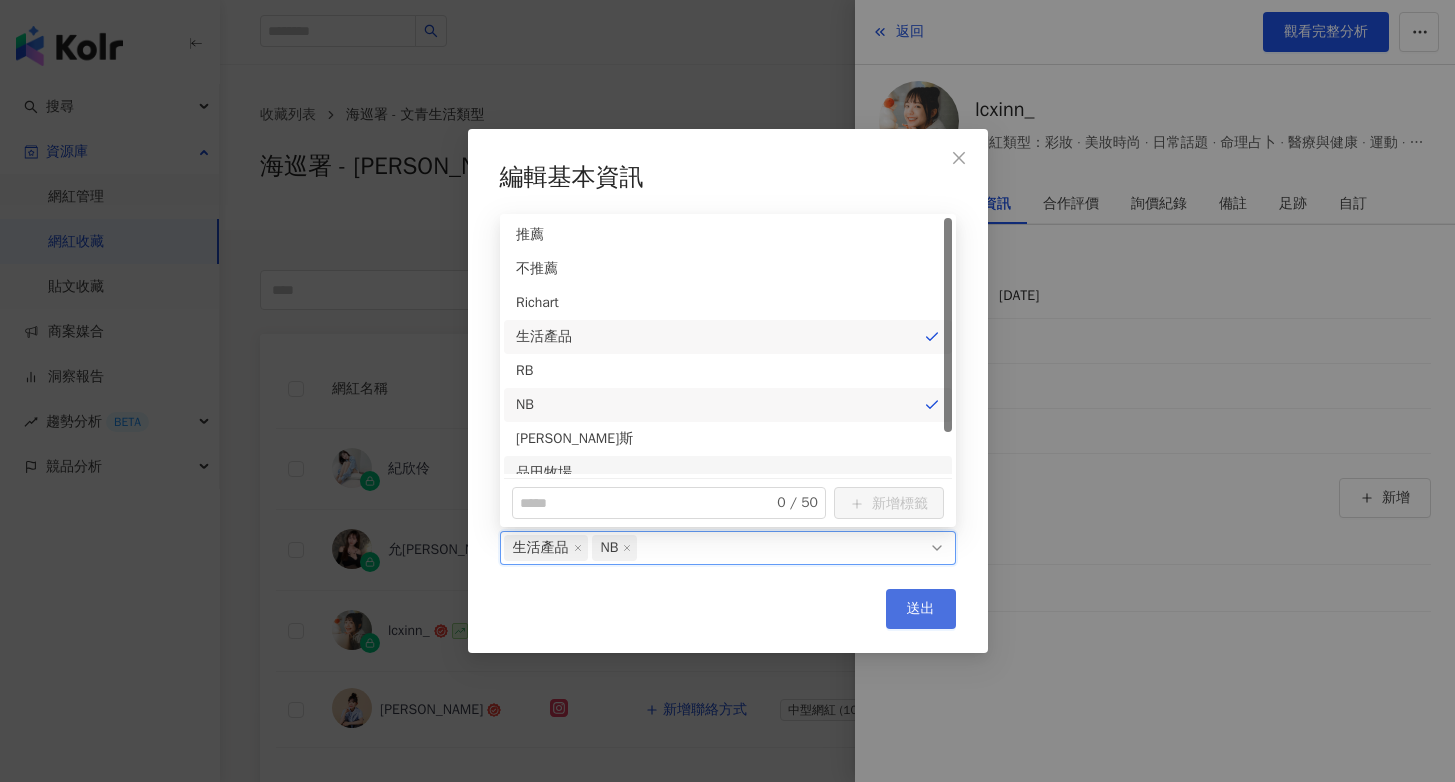 click on "送出" at bounding box center [921, 609] 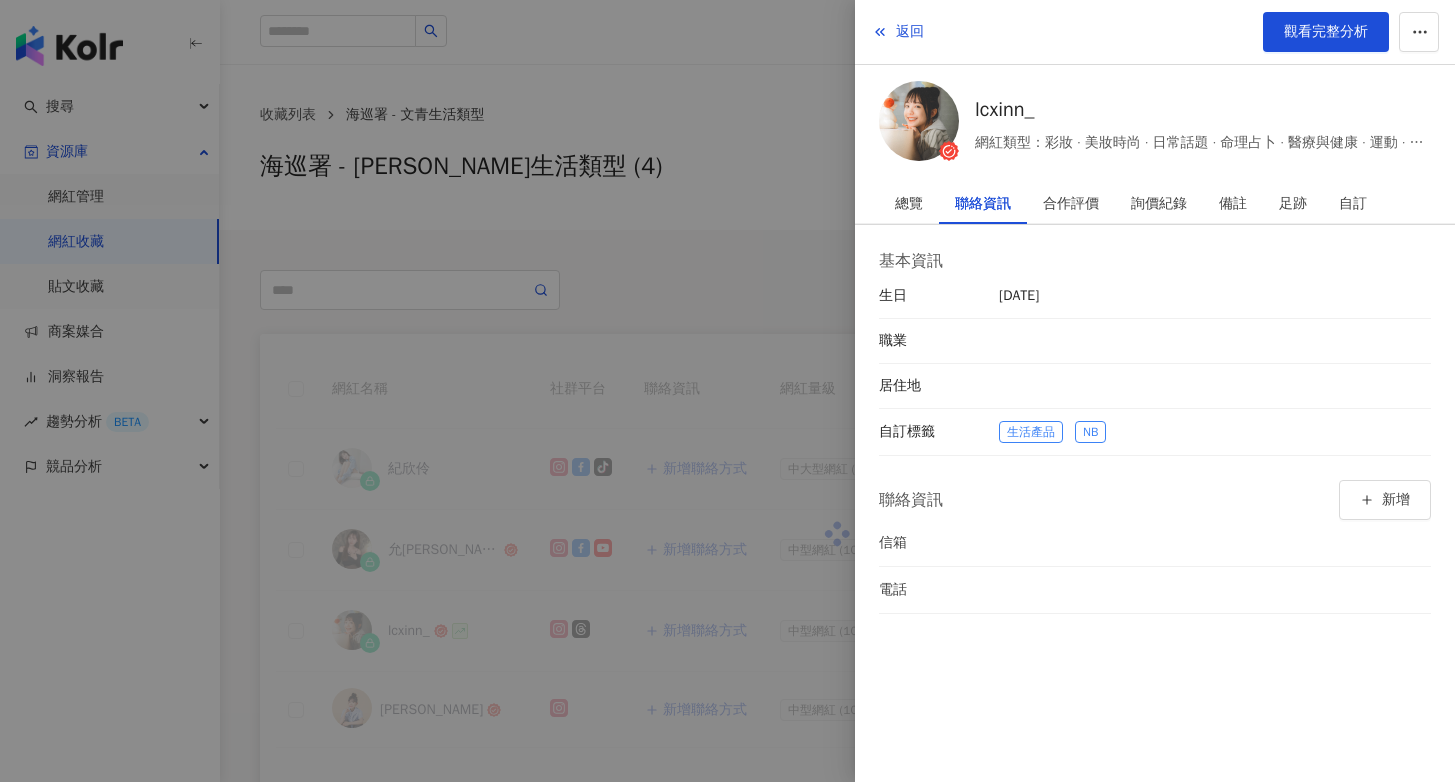 click at bounding box center (727, 391) 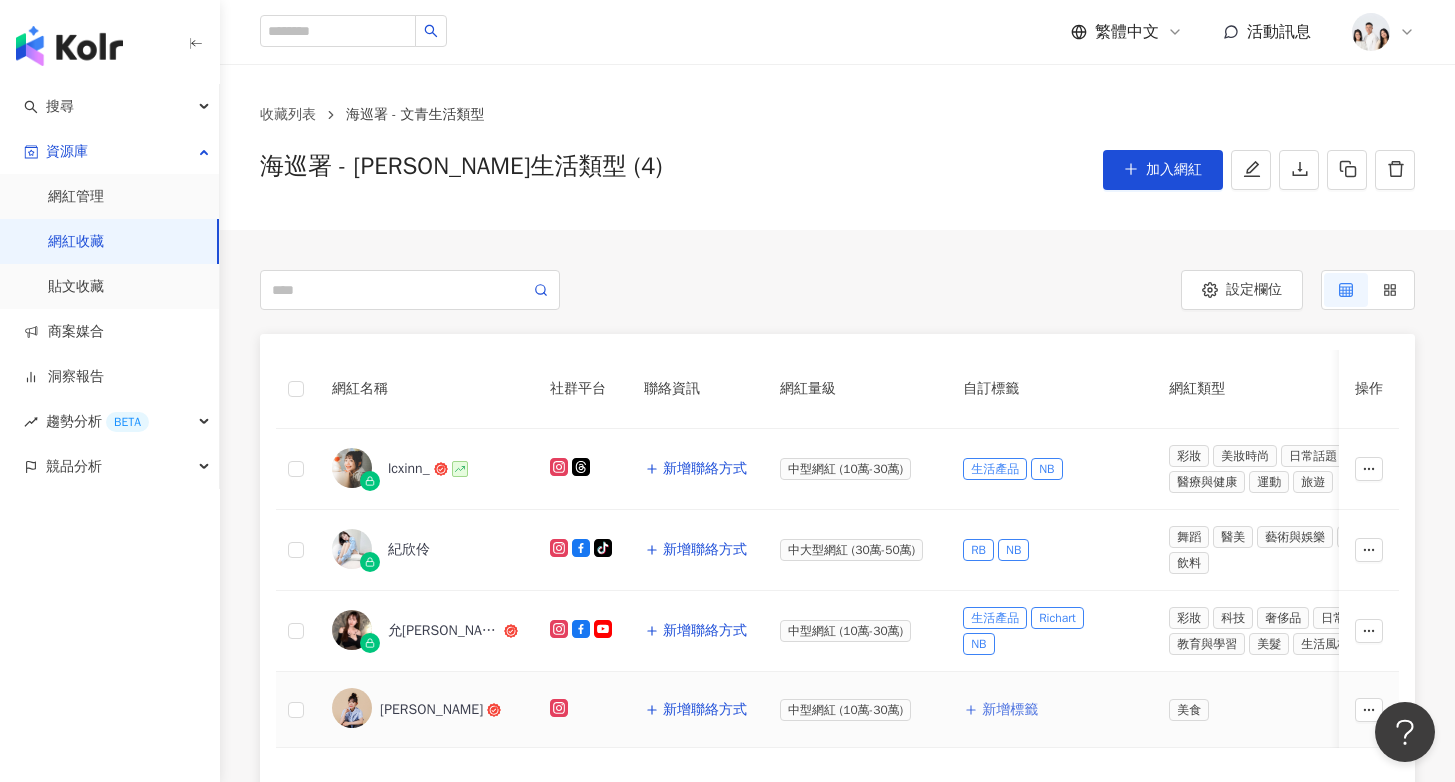 click on "新增標籤" at bounding box center [1010, 710] 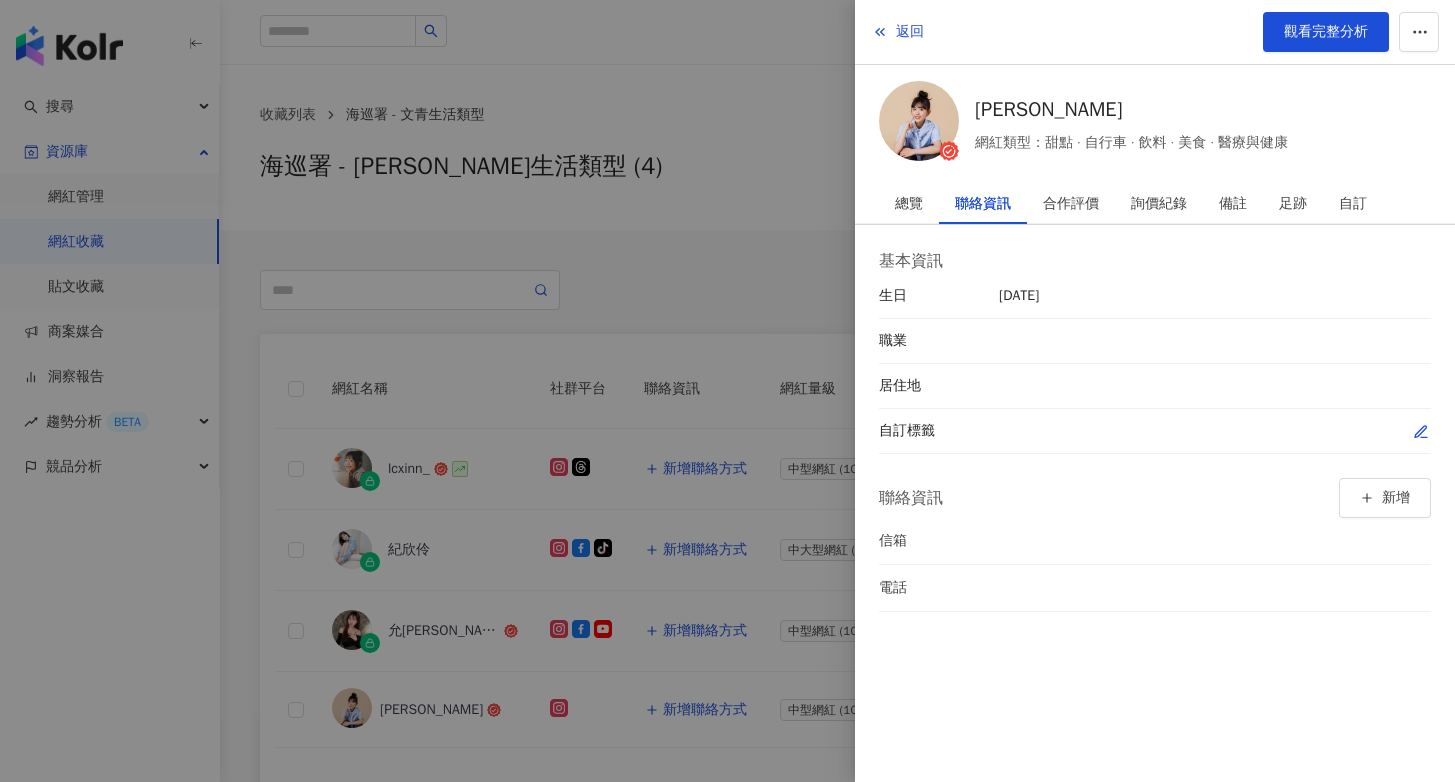 click 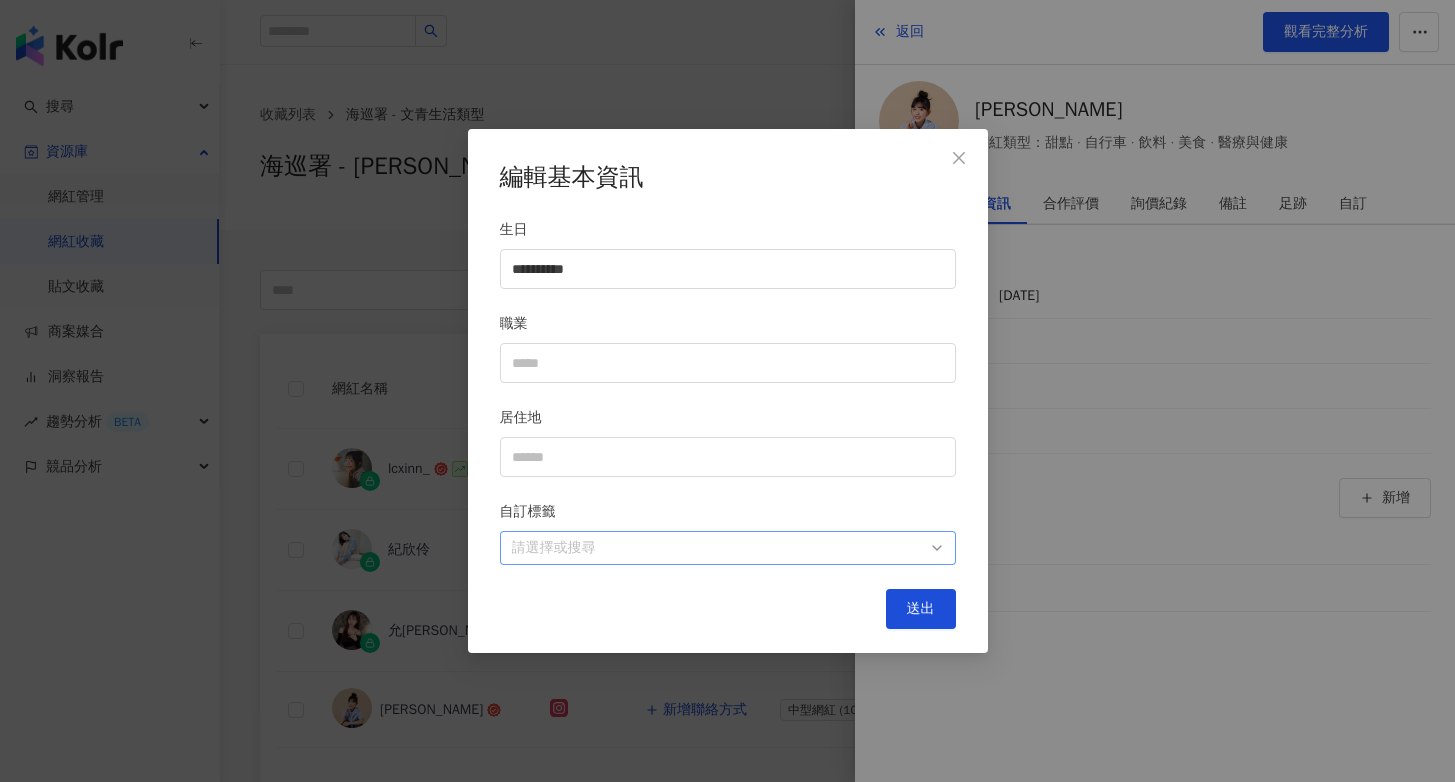 click on "請選擇或搜尋" at bounding box center [728, 548] 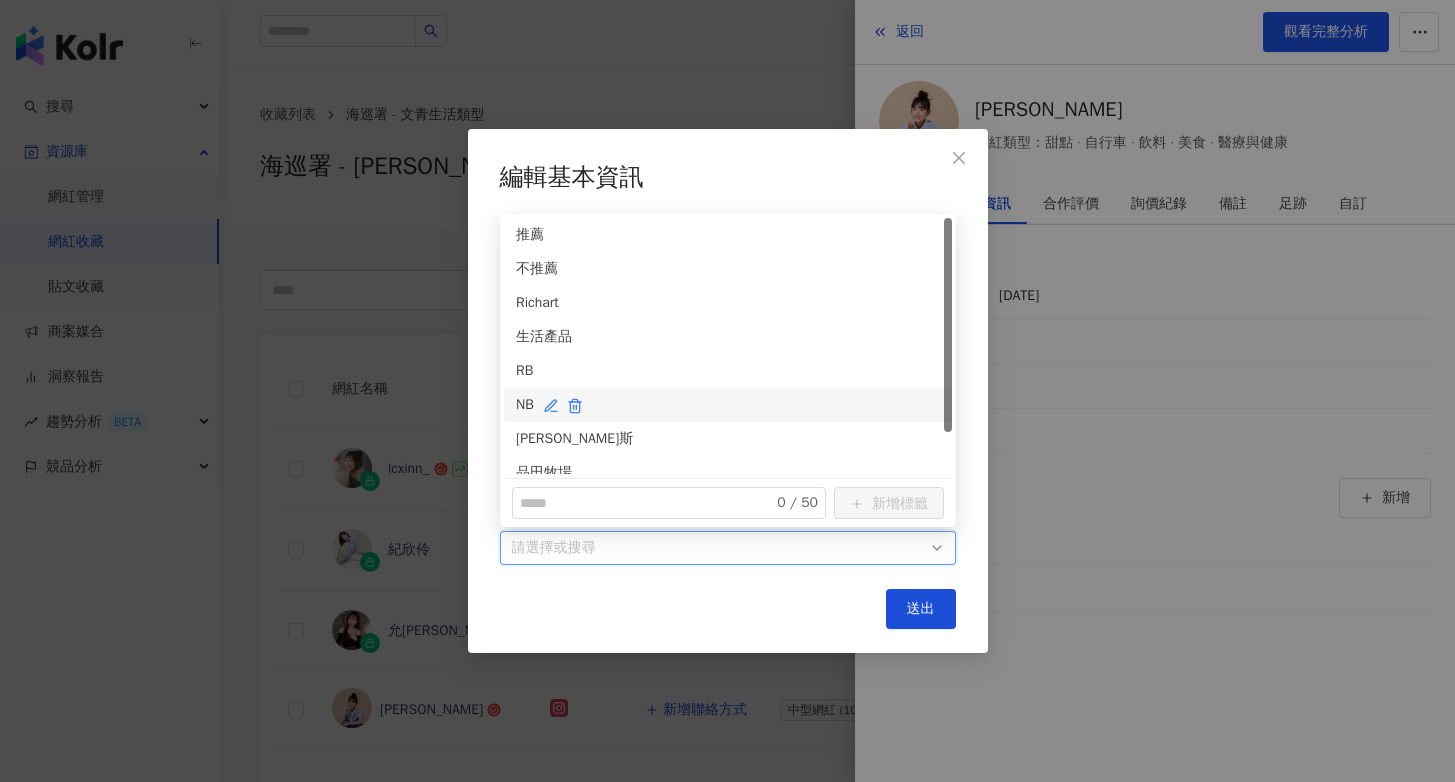 click on "NB" at bounding box center (728, 405) 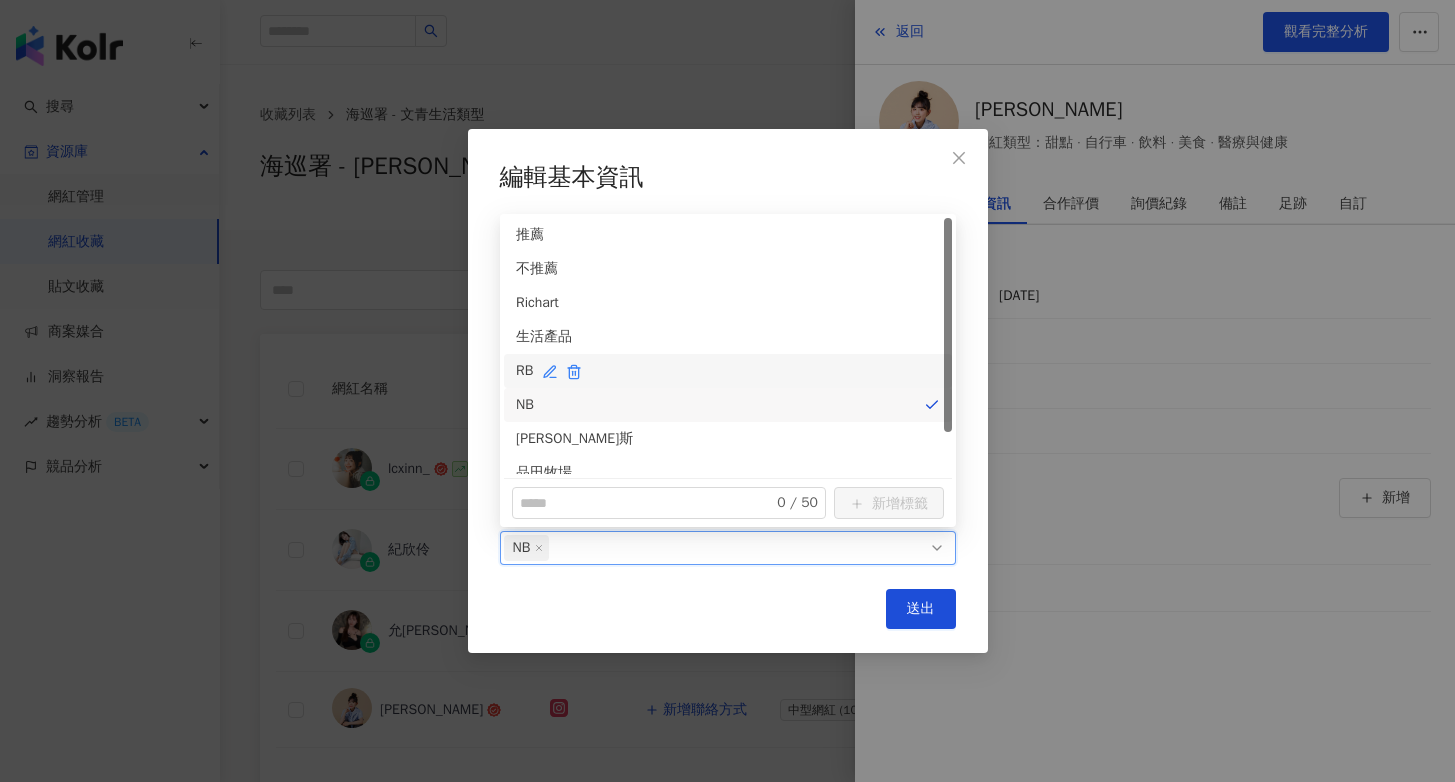 click on "RB" at bounding box center [728, 371] 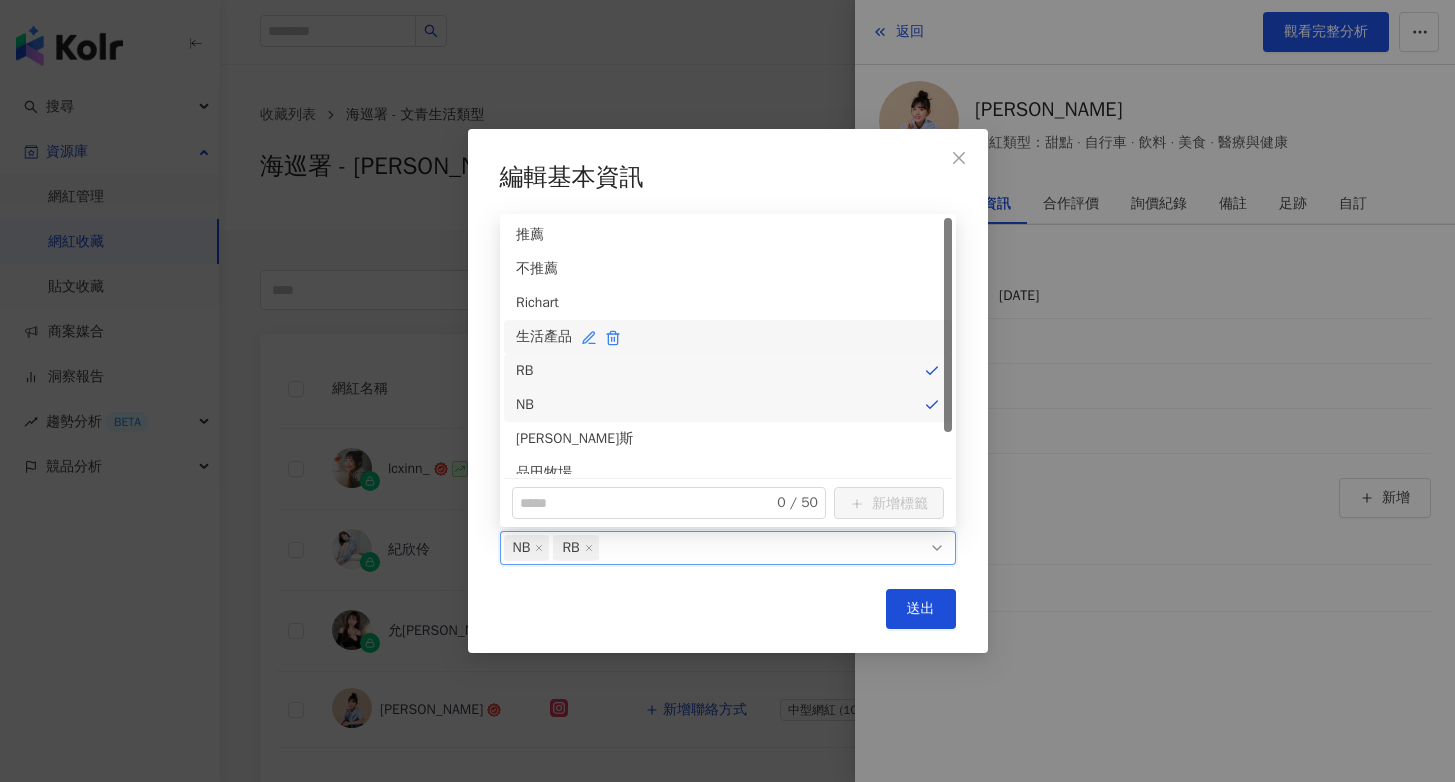 click on "生活產品" at bounding box center [728, 337] 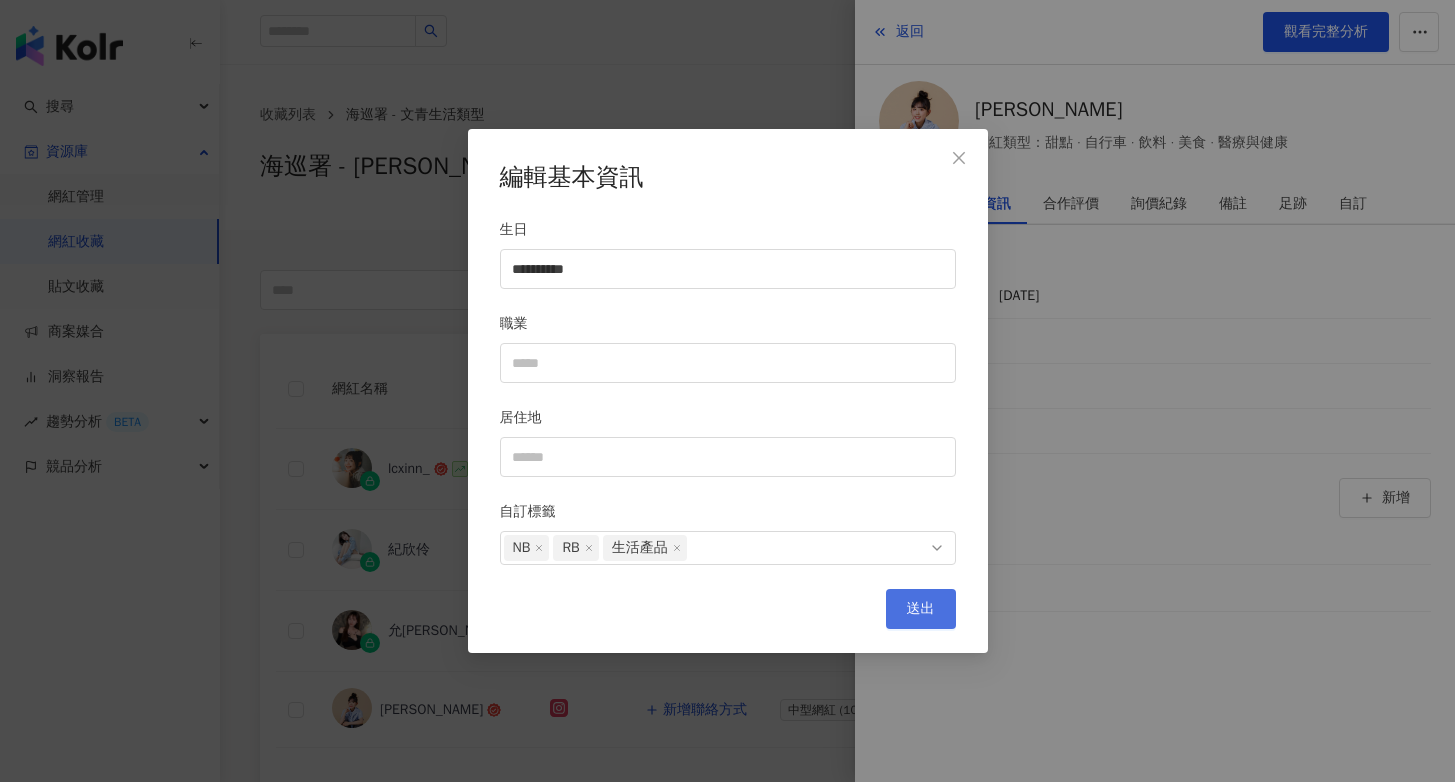 click on "送出" at bounding box center [921, 609] 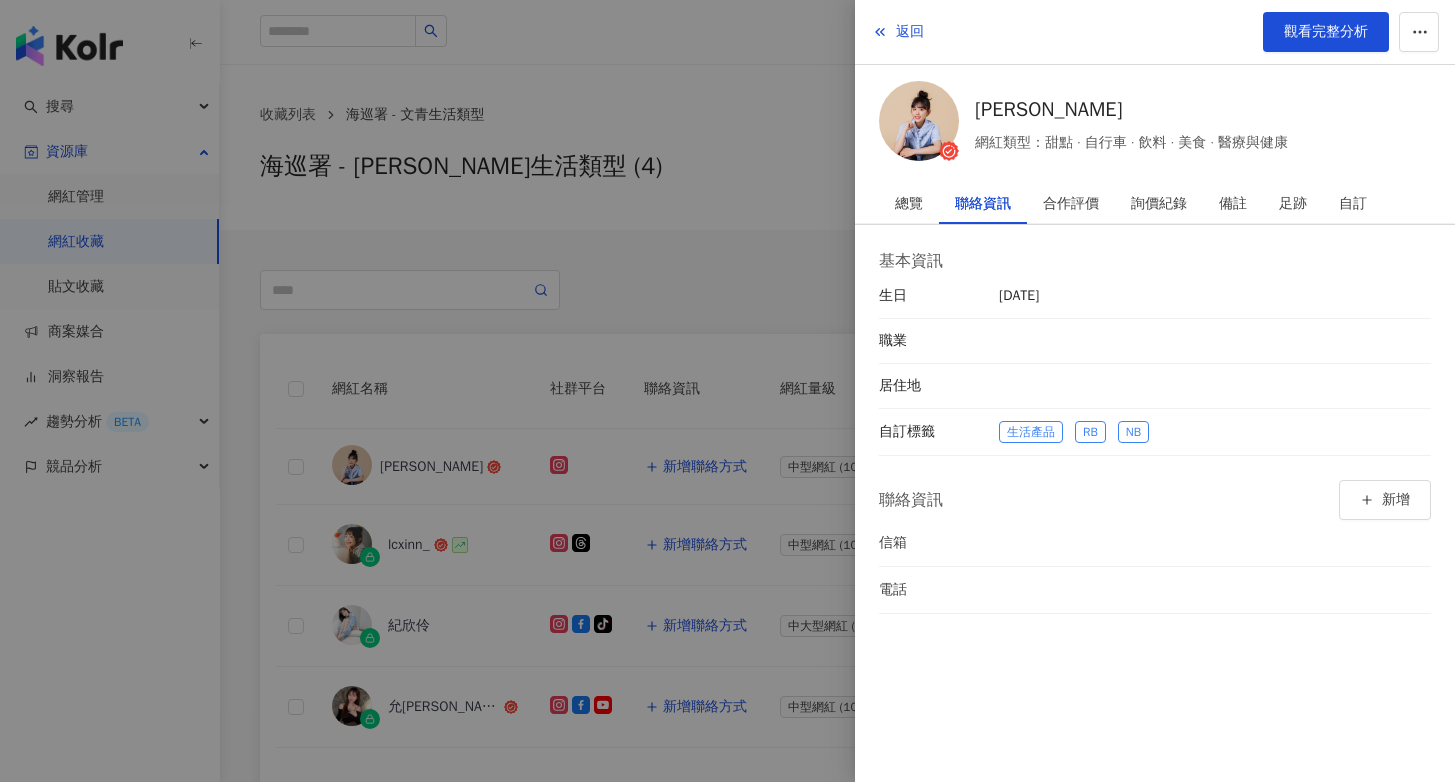 click at bounding box center [727, 391] 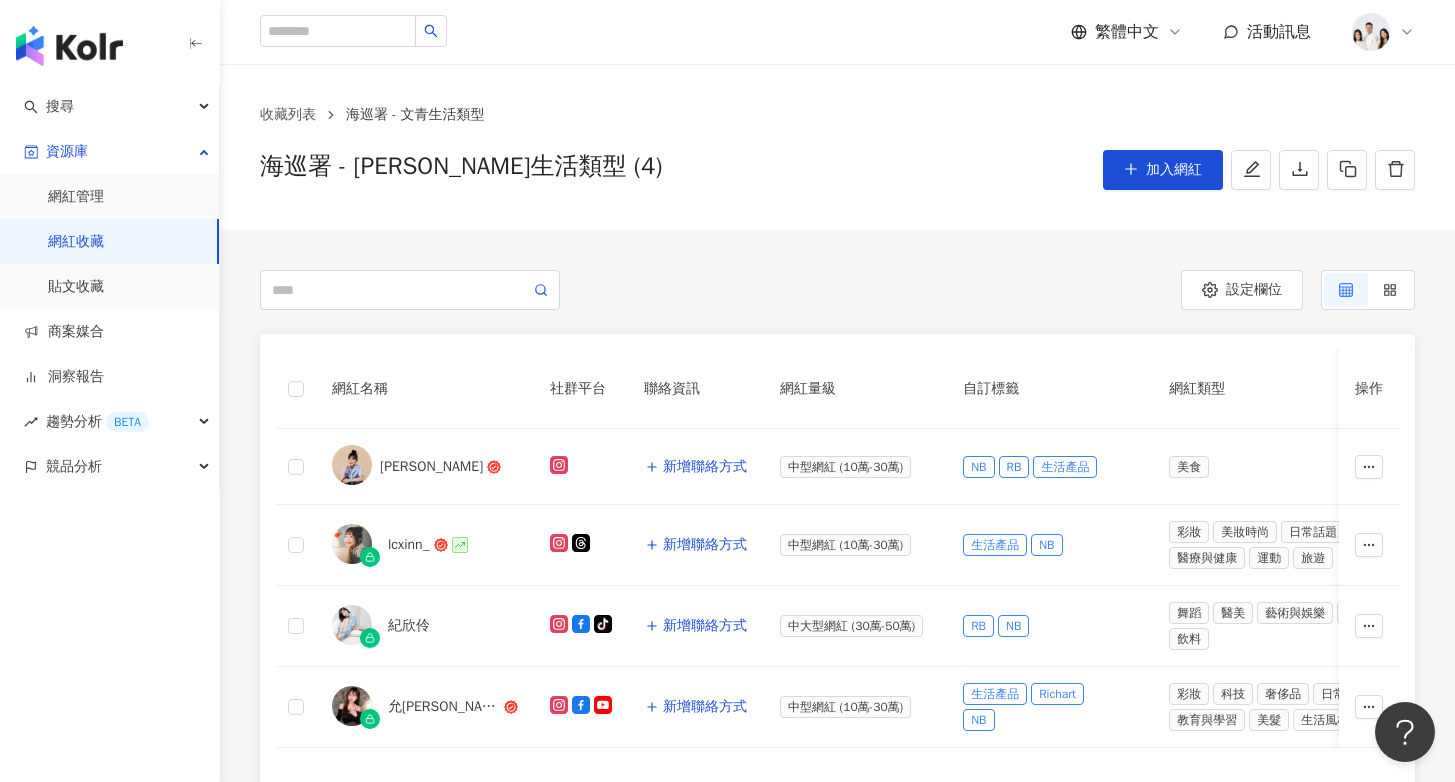 click at bounding box center [110, 42] 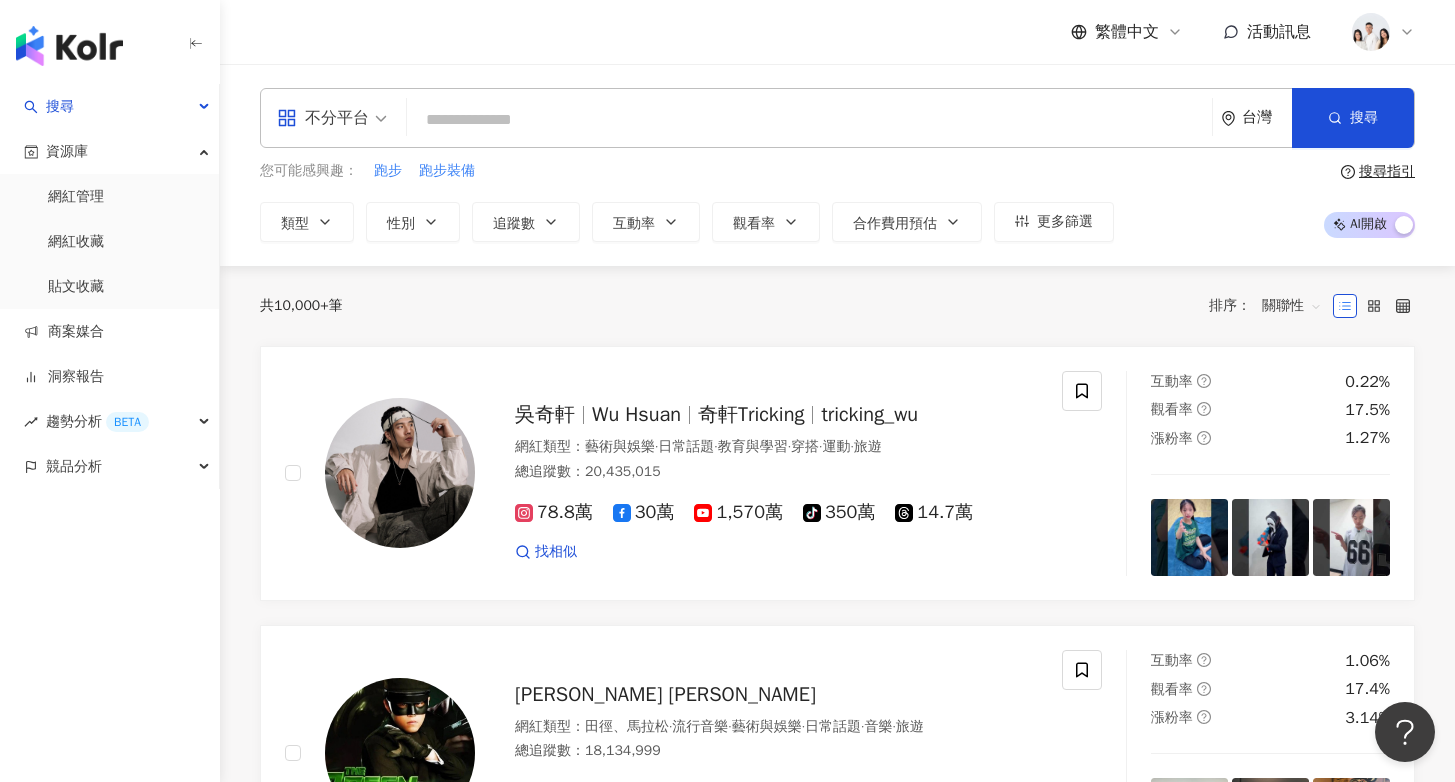 click at bounding box center [809, 120] 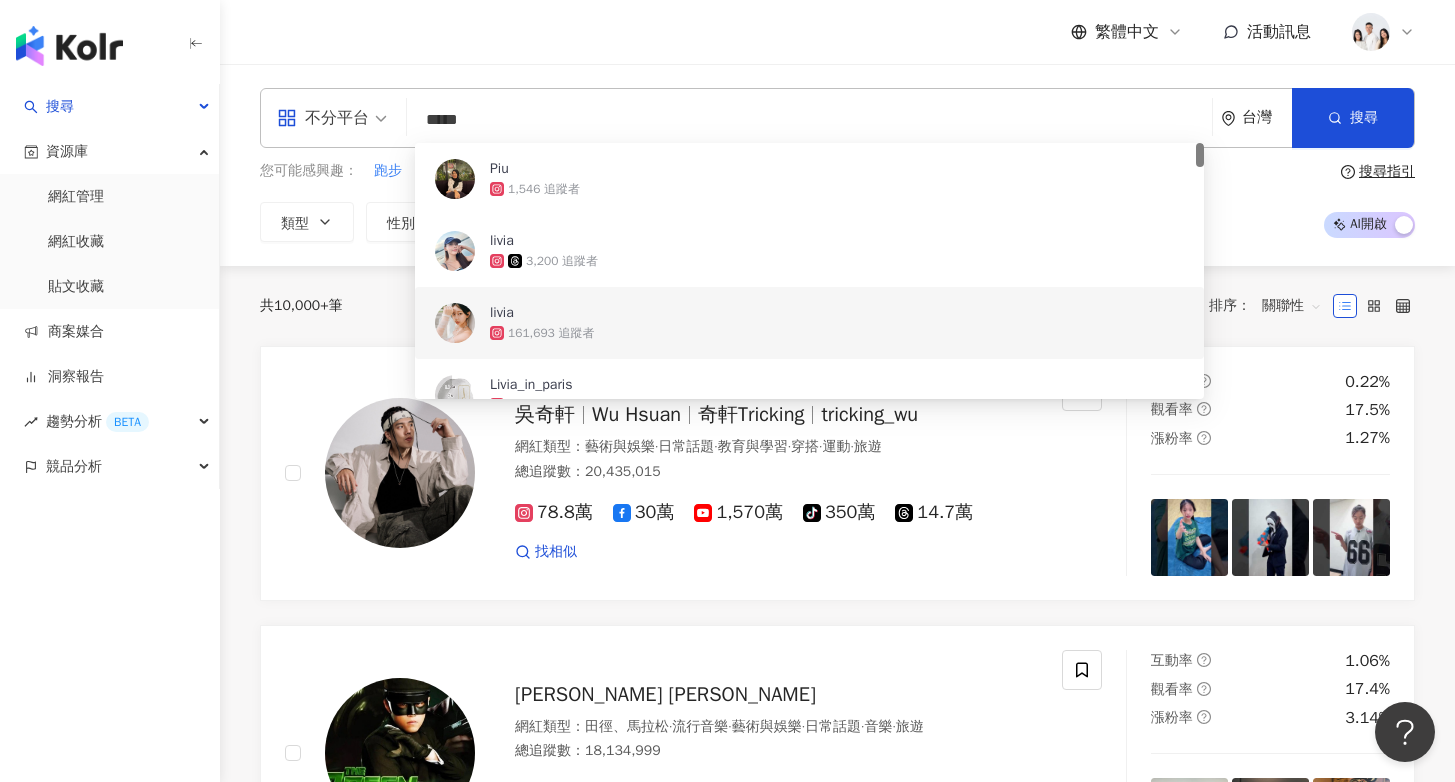 click on "livia" at bounding box center (798, 313) 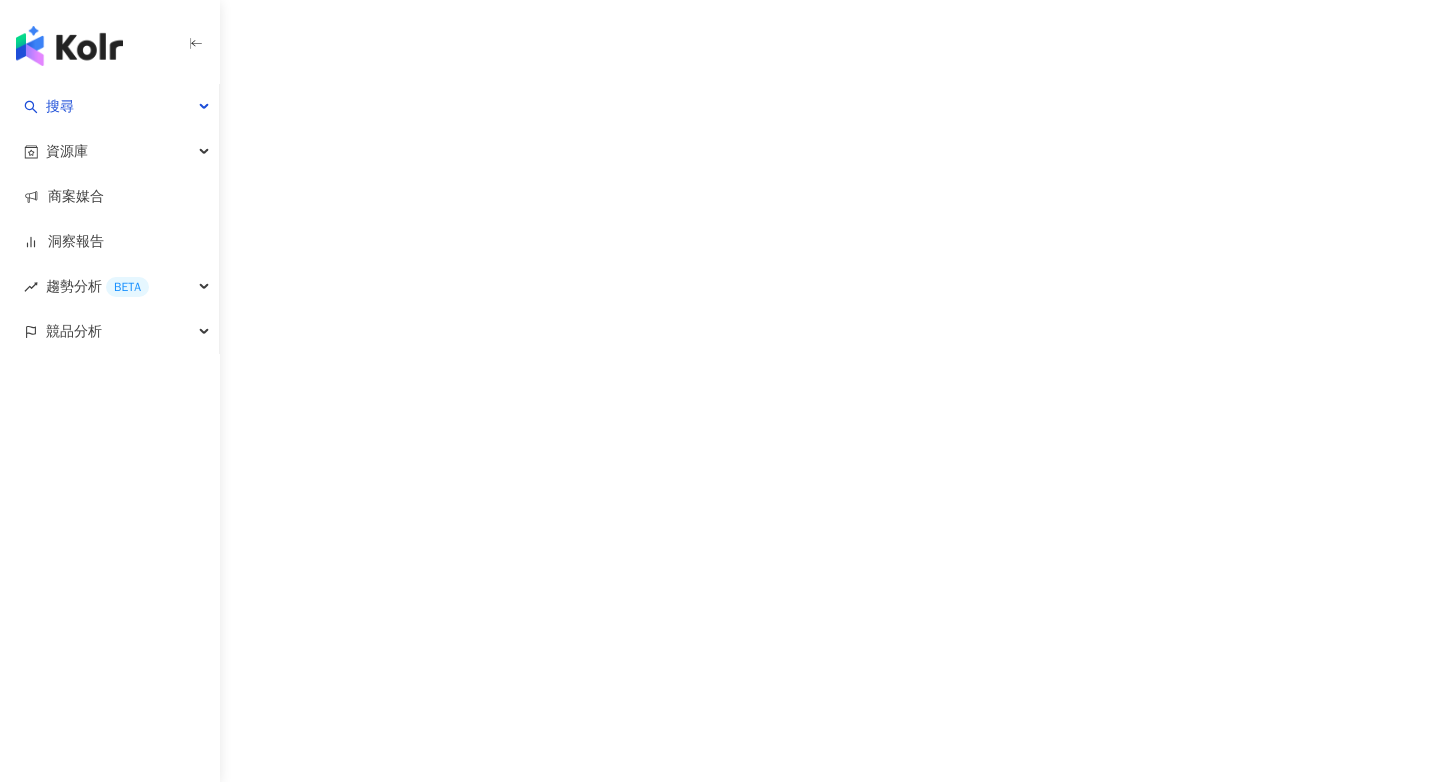scroll, scrollTop: 0, scrollLeft: 0, axis: both 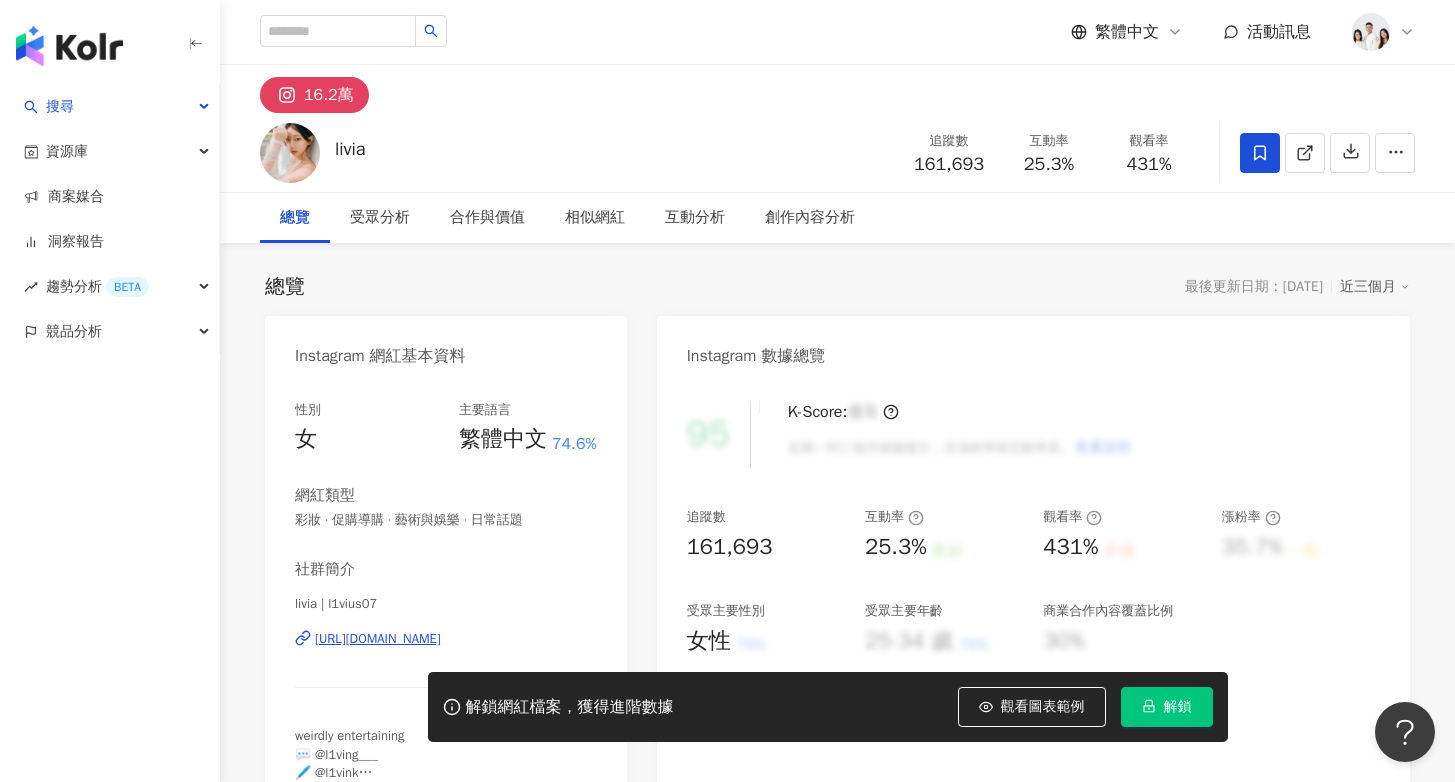 click at bounding box center (1260, 153) 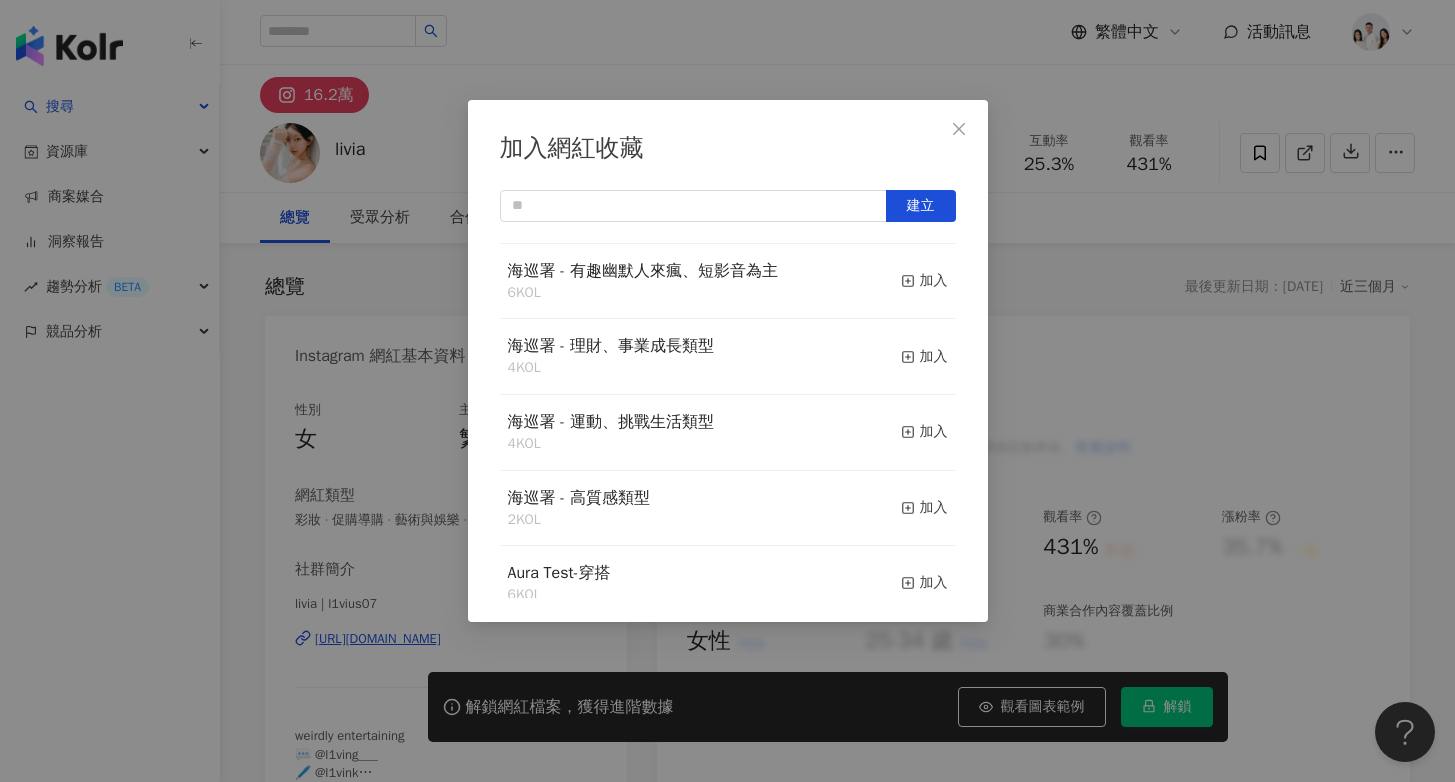 scroll, scrollTop: 0, scrollLeft: 0, axis: both 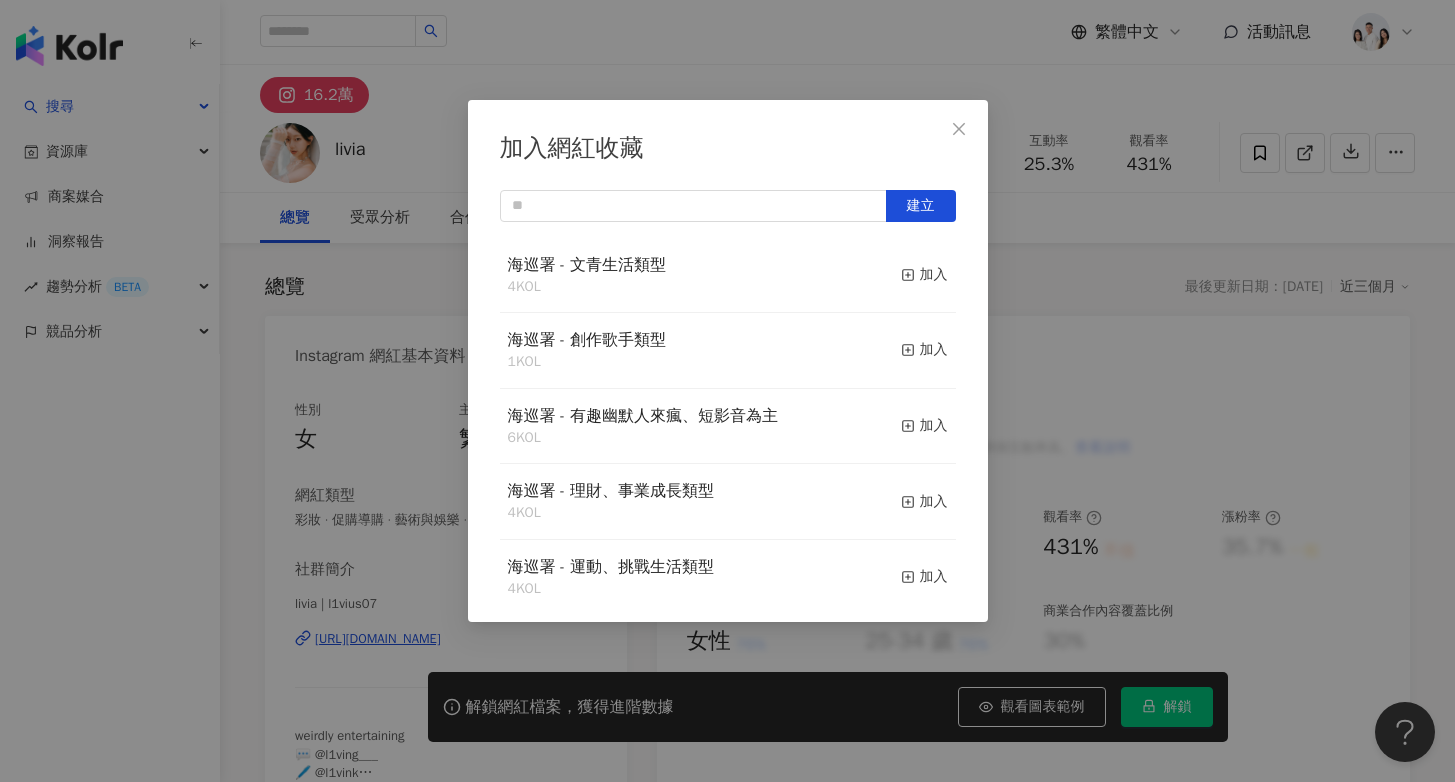 click on "海巡署 - [PERSON_NAME]生活類型 4  KOL 加入" at bounding box center (728, 276) 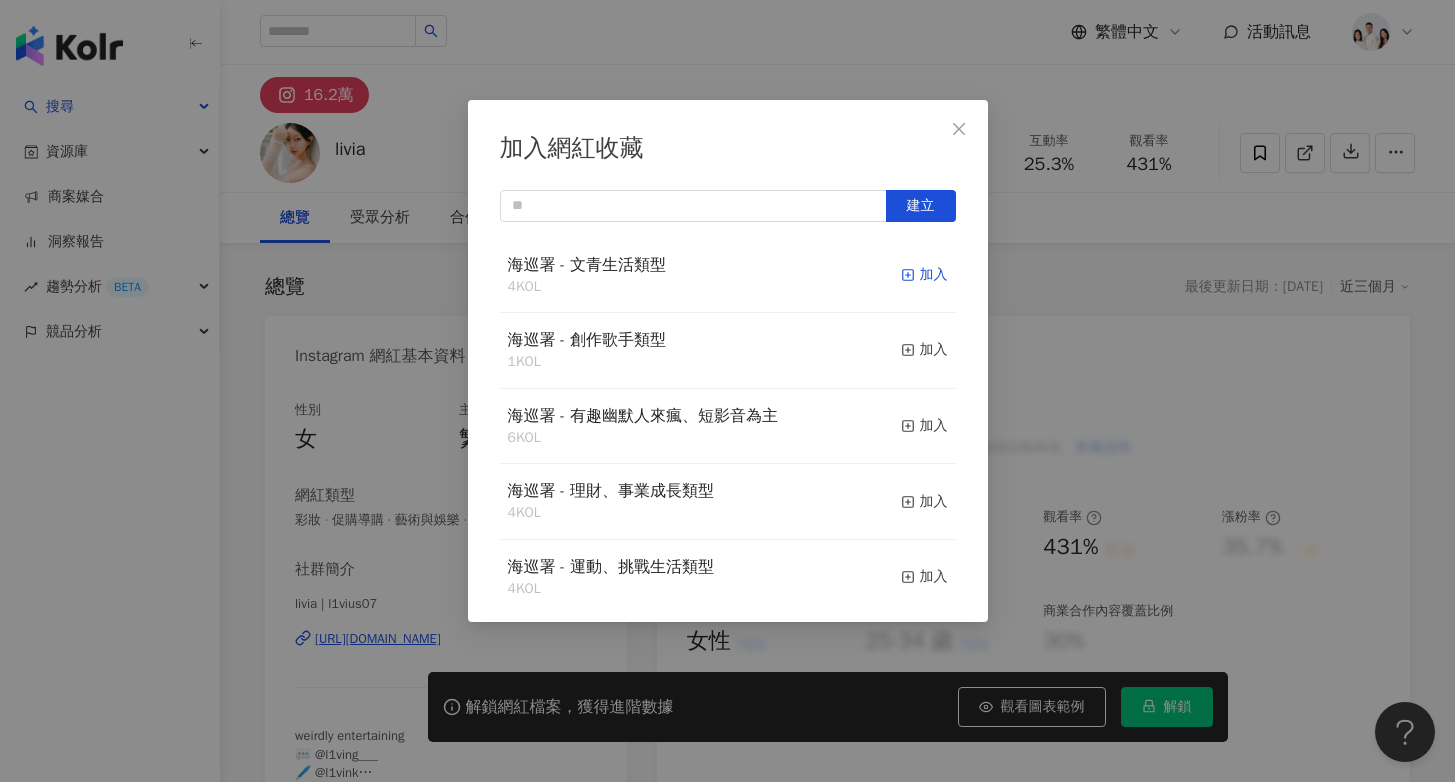 click 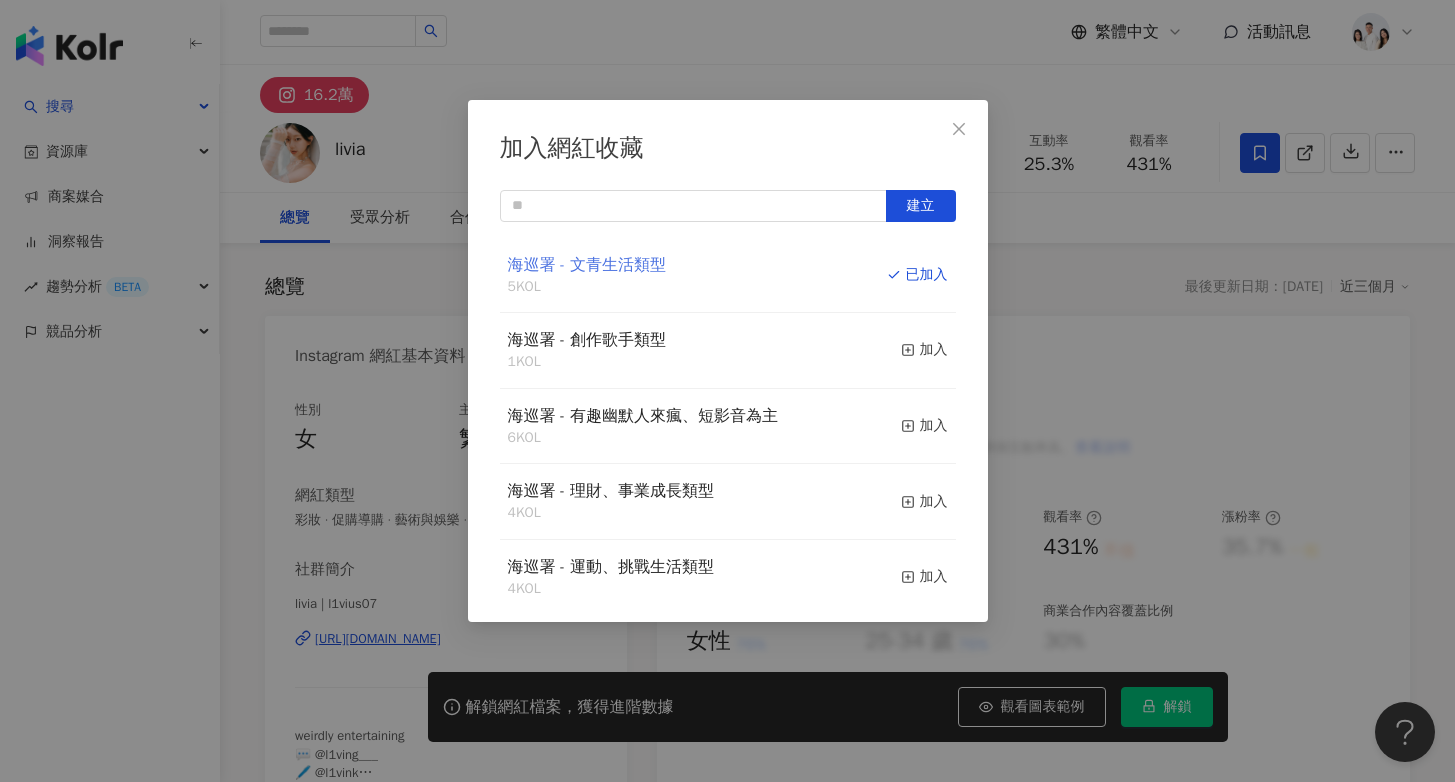 click on "海巡署 - 文青生活類型" at bounding box center [587, 265] 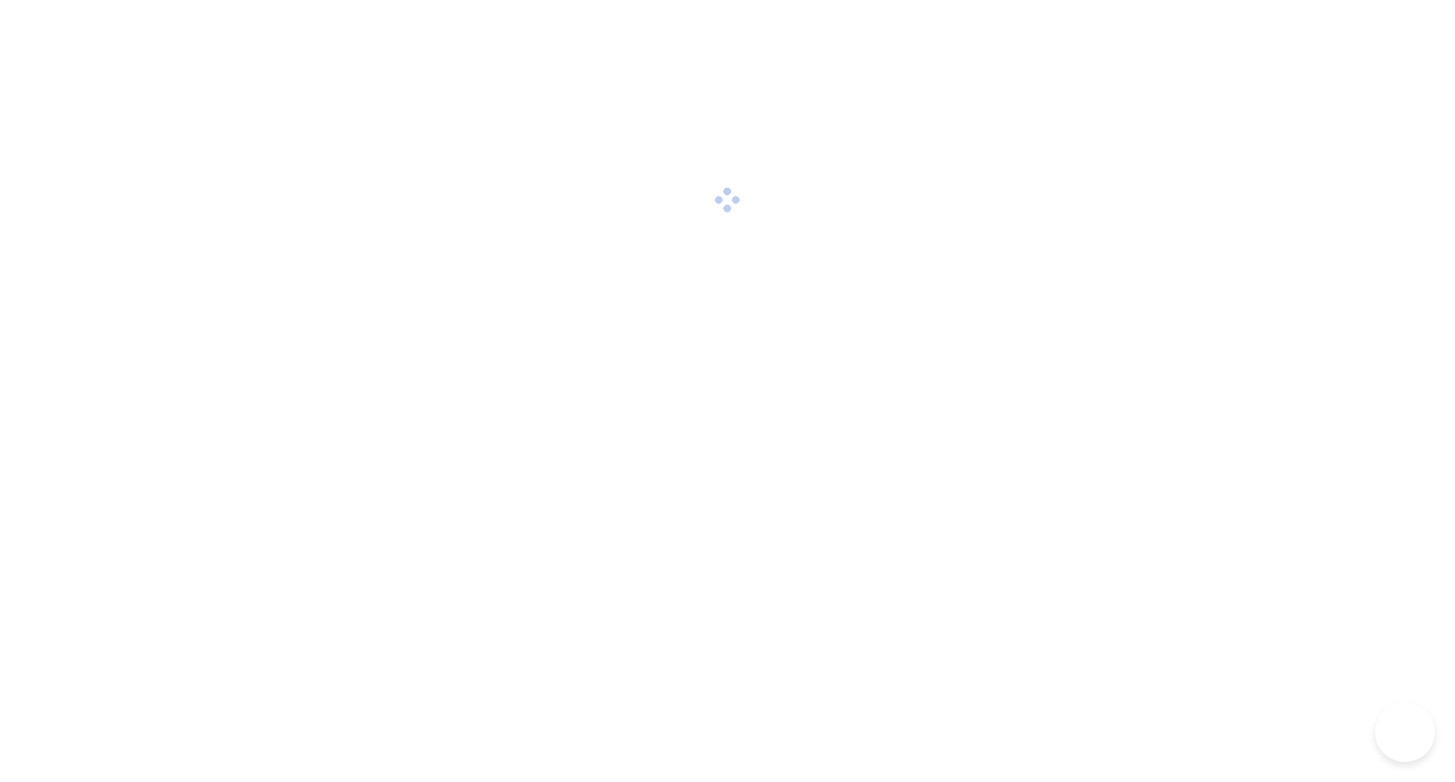 scroll, scrollTop: 0, scrollLeft: 0, axis: both 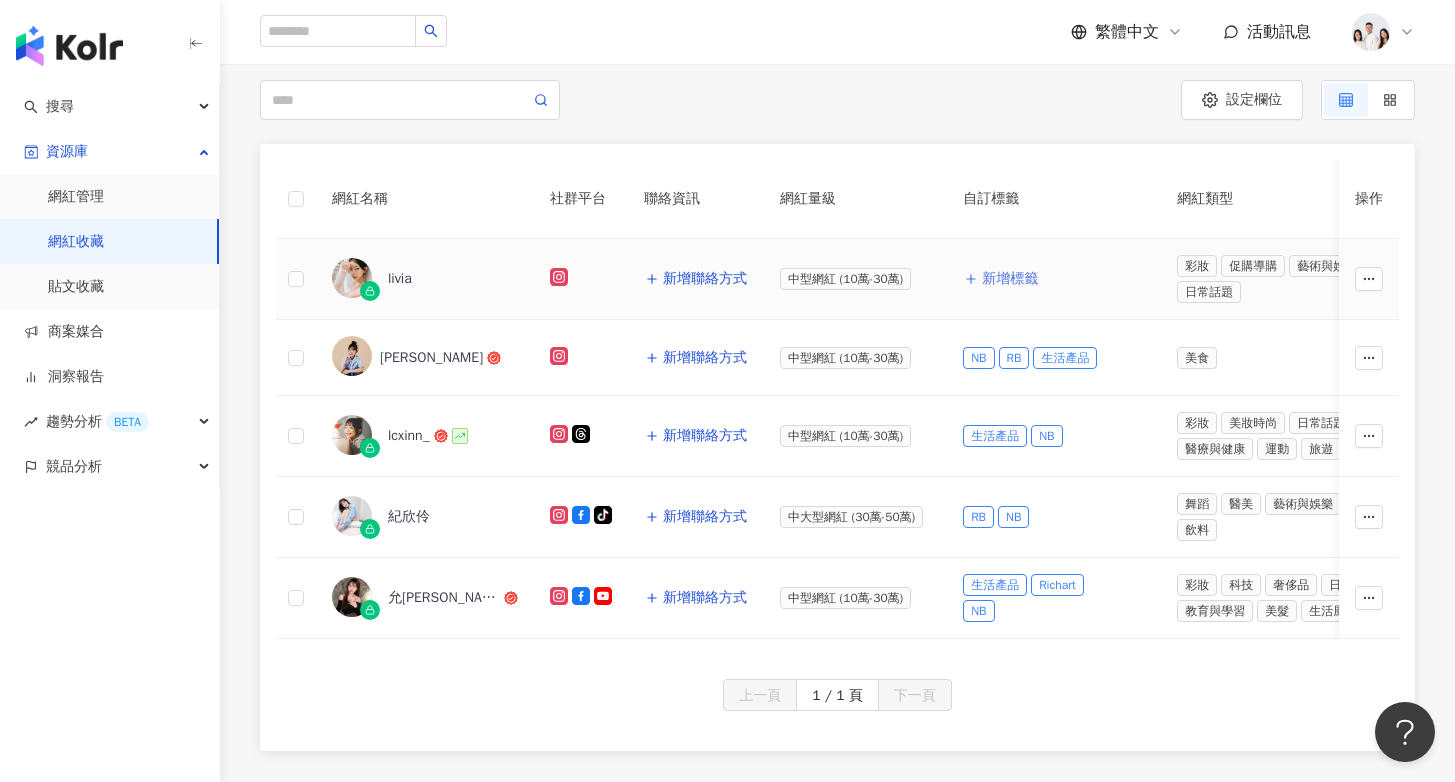 click on "新增標籤" at bounding box center [1001, 279] 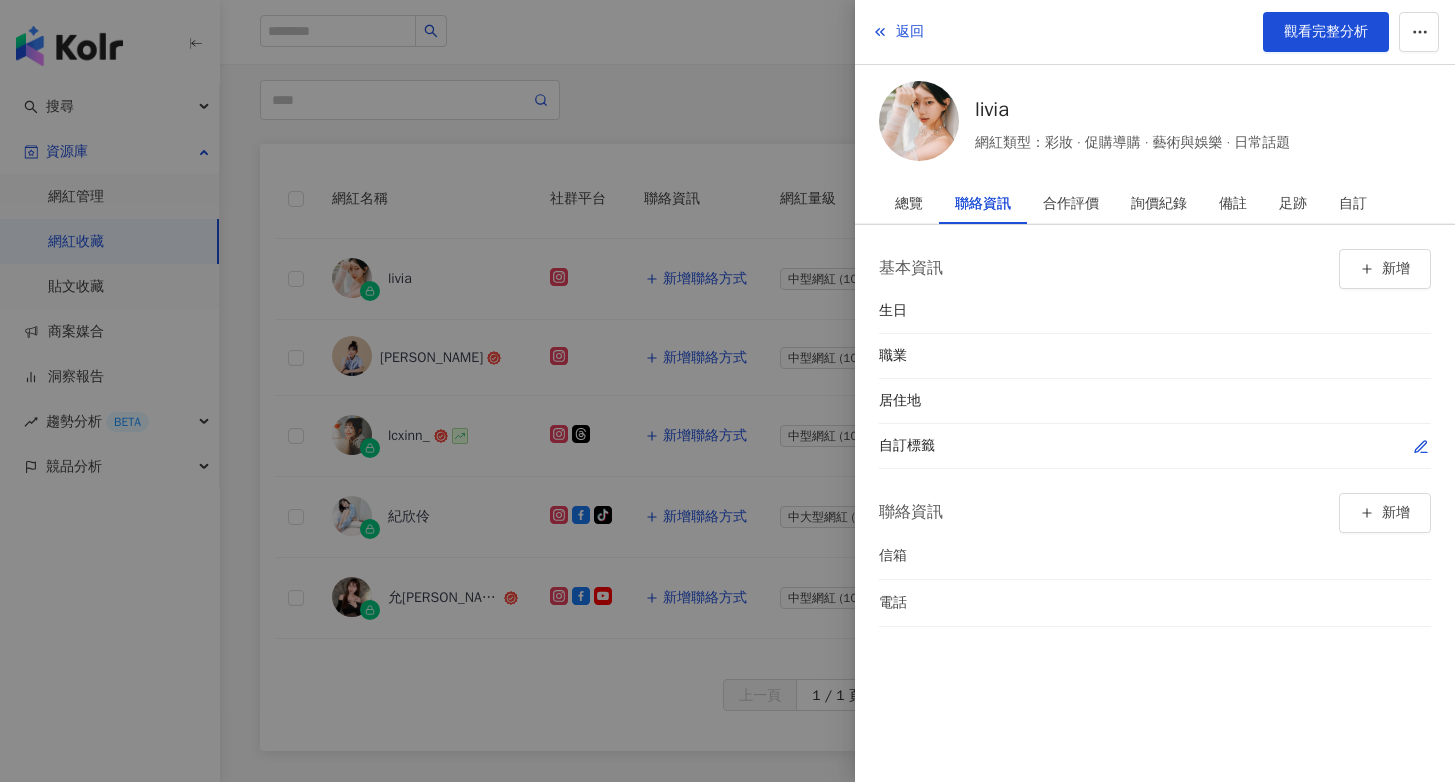 click 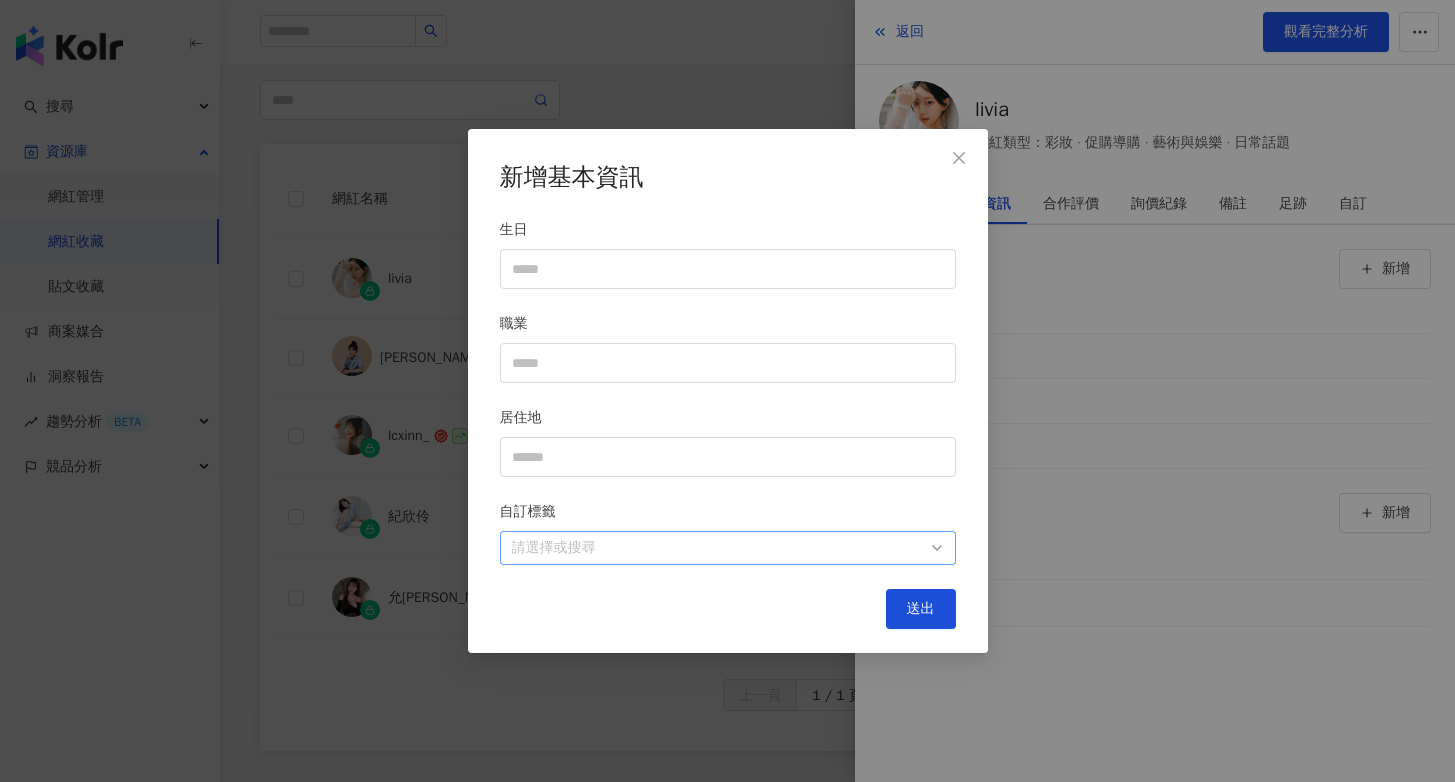click at bounding box center (717, 547) 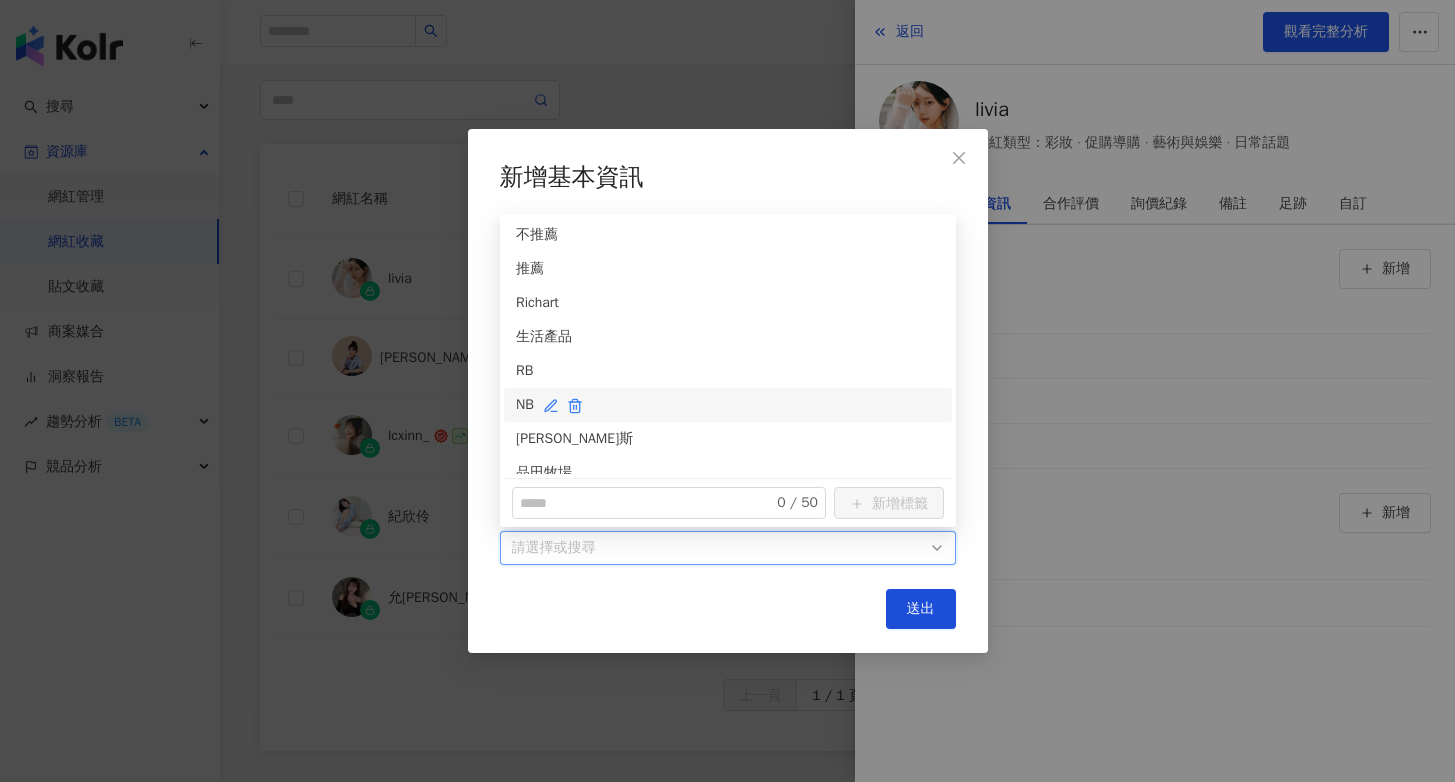 click on "NB" at bounding box center (728, 405) 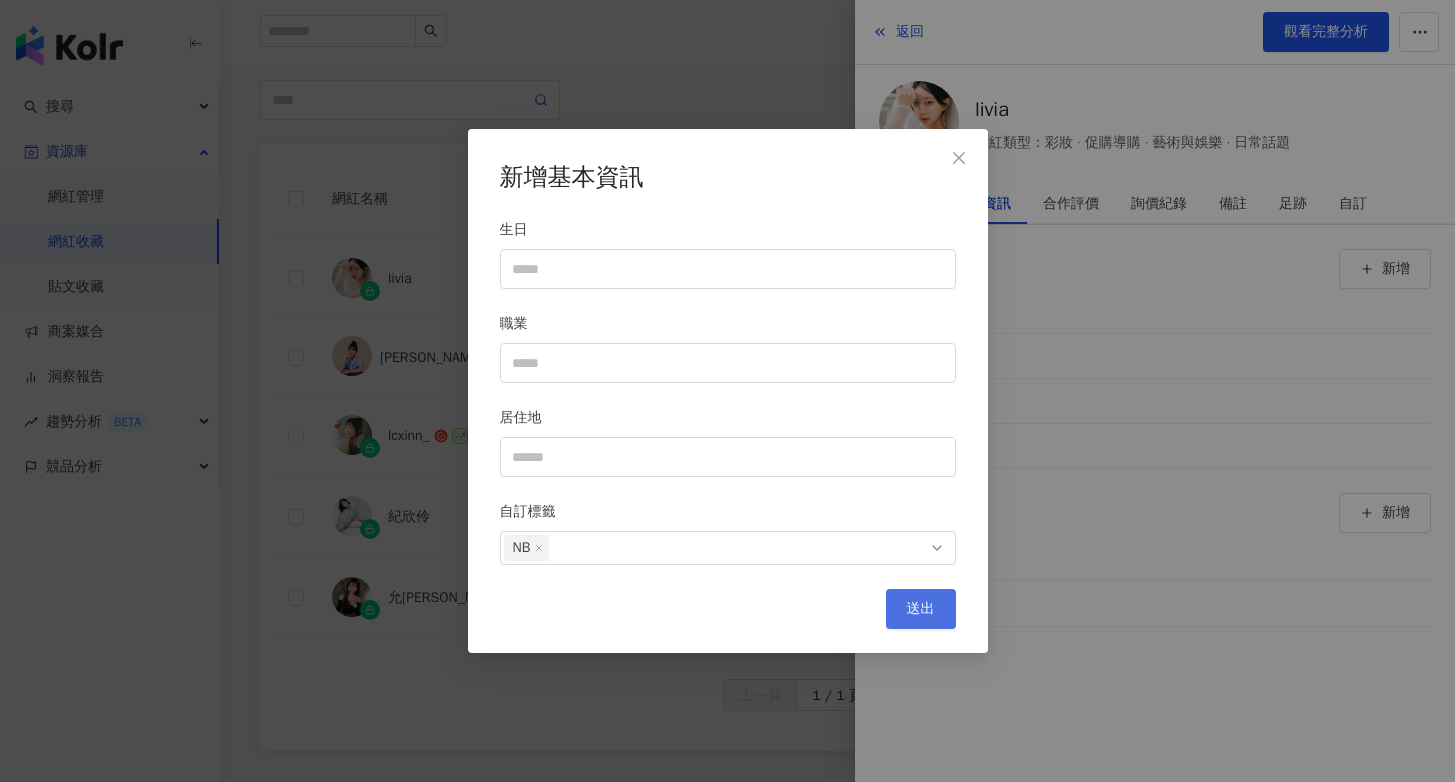 click on "送出" at bounding box center [921, 609] 